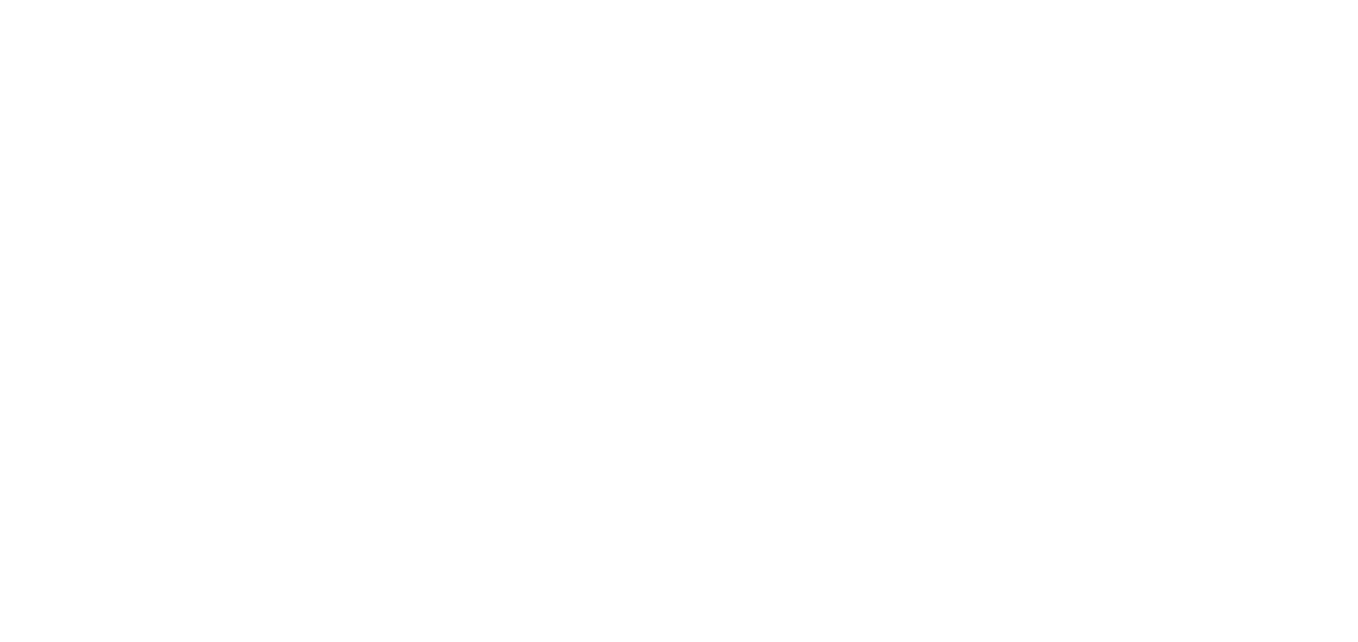 scroll, scrollTop: 0, scrollLeft: 0, axis: both 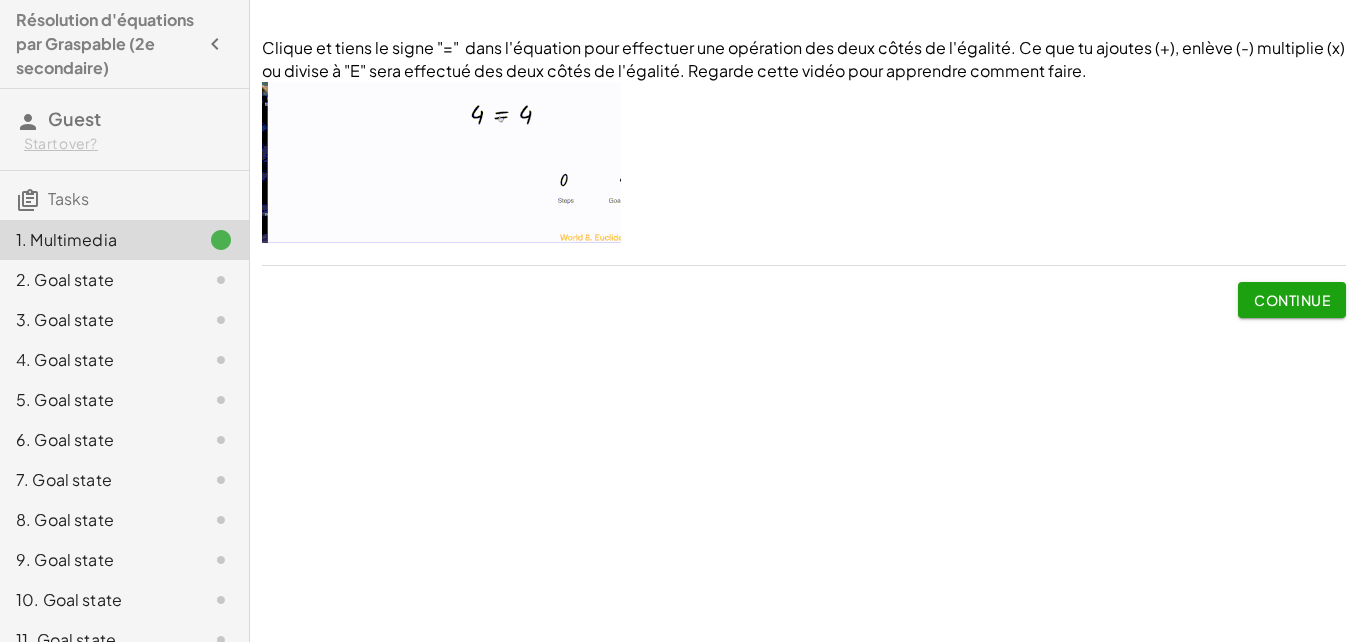 click on "Continue" 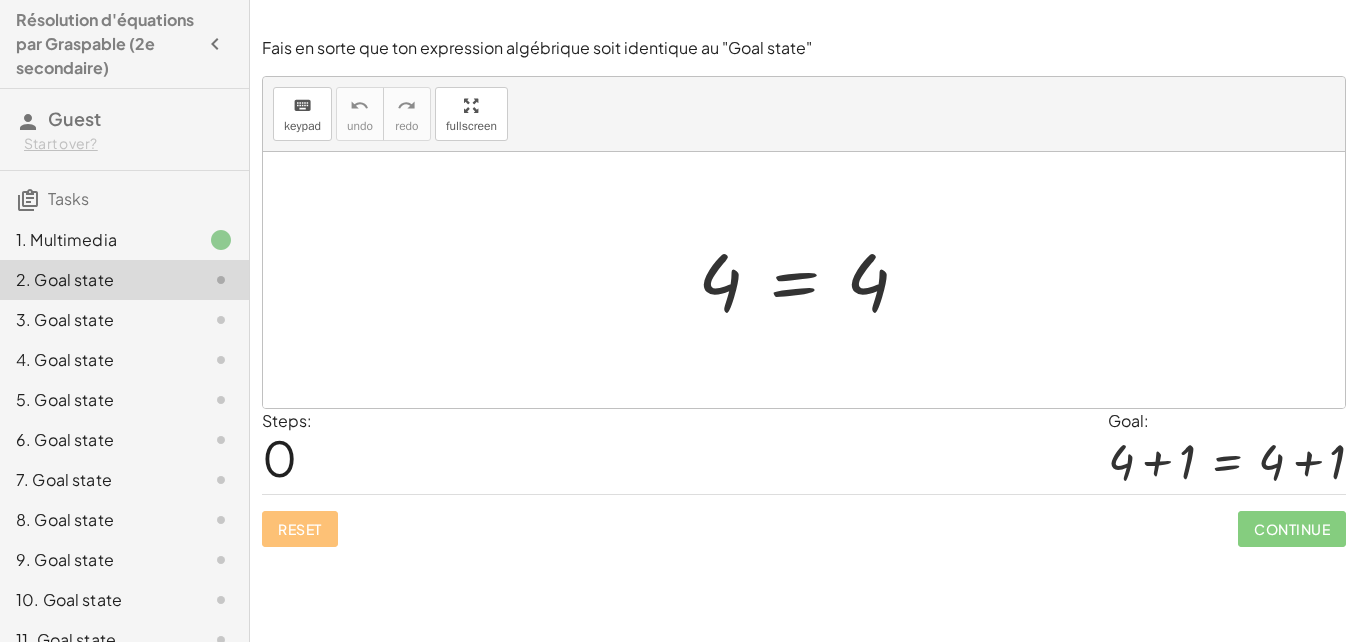 click at bounding box center (811, 280) 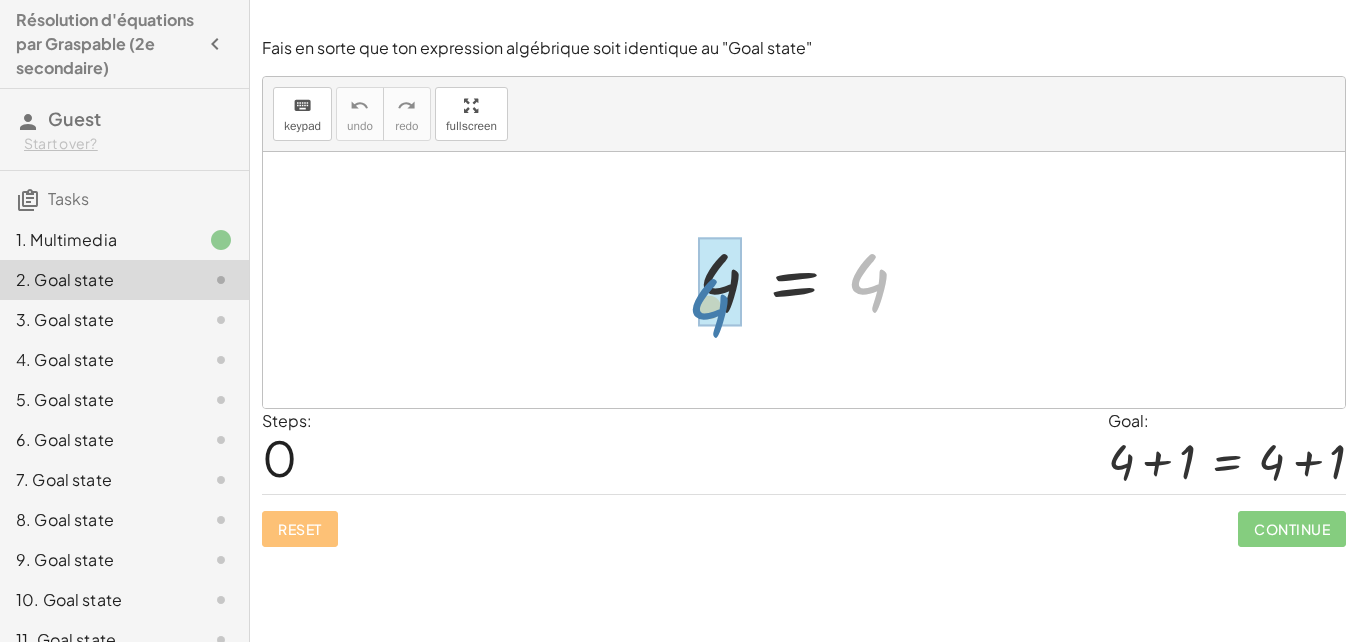 drag, startPoint x: 866, startPoint y: 295, endPoint x: 723, endPoint y: 313, distance: 144.12842 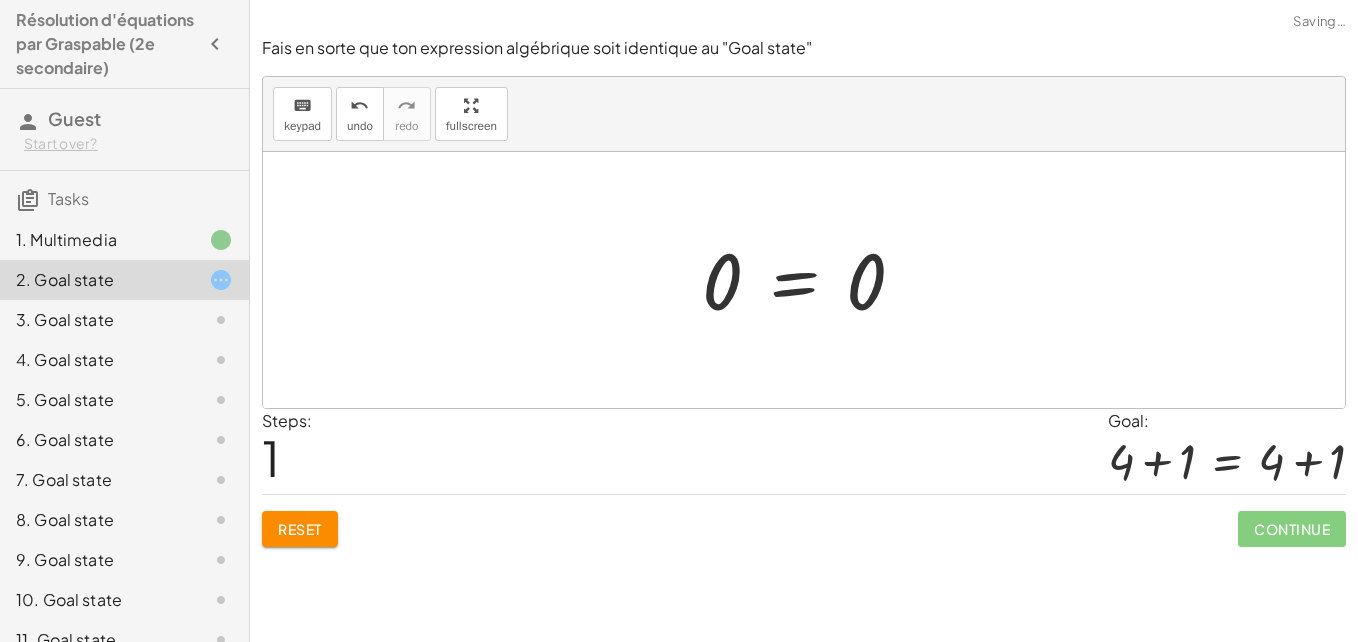 click at bounding box center [811, 280] 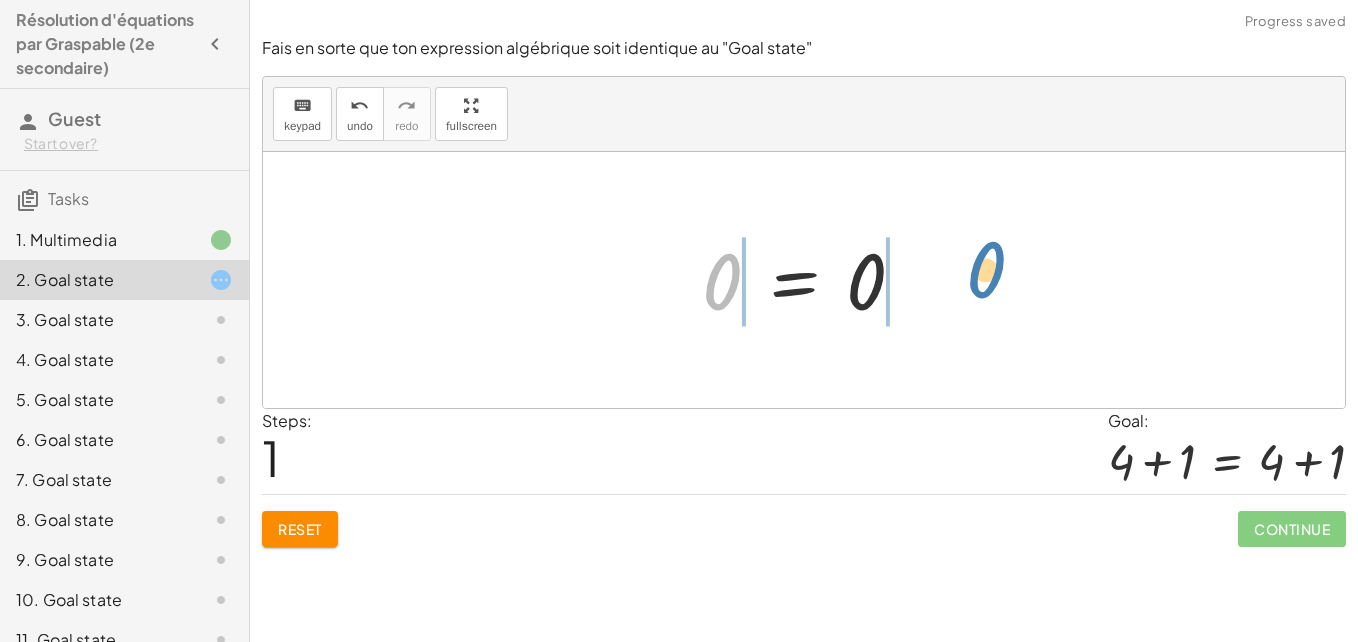 drag, startPoint x: 727, startPoint y: 281, endPoint x: 1005, endPoint y: 270, distance: 278.21753 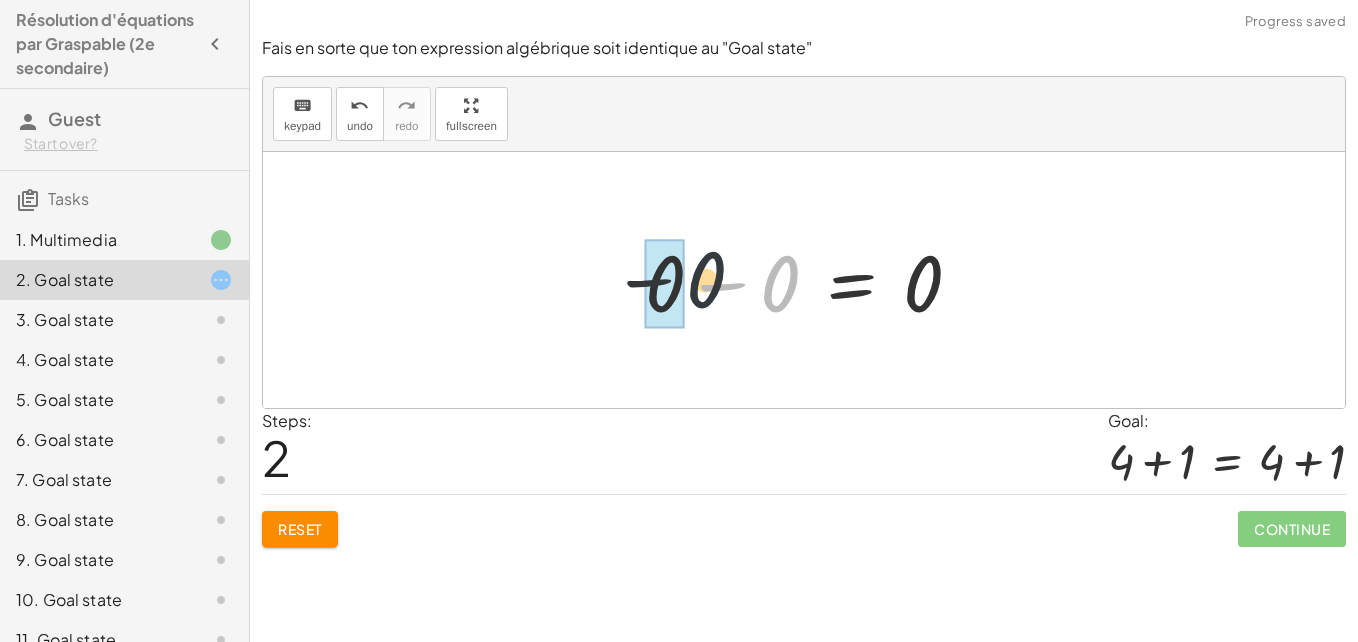 drag, startPoint x: 776, startPoint y: 300, endPoint x: 689, endPoint y: 296, distance: 87.0919 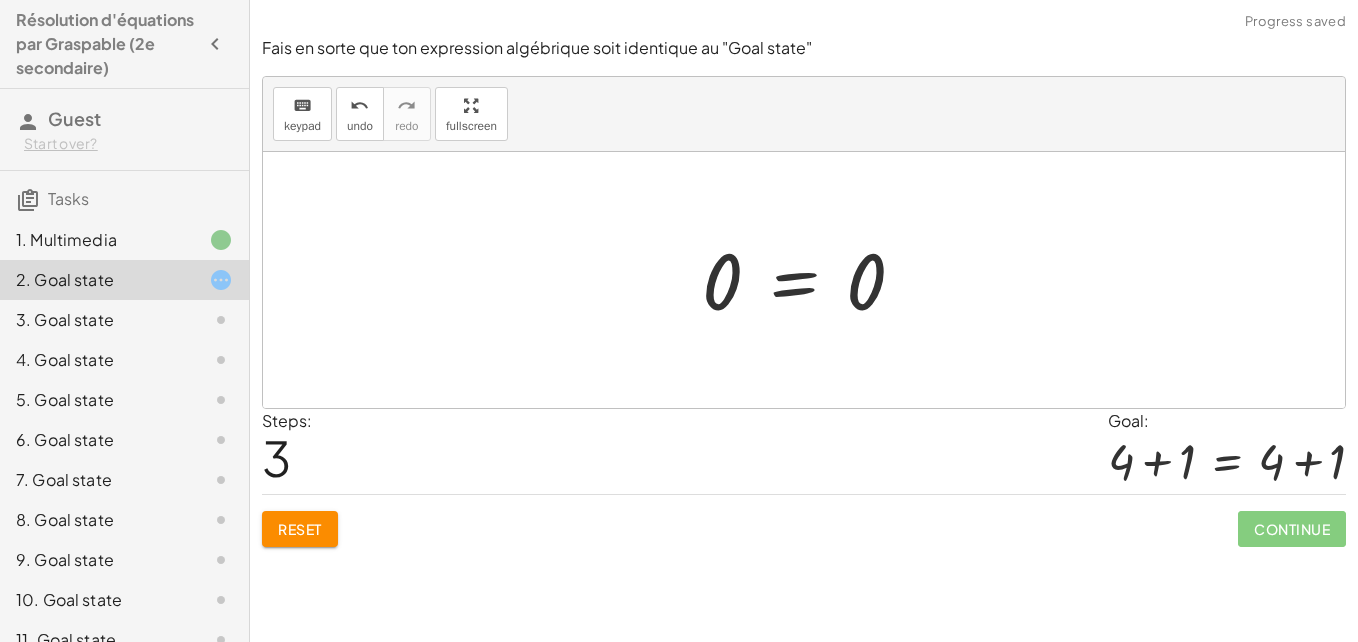 click at bounding box center (811, 280) 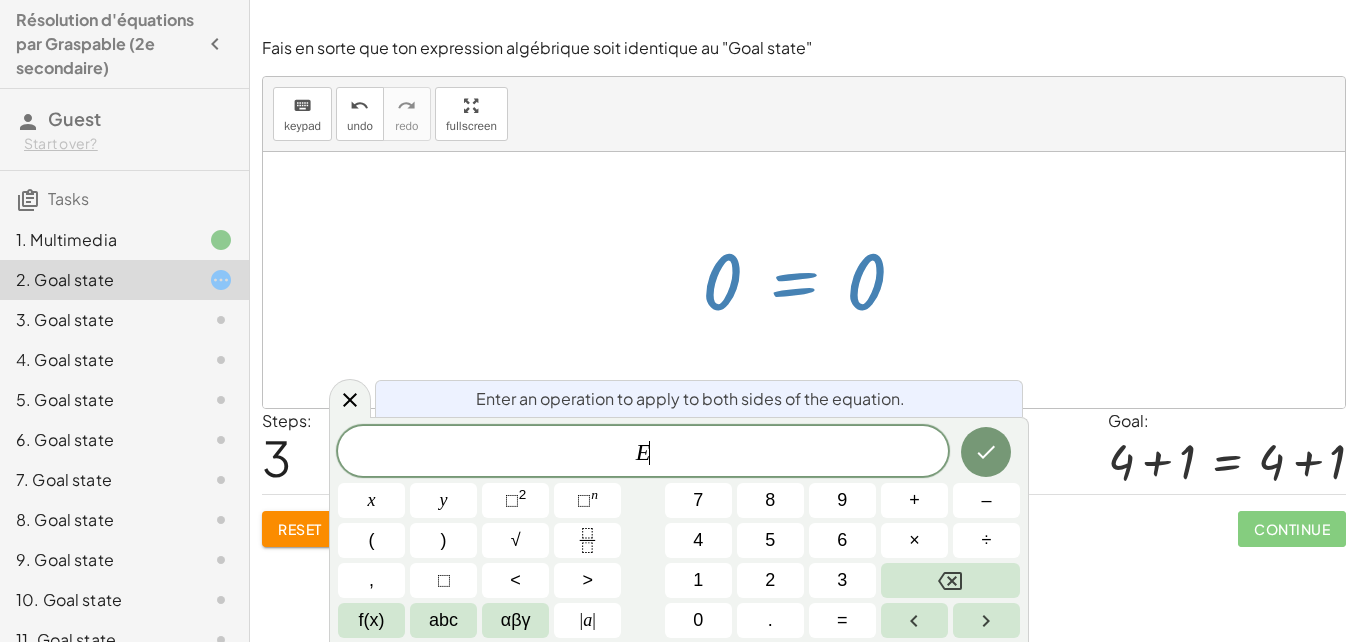 click at bounding box center (811, 280) 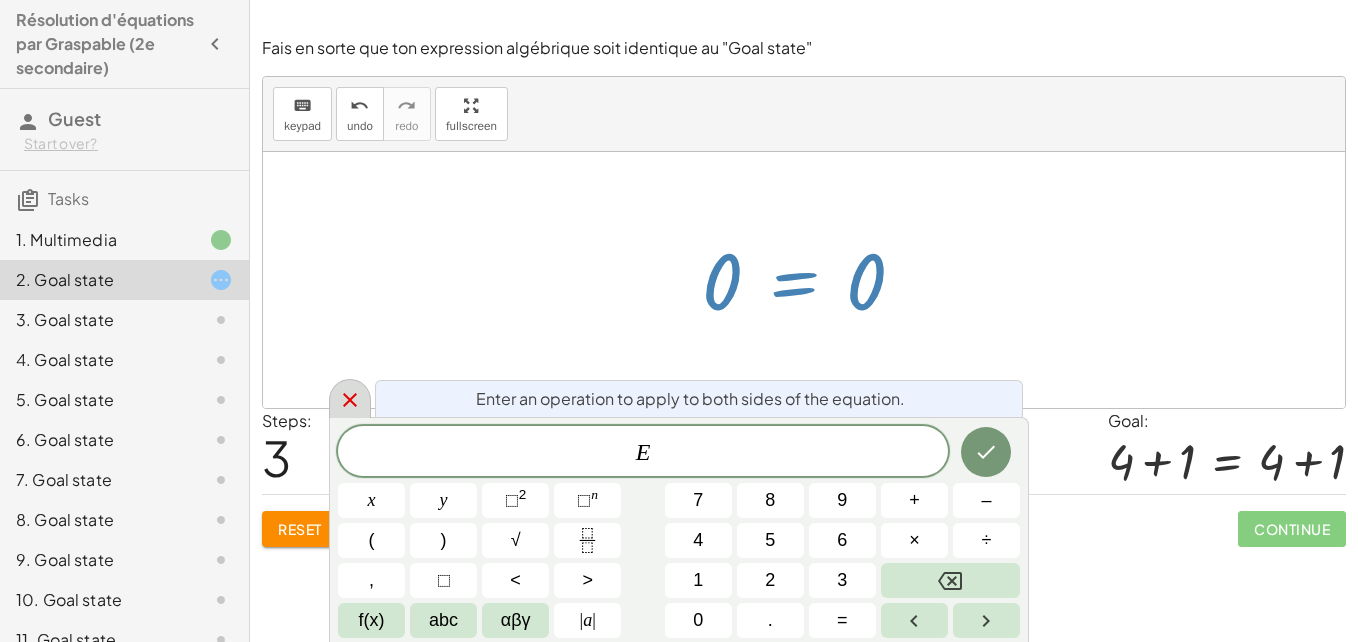 click 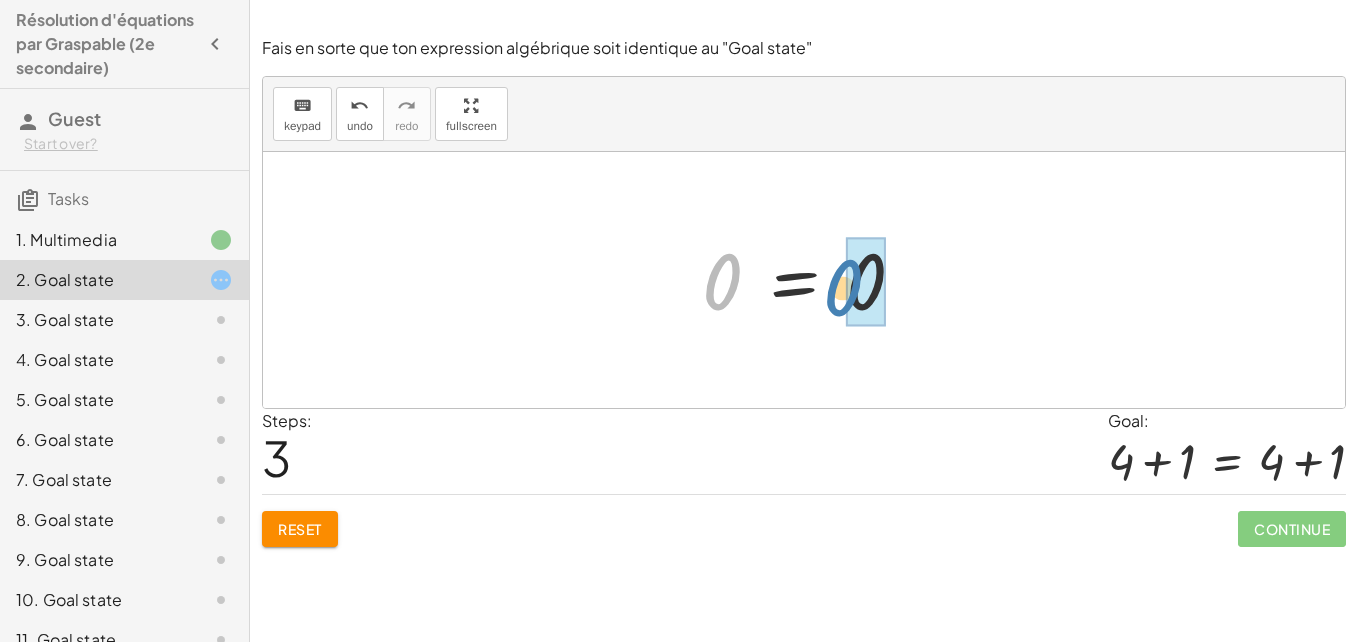 drag, startPoint x: 720, startPoint y: 291, endPoint x: 841, endPoint y: 297, distance: 121.14867 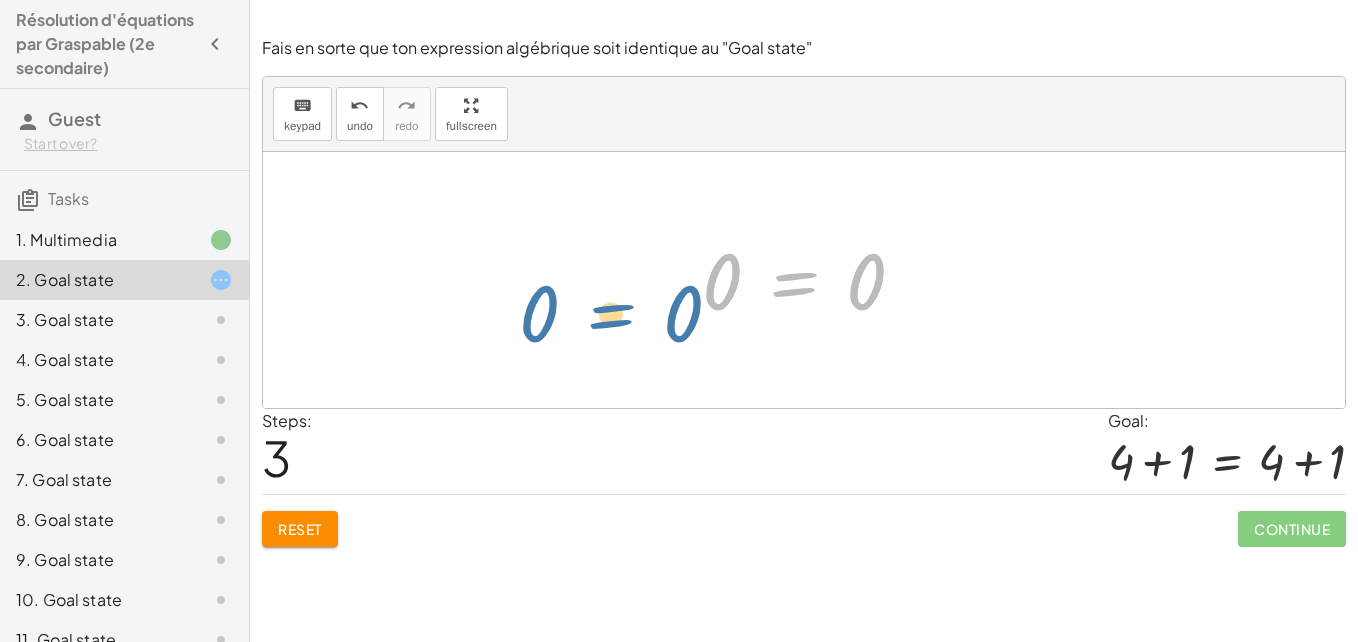 drag, startPoint x: 783, startPoint y: 276, endPoint x: 578, endPoint y: 305, distance: 207.04106 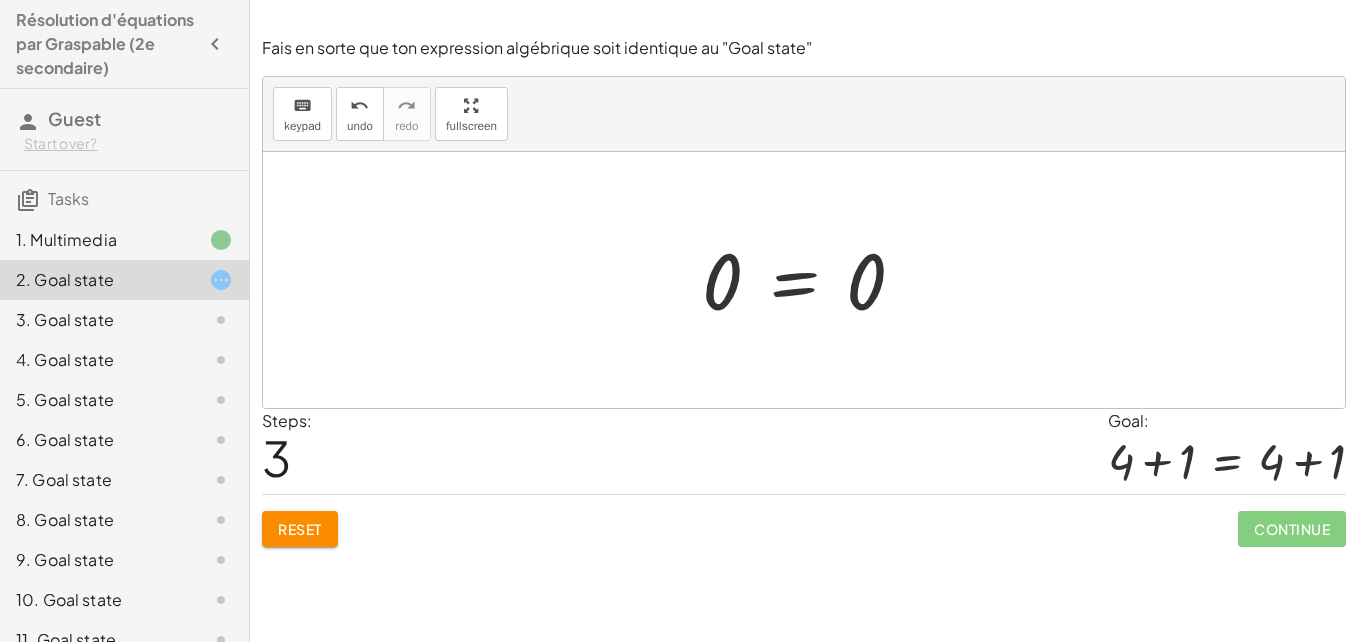 click on "Reset" 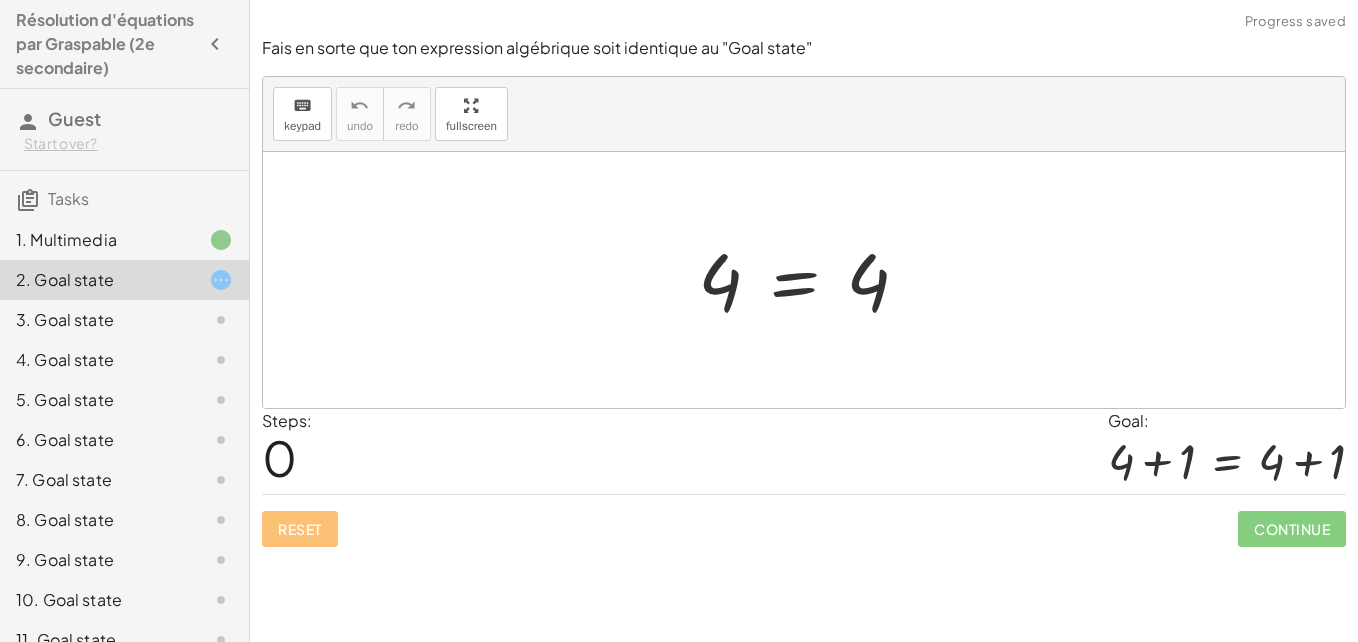 click at bounding box center [811, 280] 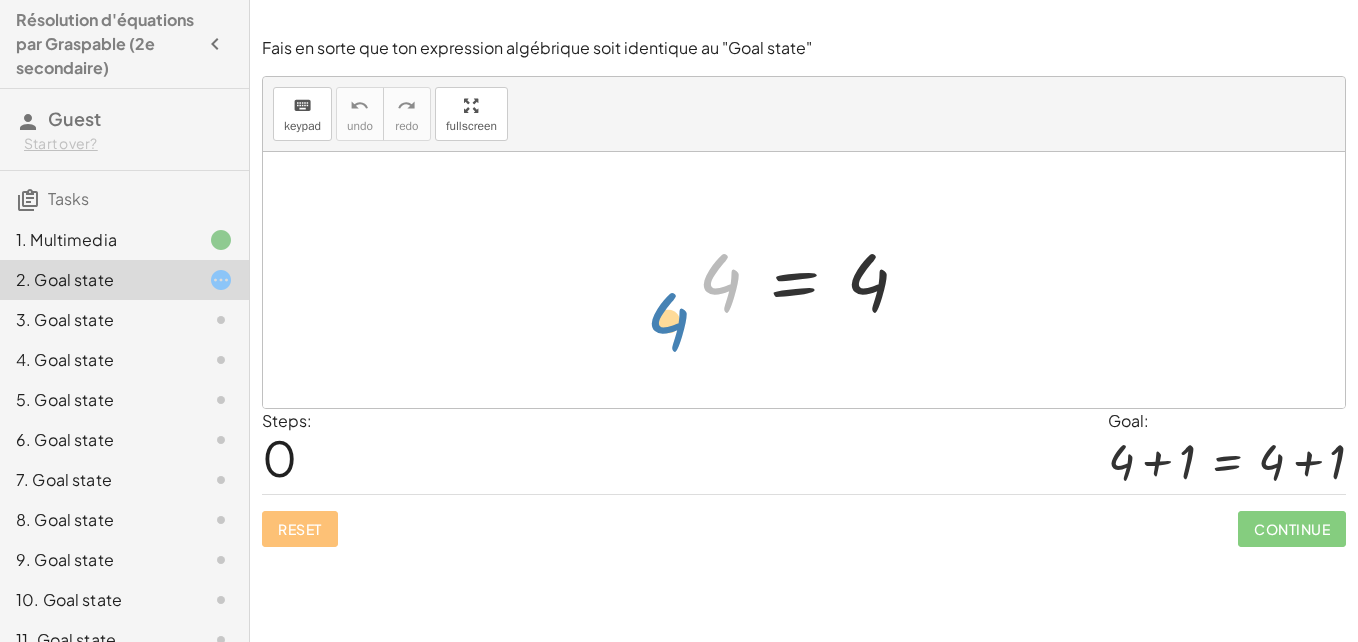 drag, startPoint x: 718, startPoint y: 277, endPoint x: 664, endPoint y: 316, distance: 66.61081 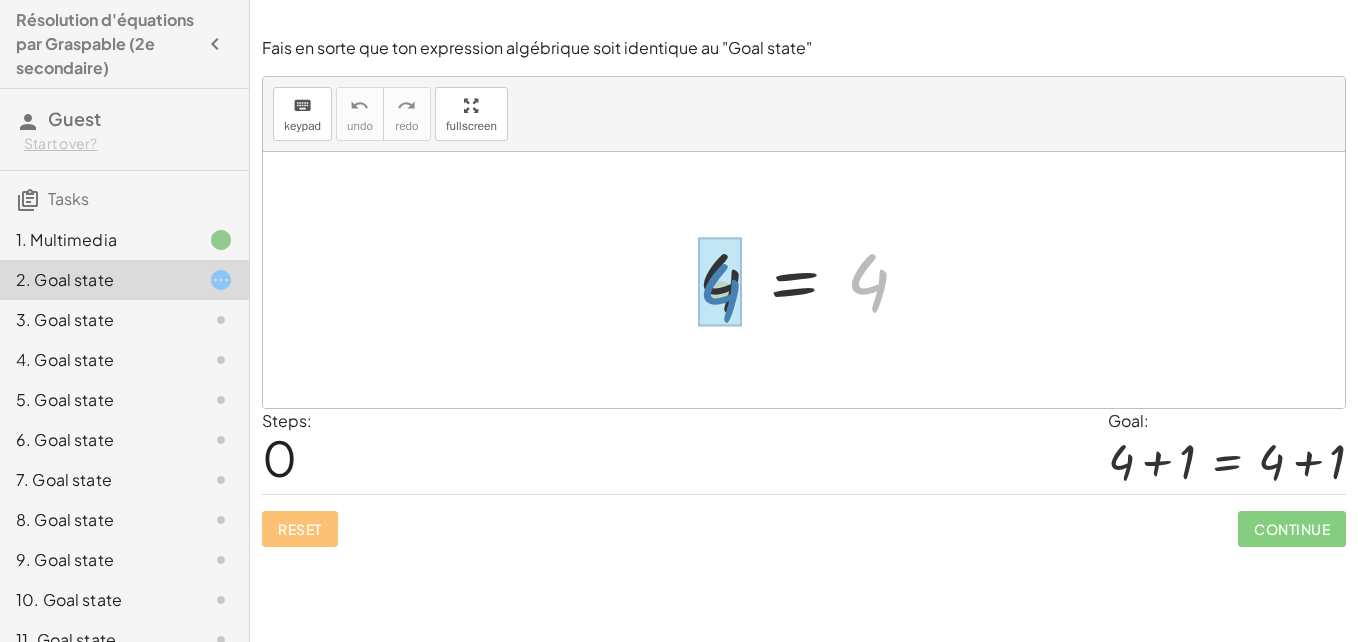 drag, startPoint x: 875, startPoint y: 285, endPoint x: 726, endPoint y: 295, distance: 149.33519 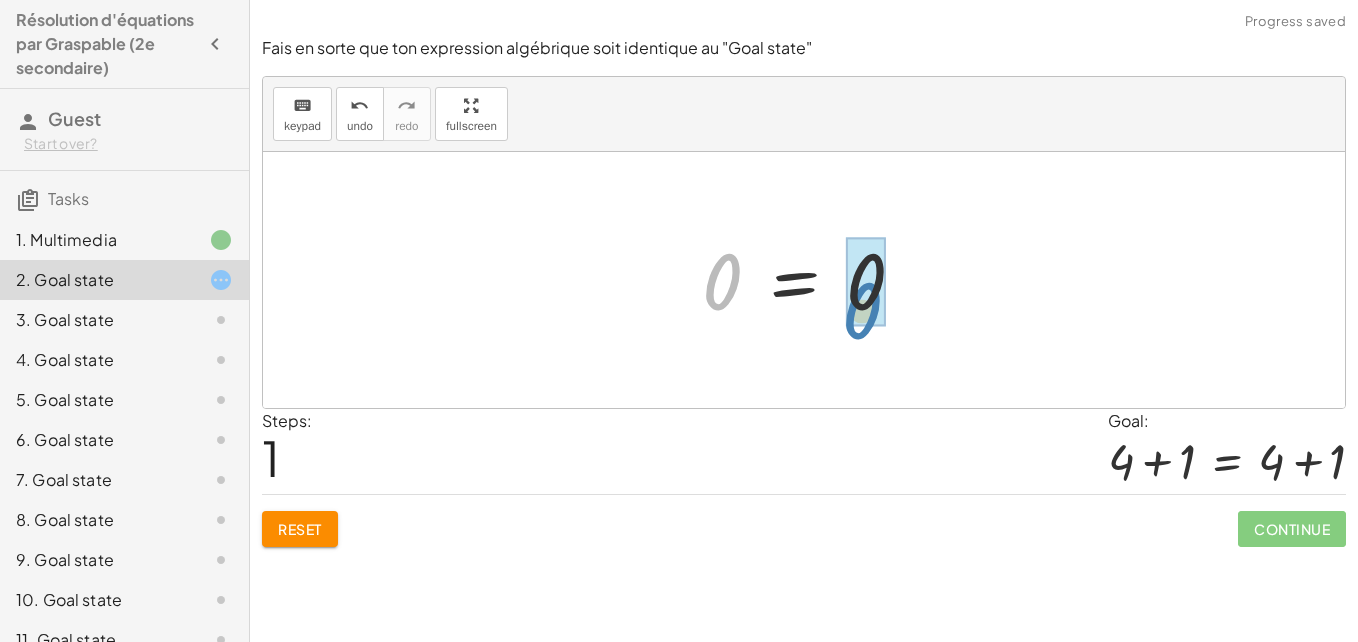 drag, startPoint x: 726, startPoint y: 295, endPoint x: 866, endPoint y: 324, distance: 142.97203 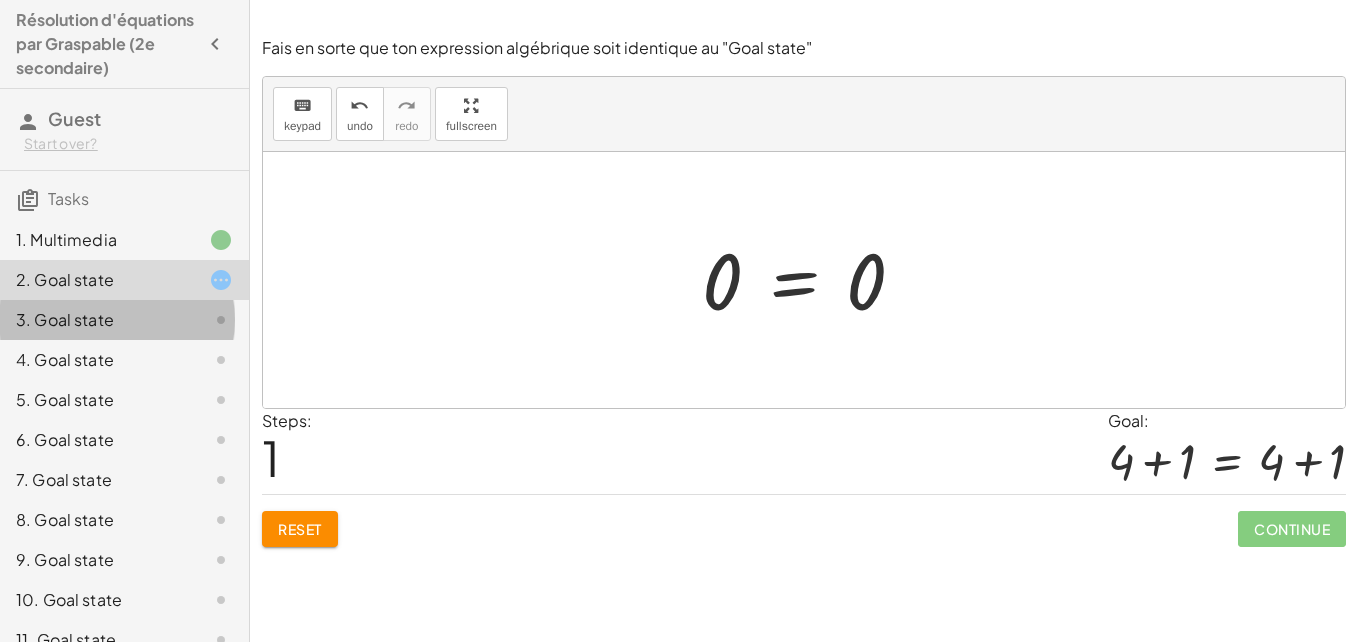 click on "3. Goal state" 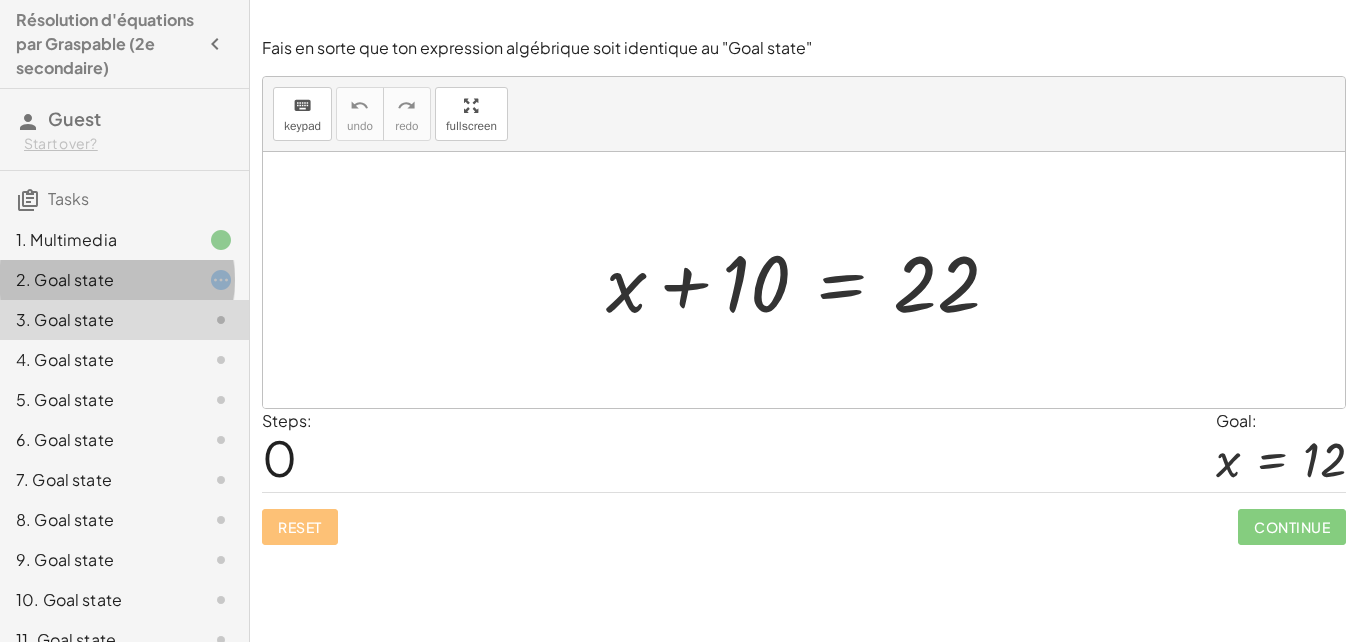 click on "2. Goal state" 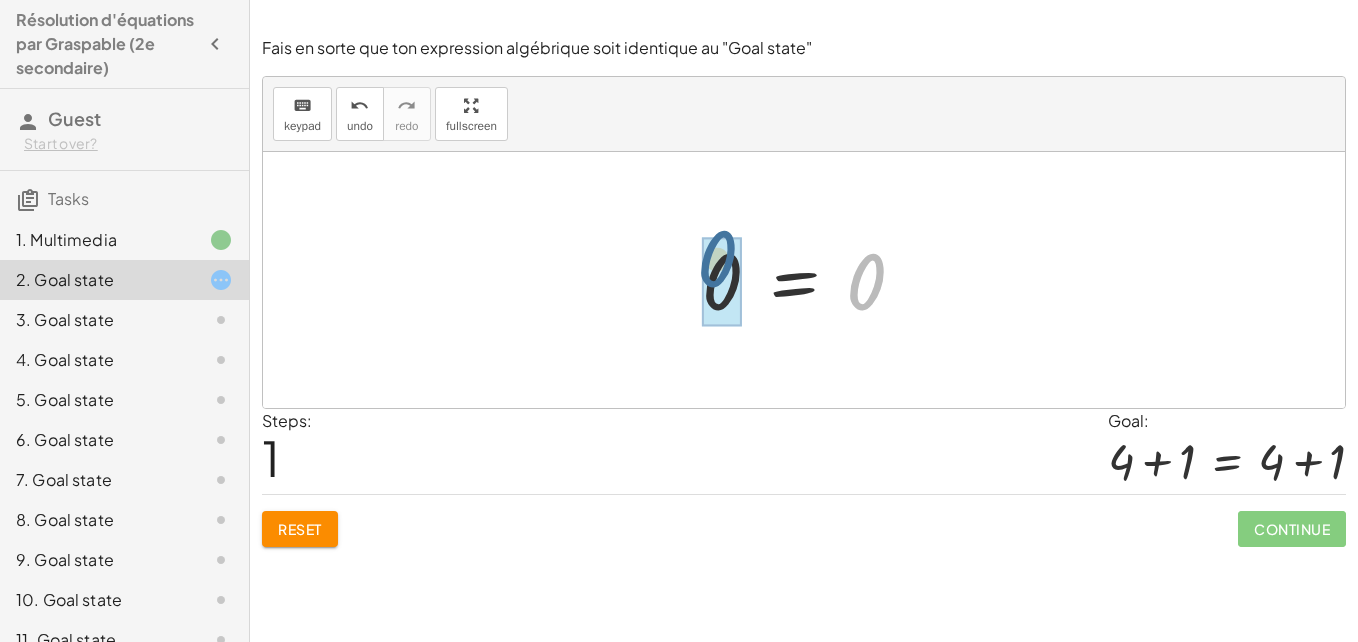 drag, startPoint x: 857, startPoint y: 280, endPoint x: 713, endPoint y: 259, distance: 145.5232 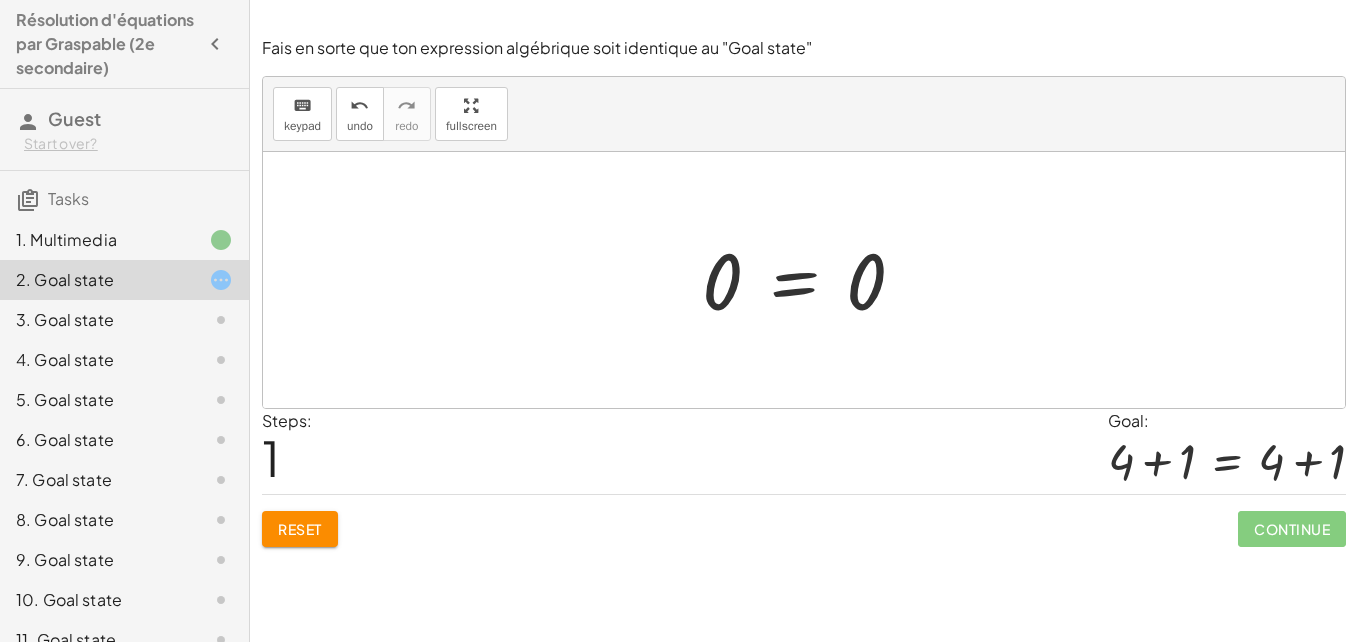 click on "Reset" 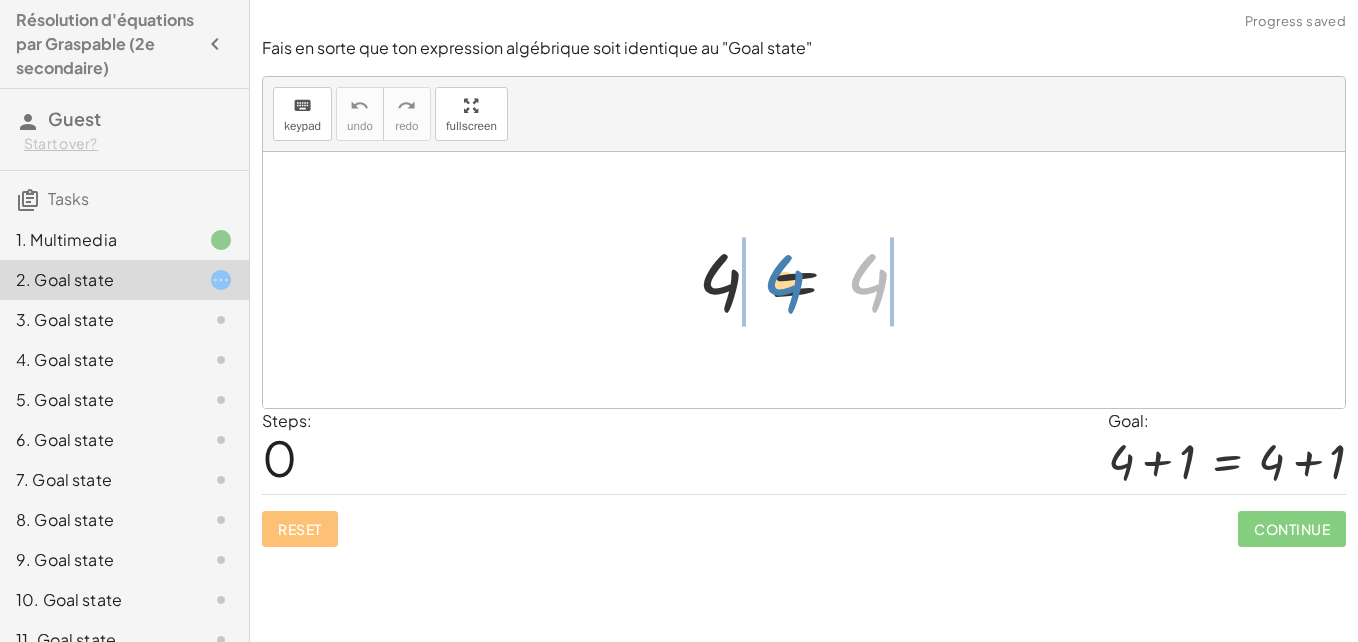 drag, startPoint x: 872, startPoint y: 273, endPoint x: 788, endPoint y: 274, distance: 84.00595 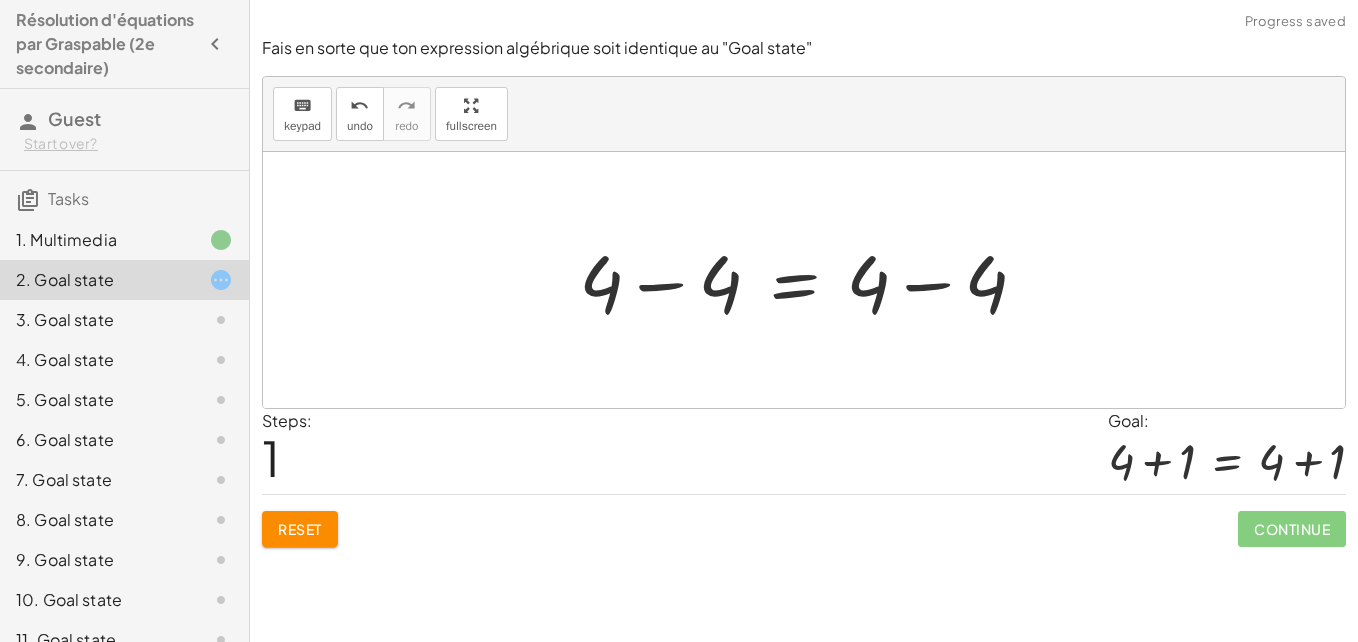 click at bounding box center [811, 280] 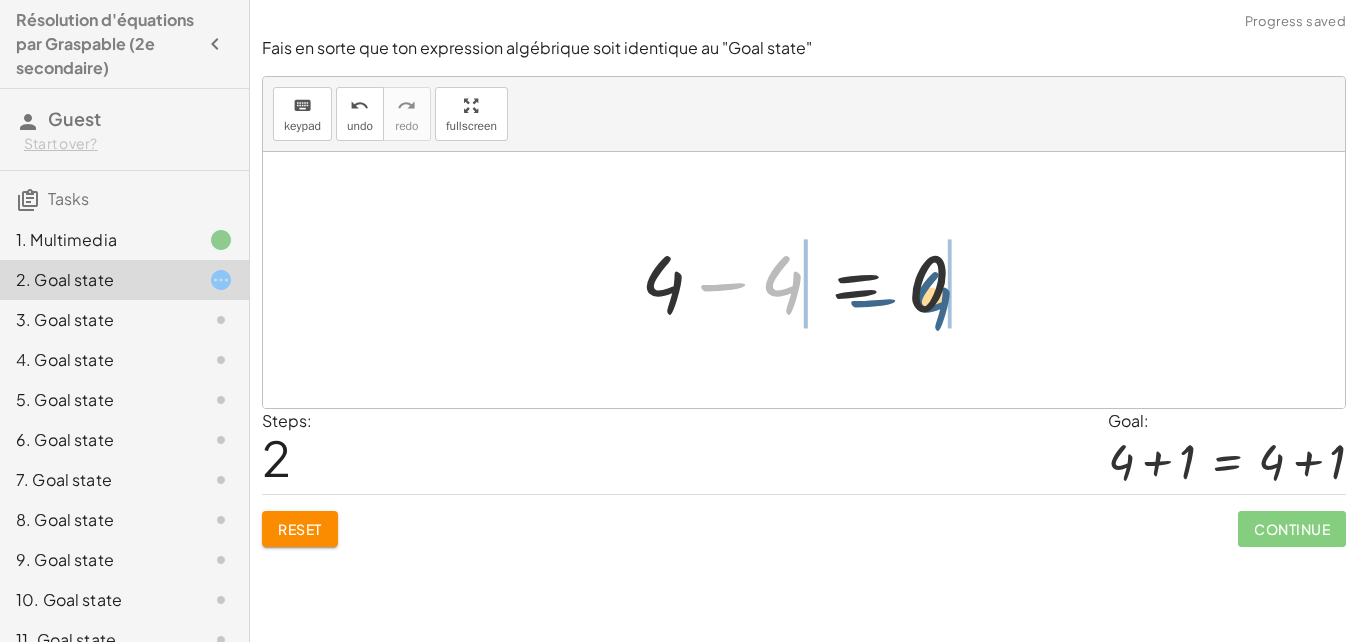 drag, startPoint x: 789, startPoint y: 276, endPoint x: 938, endPoint y: 290, distance: 149.65627 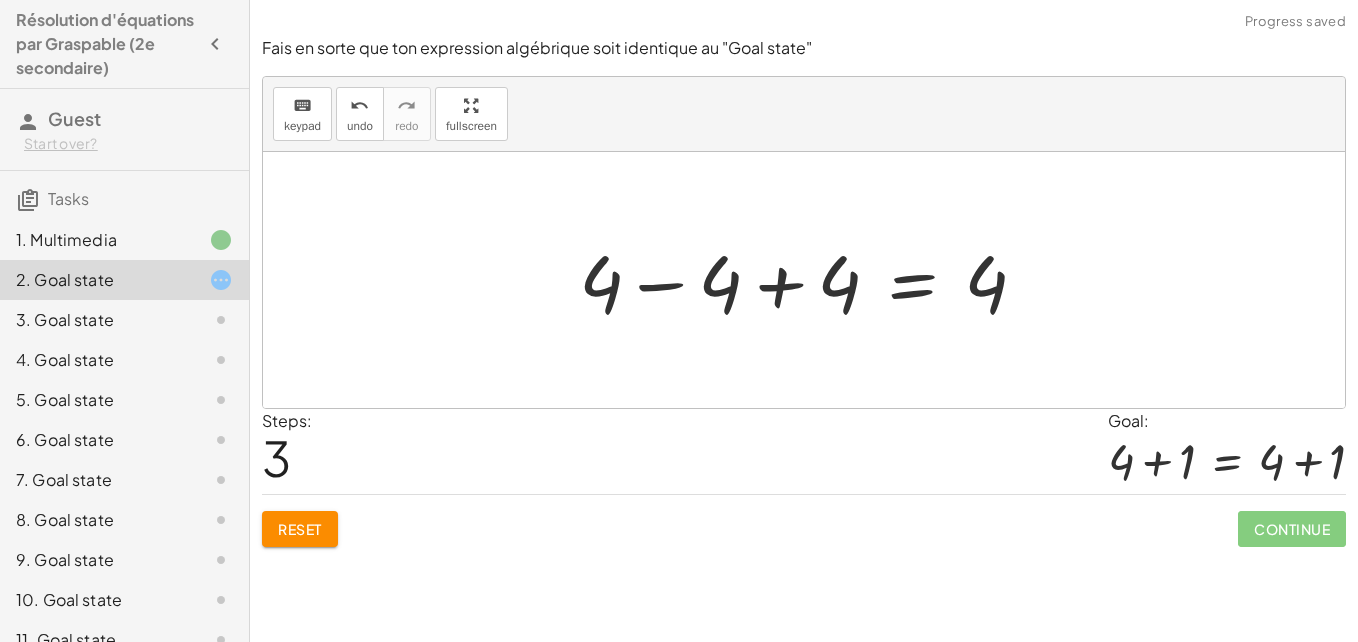 click at bounding box center (811, 280) 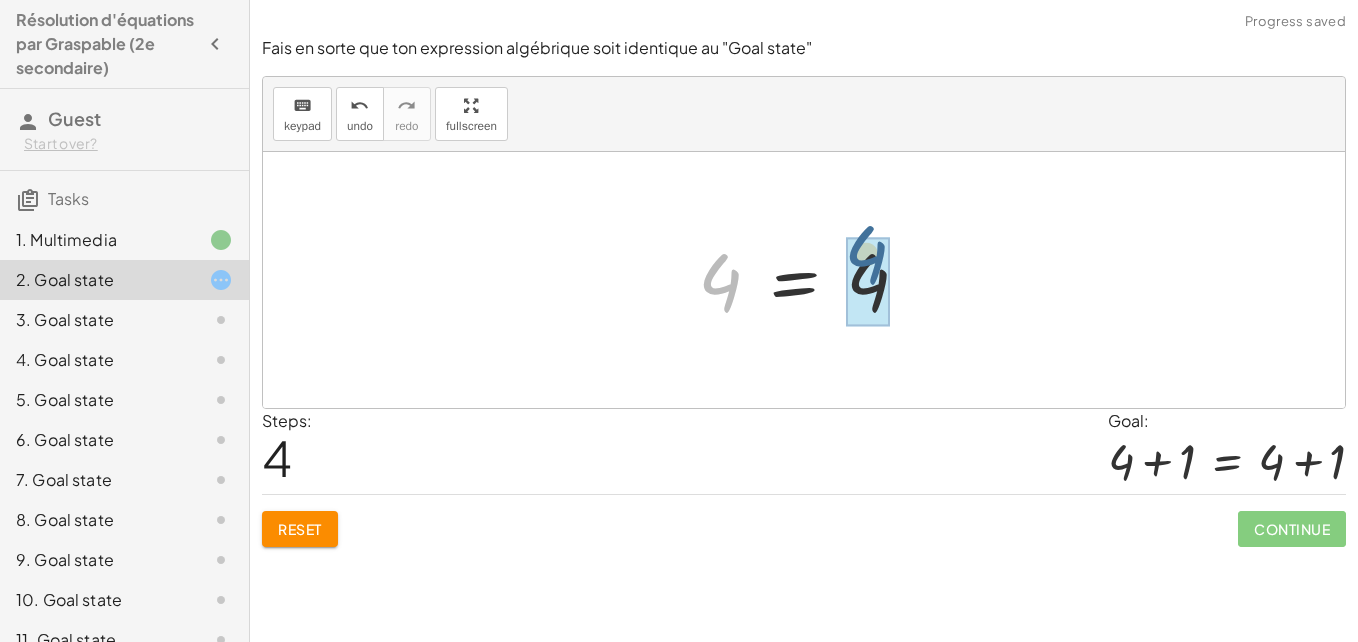 drag, startPoint x: 731, startPoint y: 285, endPoint x: 878, endPoint y: 258, distance: 149.45903 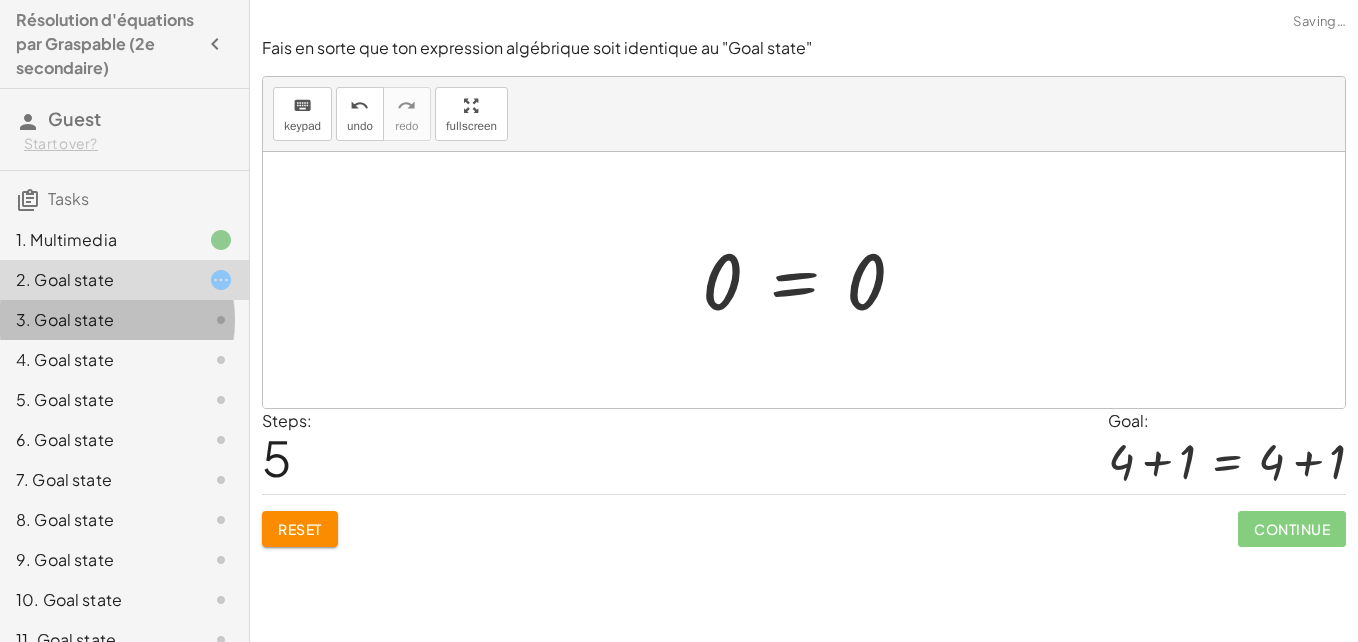 click 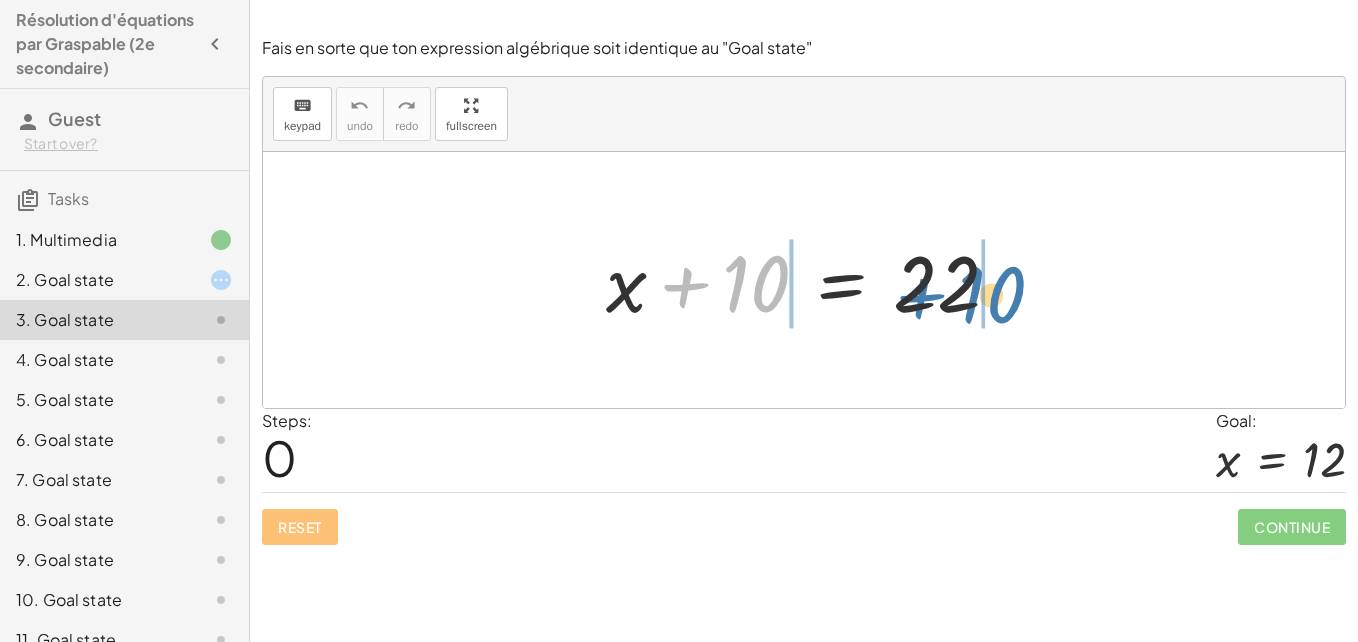 click at bounding box center (811, 280) 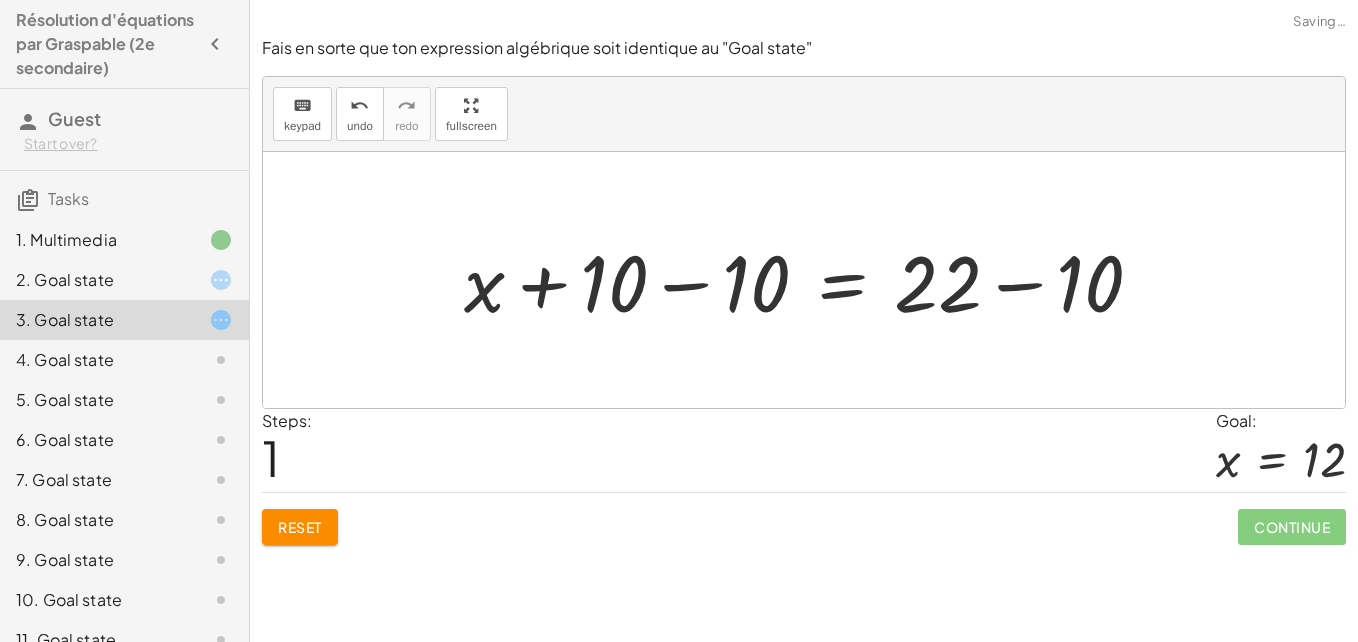 click at bounding box center [811, 280] 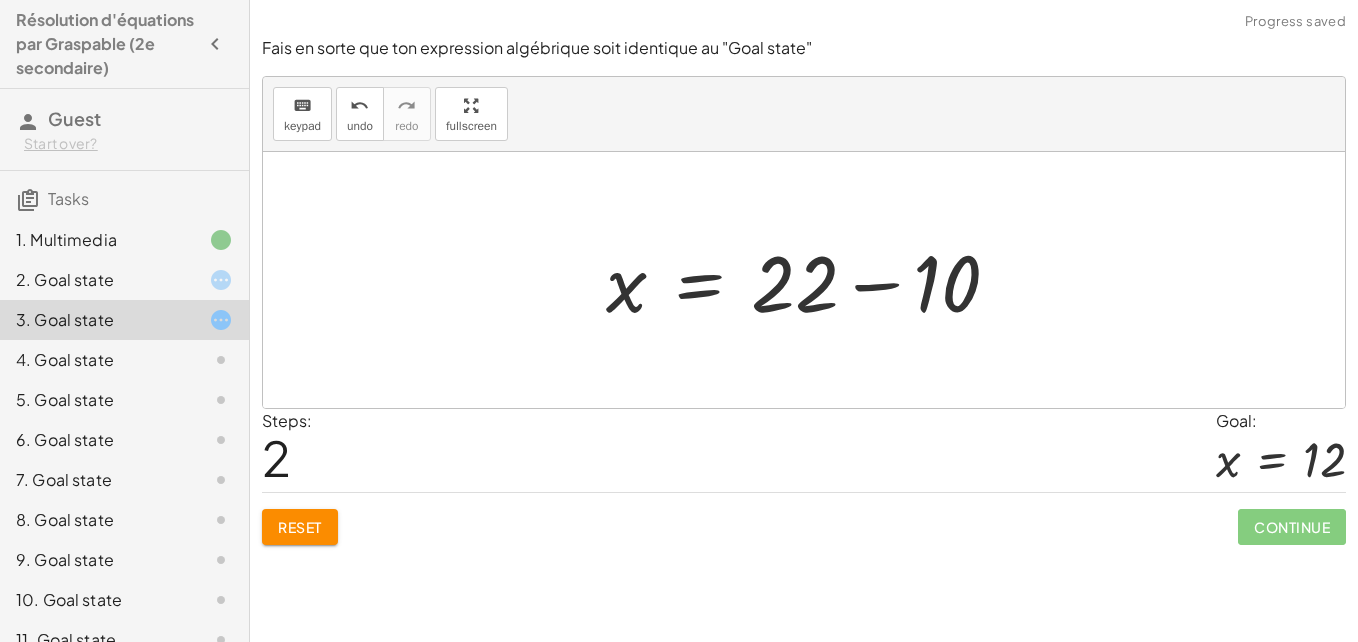 click at bounding box center (811, 280) 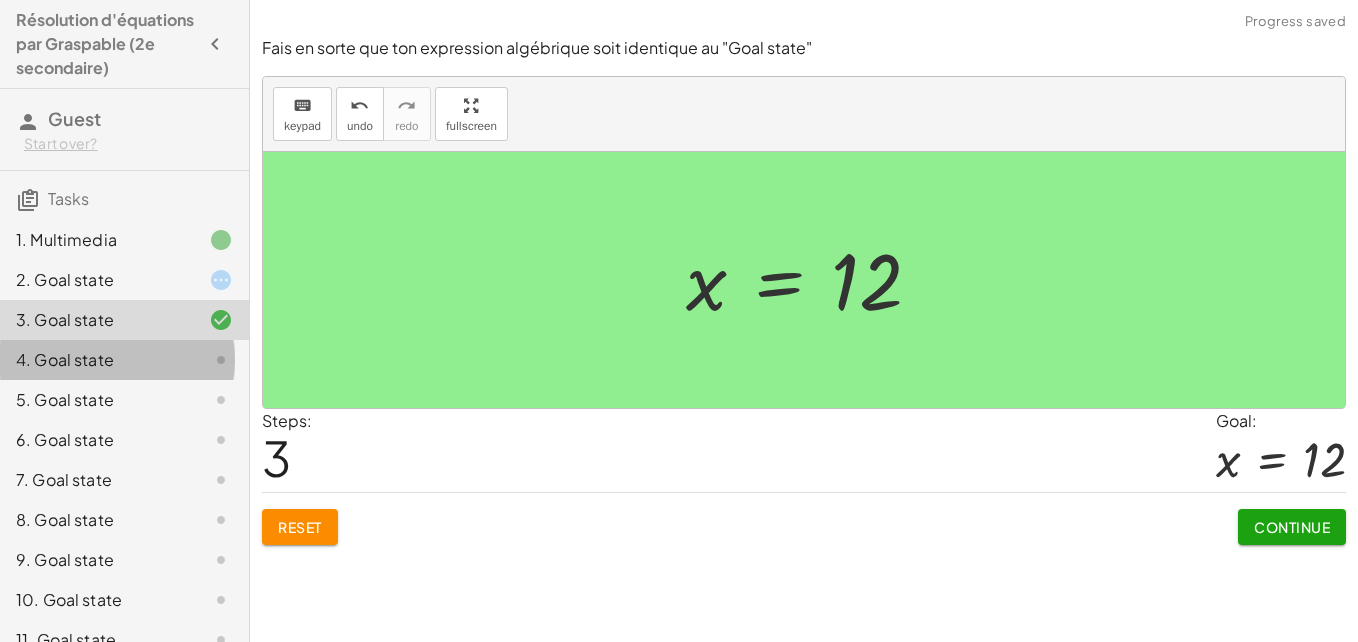 click on "4. Goal state" 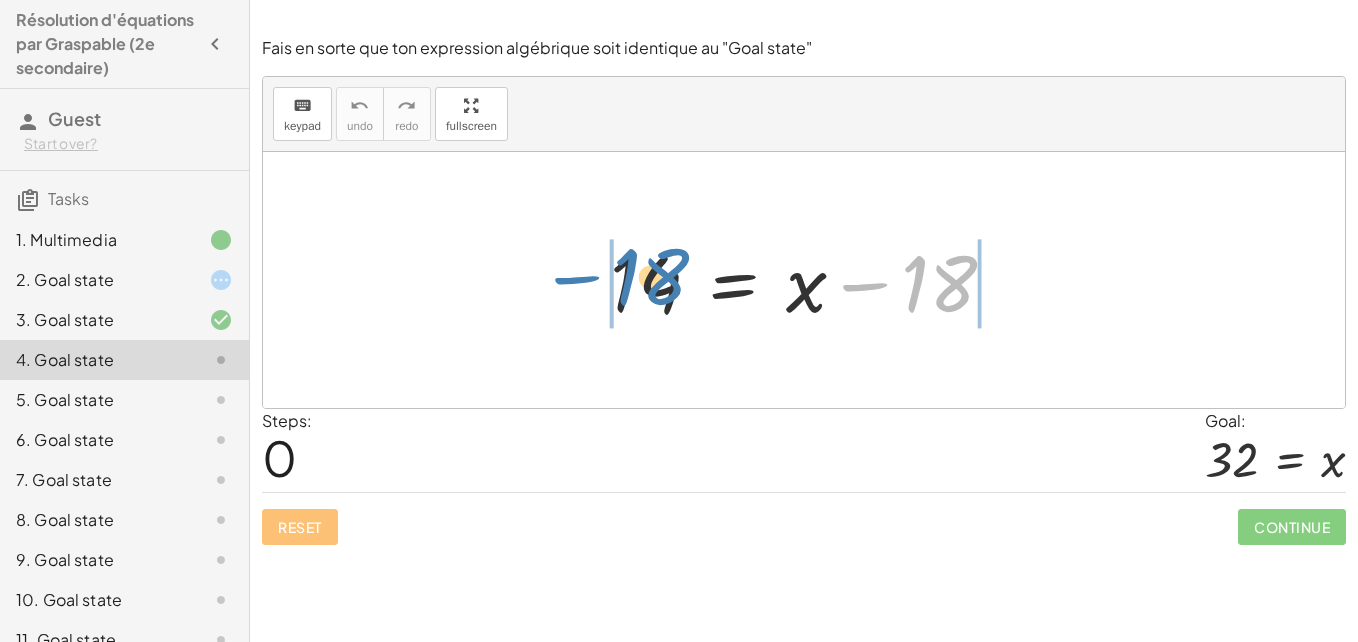 drag, startPoint x: 960, startPoint y: 287, endPoint x: 663, endPoint y: 277, distance: 297.1683 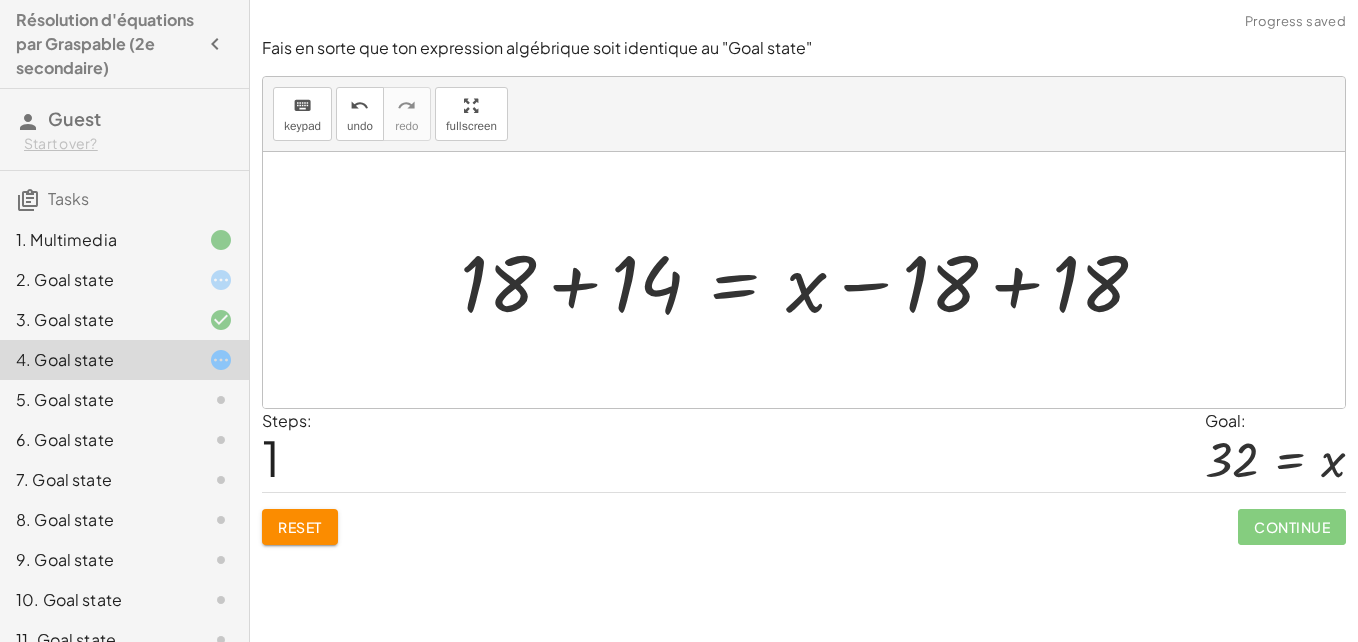 click at bounding box center (811, 280) 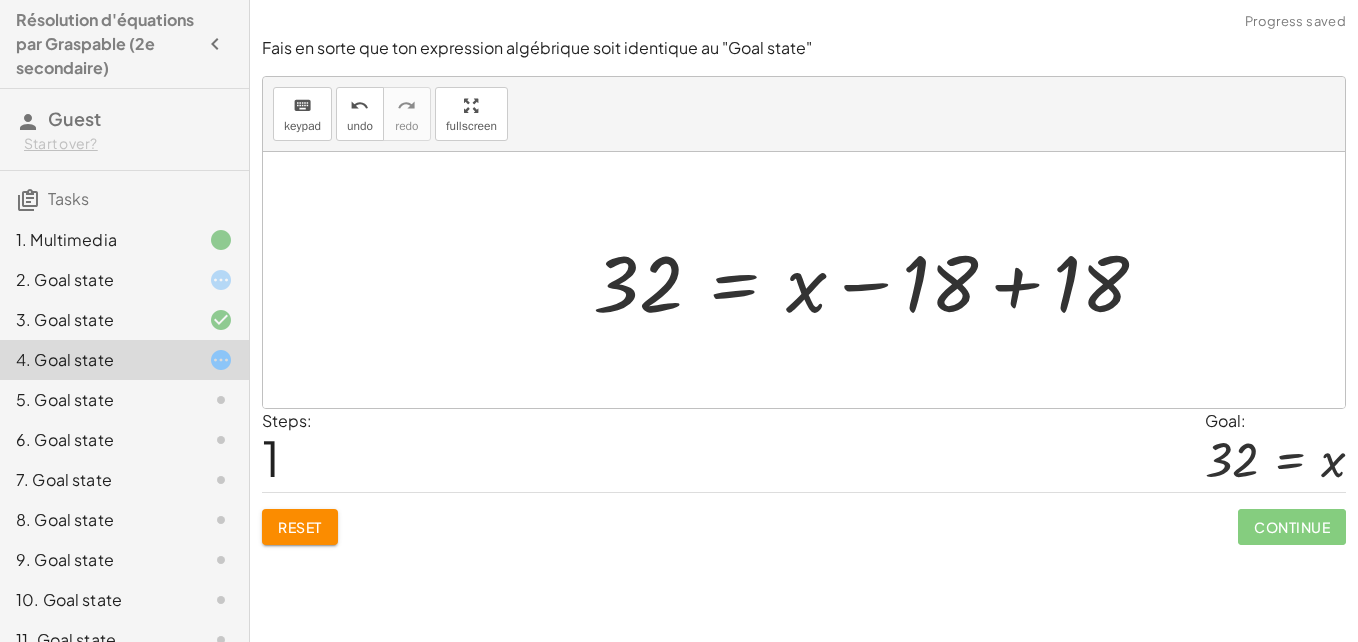 click at bounding box center [878, 280] 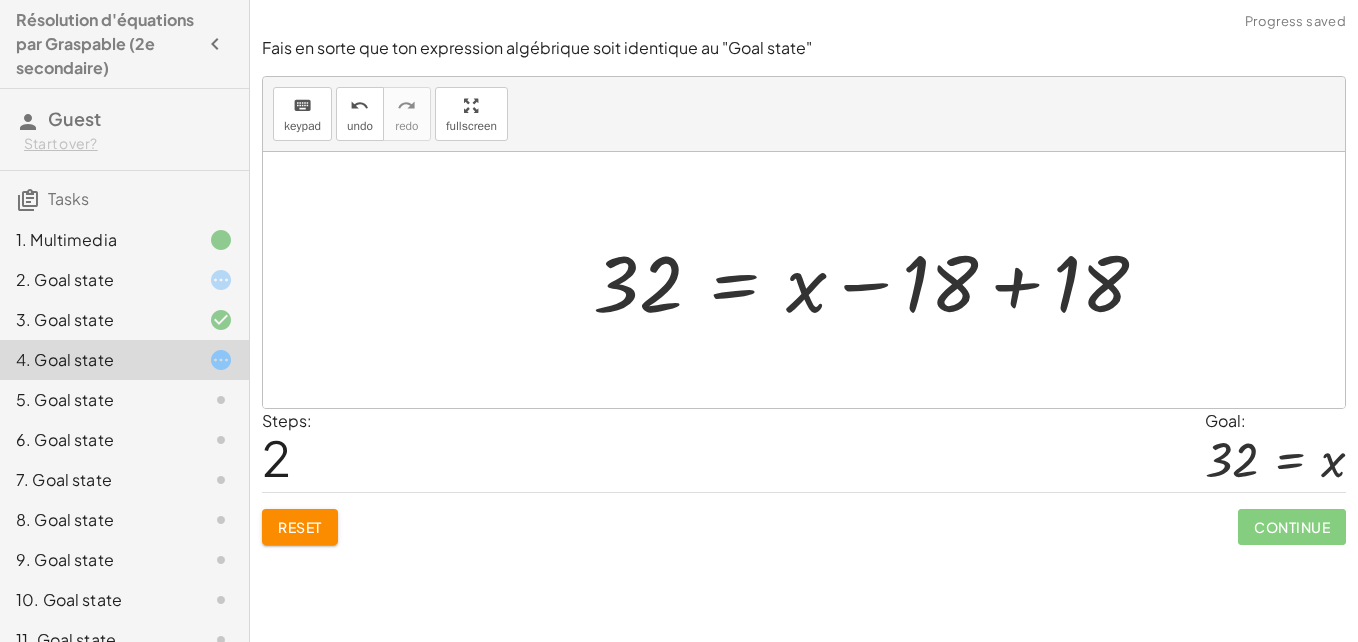 click at bounding box center (878, 280) 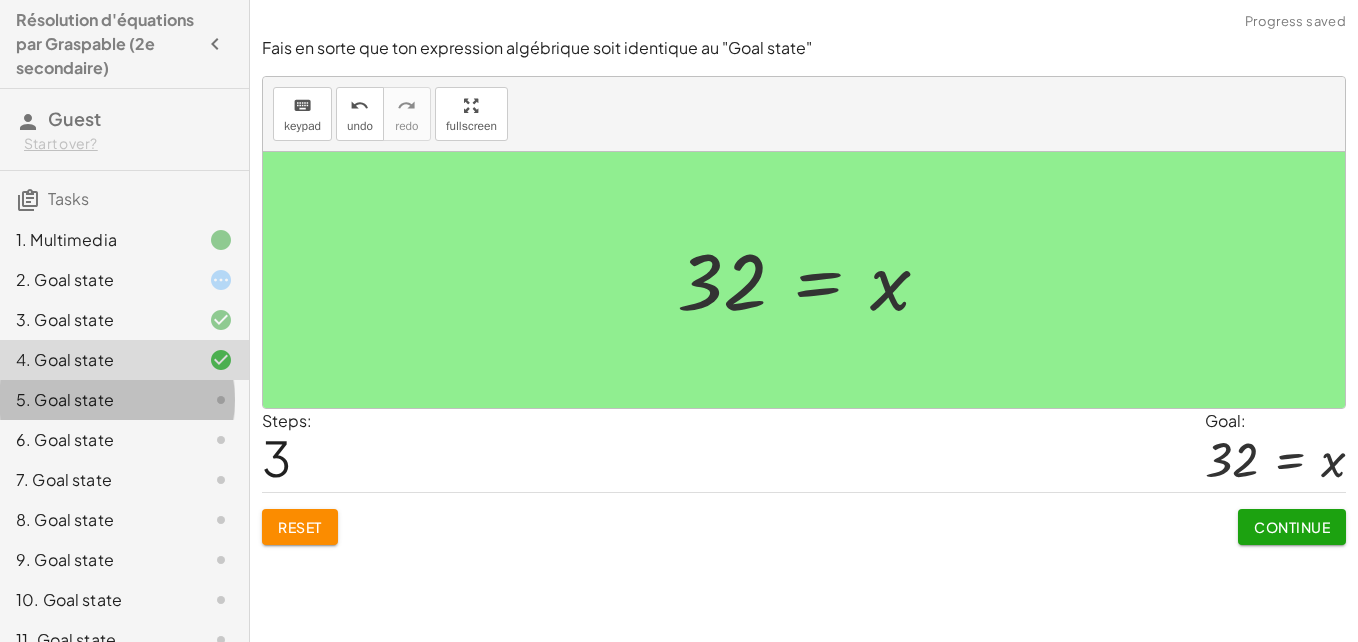 click 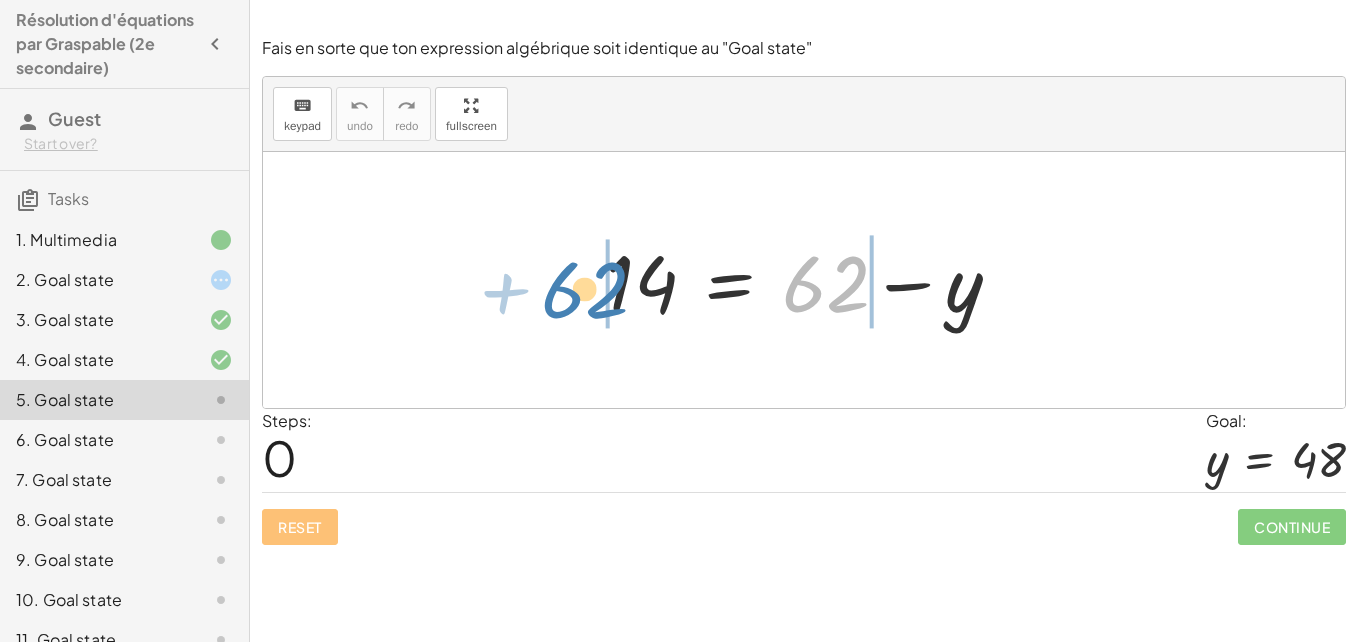 drag, startPoint x: 838, startPoint y: 286, endPoint x: 594, endPoint y: 291, distance: 244.05122 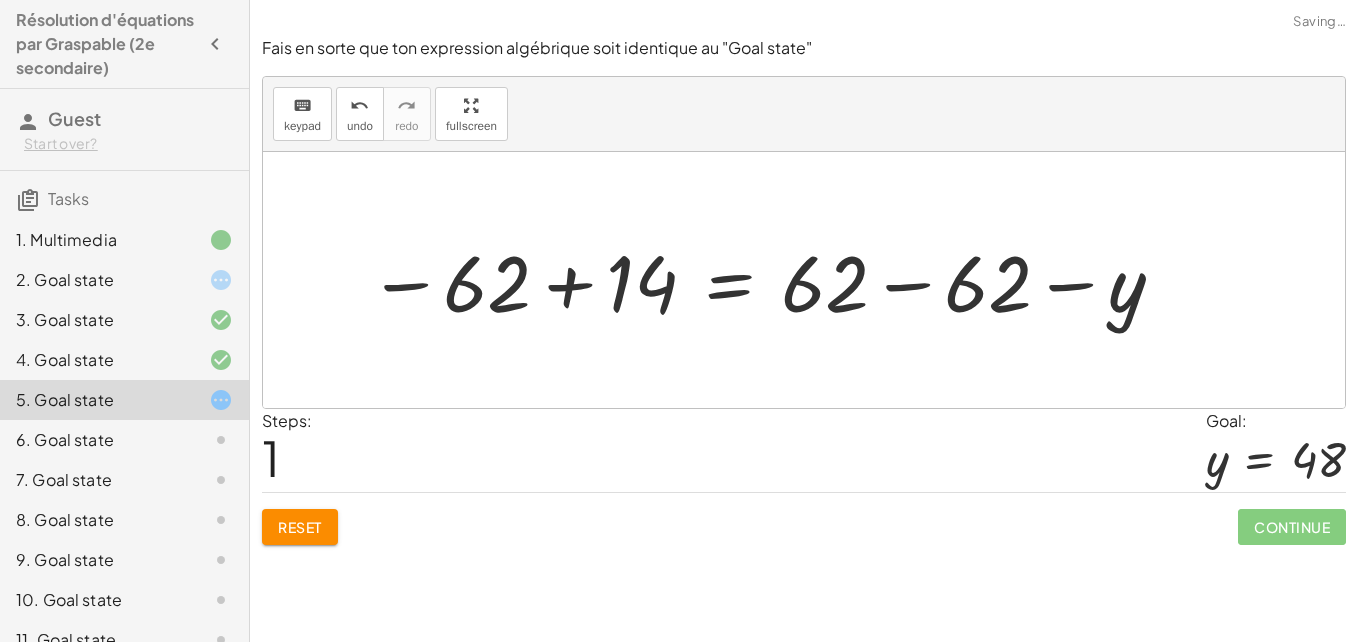 click at bounding box center (767, 280) 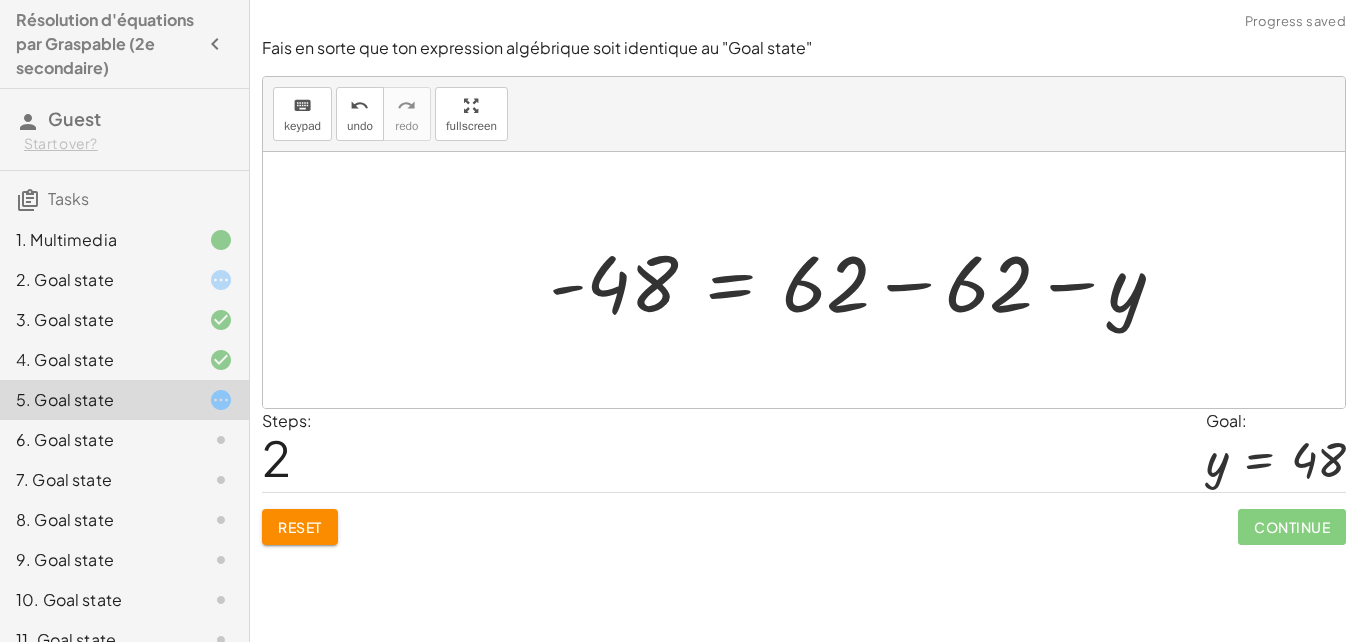 click at bounding box center [864, 280] 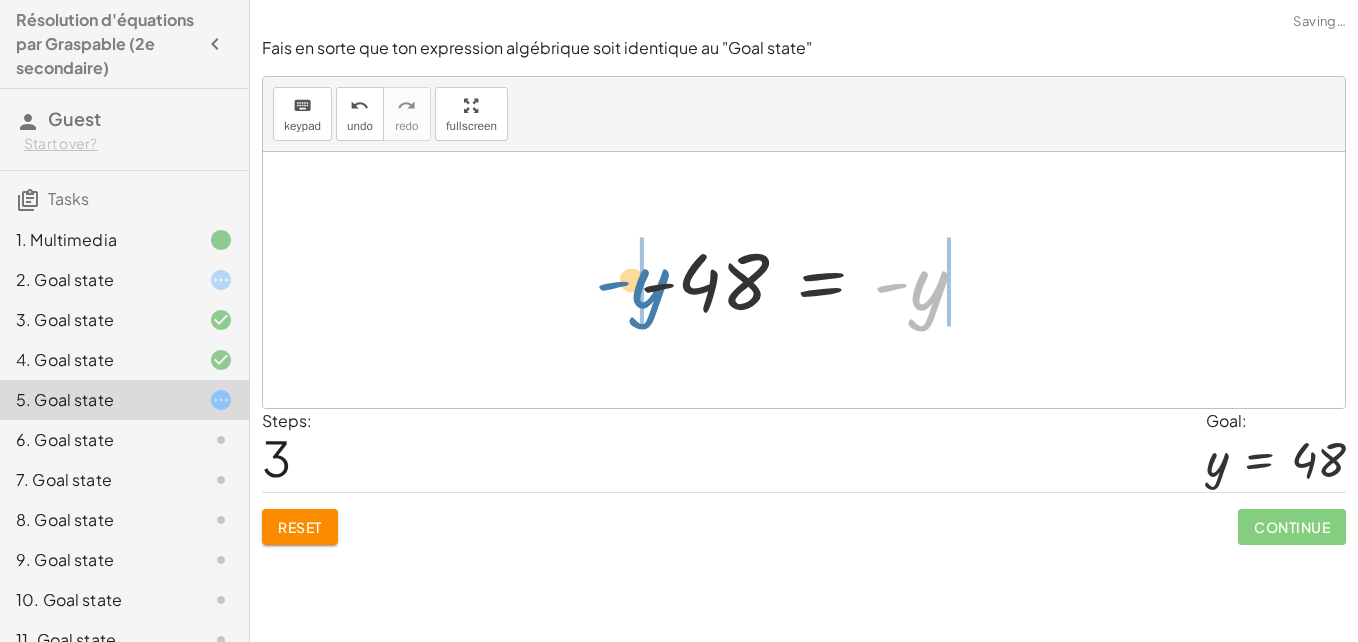 drag, startPoint x: 910, startPoint y: 281, endPoint x: 617, endPoint y: 280, distance: 293.0017 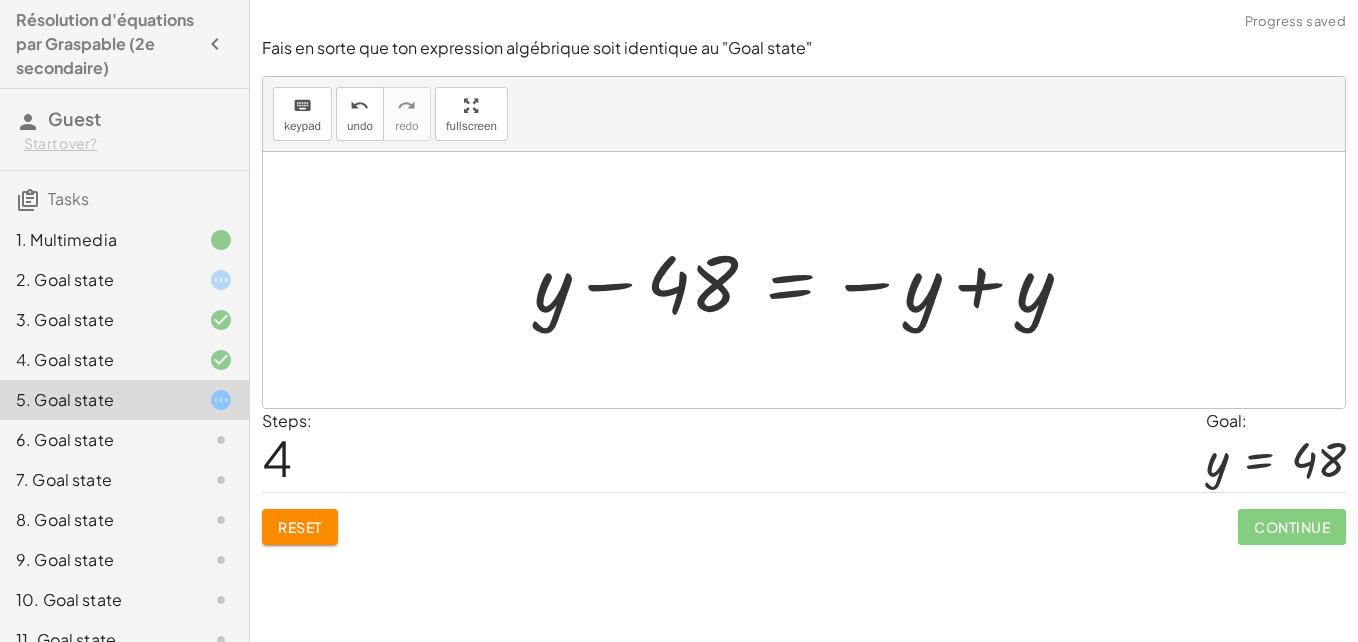 click at bounding box center [811, 280] 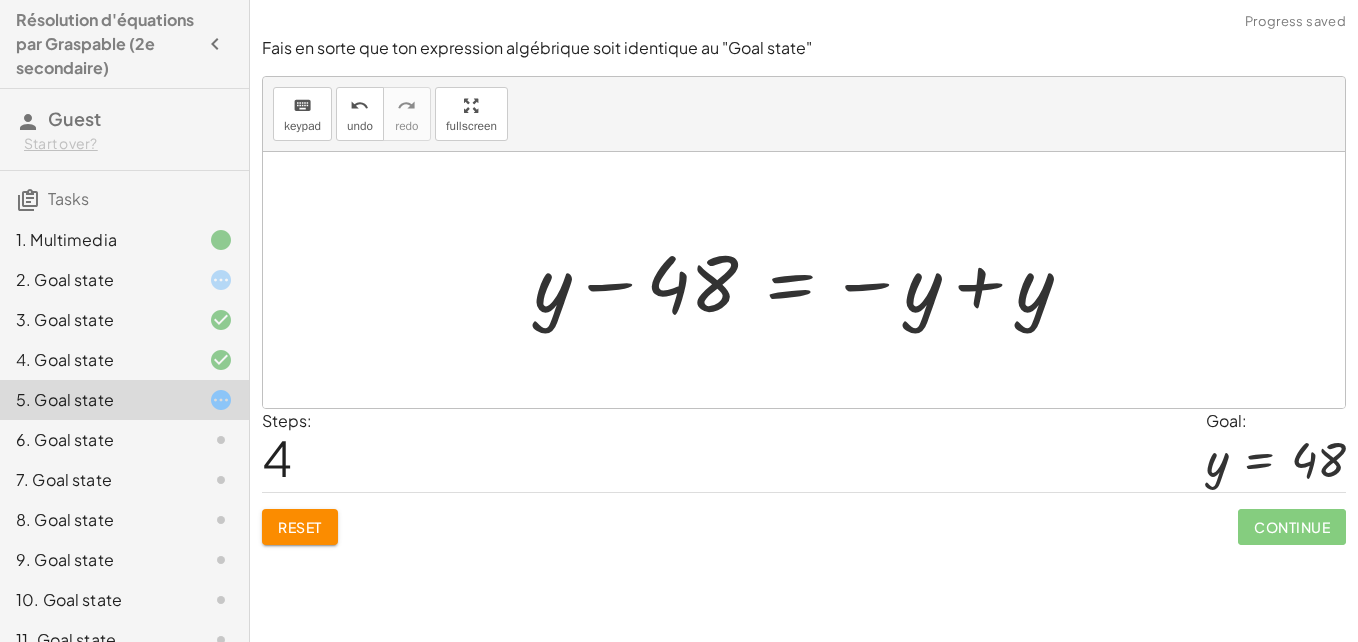 click at bounding box center [811, 280] 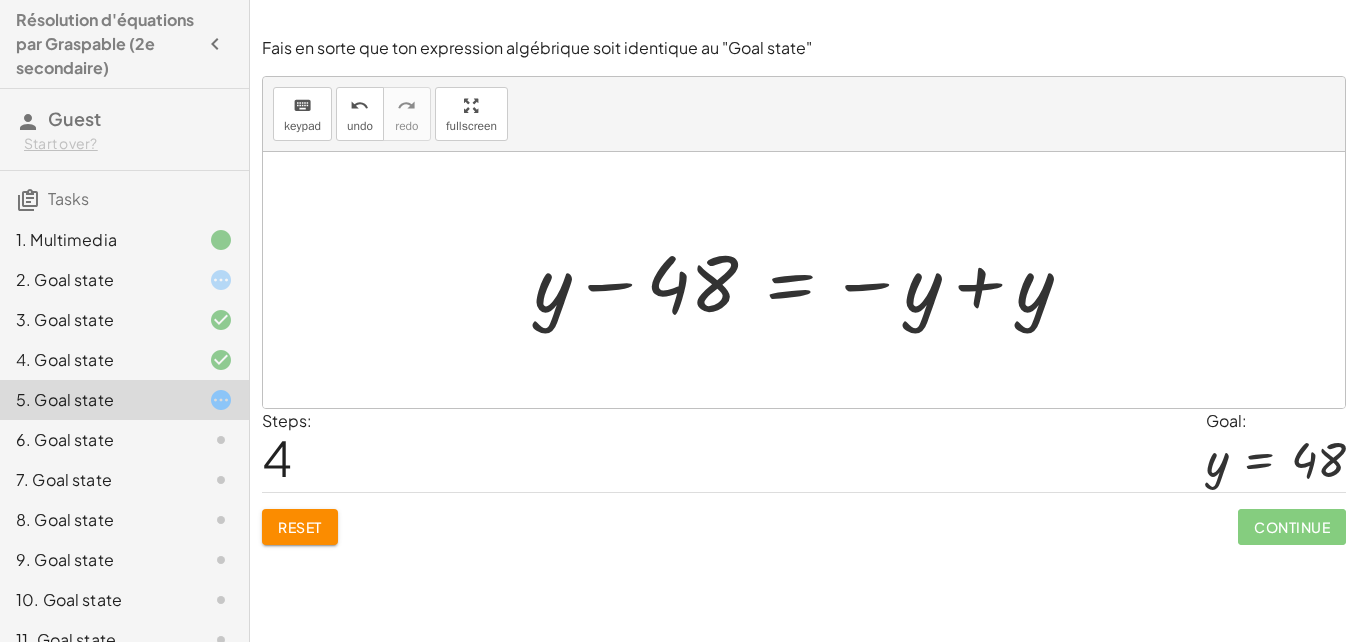 click at bounding box center (811, 280) 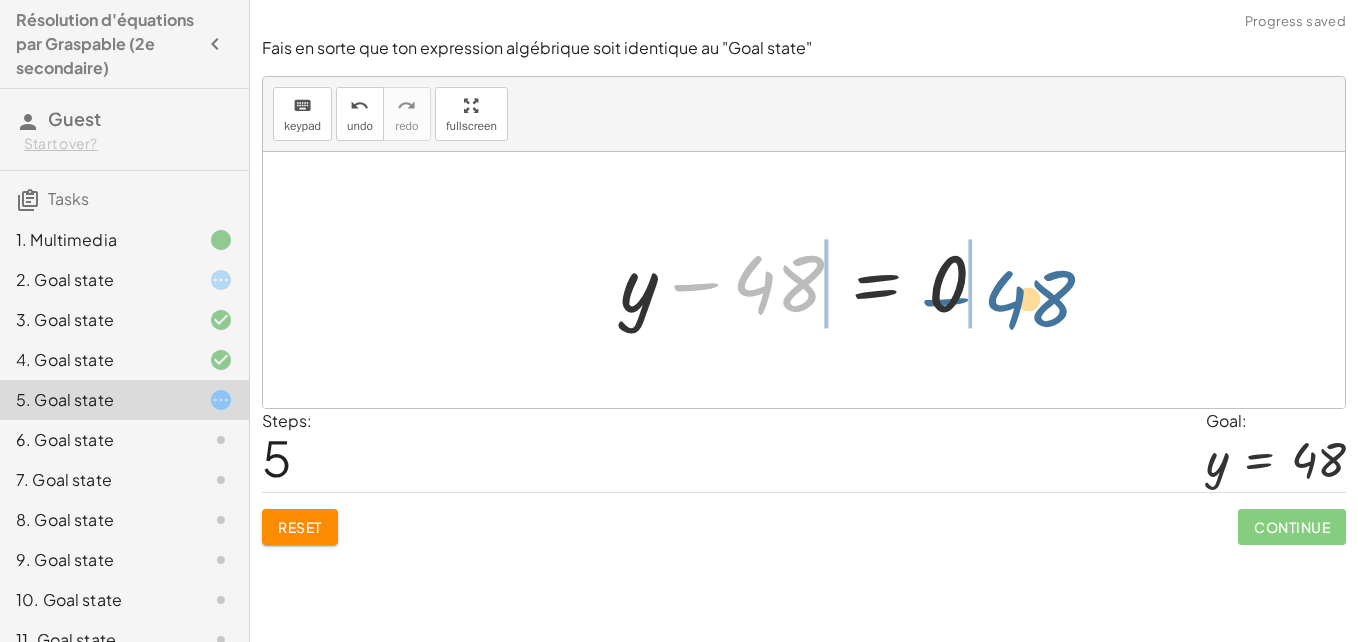 drag, startPoint x: 765, startPoint y: 280, endPoint x: 1023, endPoint y: 294, distance: 258.37958 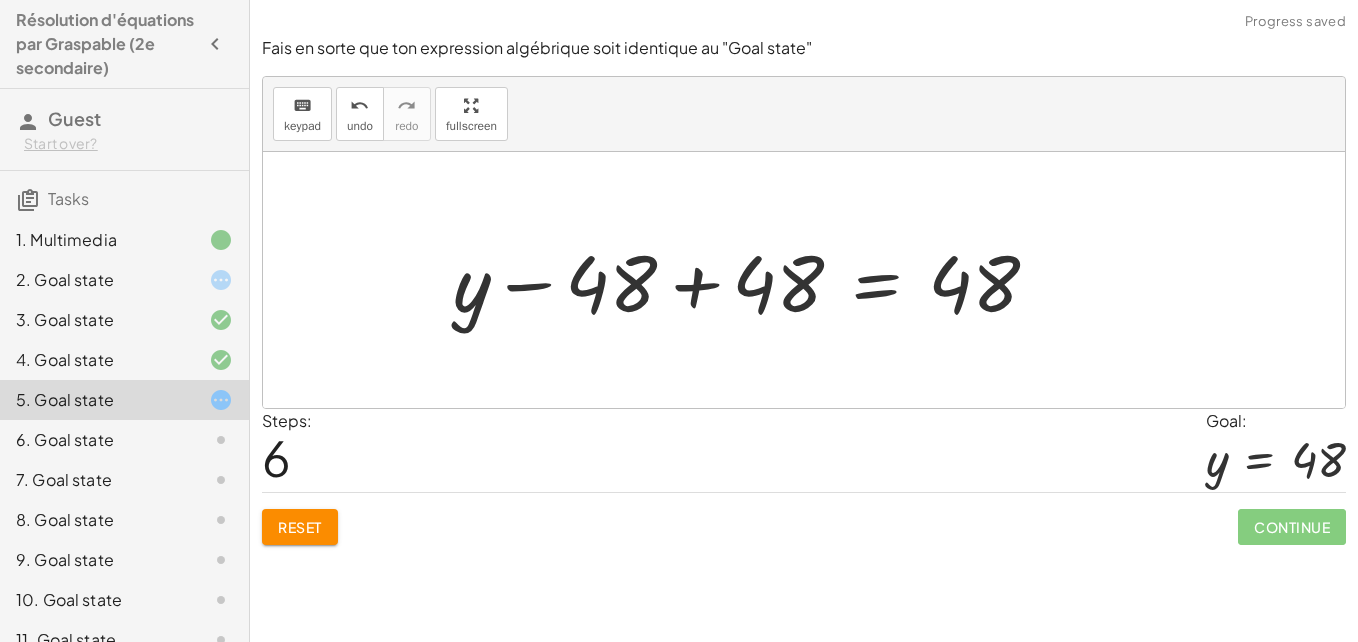click at bounding box center (754, 280) 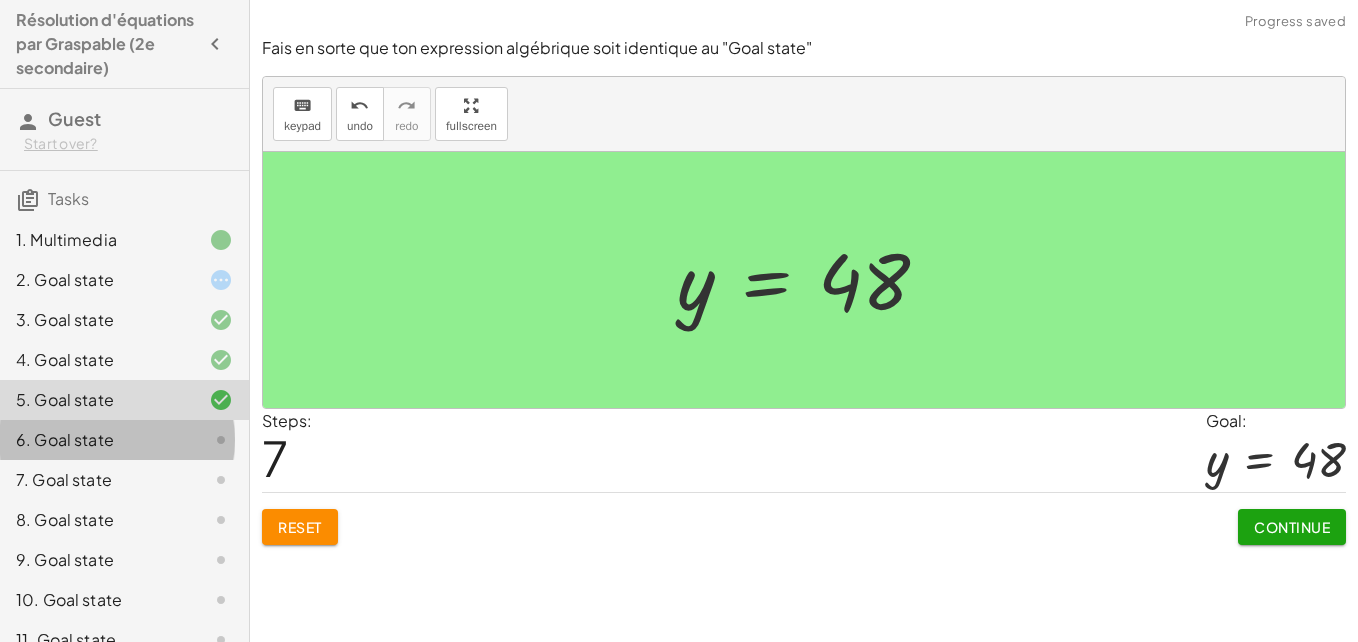 click on "6. Goal state" 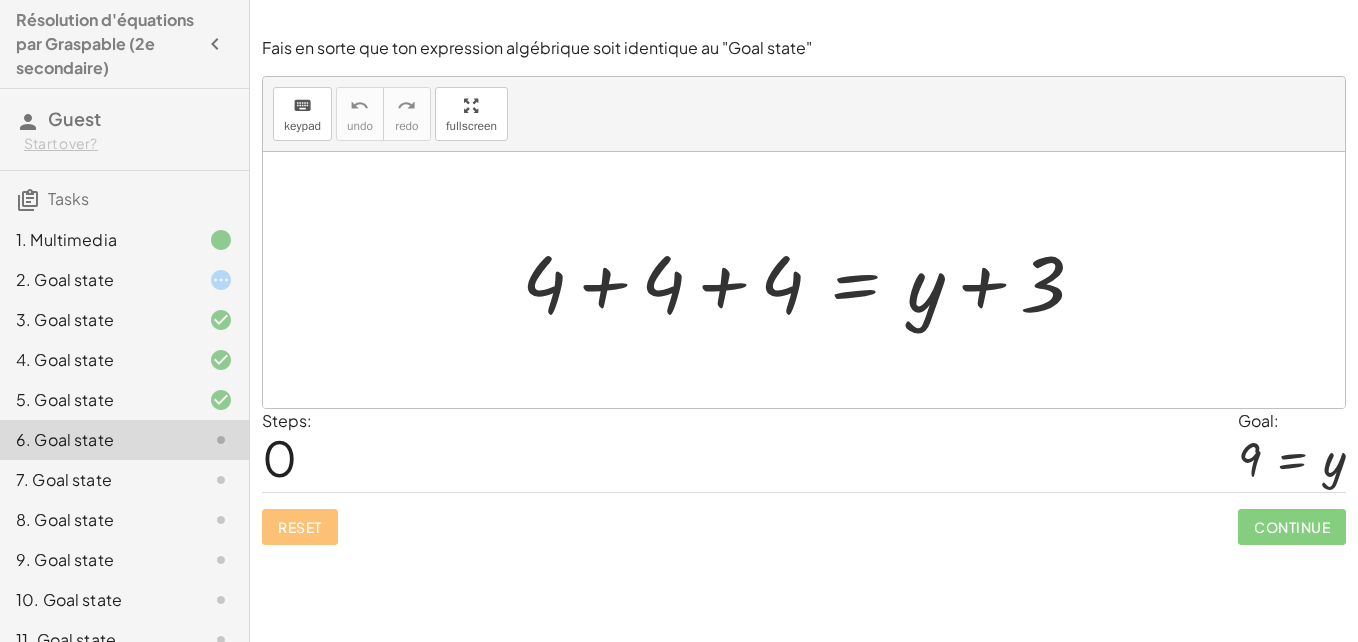 click at bounding box center (811, 280) 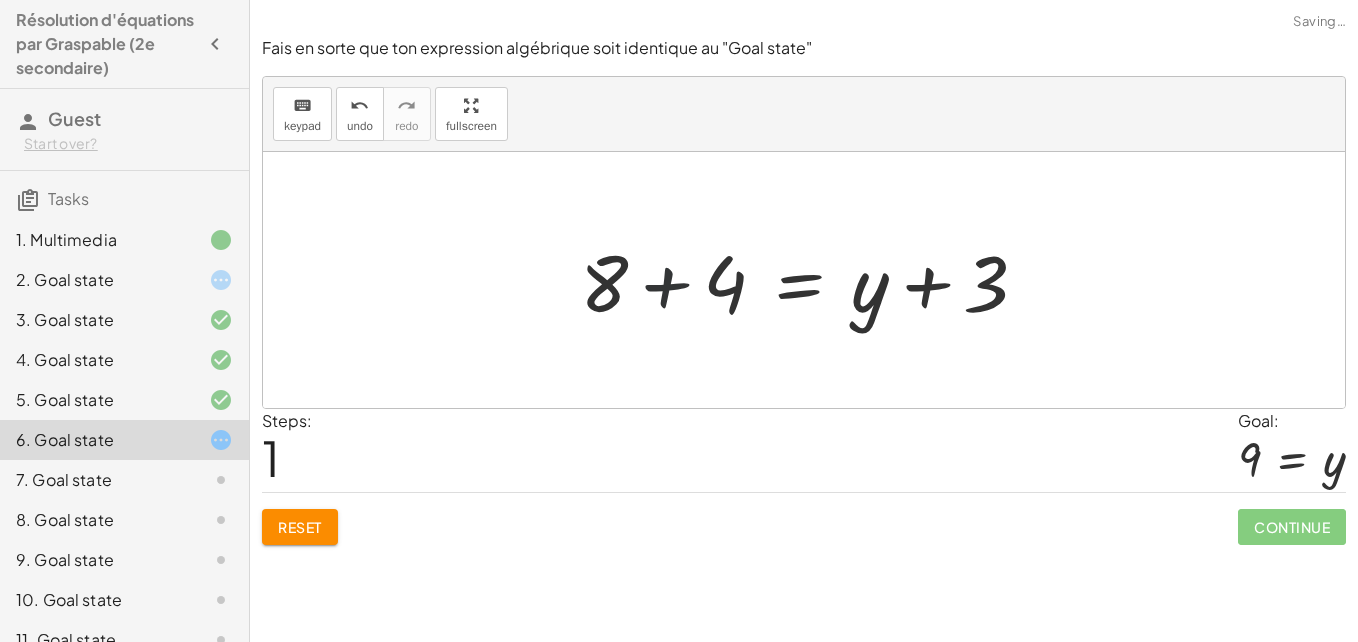 click at bounding box center (812, 280) 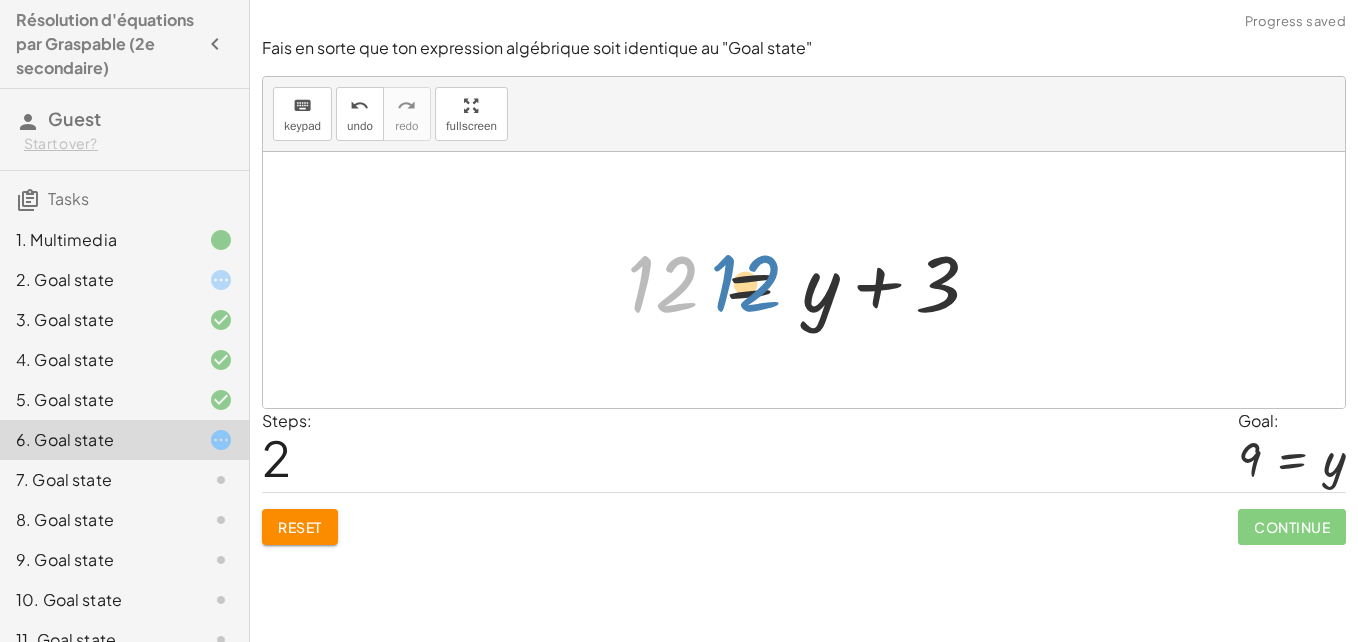 drag, startPoint x: 684, startPoint y: 295, endPoint x: 770, endPoint y: 294, distance: 86.00581 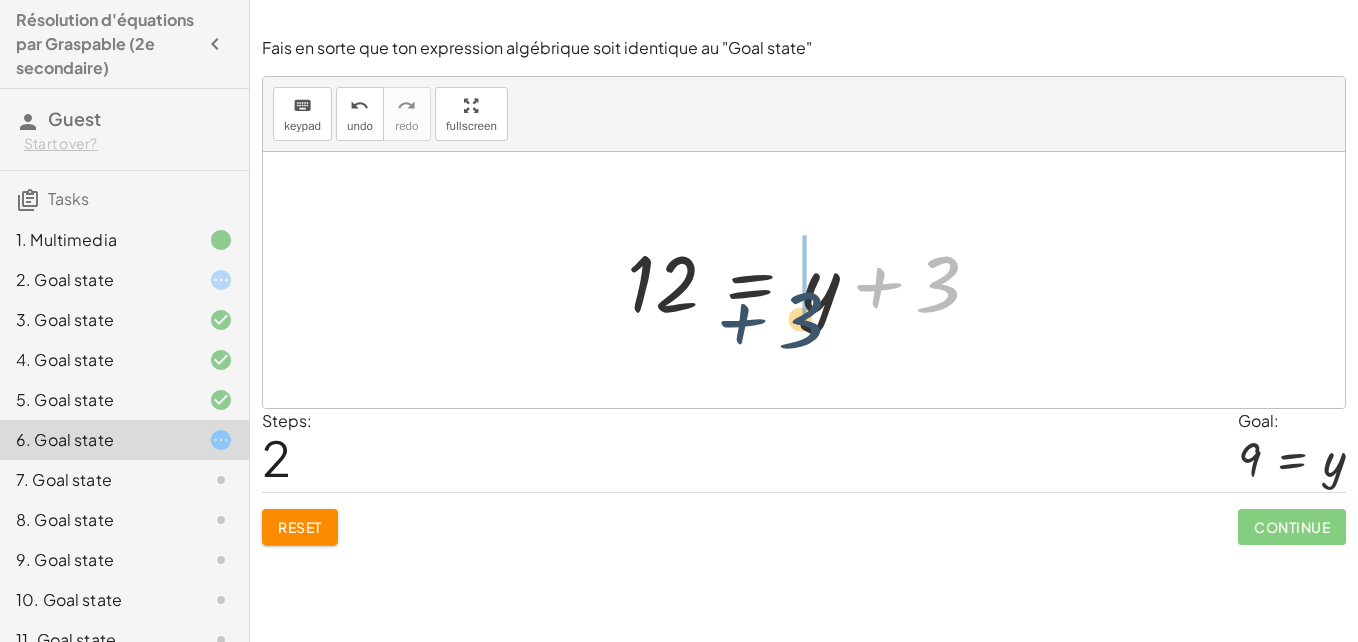 drag, startPoint x: 933, startPoint y: 284, endPoint x: 786, endPoint y: 320, distance: 151.34398 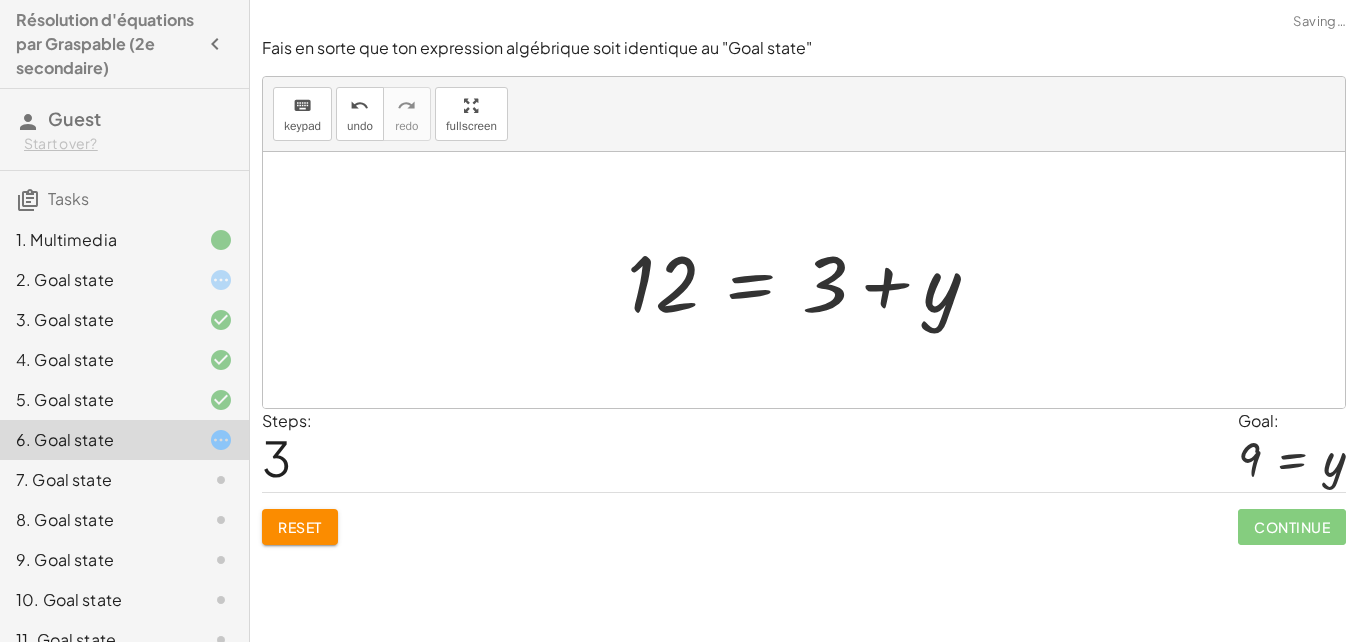 click at bounding box center (811, 280) 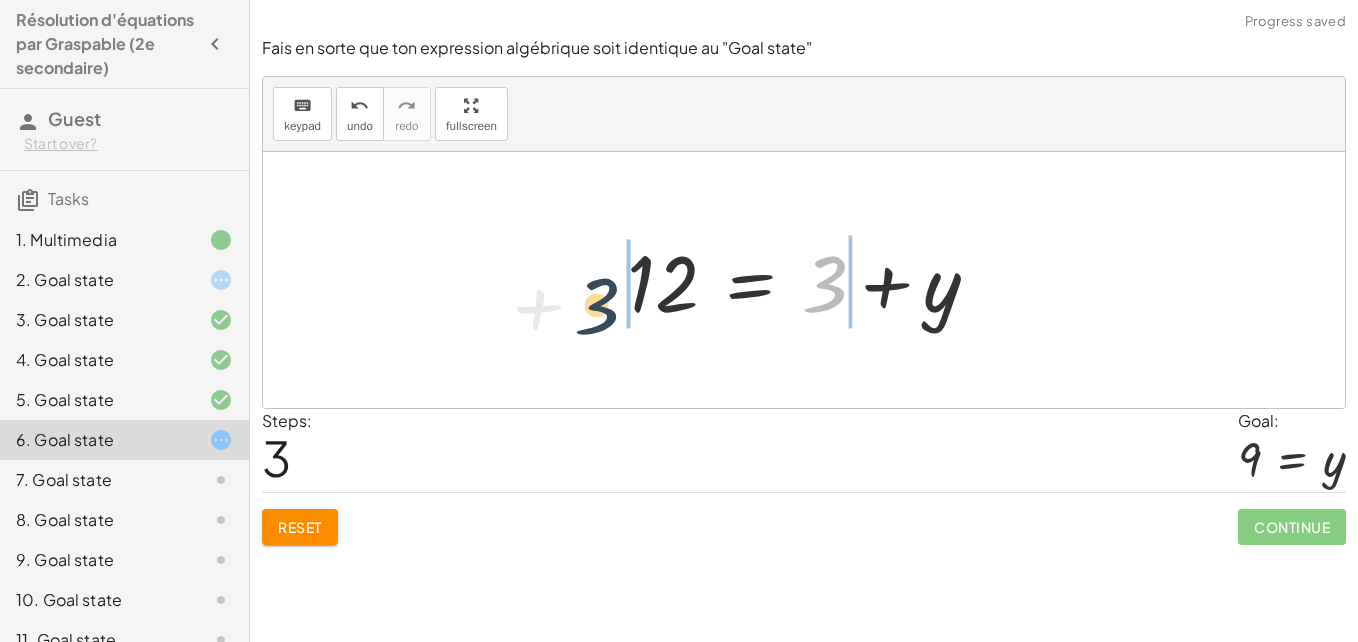 drag, startPoint x: 817, startPoint y: 298, endPoint x: 581, endPoint y: 312, distance: 236.41489 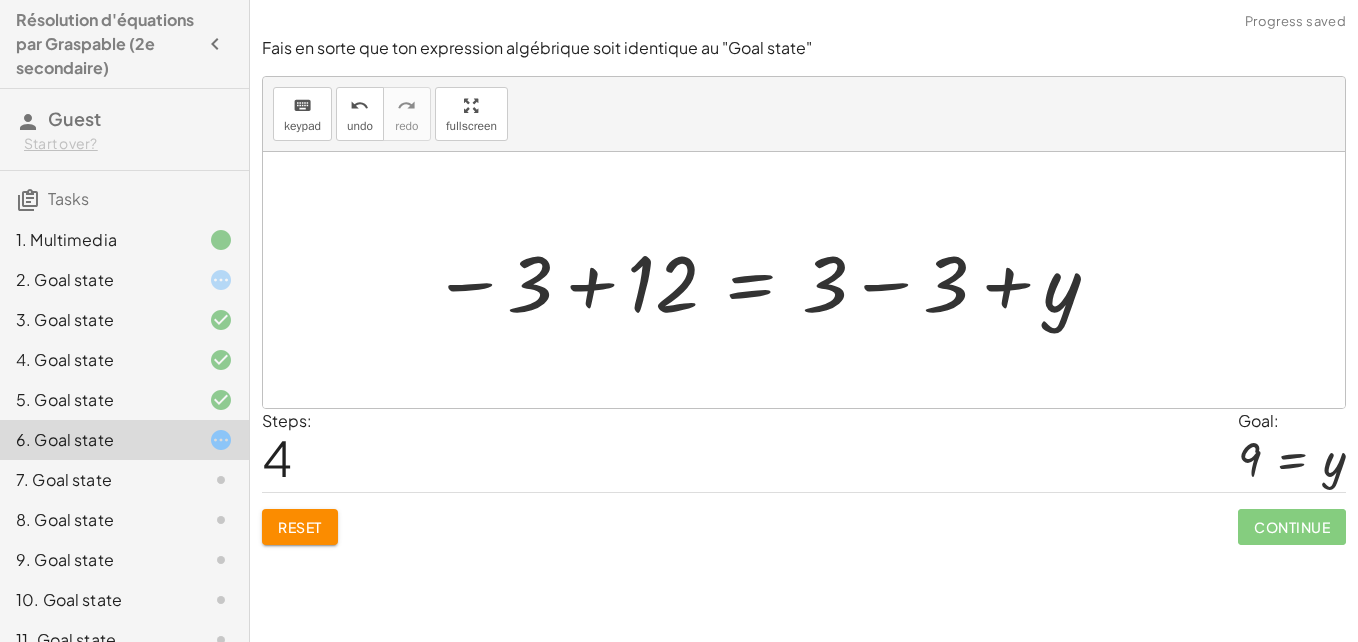 click at bounding box center [767, 280] 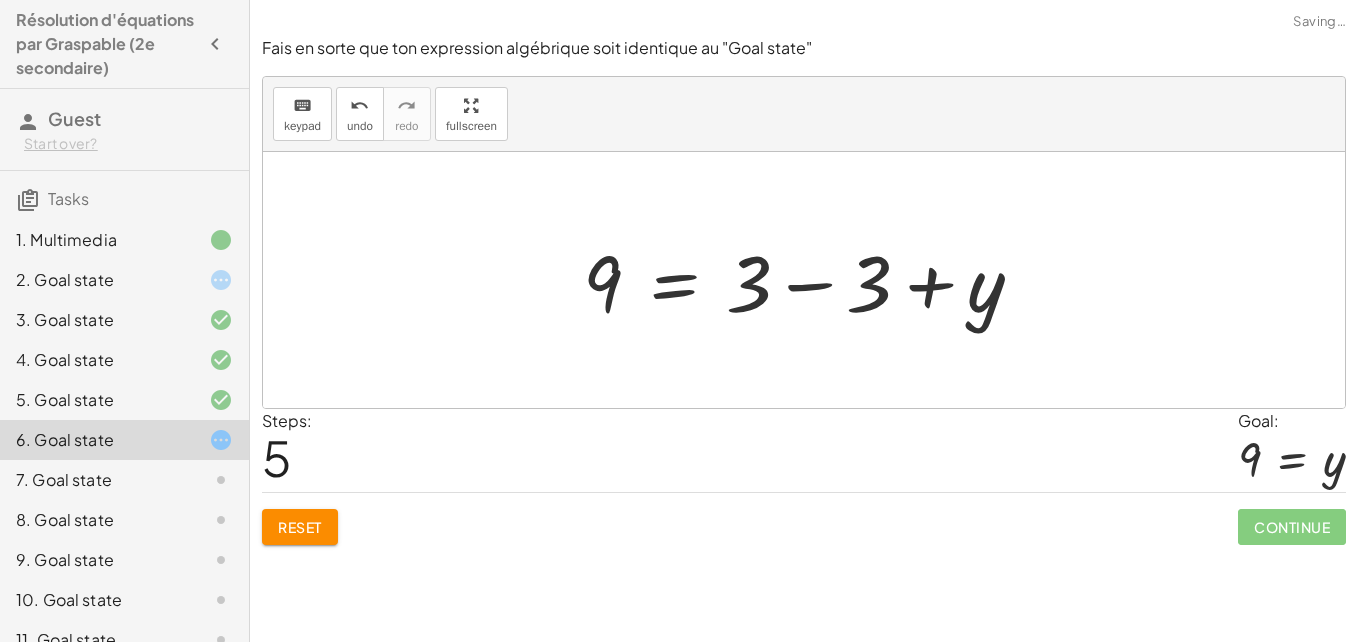 click at bounding box center (811, 280) 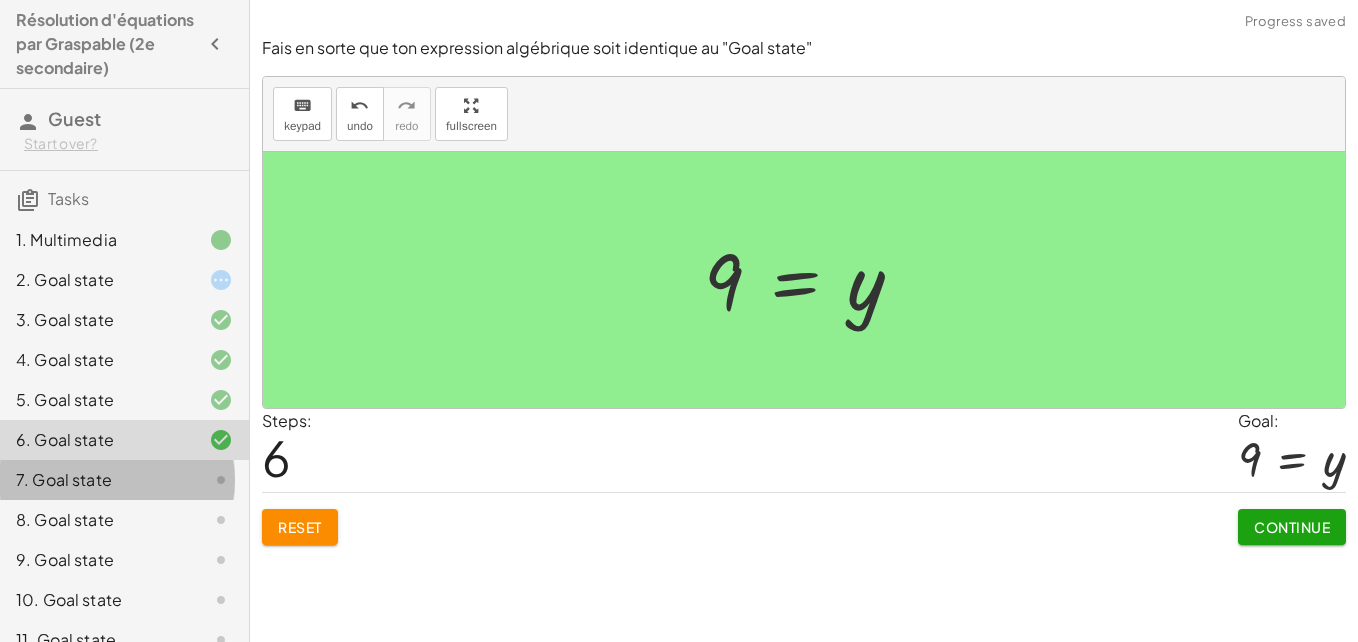 click on "7. Goal state" 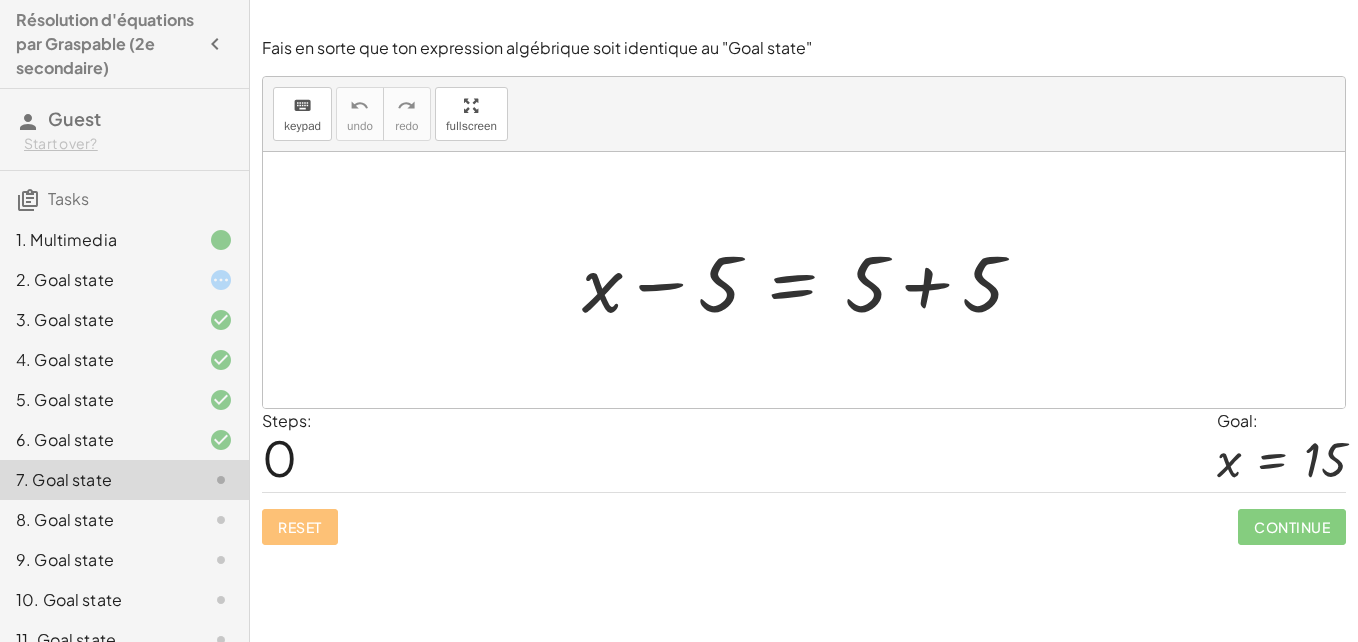 click at bounding box center (811, 280) 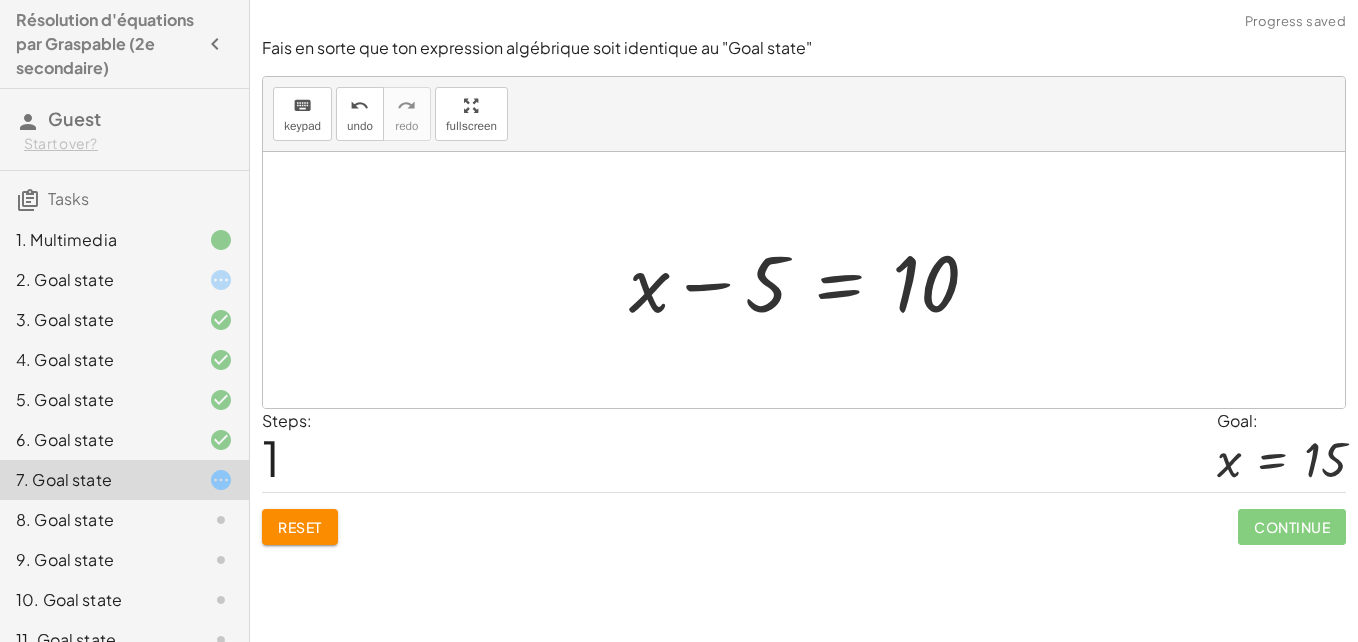 click at bounding box center [811, 280] 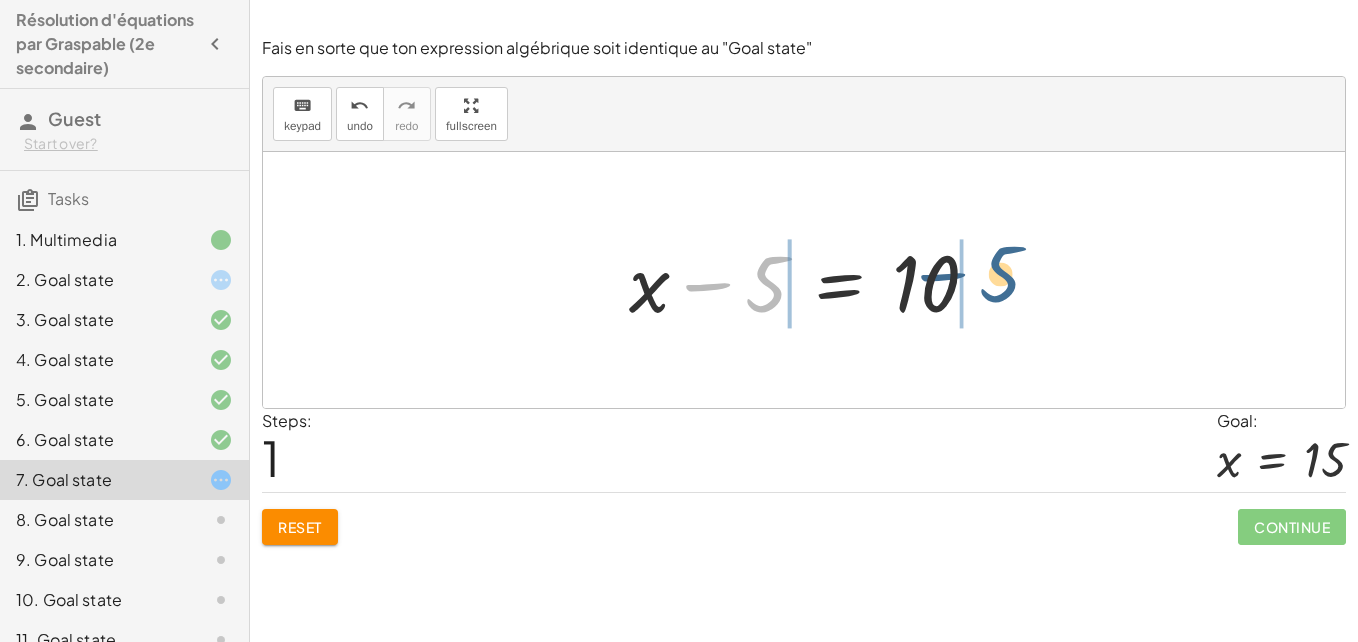 drag, startPoint x: 772, startPoint y: 287, endPoint x: 1013, endPoint y: 276, distance: 241.2509 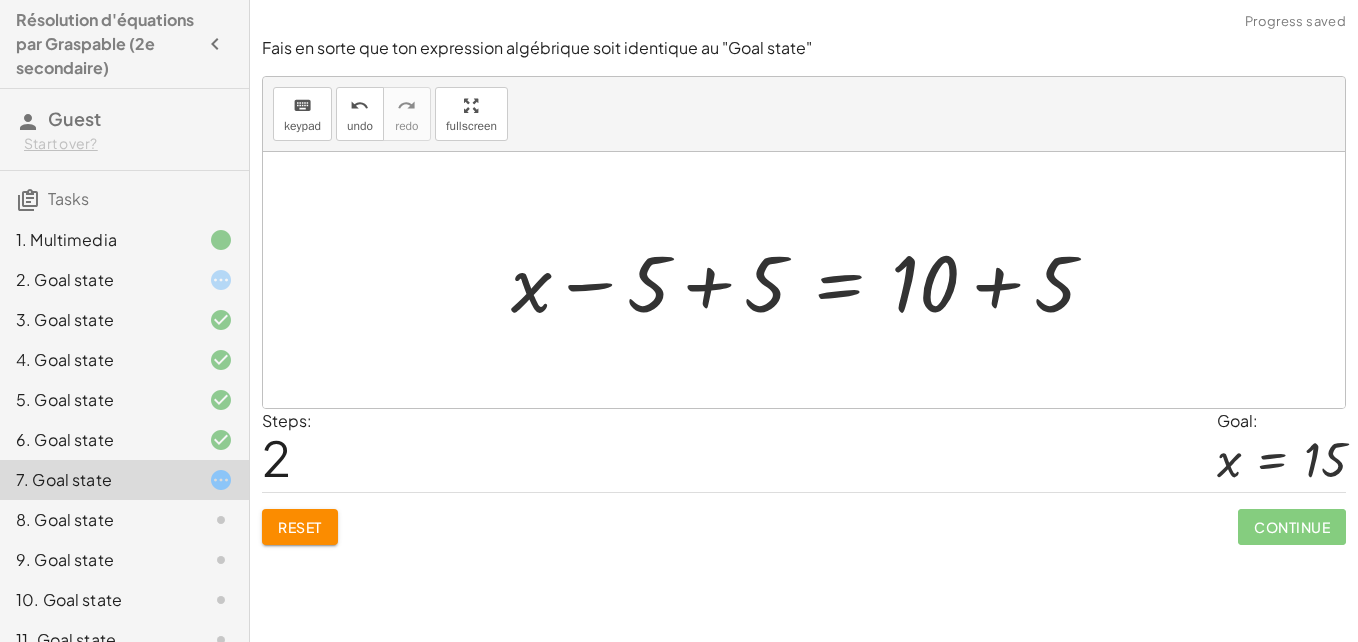 click at bounding box center (811, 280) 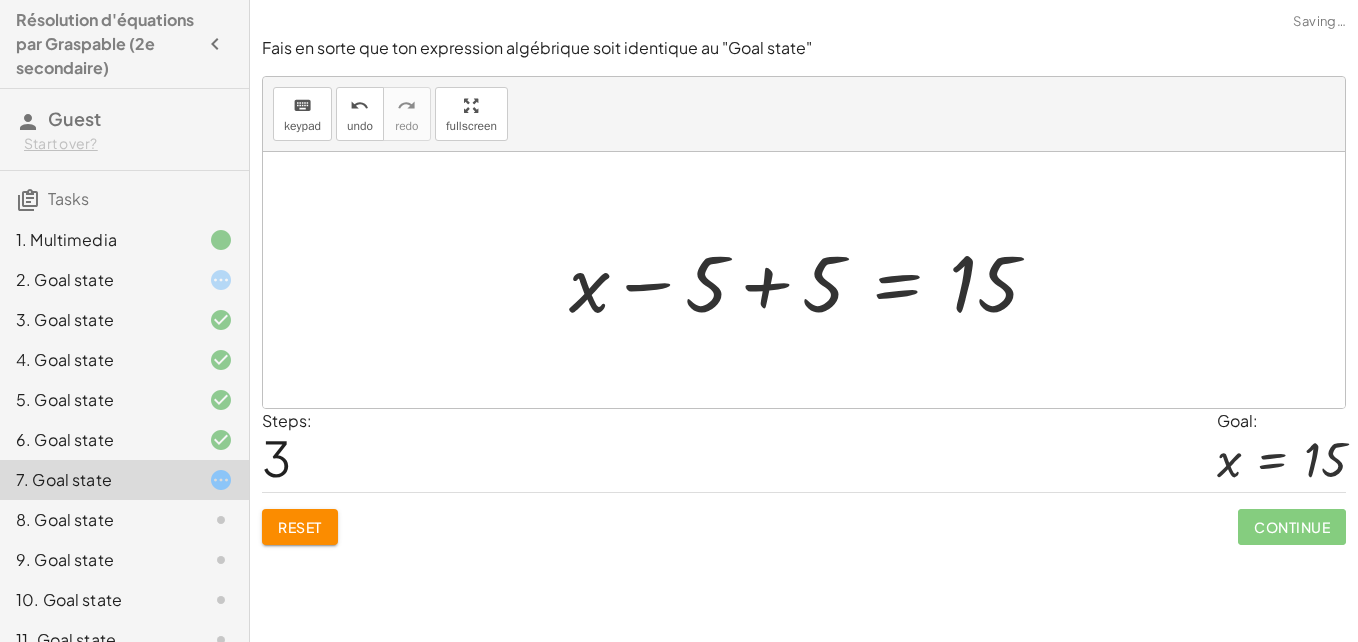 click at bounding box center [812, 280] 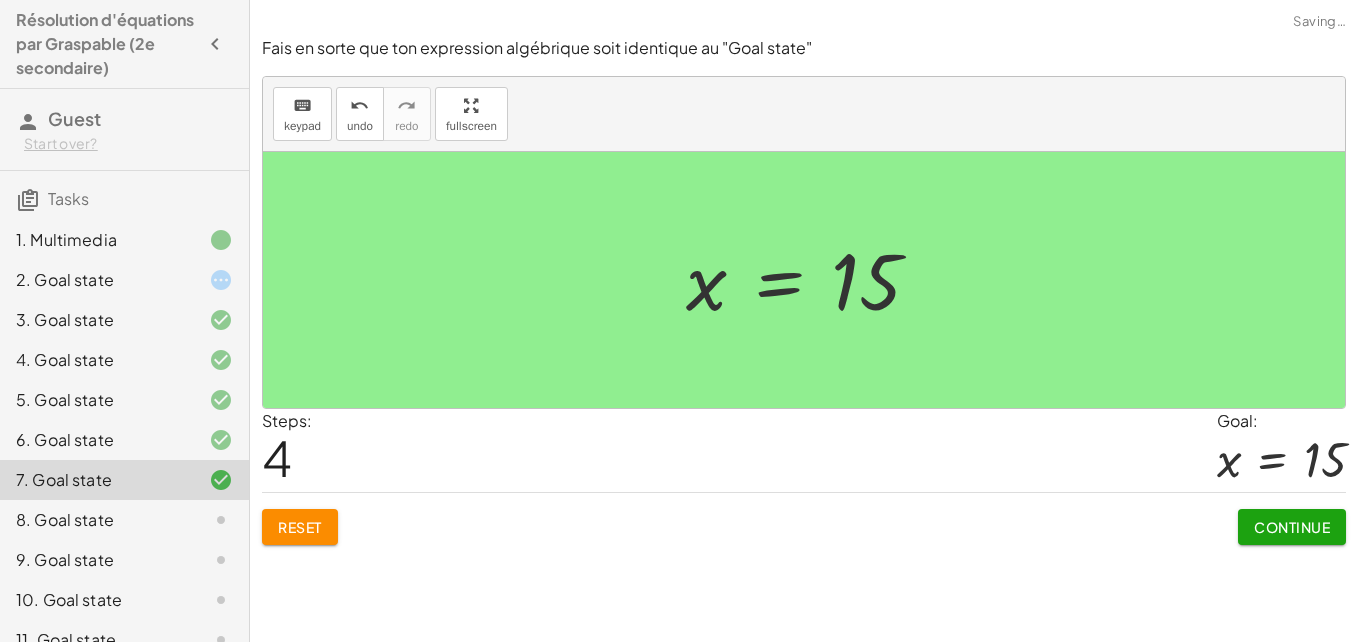click on "8. Goal state" 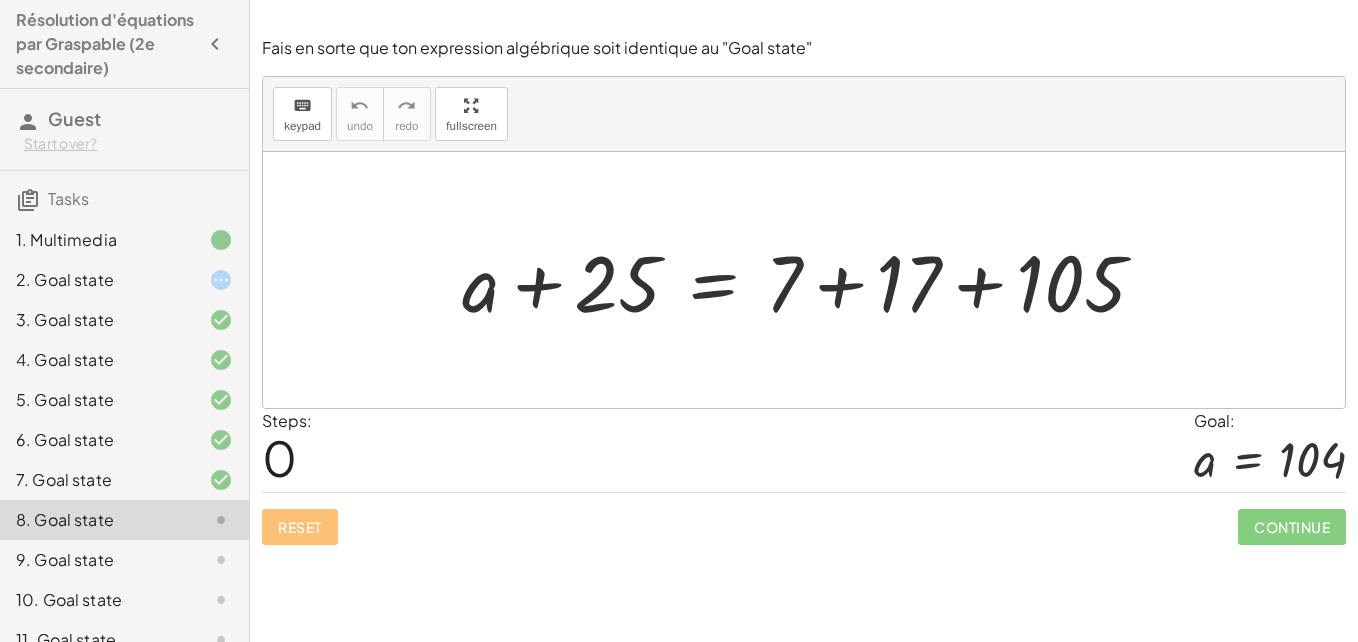 click at bounding box center [811, 280] 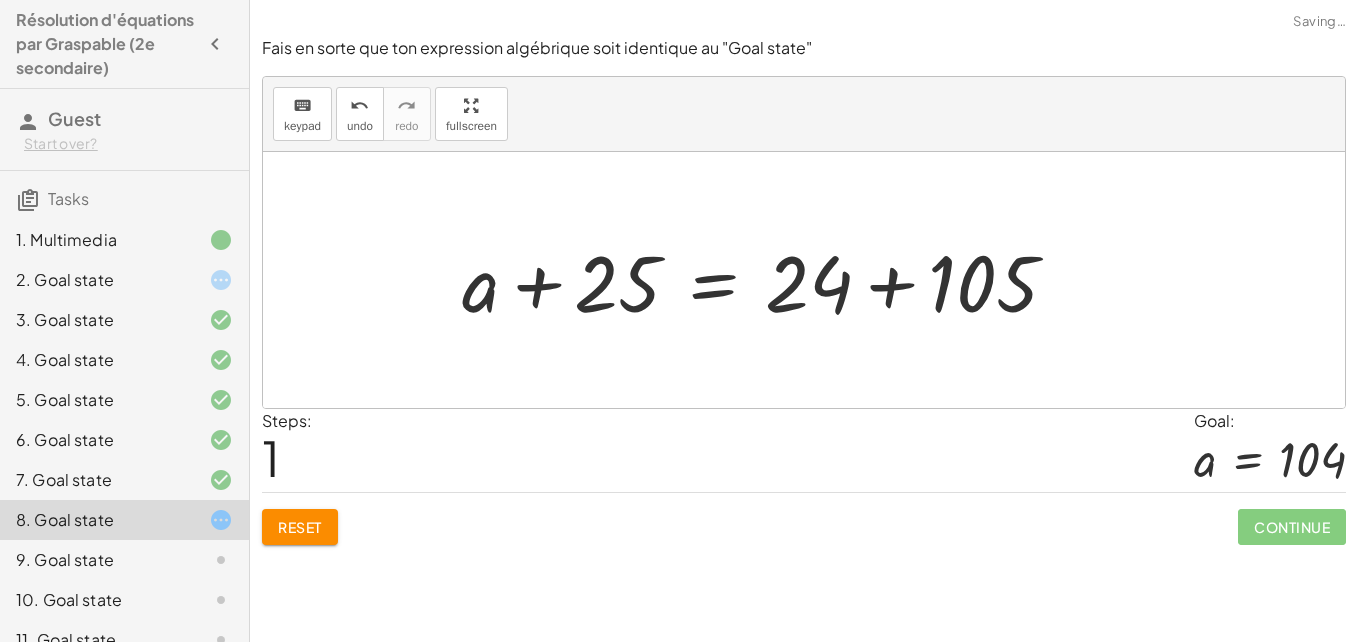 click at bounding box center [767, 280] 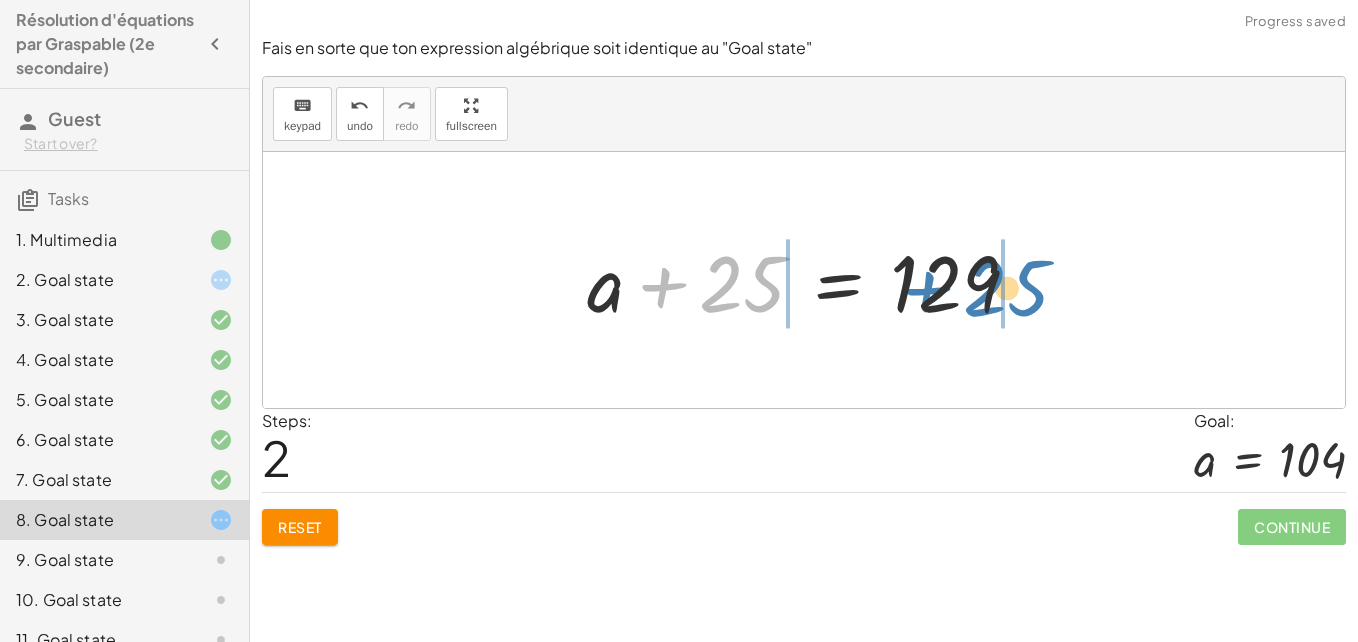 drag, startPoint x: 733, startPoint y: 283, endPoint x: 1004, endPoint y: 288, distance: 271.0461 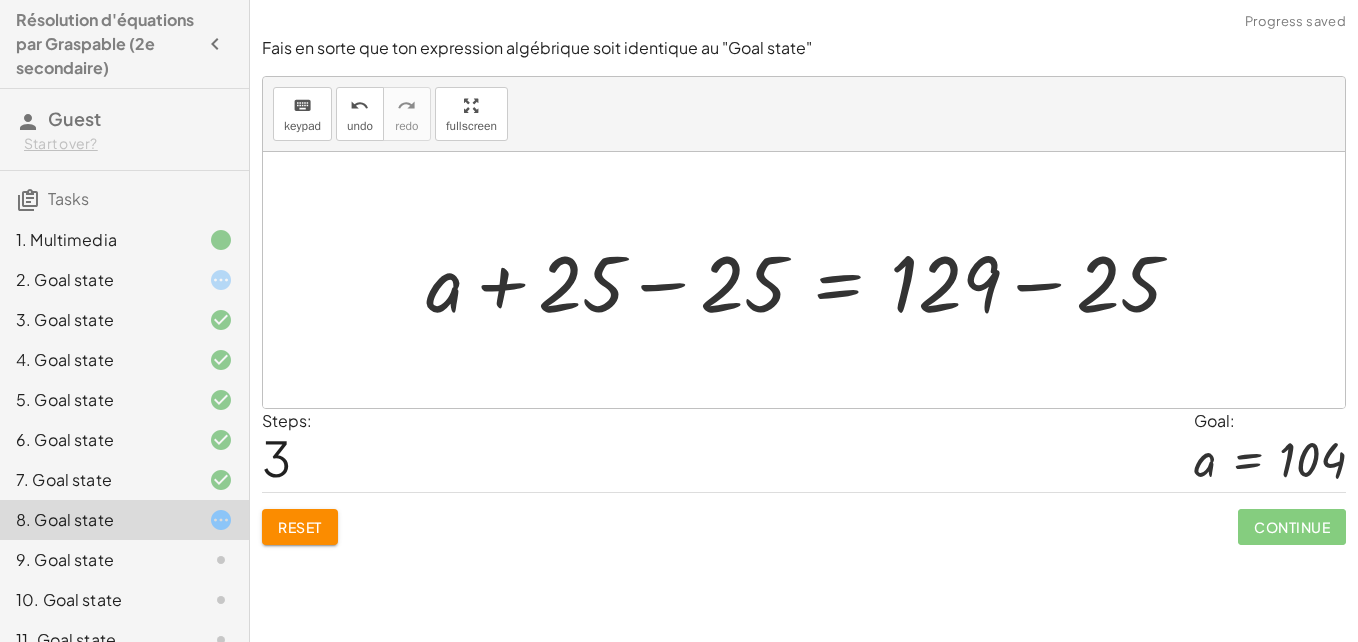 click at bounding box center [812, 280] 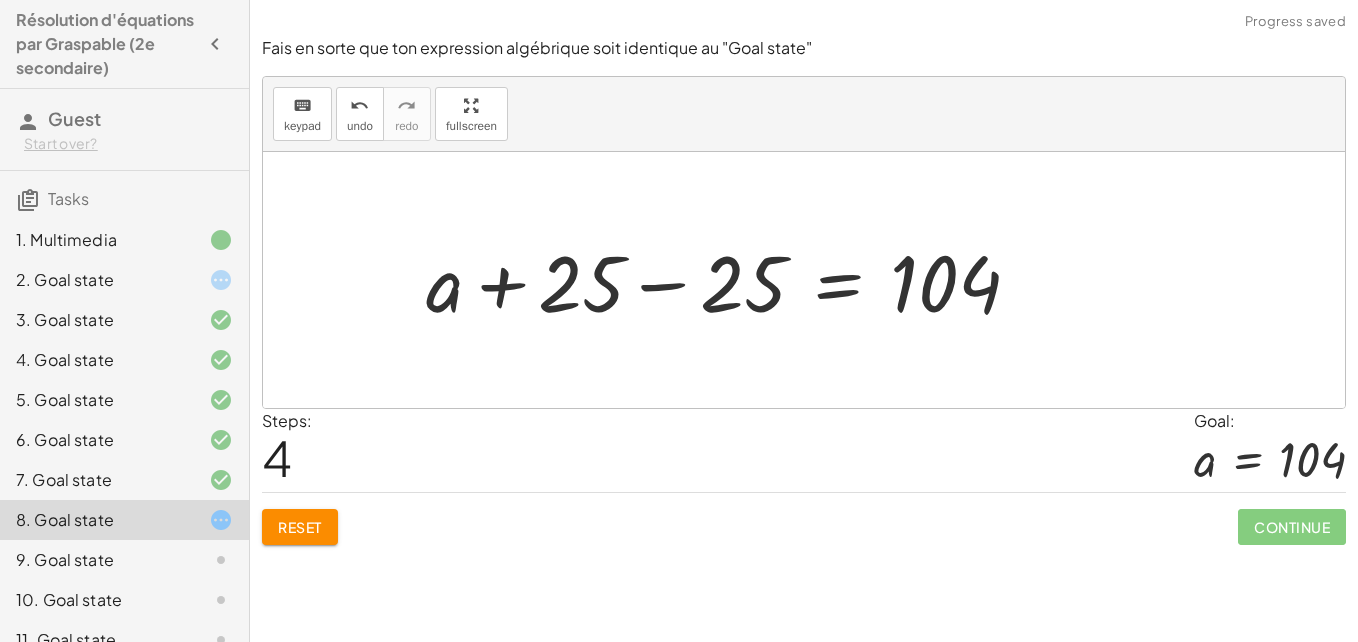 click at bounding box center [731, 280] 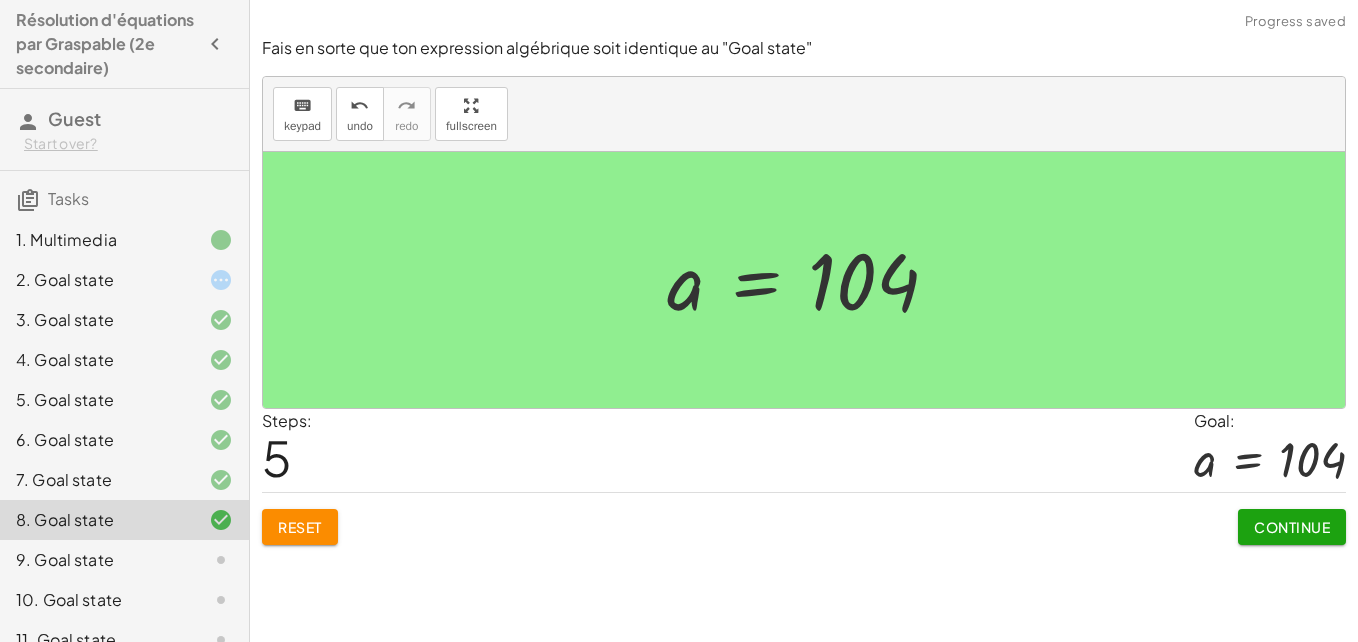 click 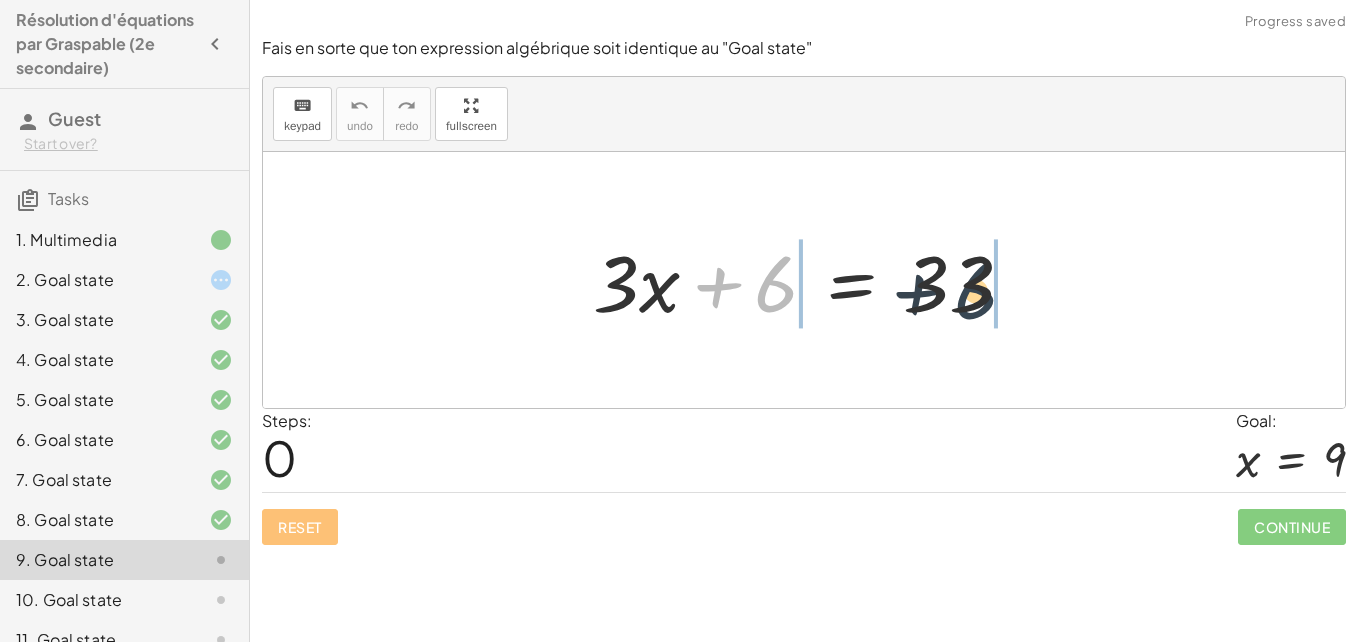 drag, startPoint x: 785, startPoint y: 292, endPoint x: 993, endPoint y: 300, distance: 208.1538 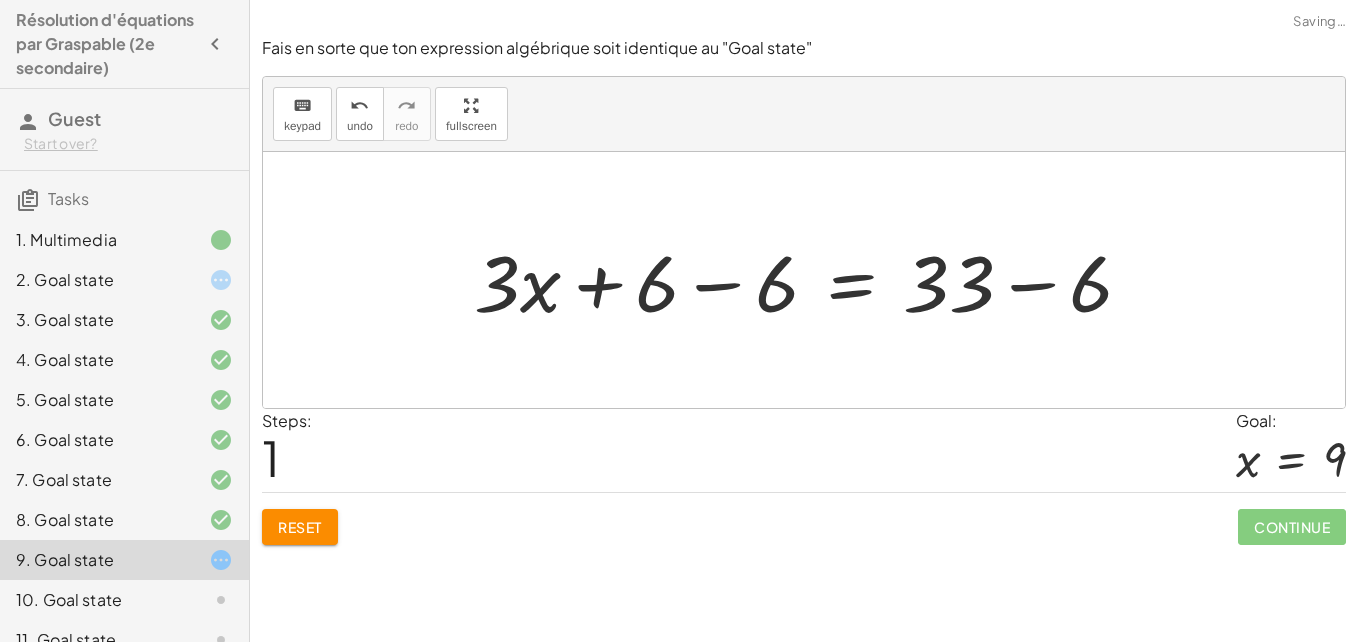 click at bounding box center [811, 280] 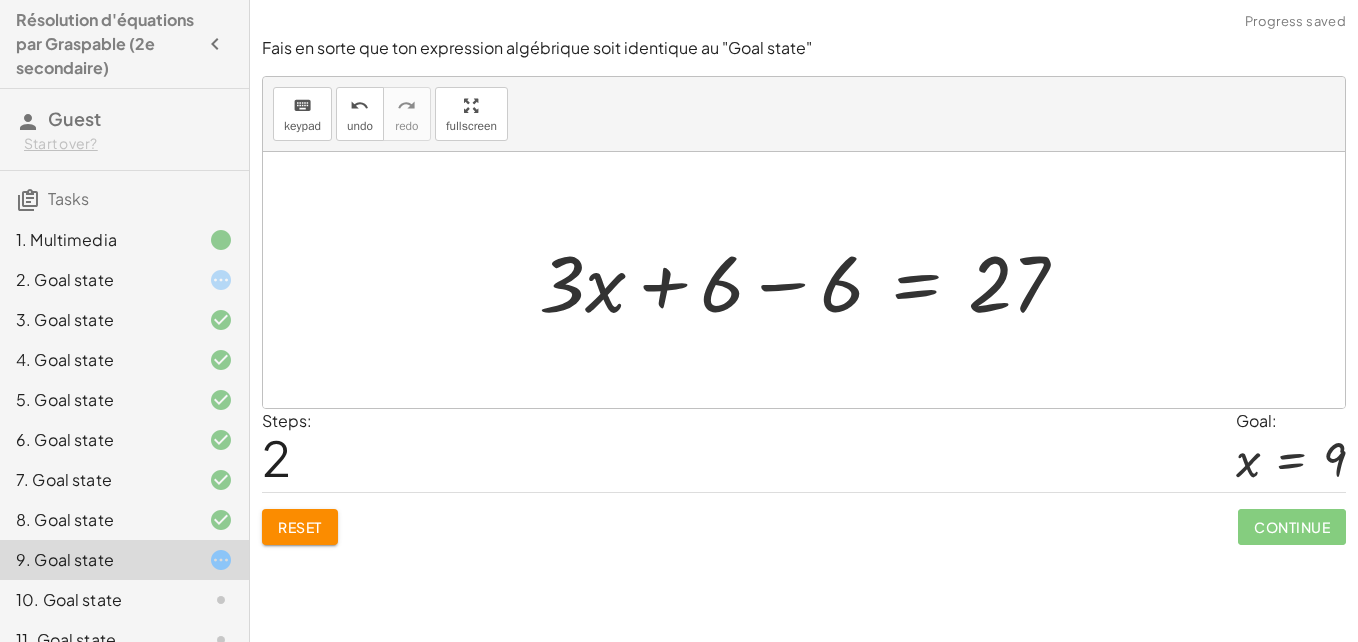click at bounding box center [811, 280] 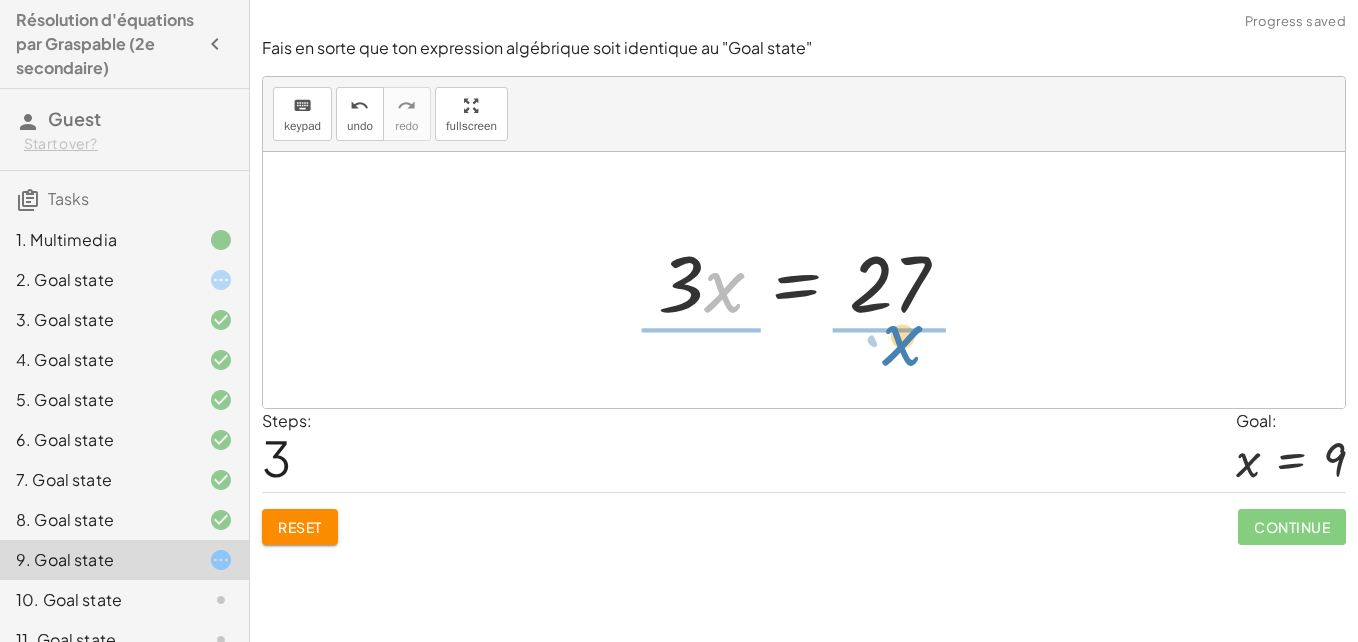 drag, startPoint x: 715, startPoint y: 302, endPoint x: 891, endPoint y: 355, distance: 183.80696 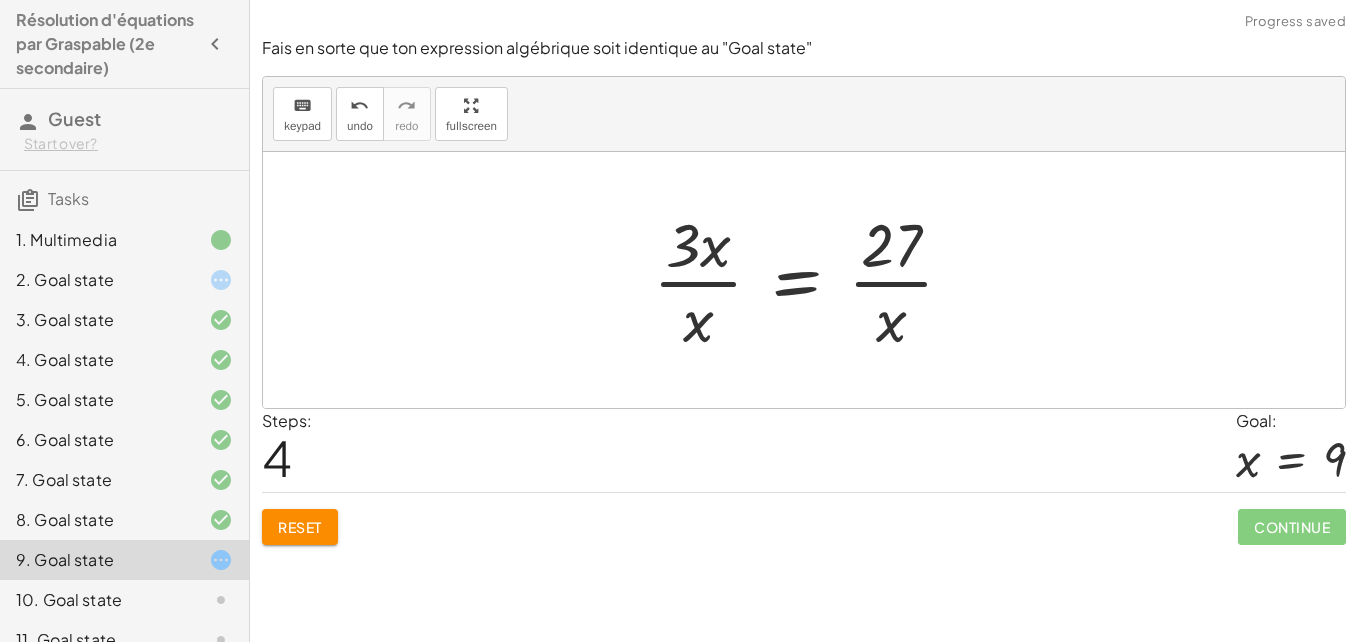 click at bounding box center [811, 280] 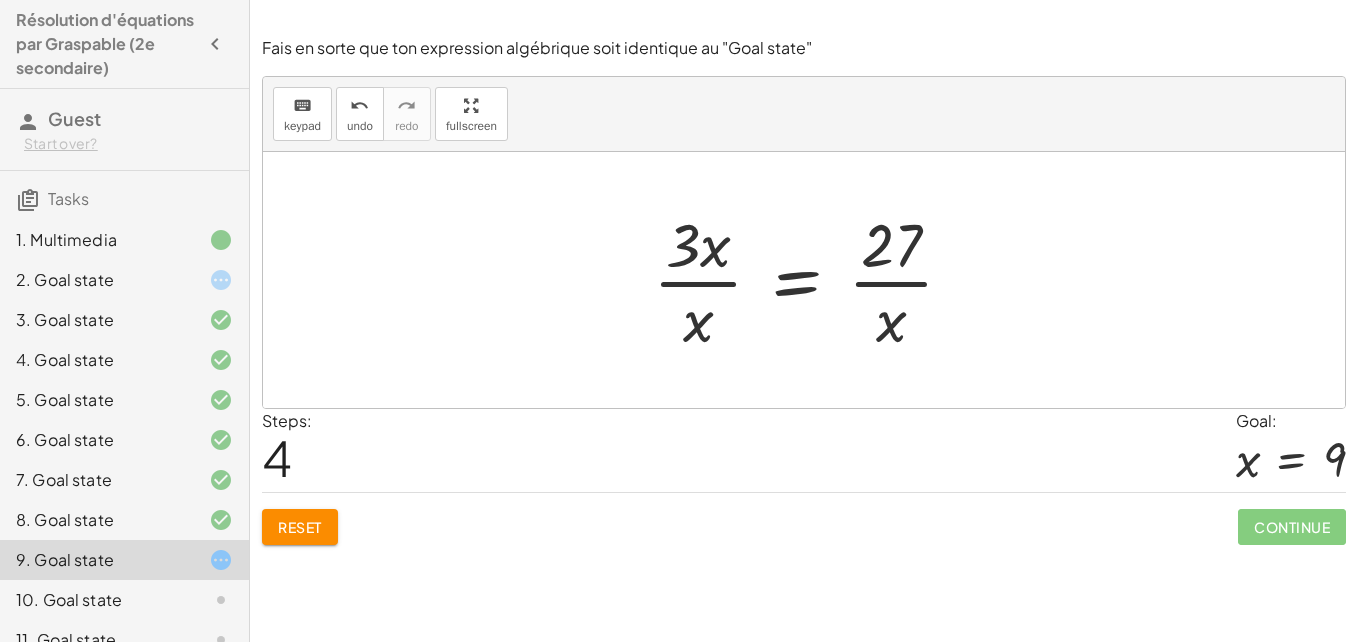 click at bounding box center (811, 280) 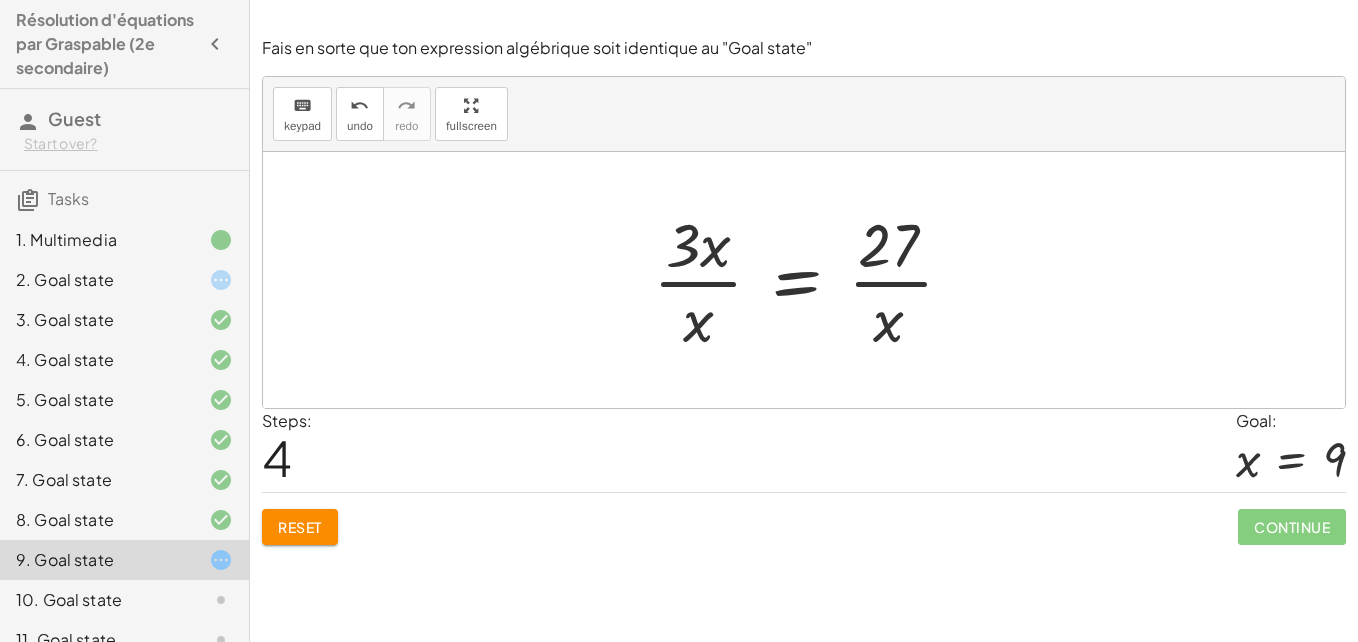 click at bounding box center (811, 280) 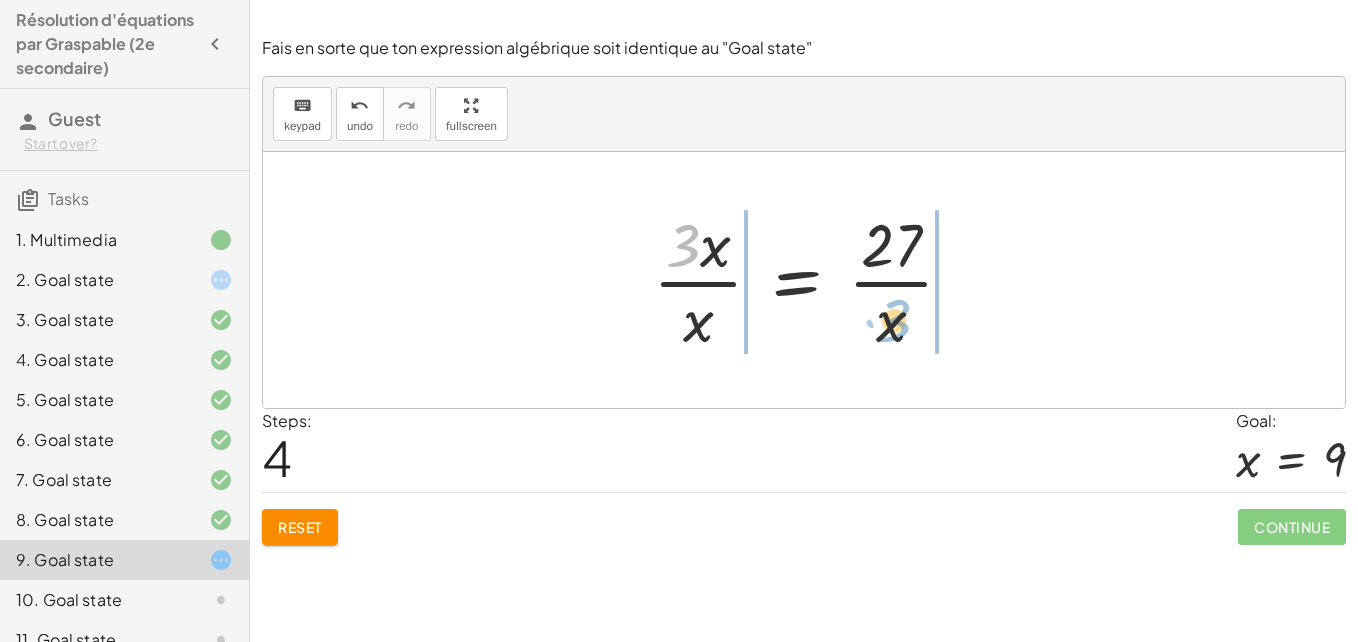 drag, startPoint x: 799, startPoint y: 283, endPoint x: 884, endPoint y: 325, distance: 94.81033 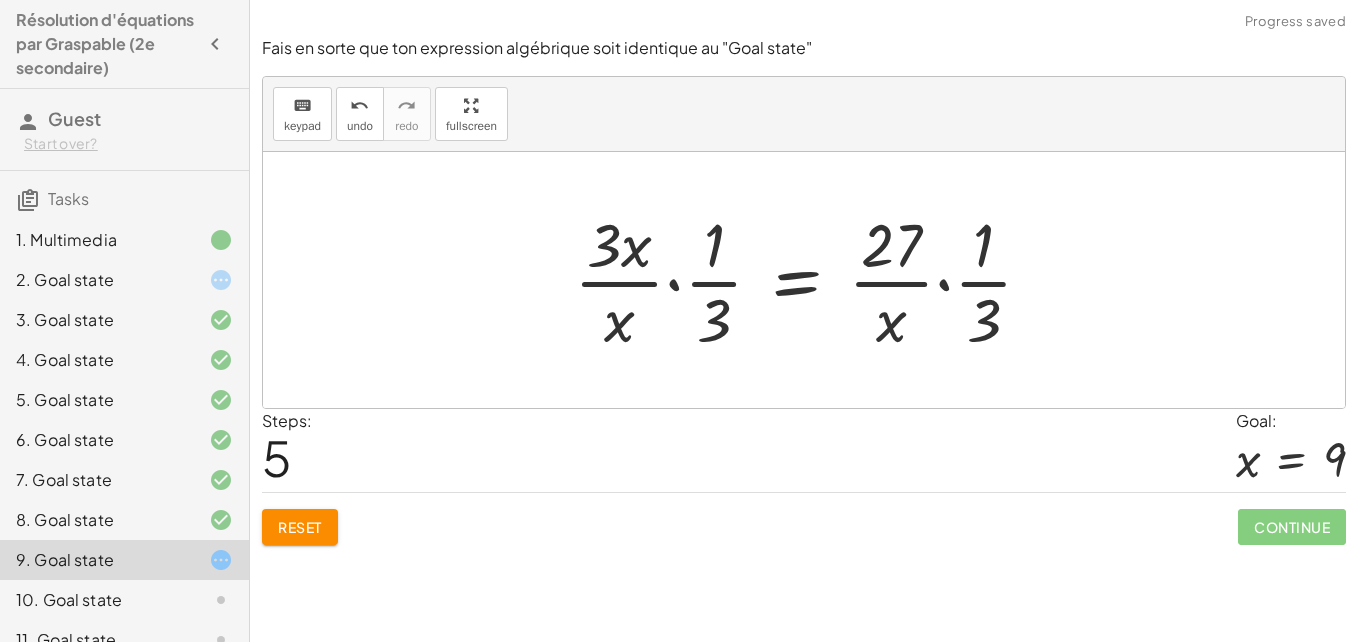 click at bounding box center [811, 280] 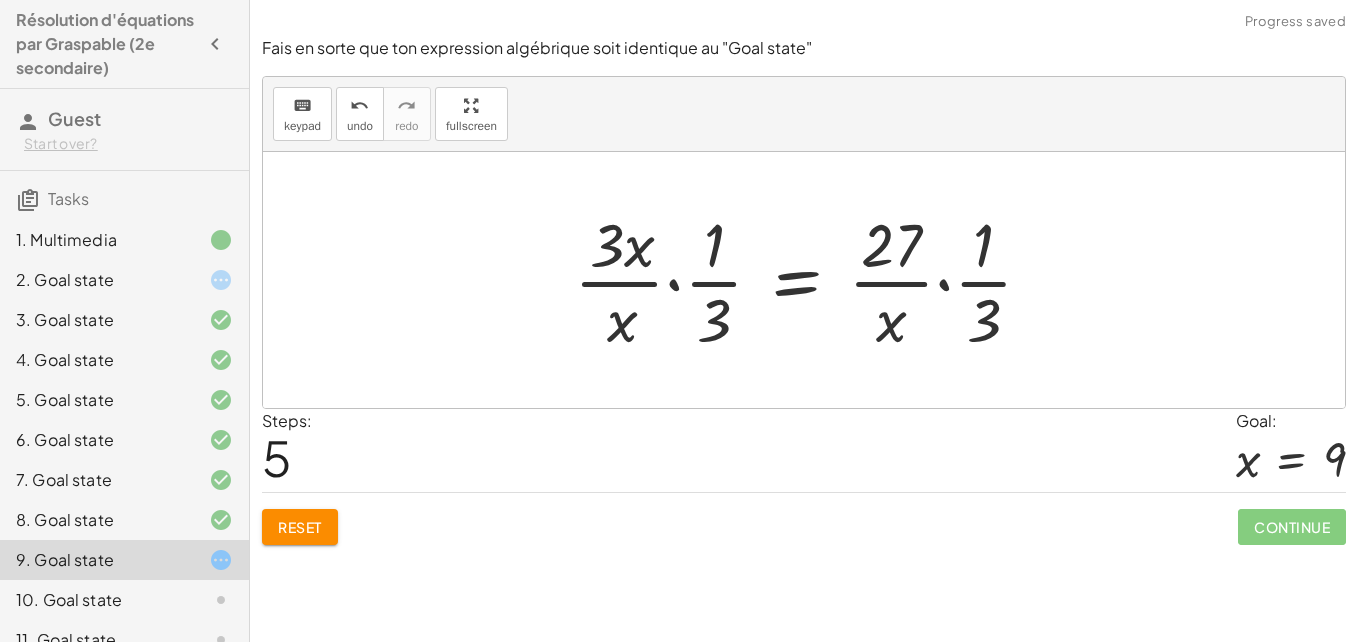 click at bounding box center [811, 280] 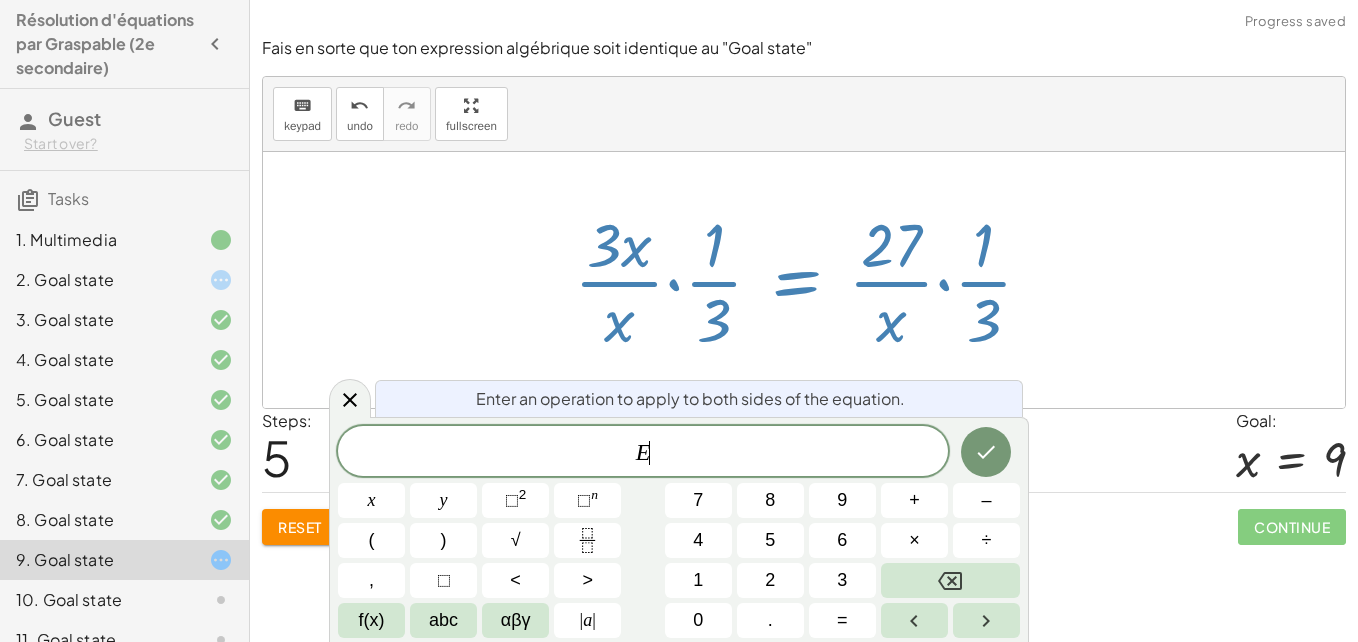 click at bounding box center [811, 280] 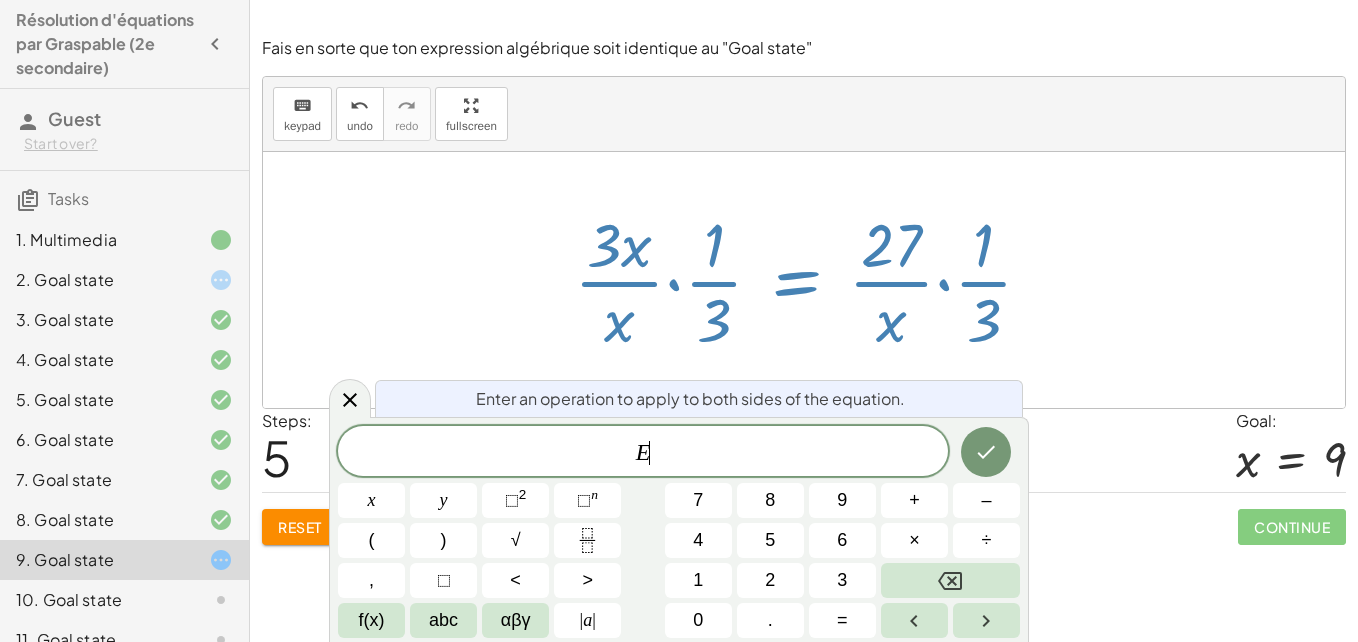 click at bounding box center [811, 280] 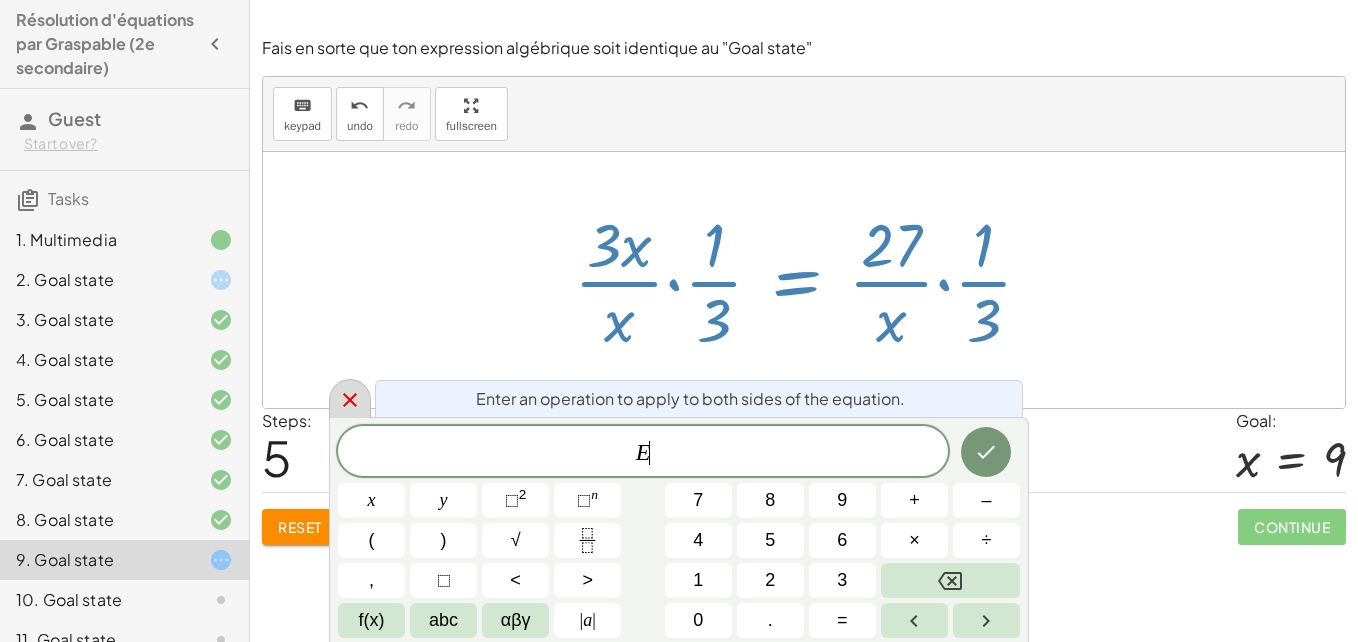 click at bounding box center (350, 398) 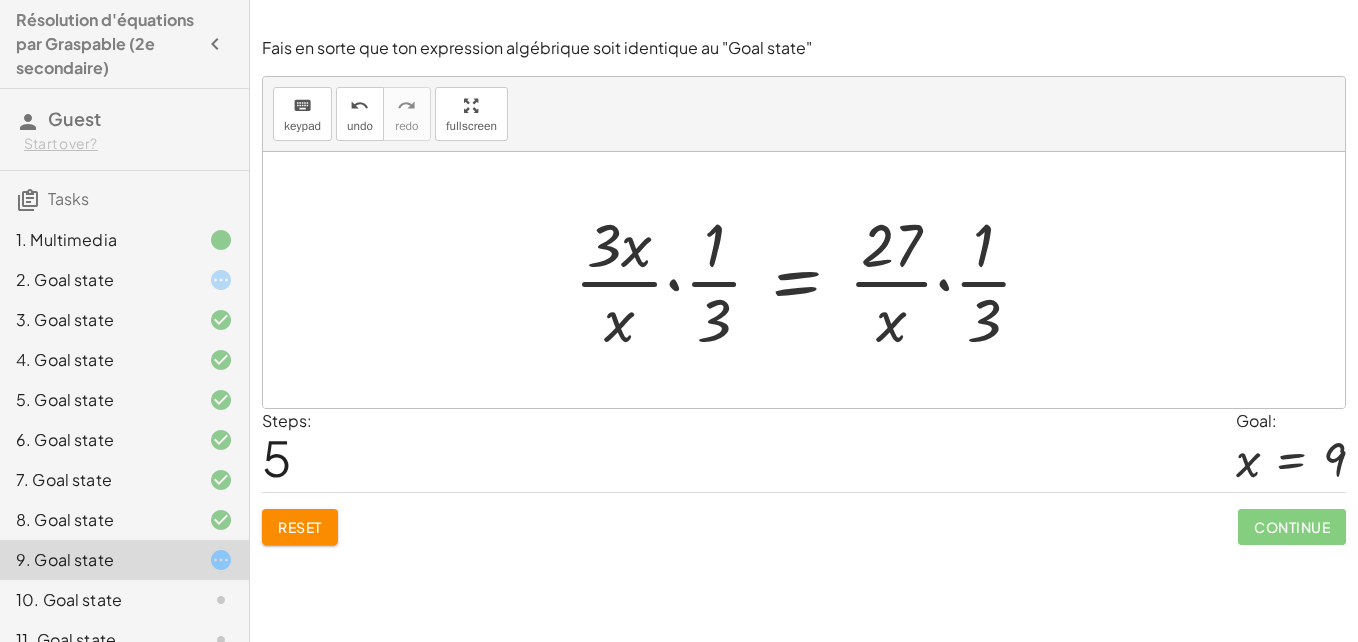 click at bounding box center [811, 280] 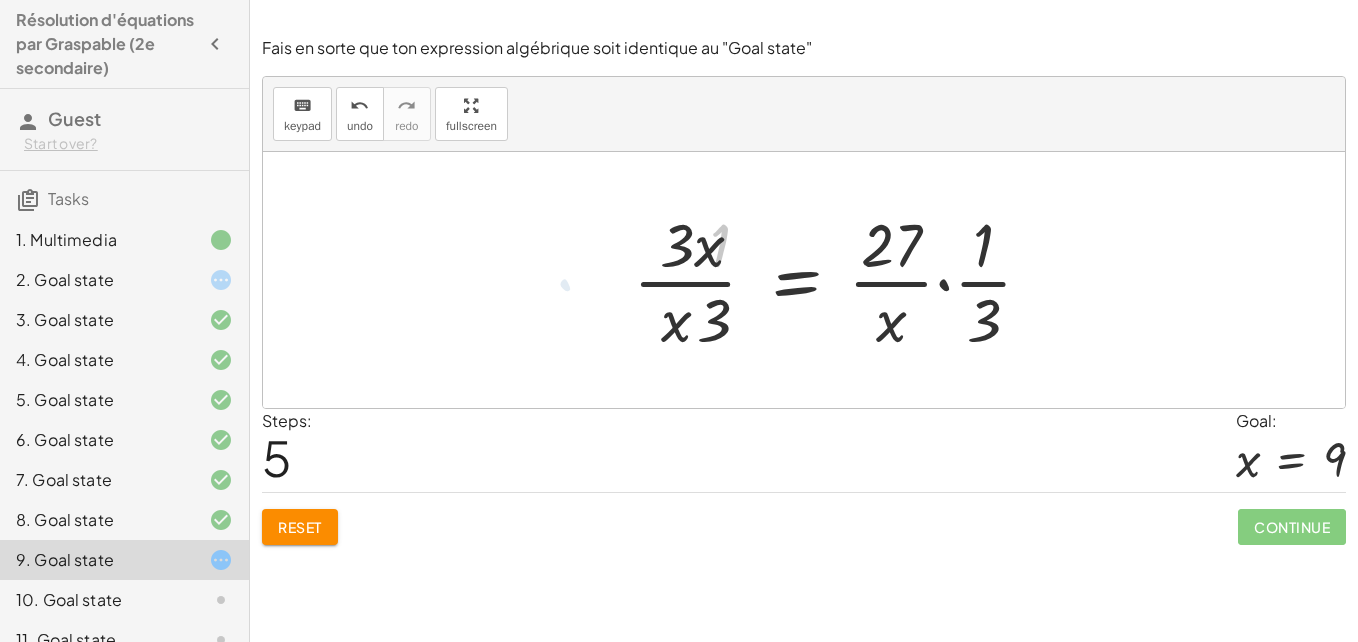 click at bounding box center (851, 280) 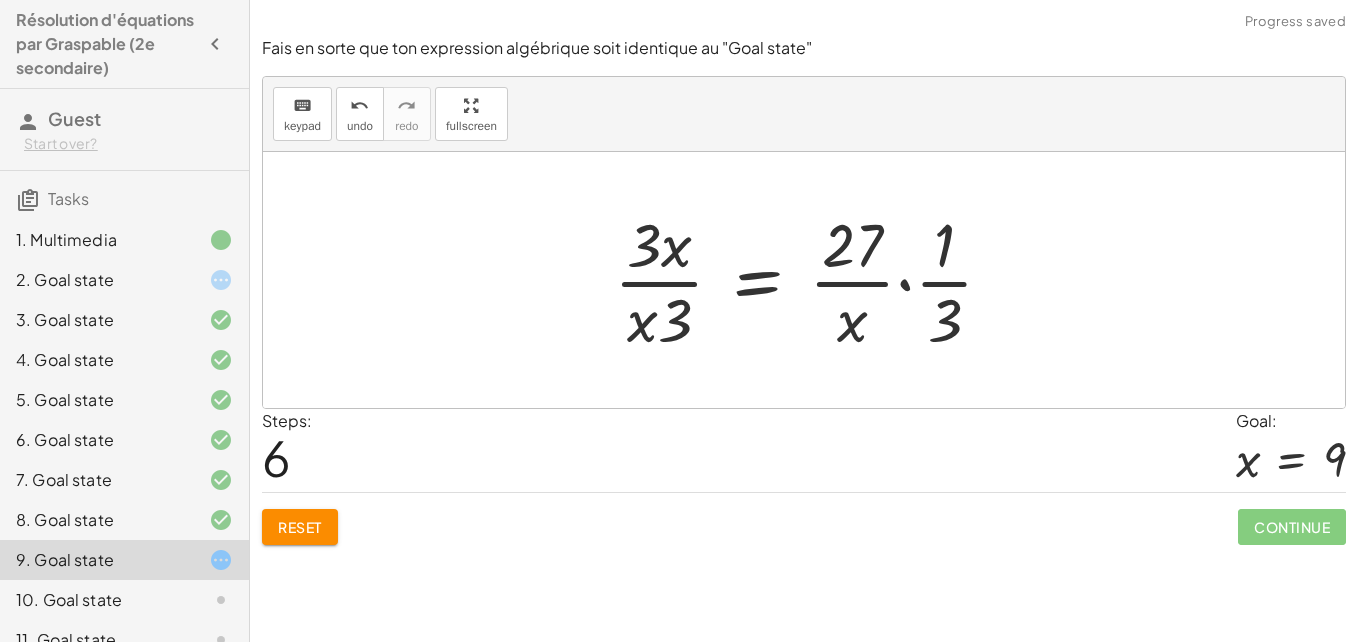 click at bounding box center [812, 280] 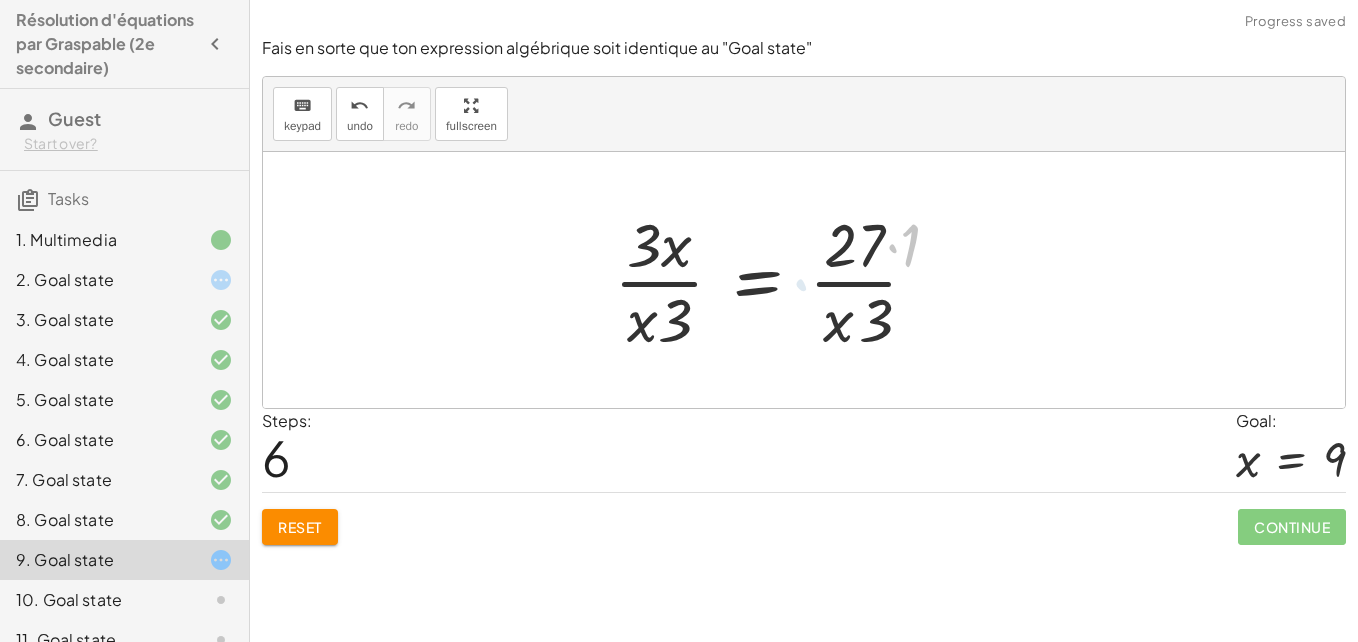 click at bounding box center (774, 280) 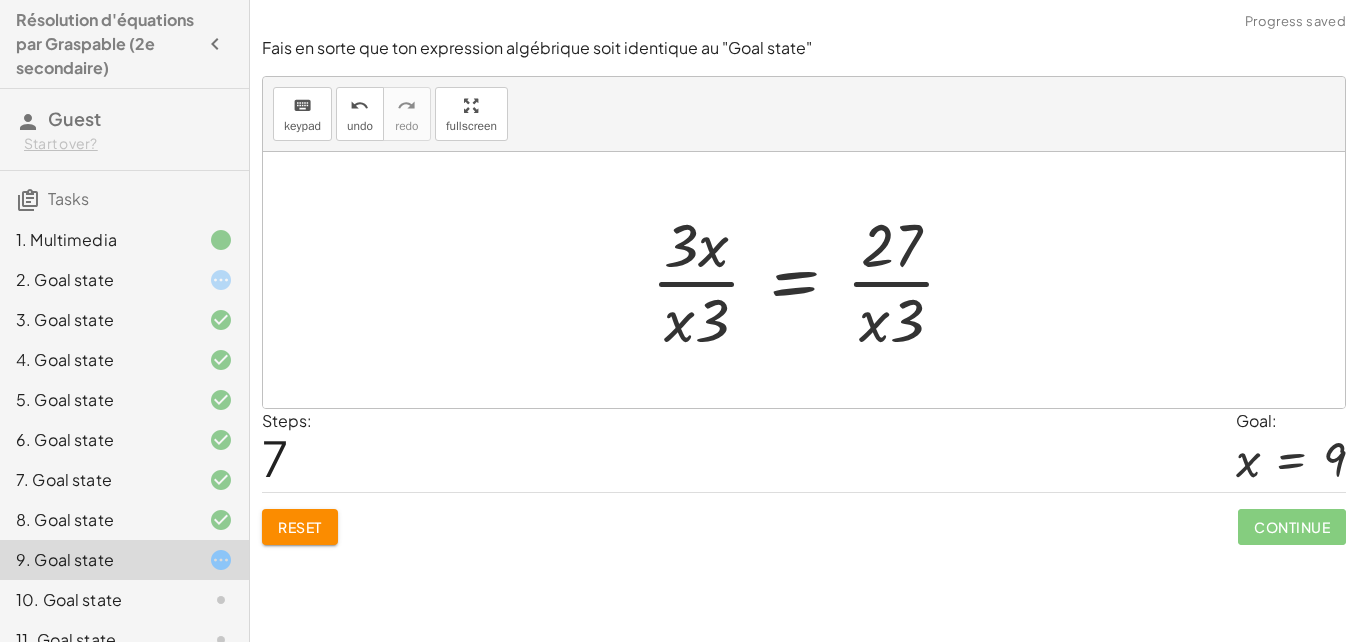 click at bounding box center (811, 280) 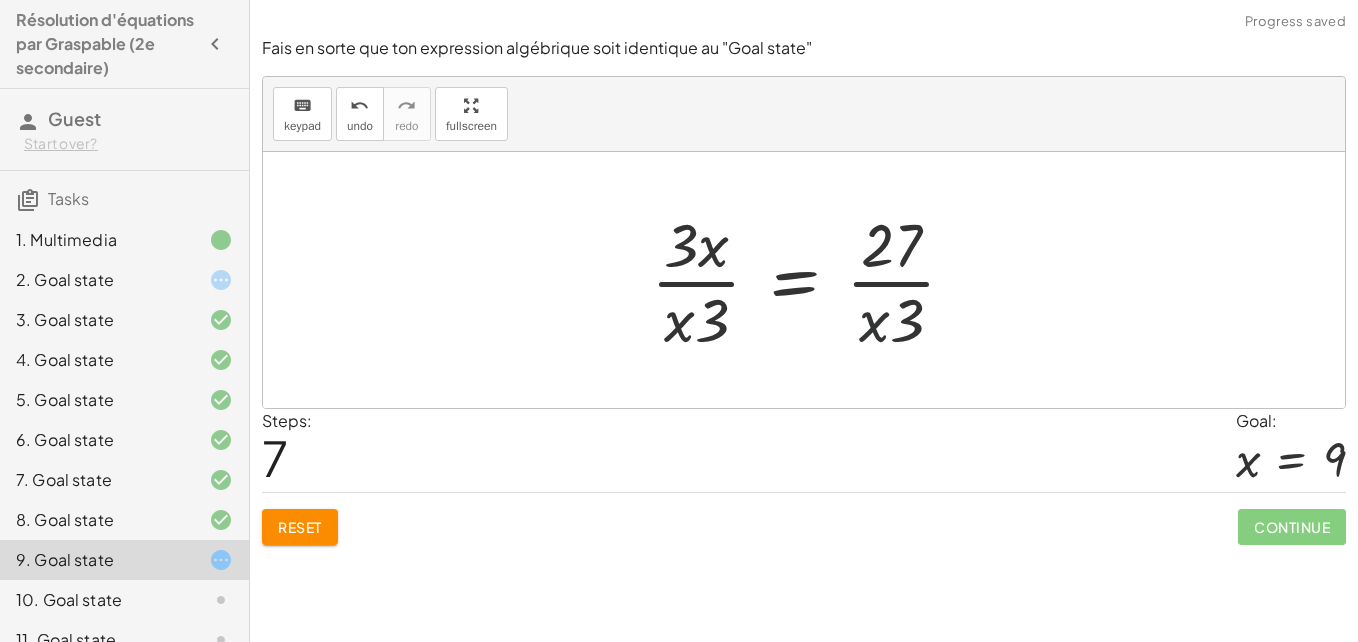 click at bounding box center [811, 280] 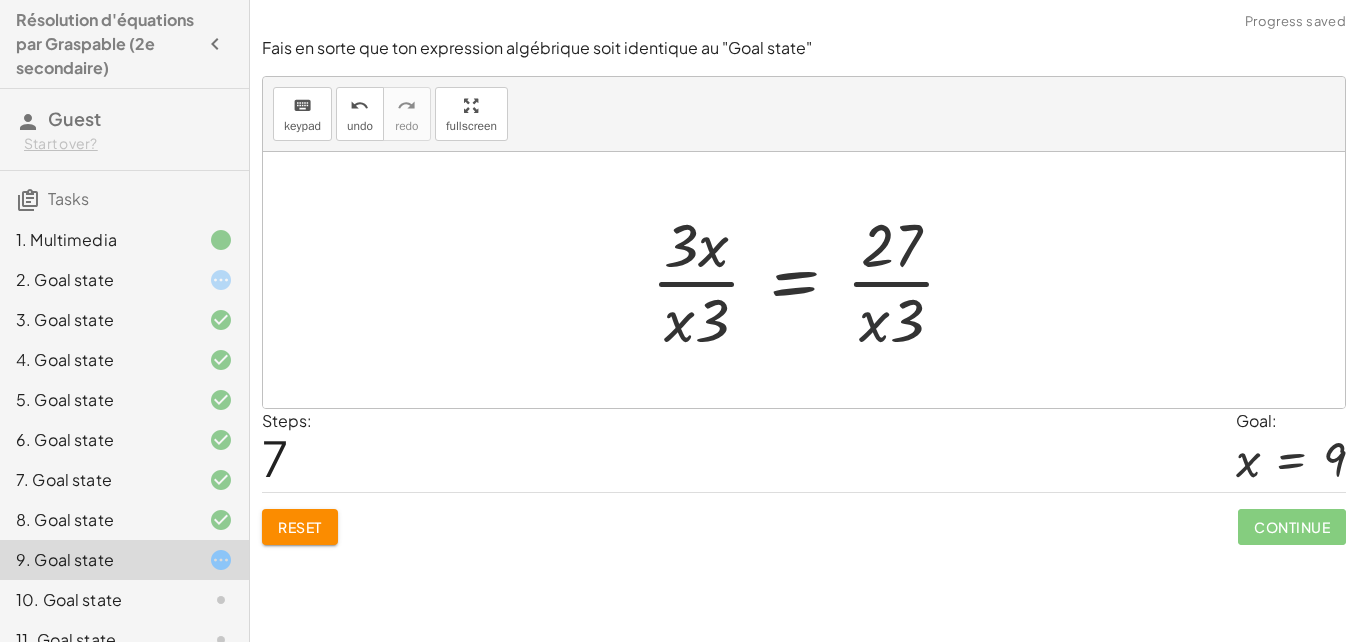 click at bounding box center (811, 280) 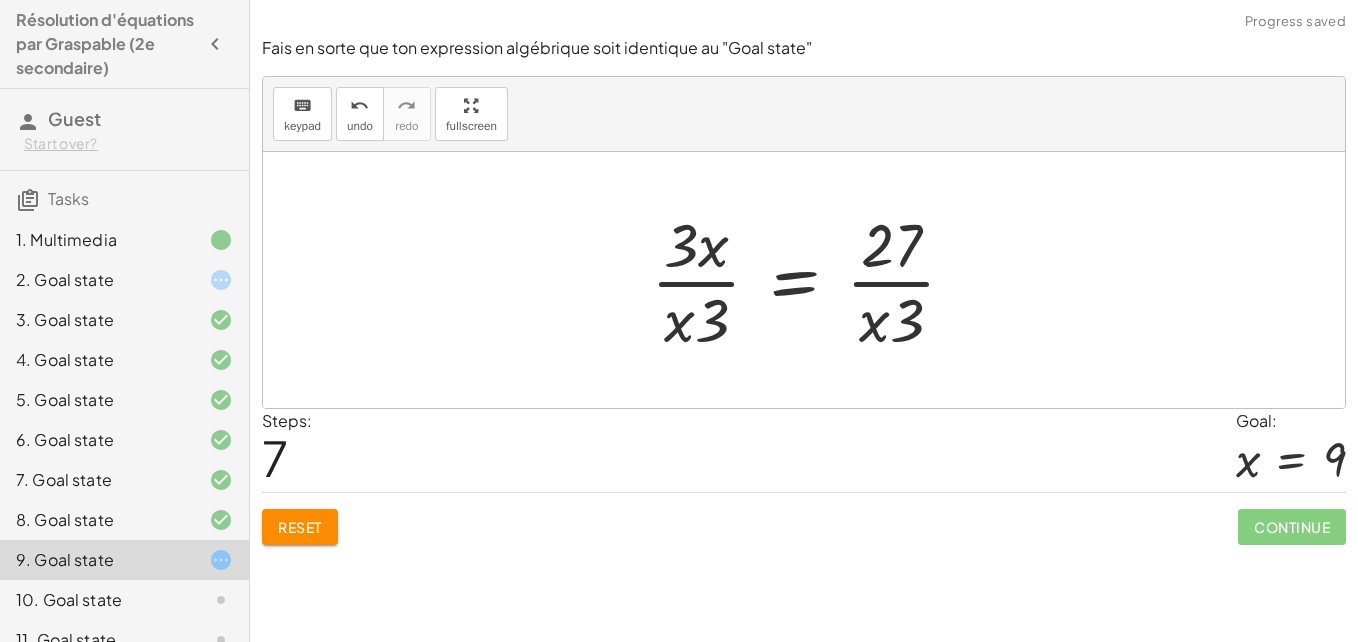 click at bounding box center (811, 280) 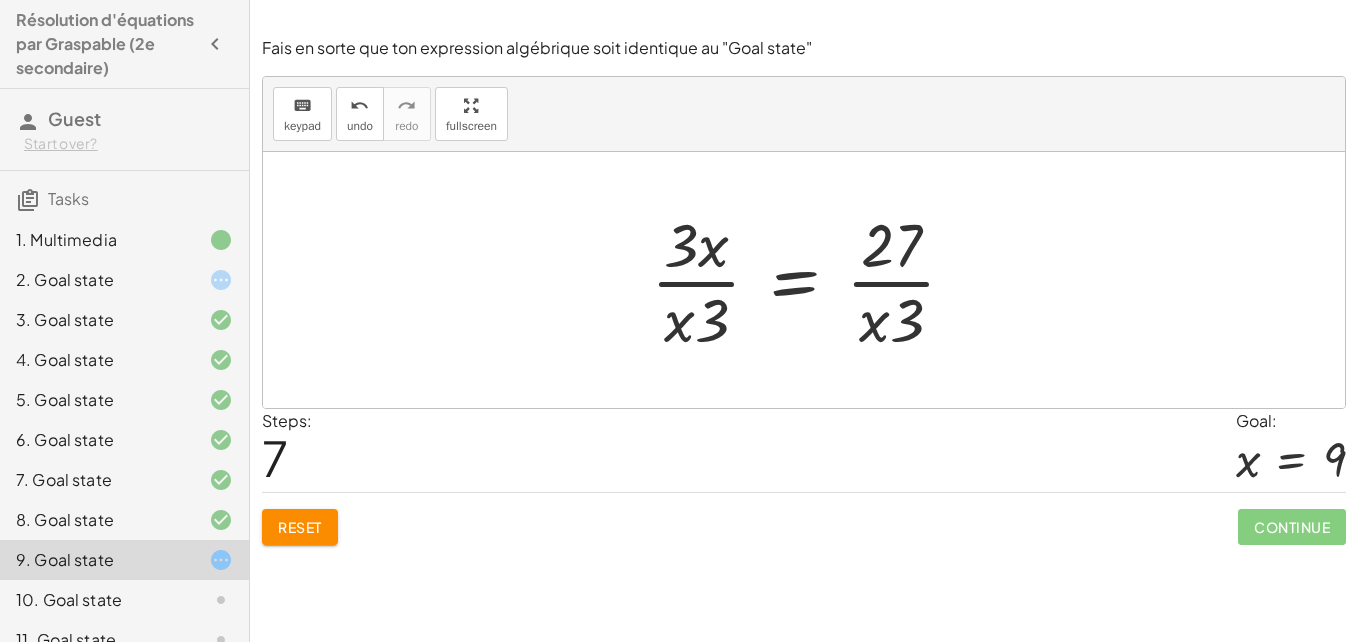 click at bounding box center (811, 280) 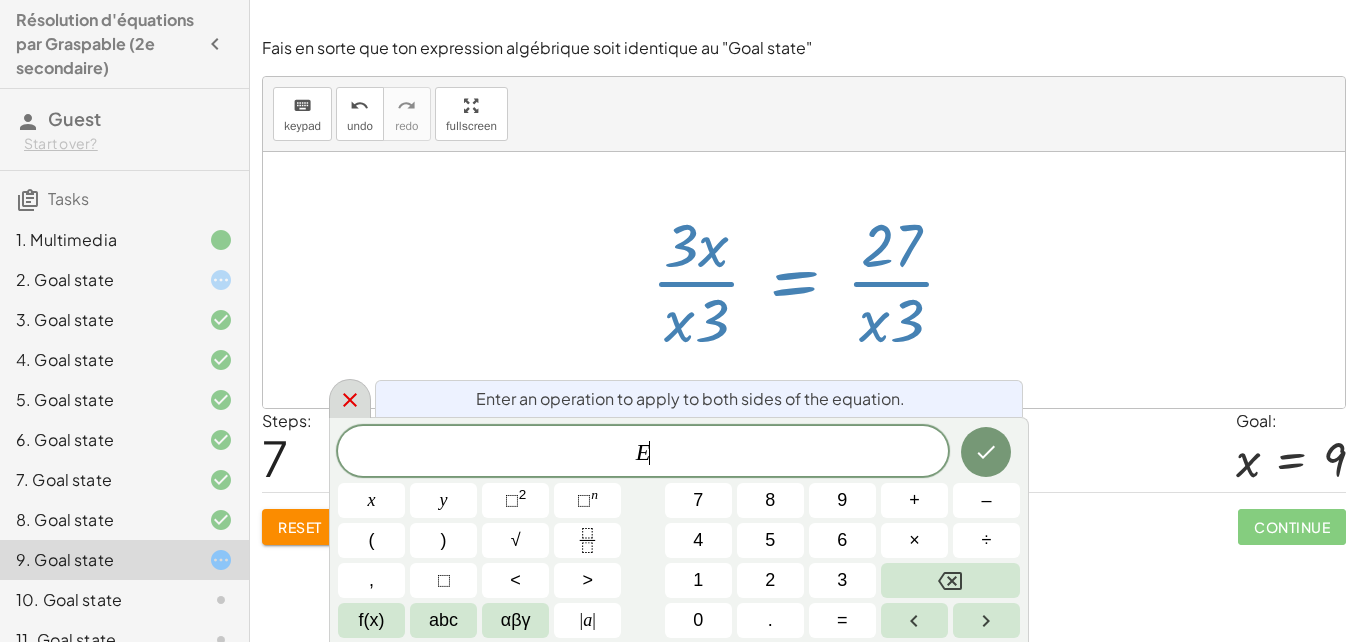 click 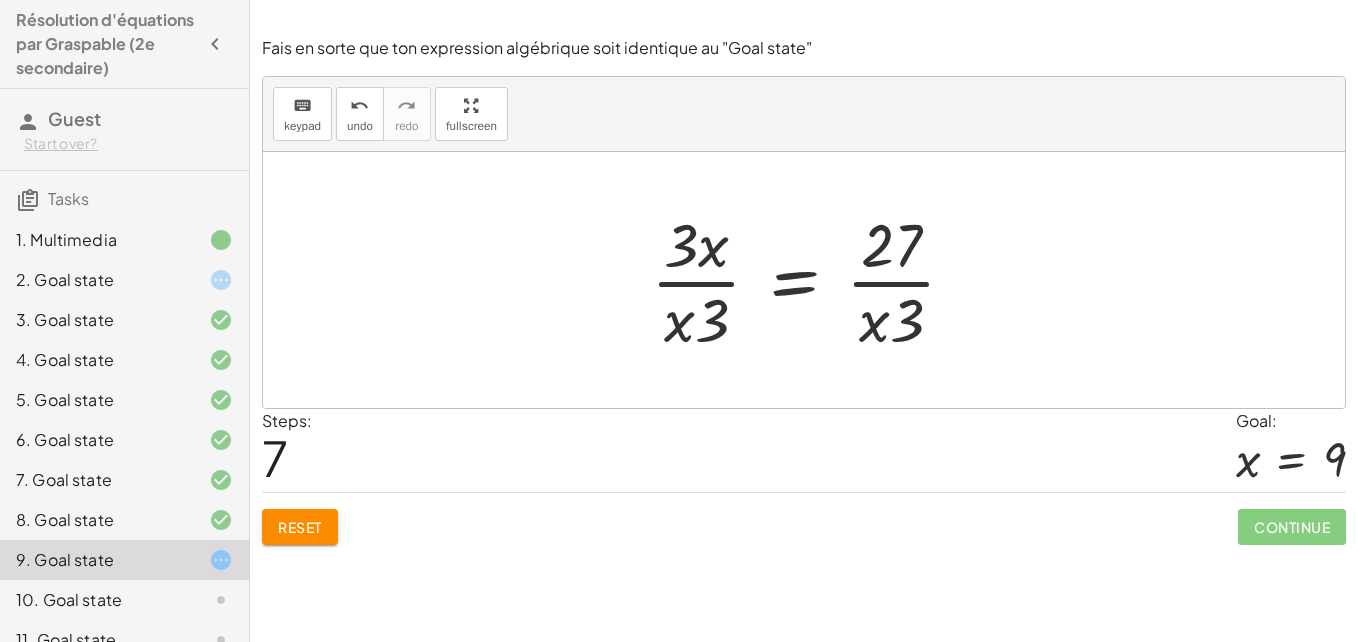 click at bounding box center [811, 280] 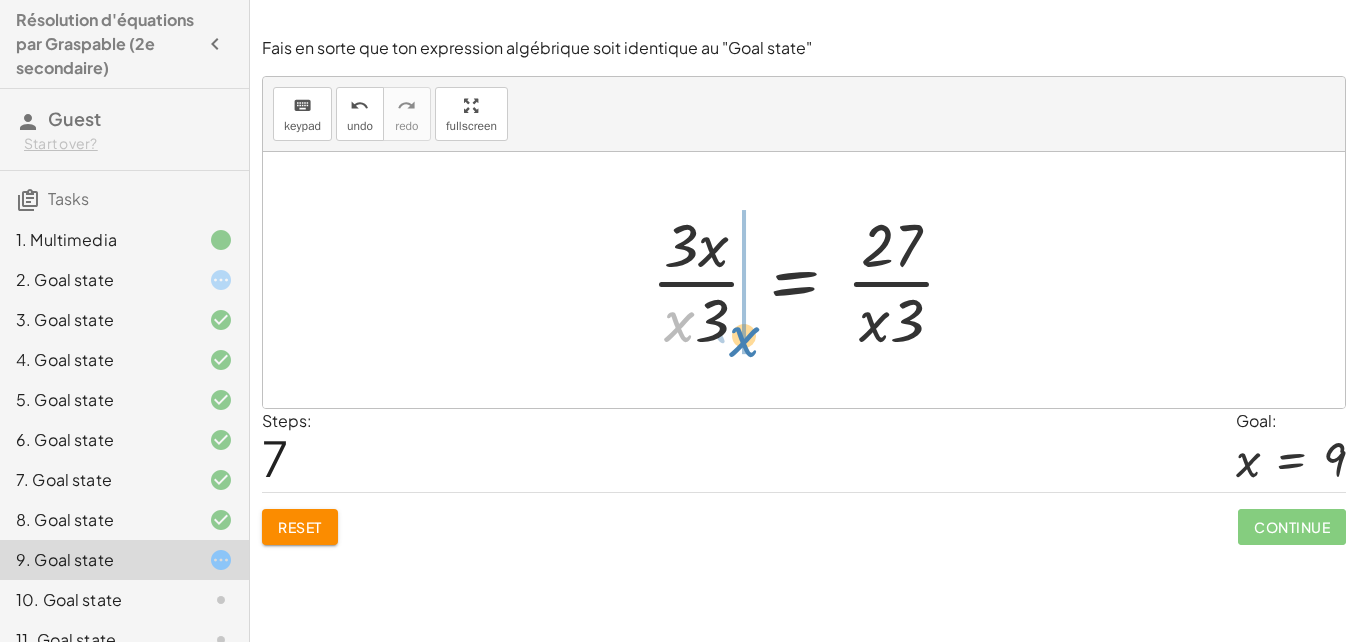 drag, startPoint x: 680, startPoint y: 324, endPoint x: 730, endPoint y: 332, distance: 50.635956 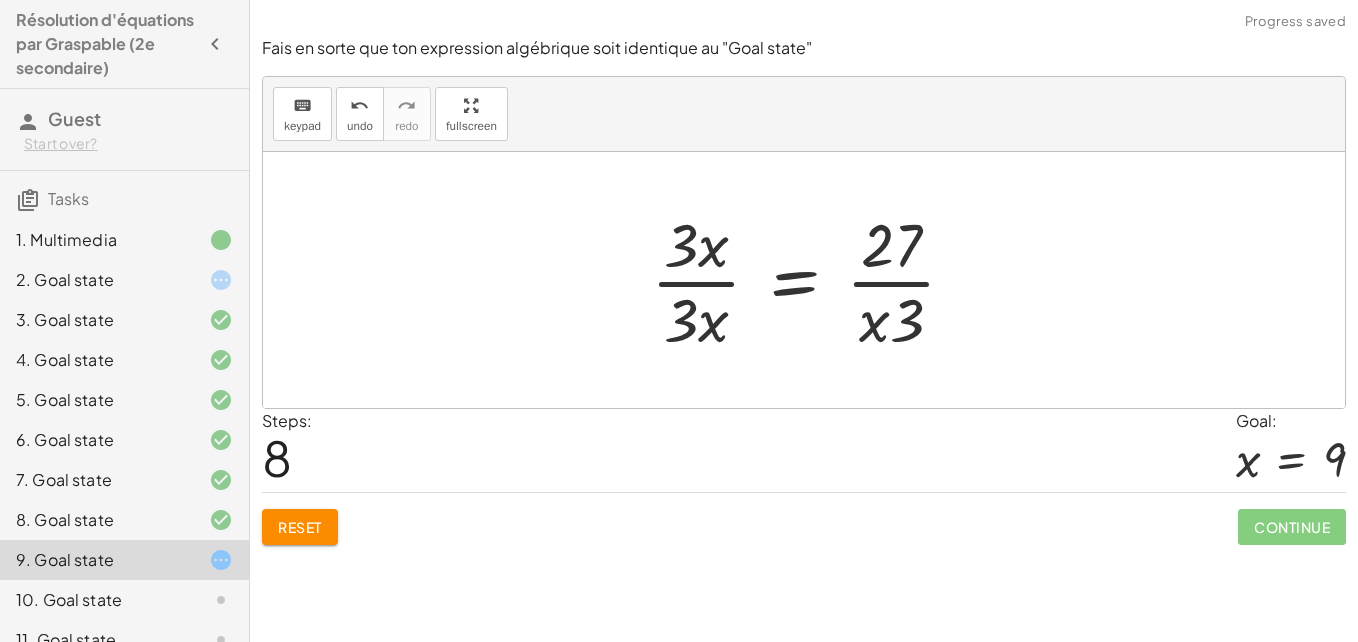 click at bounding box center [811, 280] 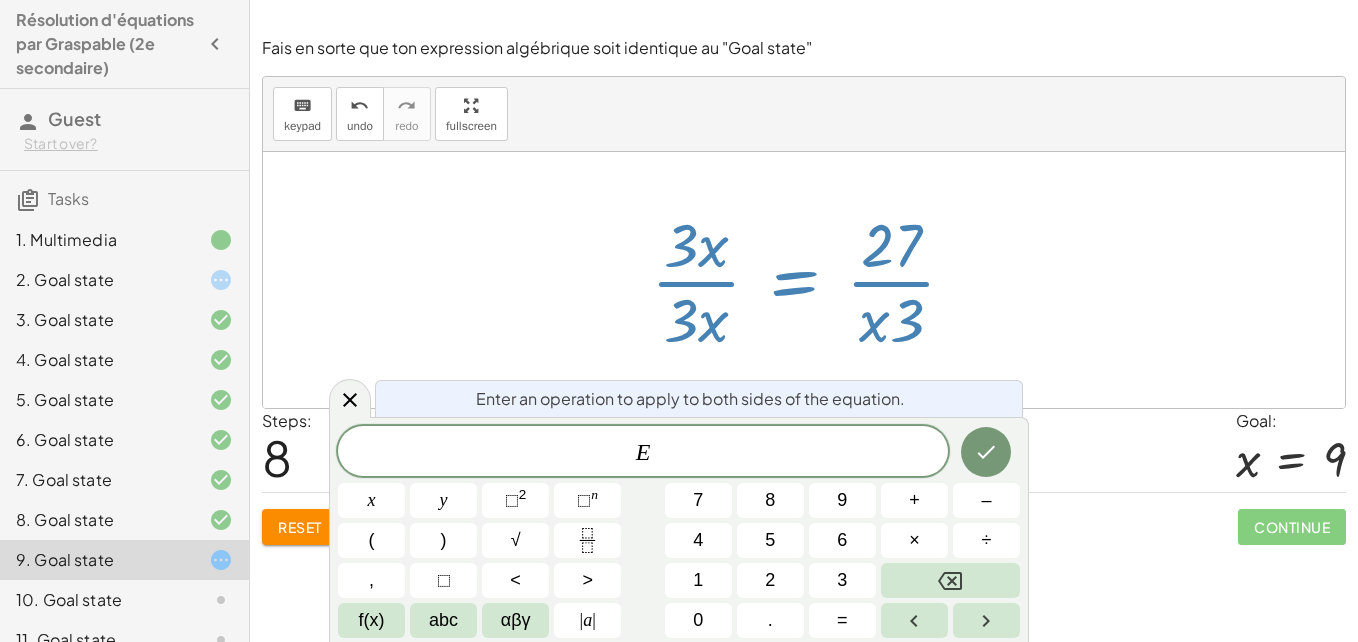 click at bounding box center [811, 280] 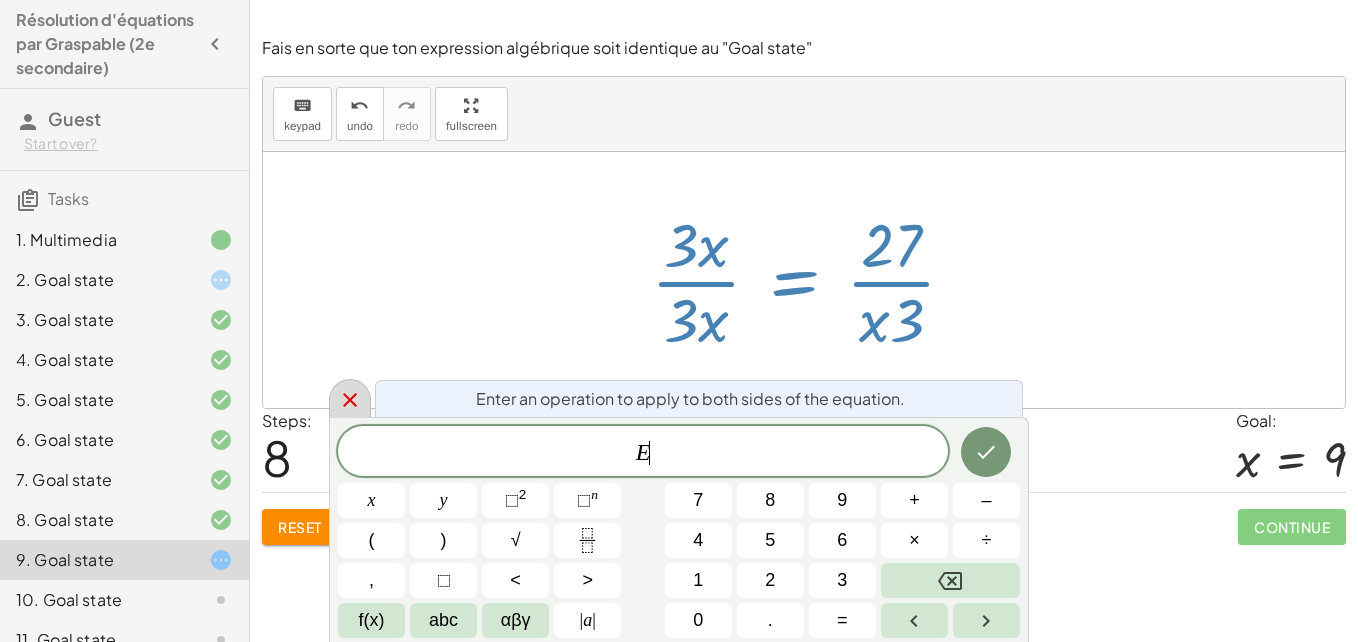 click 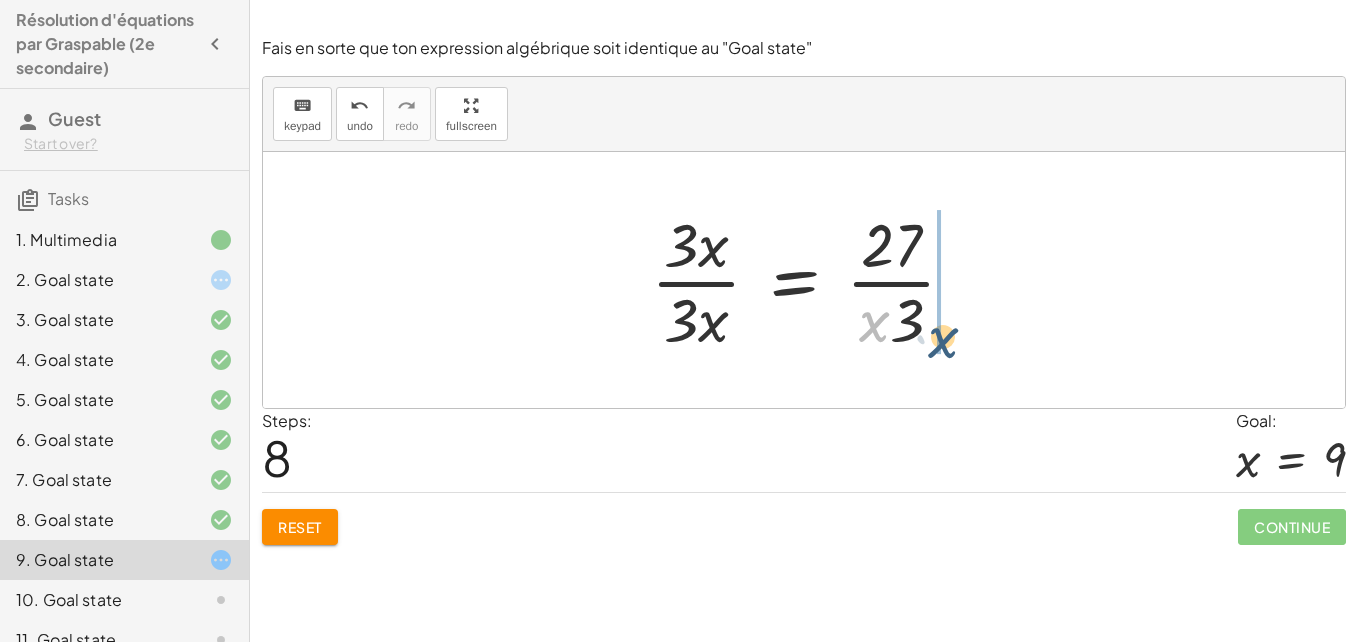 drag, startPoint x: 878, startPoint y: 319, endPoint x: 945, endPoint y: 327, distance: 67.47592 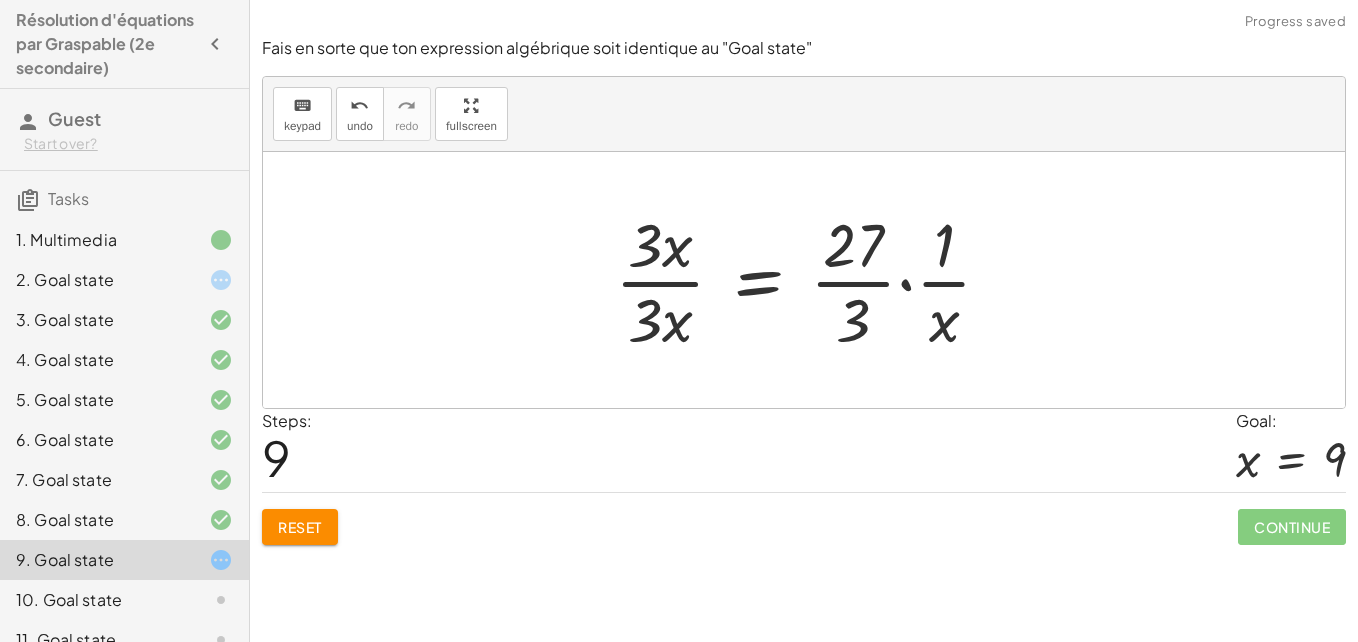 click at bounding box center [811, 280] 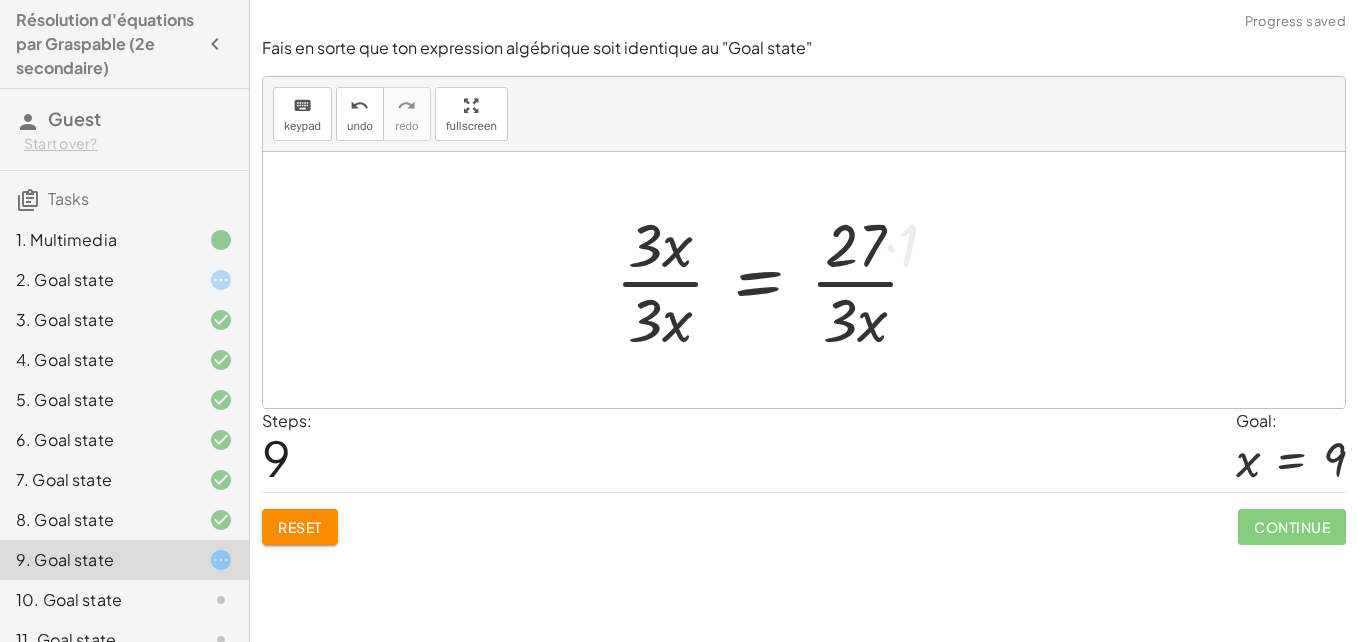 click at bounding box center (775, 280) 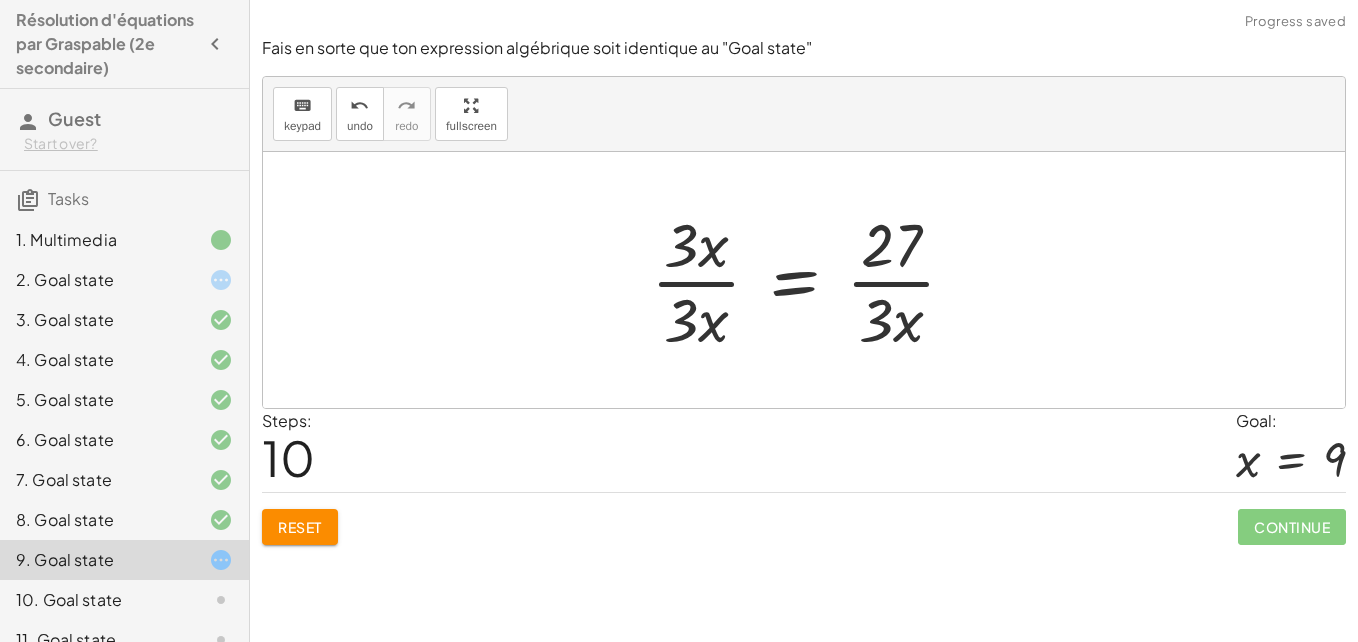 click at bounding box center [811, 280] 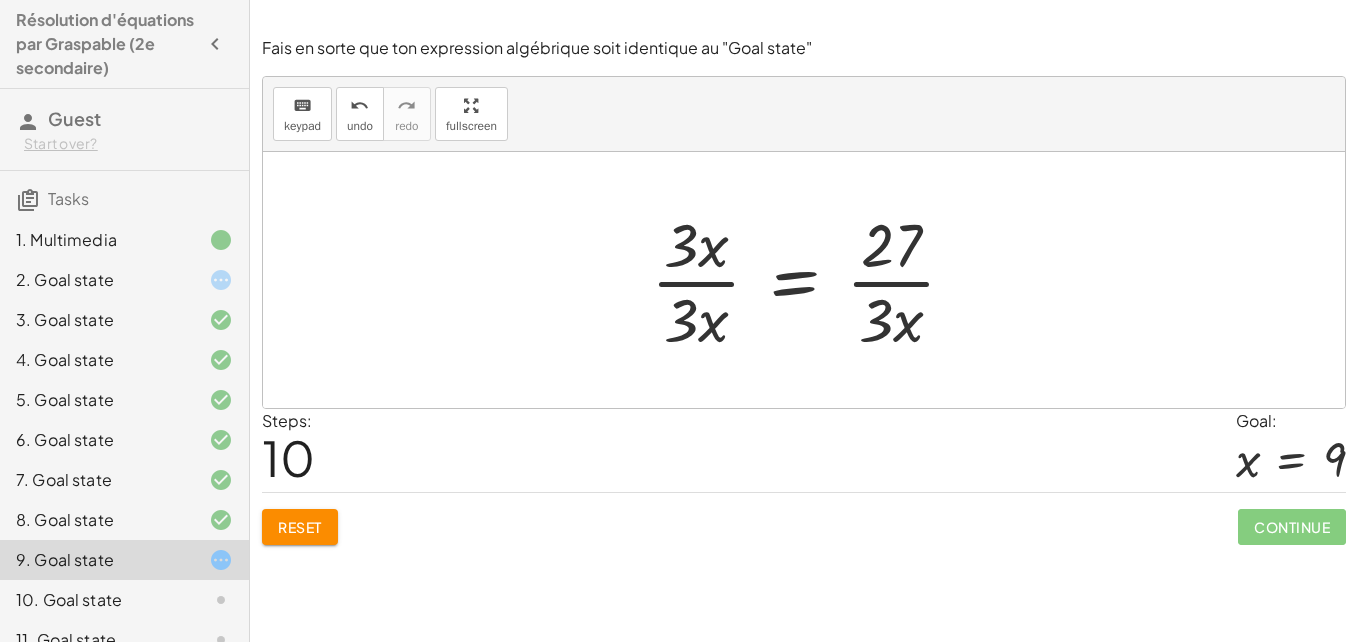 click on "+ · 3 · x + 6 = 33 + · 3 · x + 6 − 6 = + 33 − 6 + · 3 · x + 6 − 6 = 27 + · 3 · x + 0 = 27 · 3 · x = 27 · 3 · x · x = · 27 · x · · 3 · x · x · · 1 · 3 = · · 27 · x · · 1 · 3 · 3 · x · 1 · x · 3 = · · 27 · x · · 1 · 3 · 3 · x · x · 3 = · · 27 · x · · 1 · 3 · 3 · x · x · 3 = · 27 · 1 · x · 3 · 3 · x · x · 3 = · 27 · x · 3 · 3 · x · 3 · x = · 27 · x · 3 · 3 · x · 3 · x = · · 27 · 3 · · 1 · x · 3 · x · 3 · x = · 27 · 1 · 3 · x = 27 · x · x · x · 3 · 3 · 3 ·" at bounding box center [804, 280] 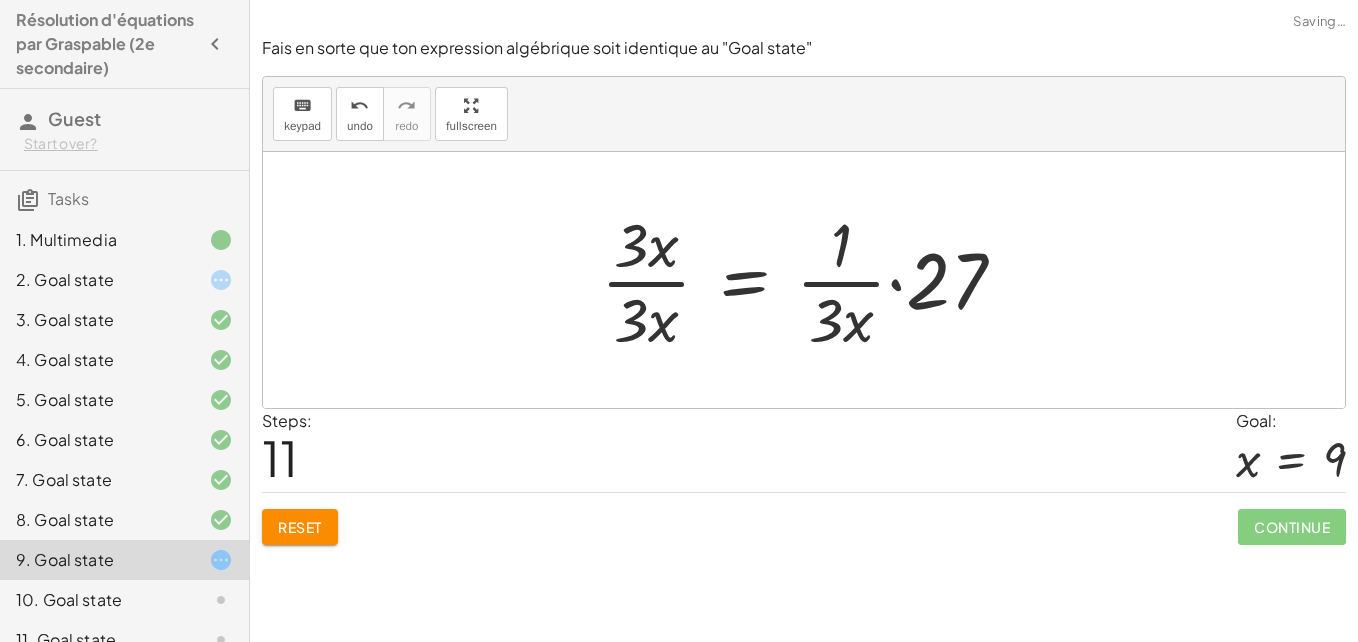 click at bounding box center [811, 280] 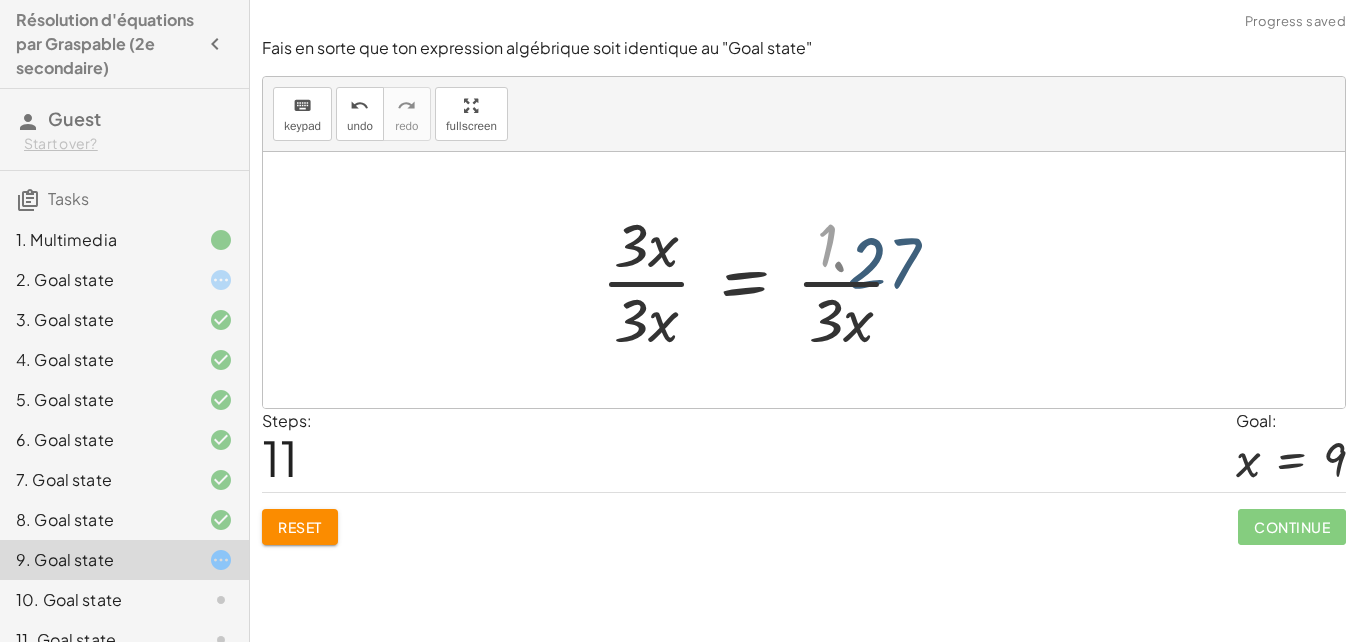 click at bounding box center (761, 280) 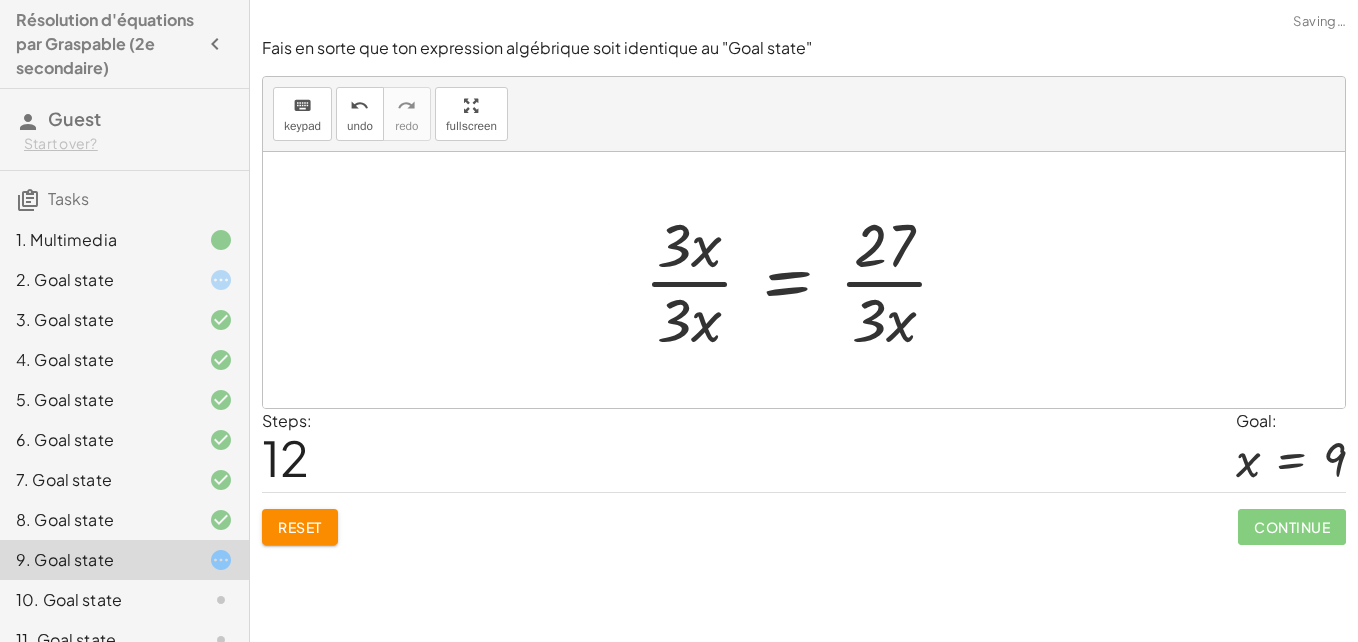 click at bounding box center (804, 280) 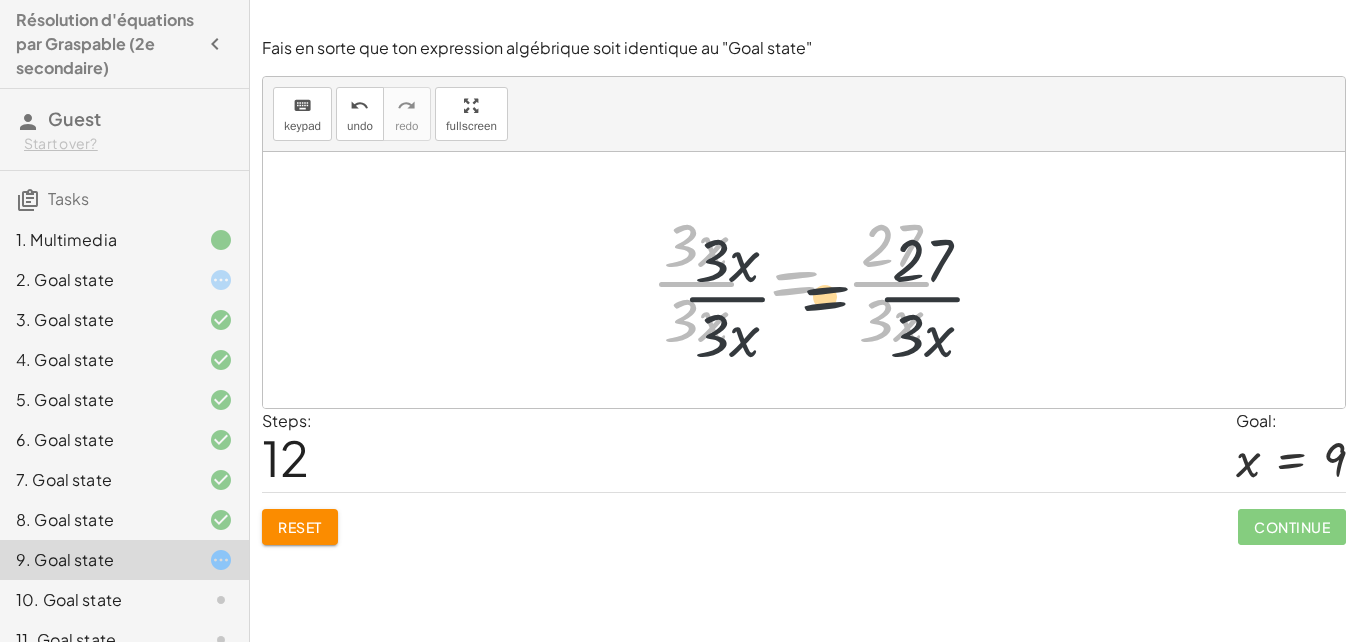 click at bounding box center [811, 280] 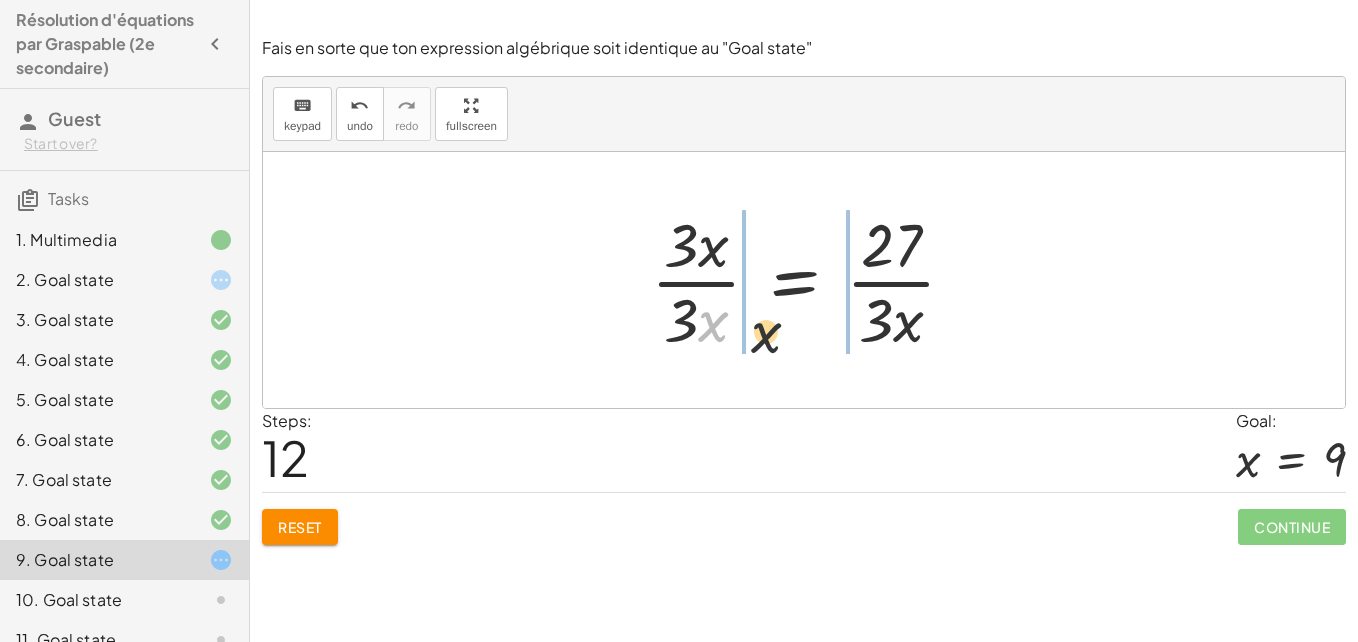 drag, startPoint x: 707, startPoint y: 322, endPoint x: 850, endPoint y: 343, distance: 144.53374 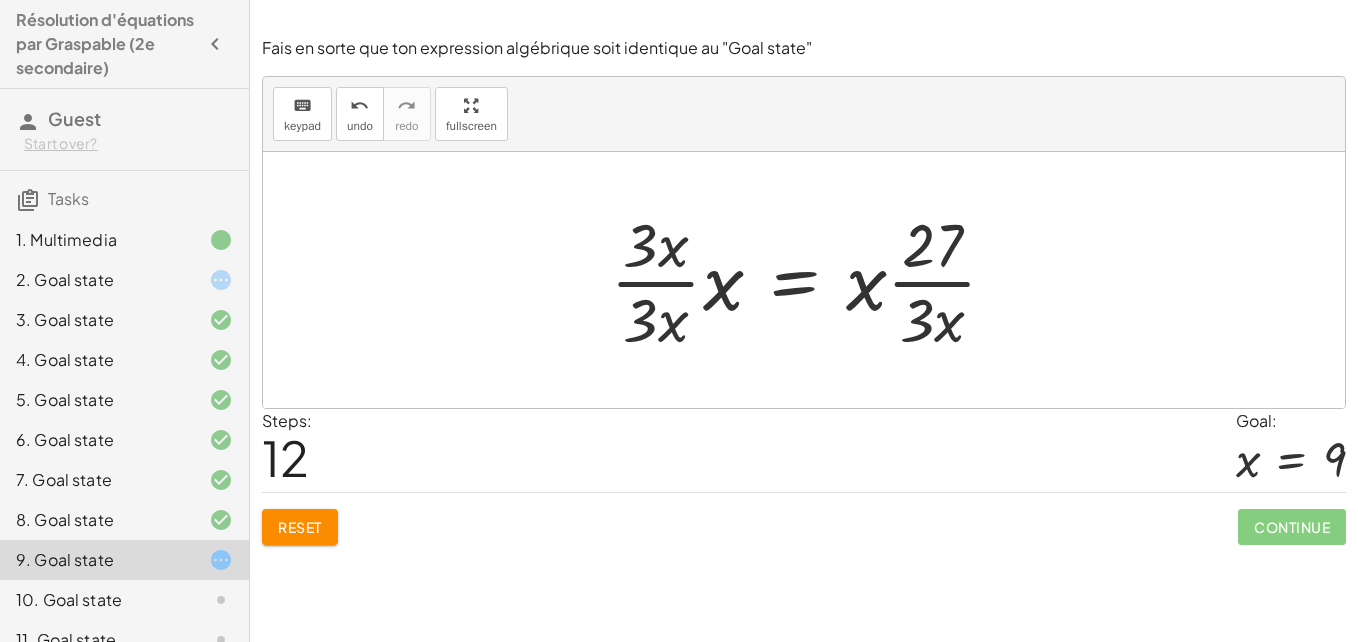 click at bounding box center [811, 280] 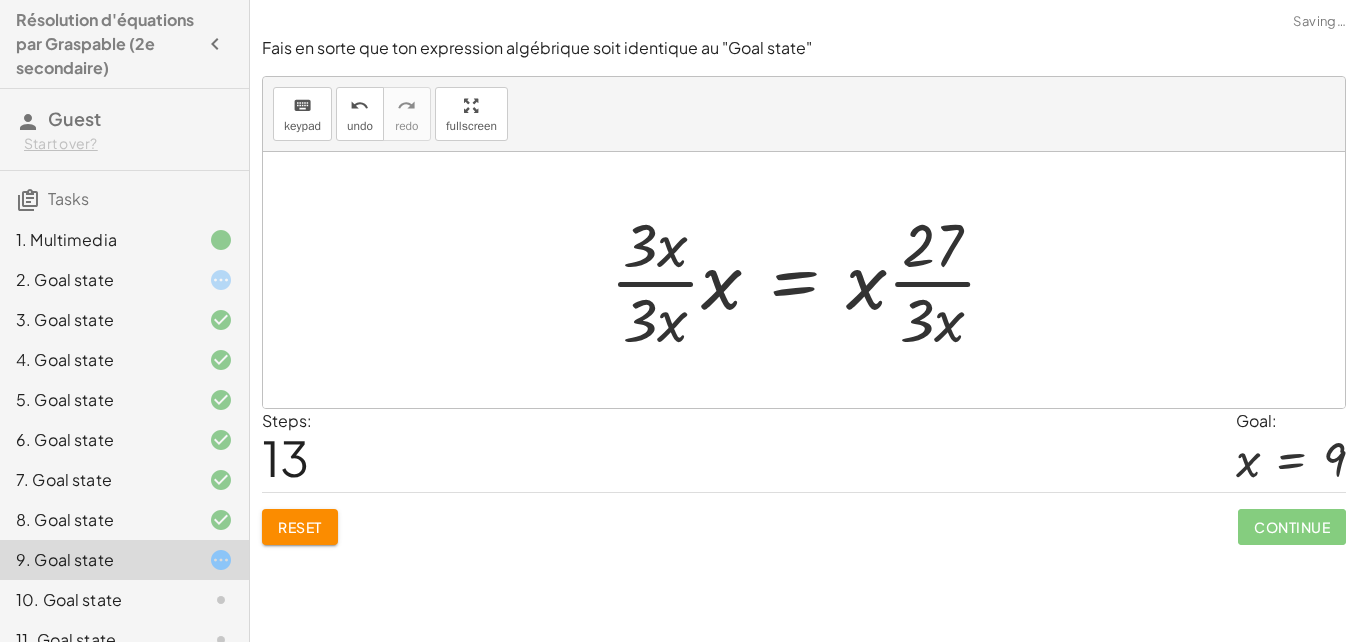 click at bounding box center (811, 280) 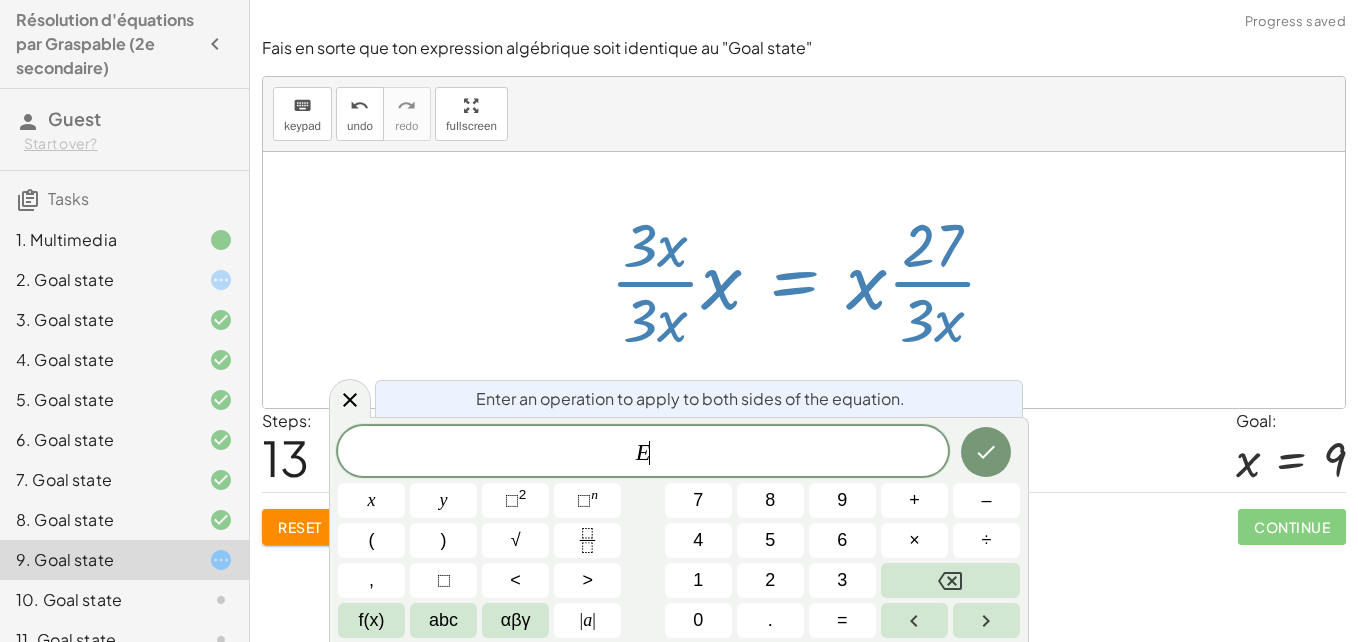 click on "Enter an operation to apply to both sides of the equation. E ​ x y ⬚ 2 ⬚ n 7 8 9 + – ( ) √ 4 5 6 × ÷ , ⬚ < > 1 2 3 f(x) abc αβγ | a | 0 . =" at bounding box center [679, 529] 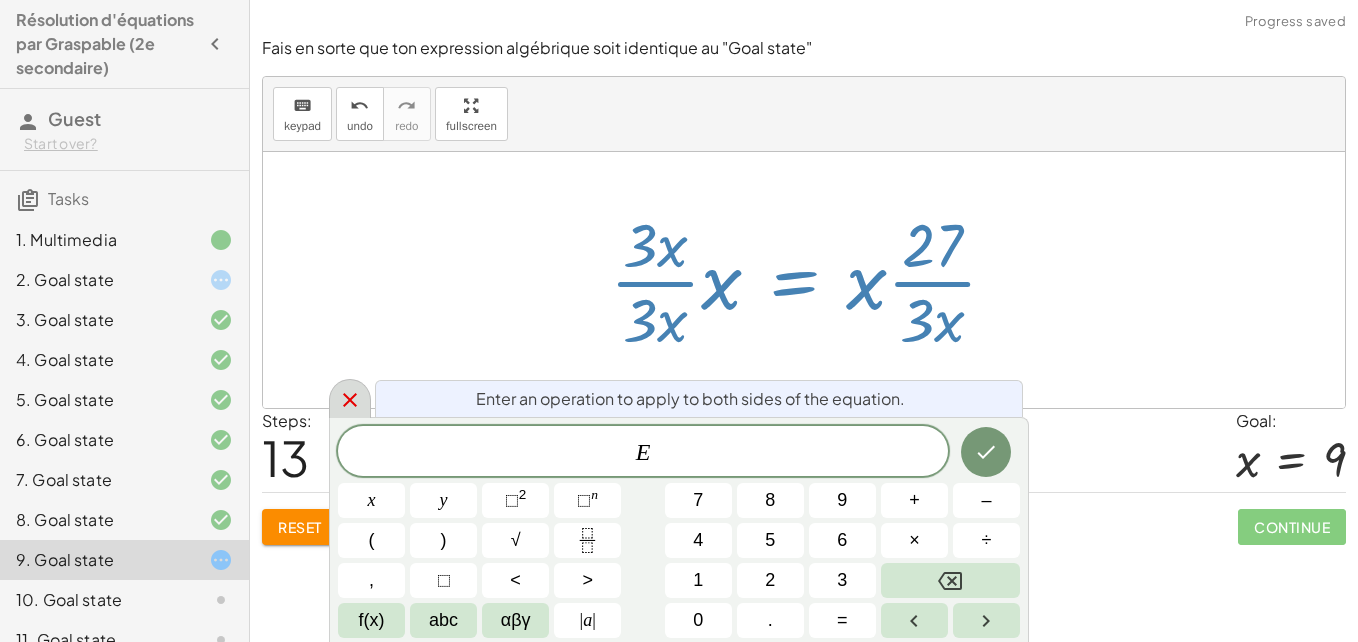 click 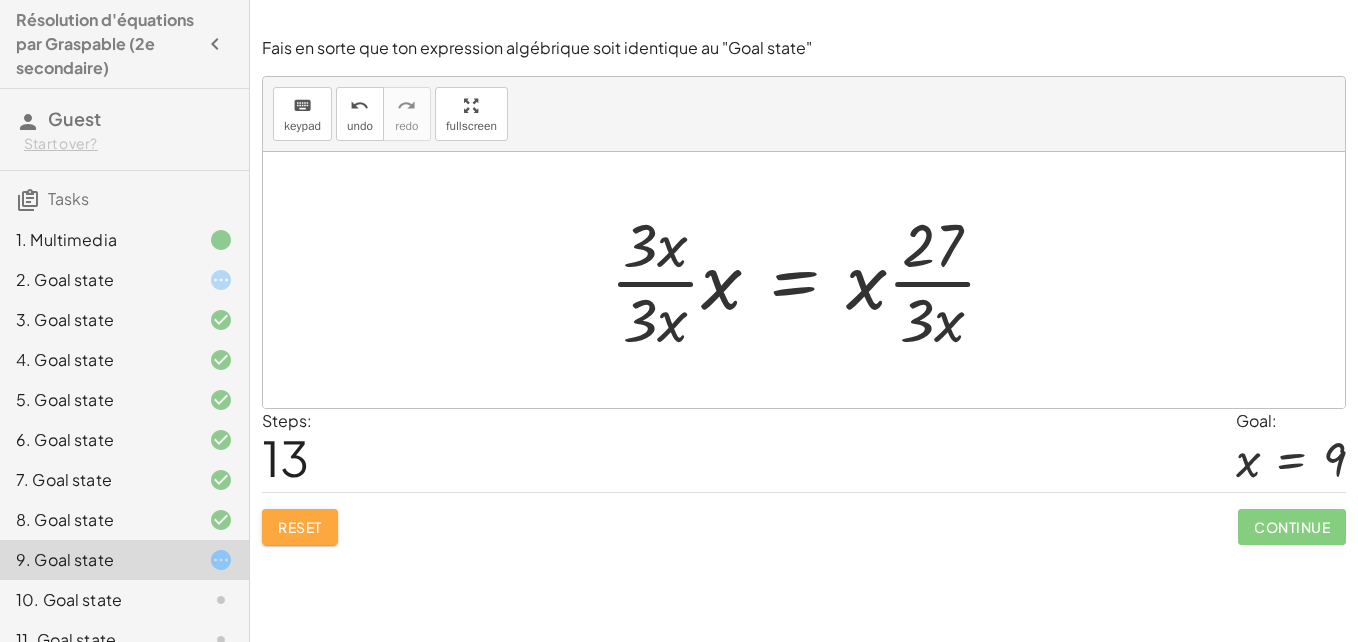 click on "Reset" at bounding box center (300, 527) 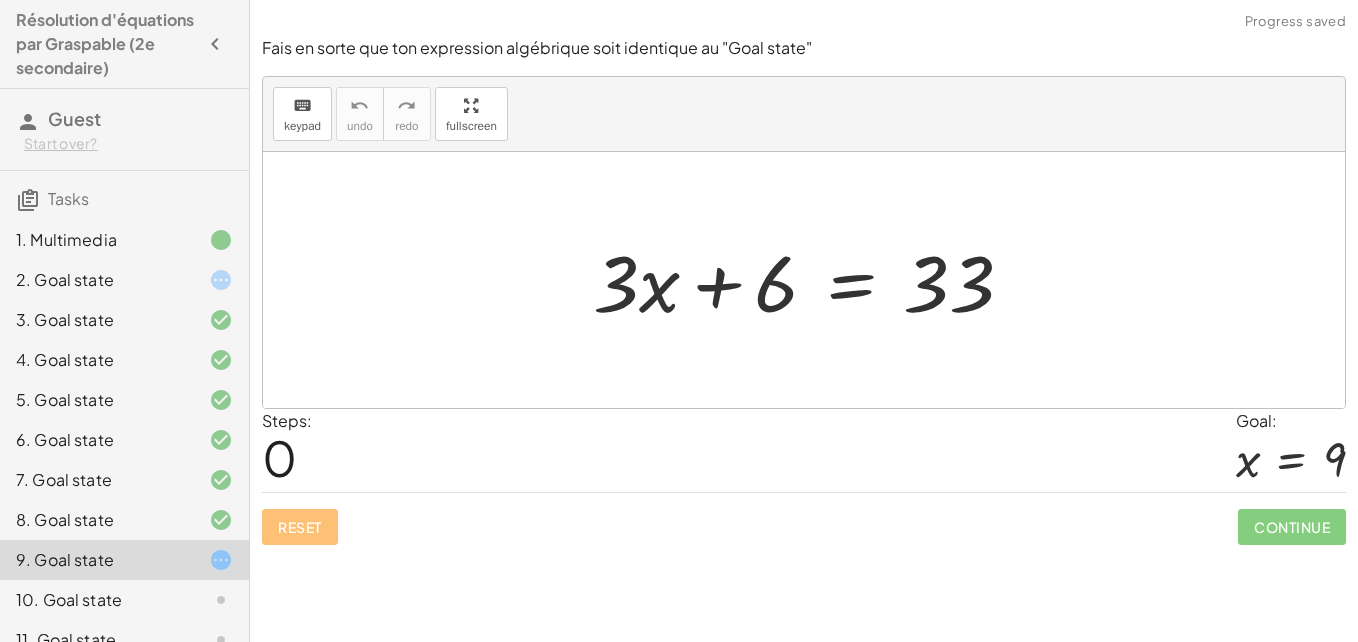 click on "Reset   Continue" at bounding box center (804, 518) 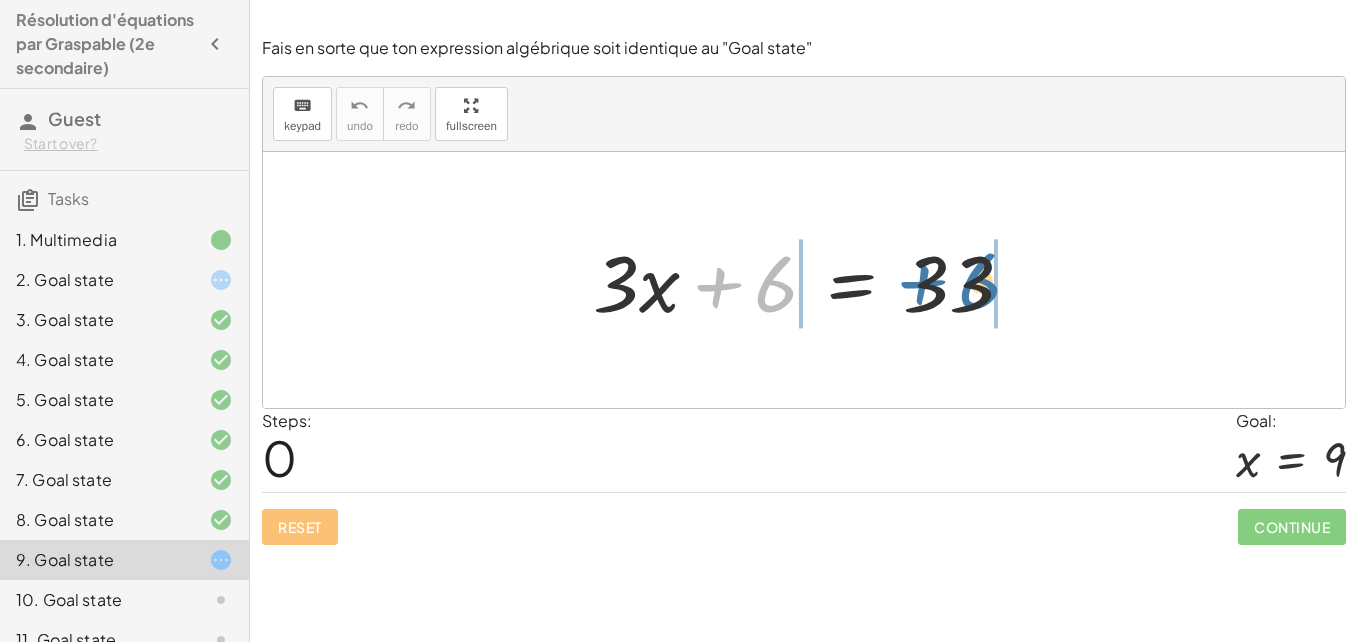 drag, startPoint x: 772, startPoint y: 296, endPoint x: 982, endPoint y: 294, distance: 210.00952 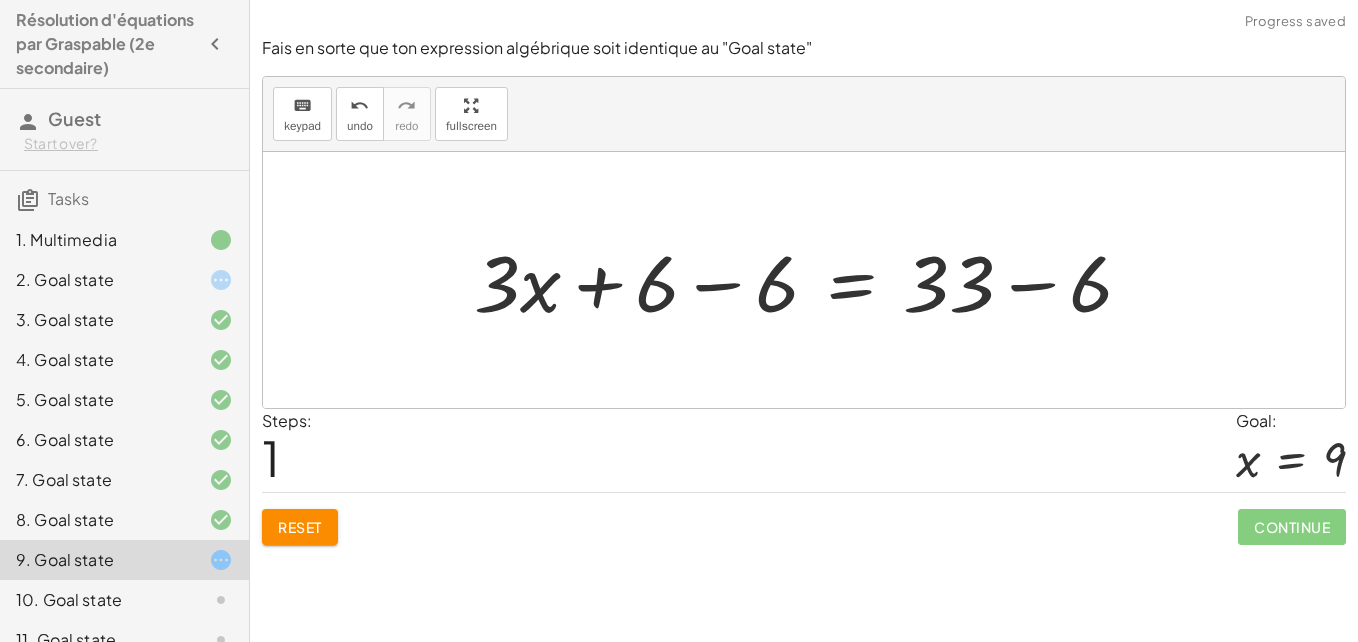 click at bounding box center [811, 280] 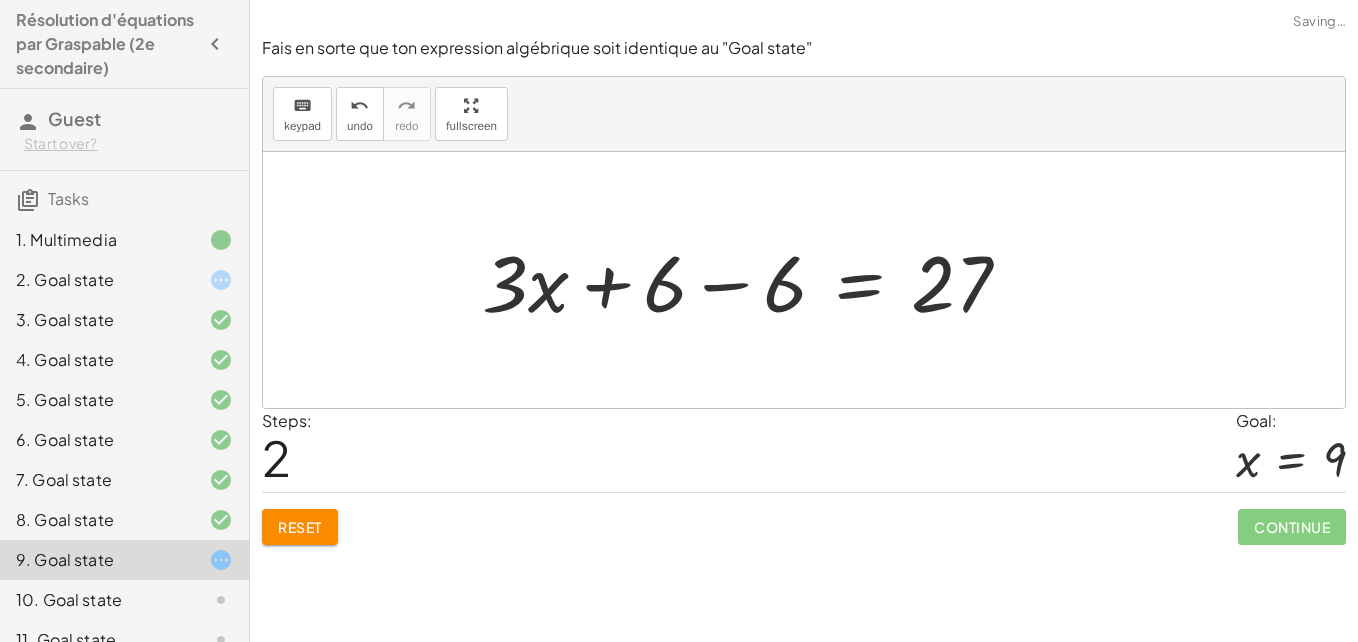 click at bounding box center (754, 280) 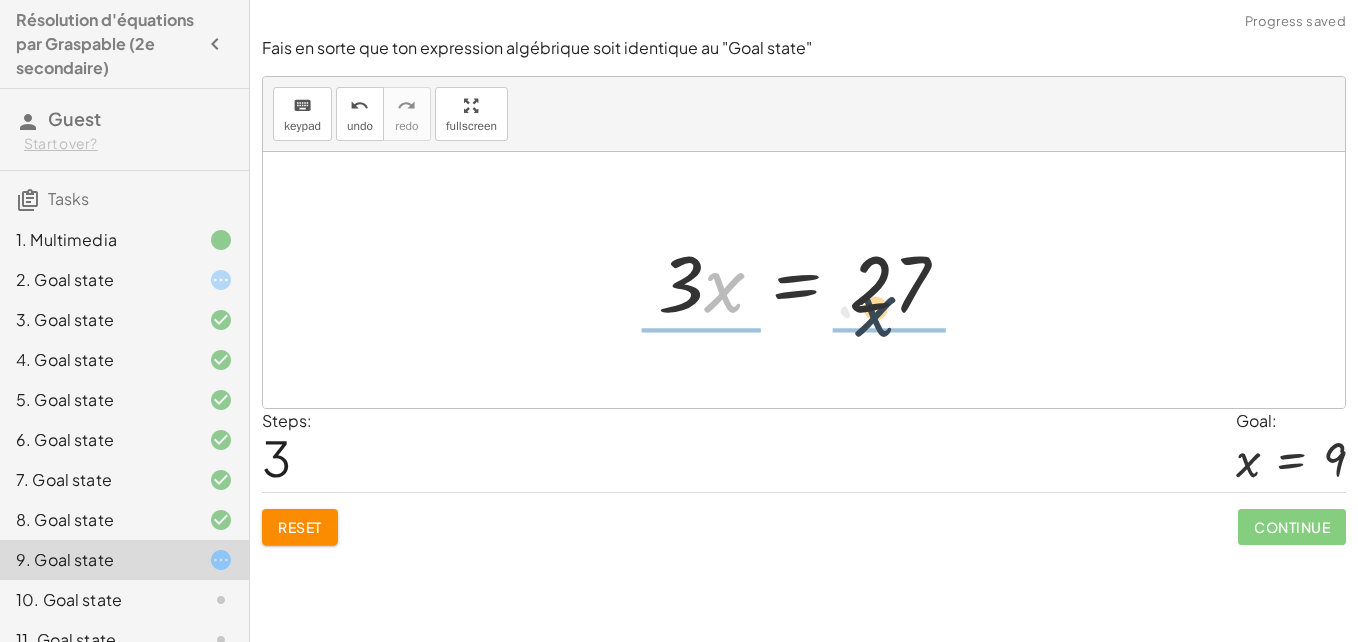 drag, startPoint x: 838, startPoint y: 323, endPoint x: 871, endPoint y: 325, distance: 33.06055 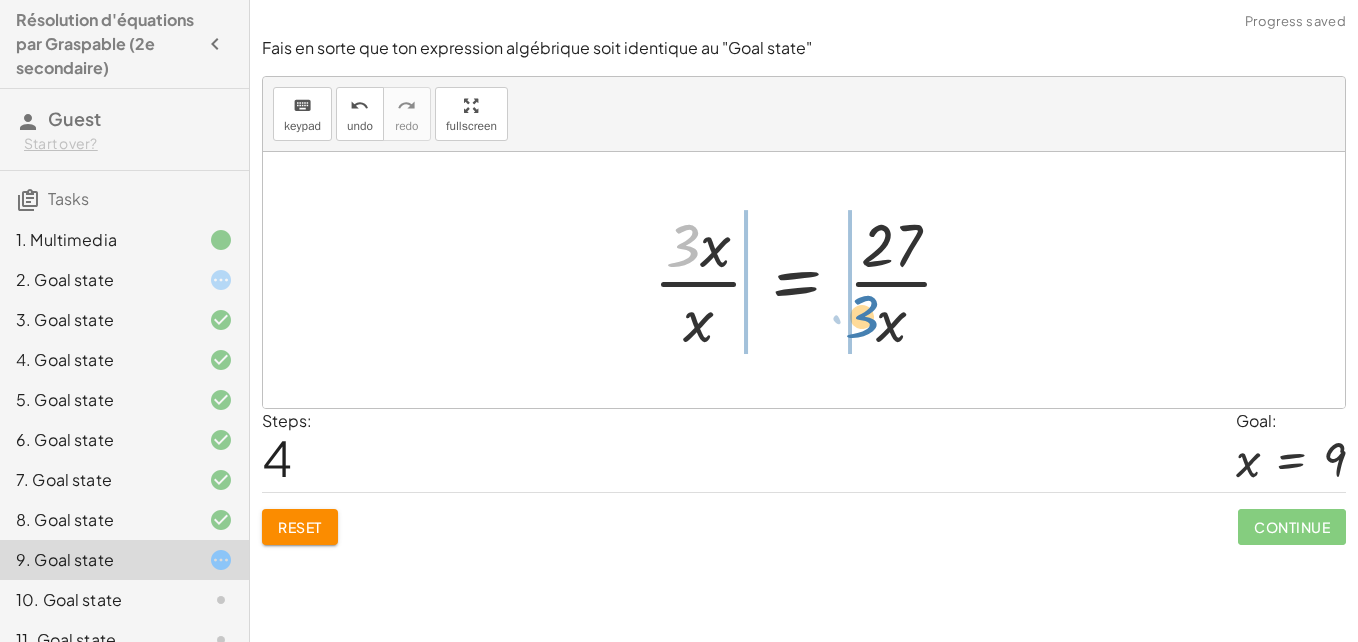 drag, startPoint x: 690, startPoint y: 252, endPoint x: 899, endPoint y: 337, distance: 225.62358 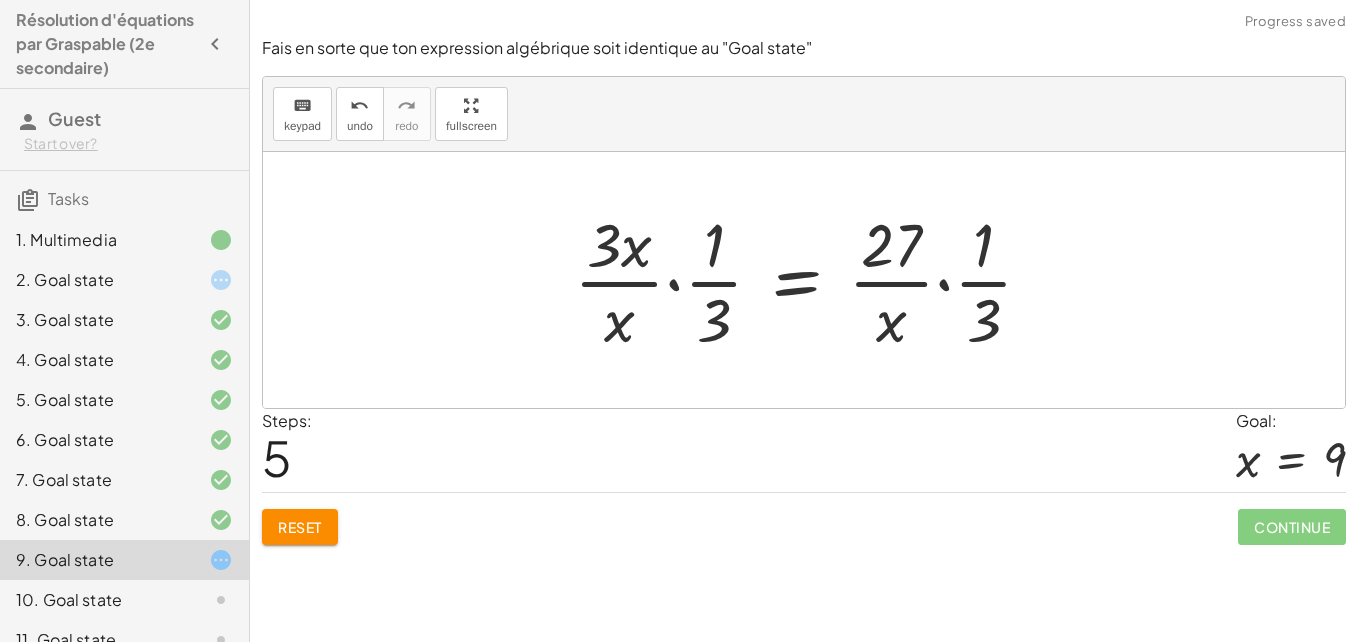 click at bounding box center [811, 280] 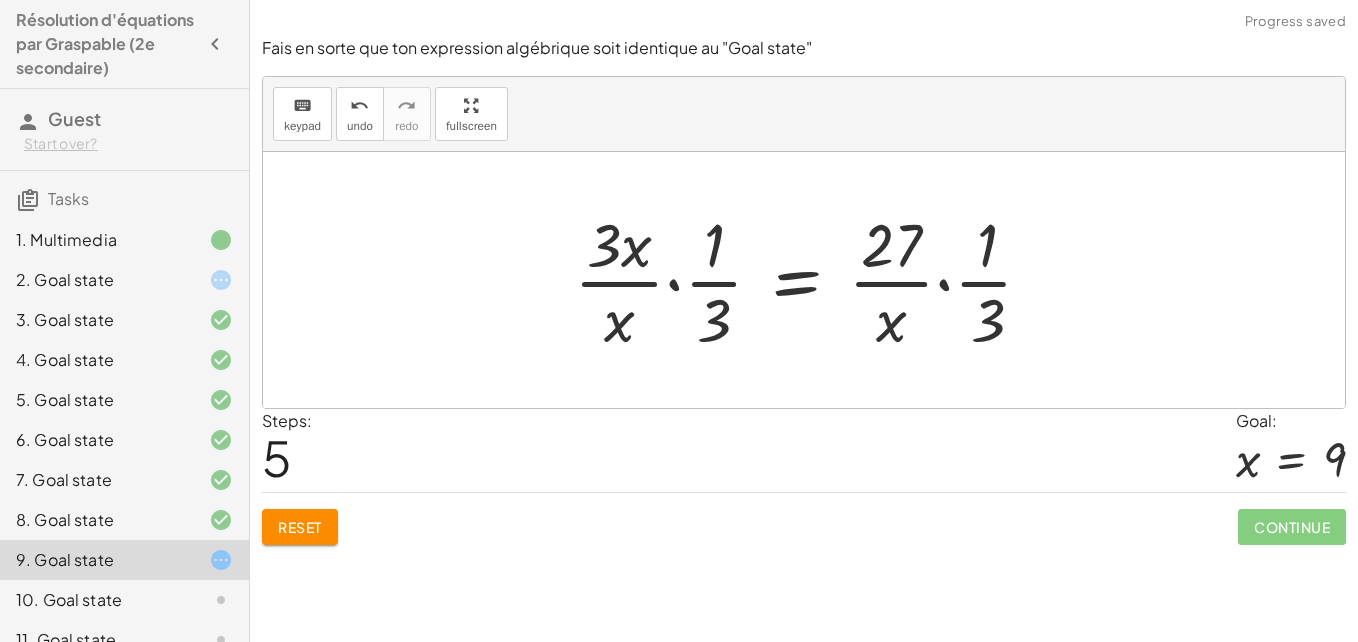 click at bounding box center [811, 280] 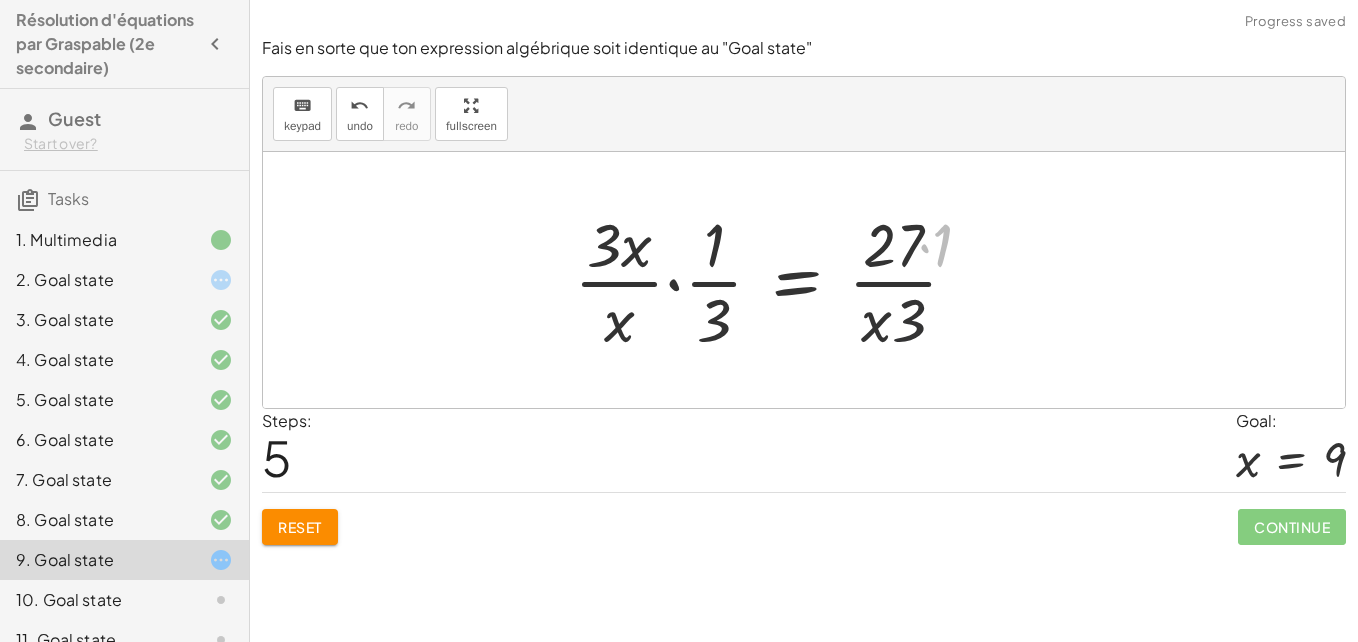 click at bounding box center [774, 280] 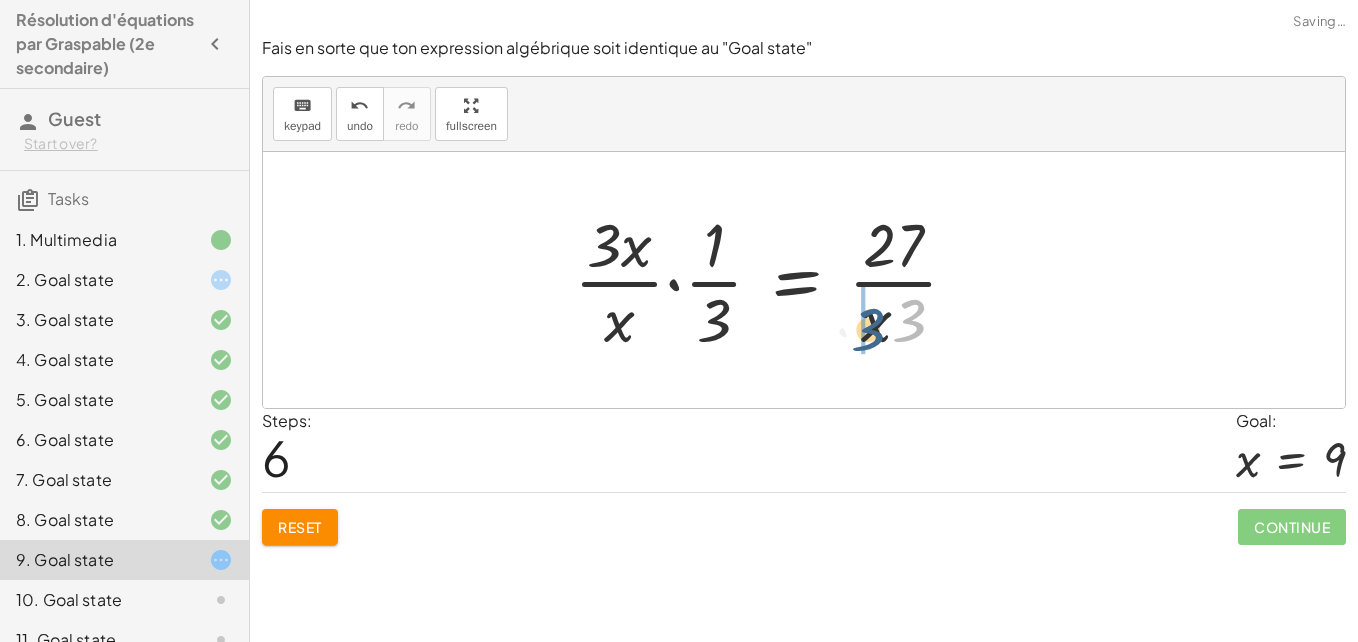 drag, startPoint x: 933, startPoint y: 327, endPoint x: 883, endPoint y: 337, distance: 50.990196 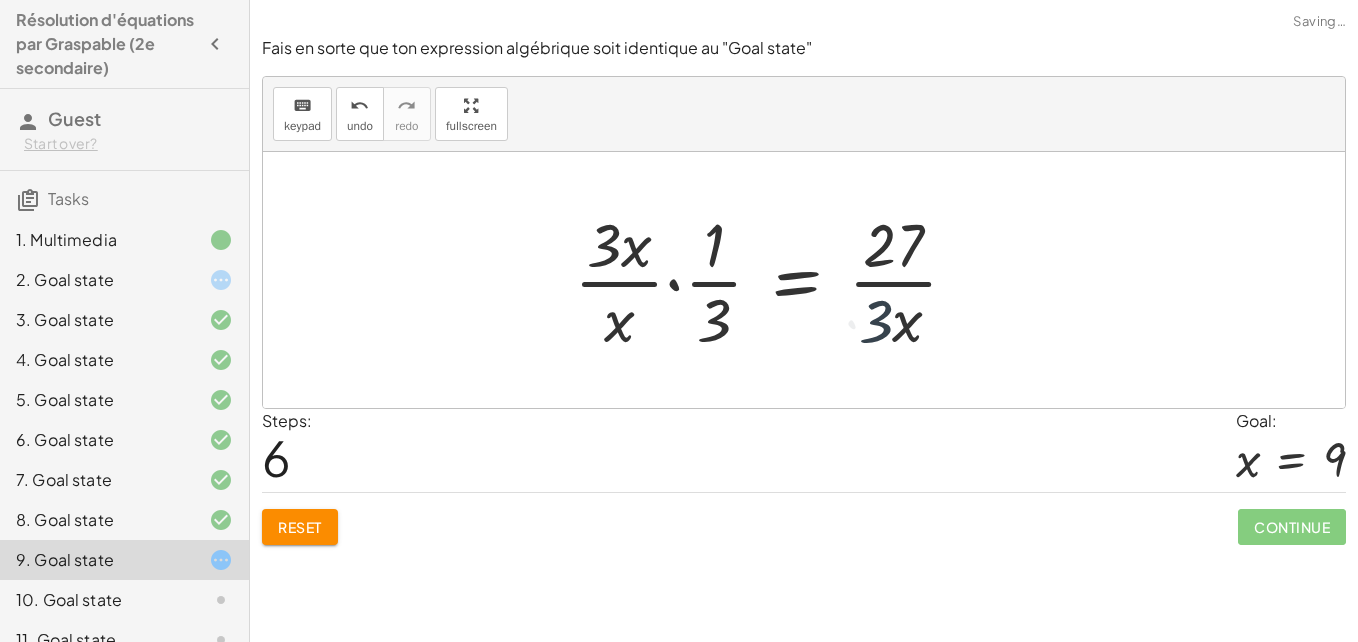 click at bounding box center [774, 280] 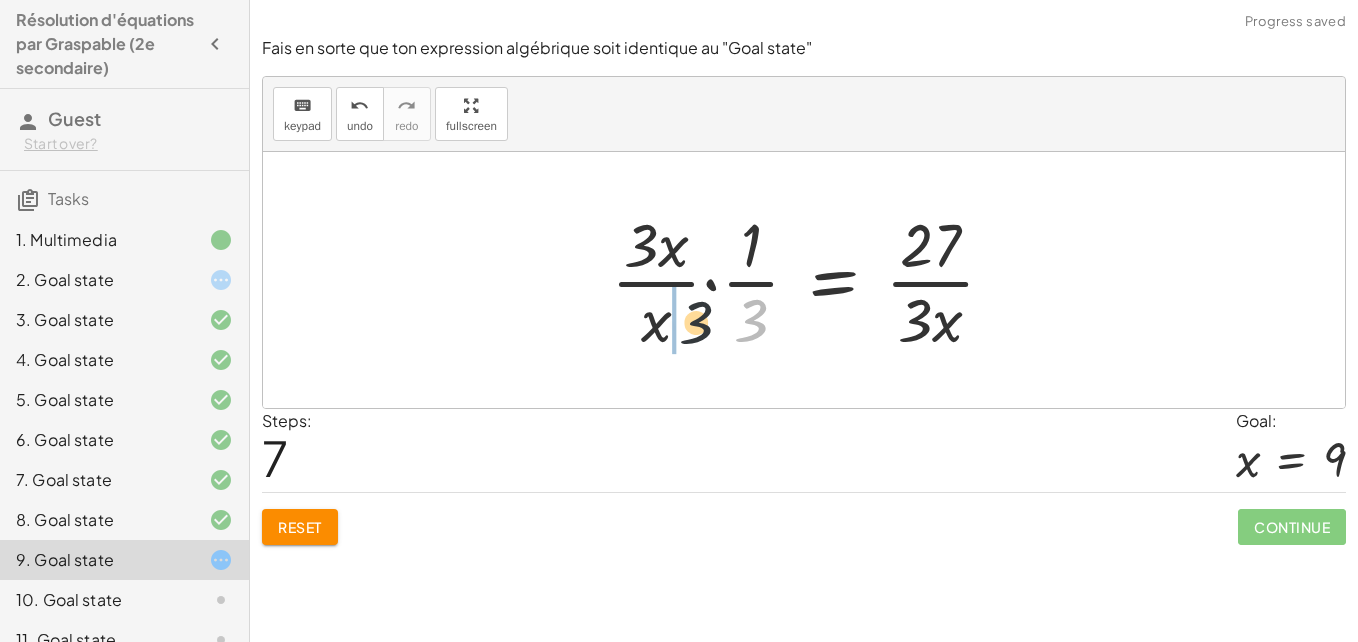 drag, startPoint x: 748, startPoint y: 331, endPoint x: 662, endPoint y: 336, distance: 86.145226 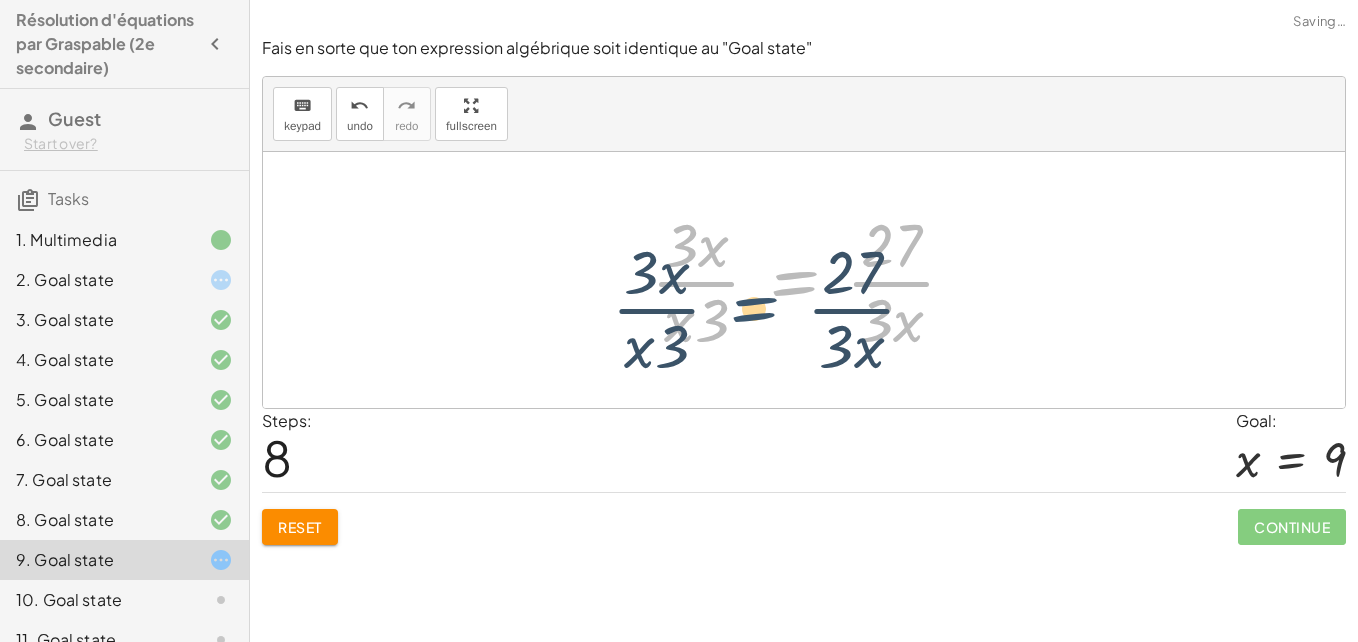 drag, startPoint x: 718, startPoint y: 334, endPoint x: 704, endPoint y: 300, distance: 36.769554 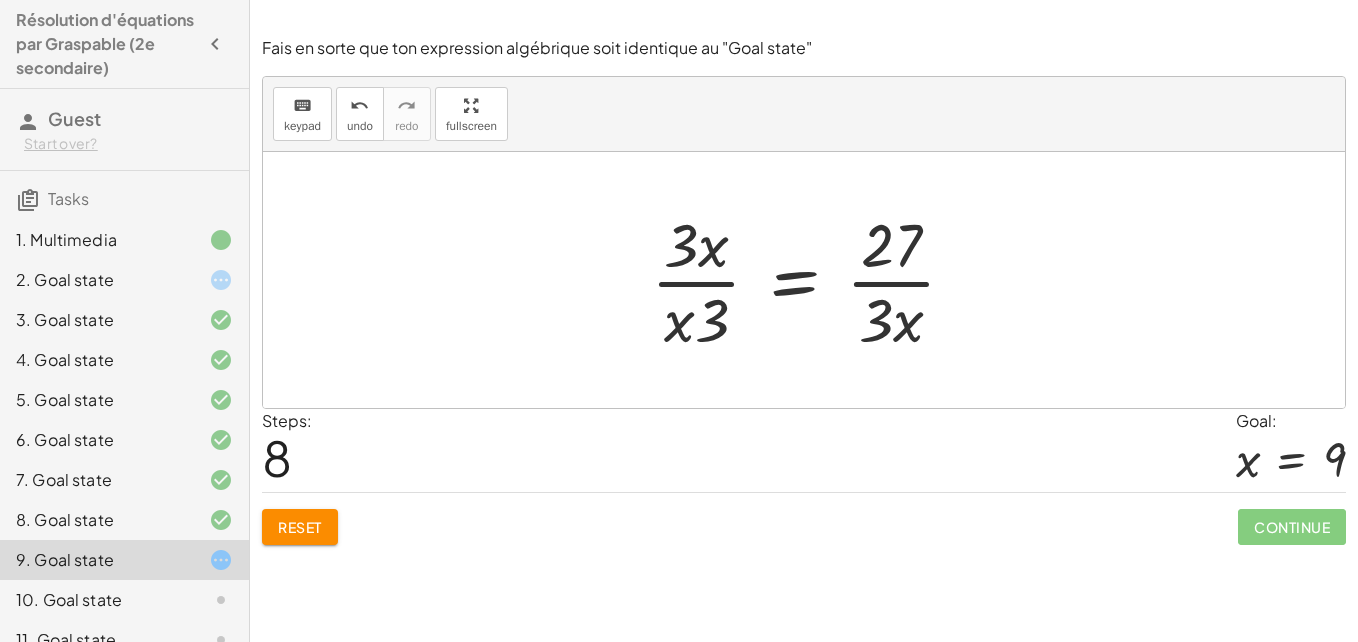 click at bounding box center (811, 280) 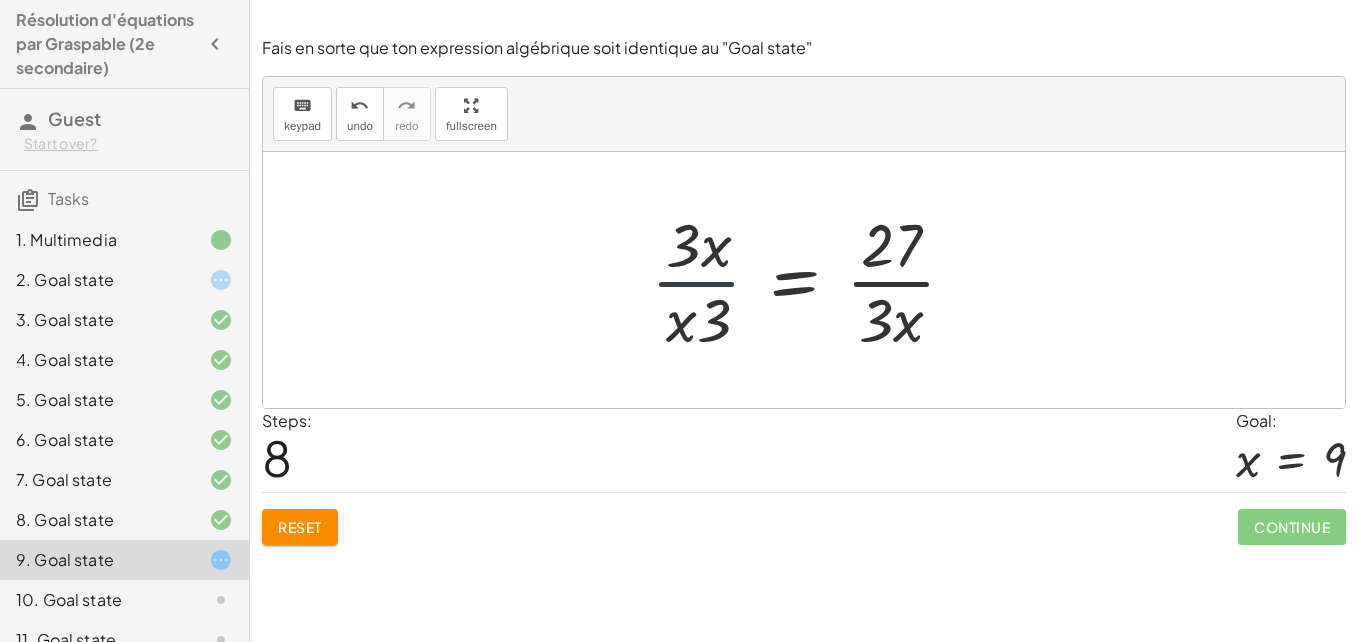 click at bounding box center [811, 280] 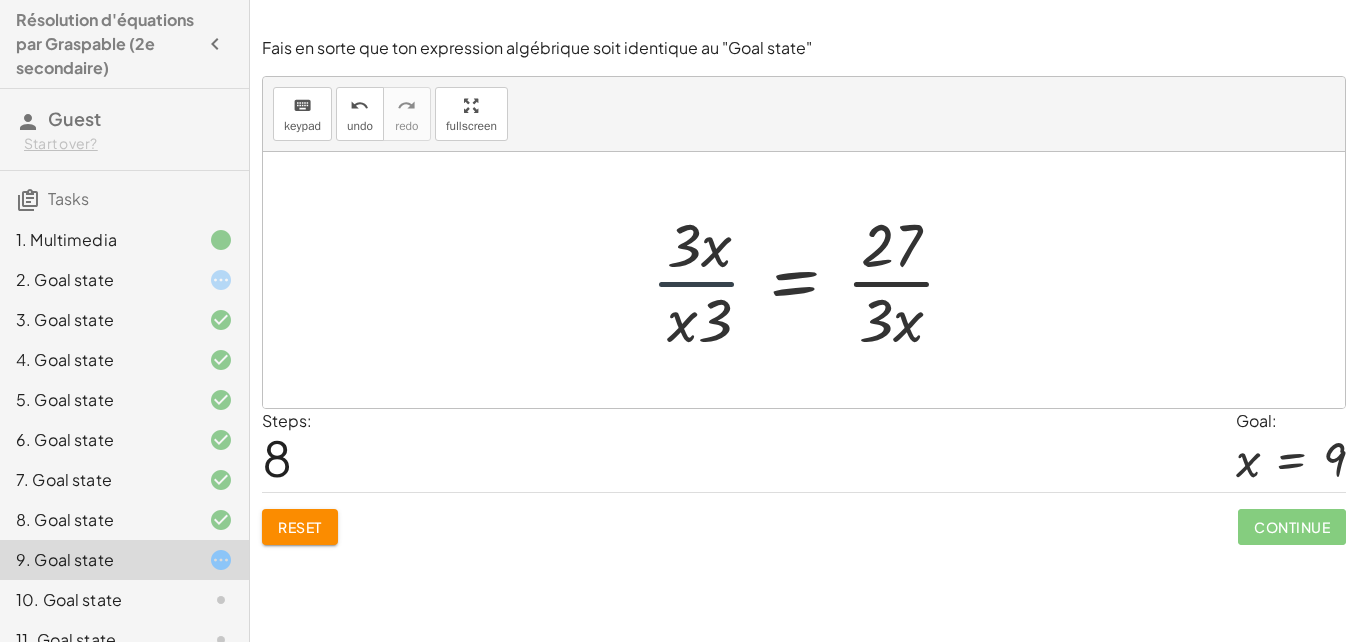 click at bounding box center [811, 280] 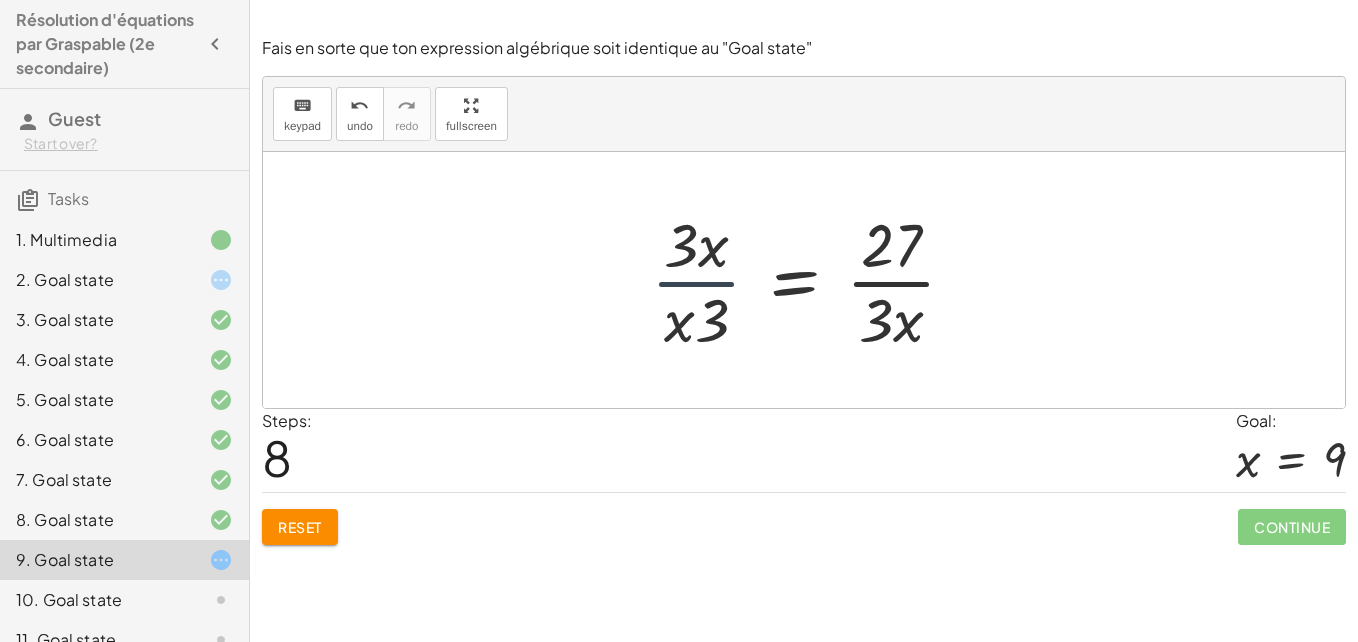 click at bounding box center (811, 280) 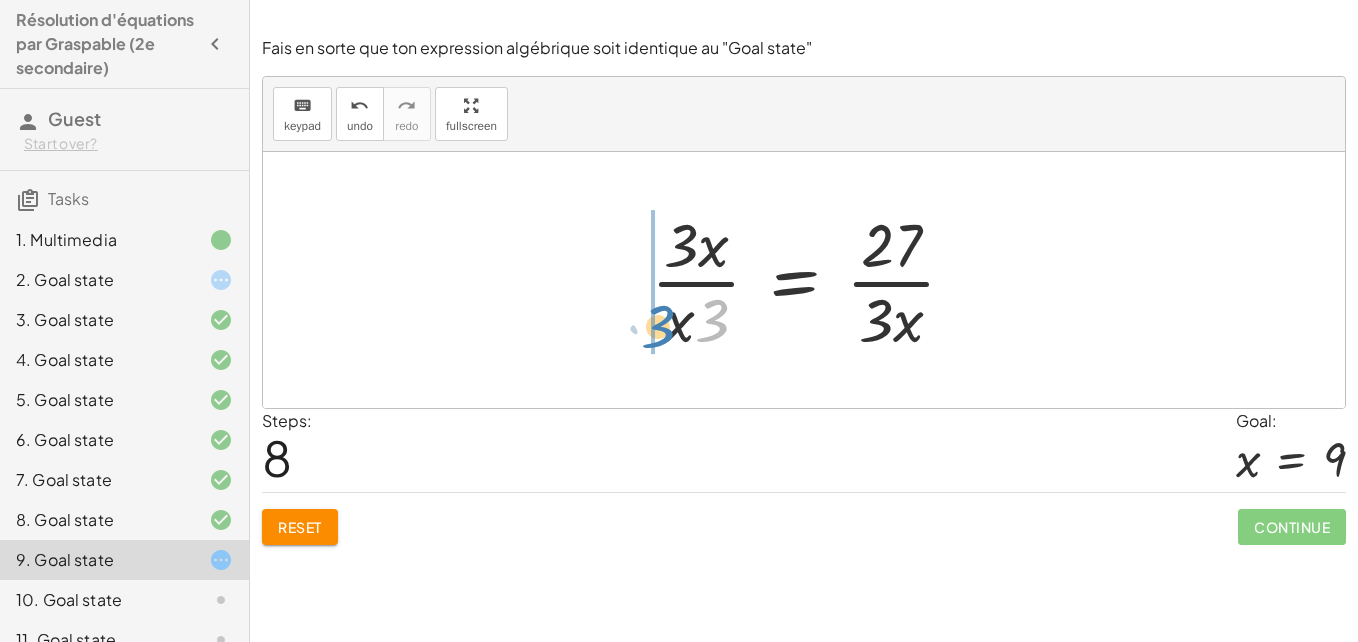 drag, startPoint x: 699, startPoint y: 324, endPoint x: 571, endPoint y: 315, distance: 128.31601 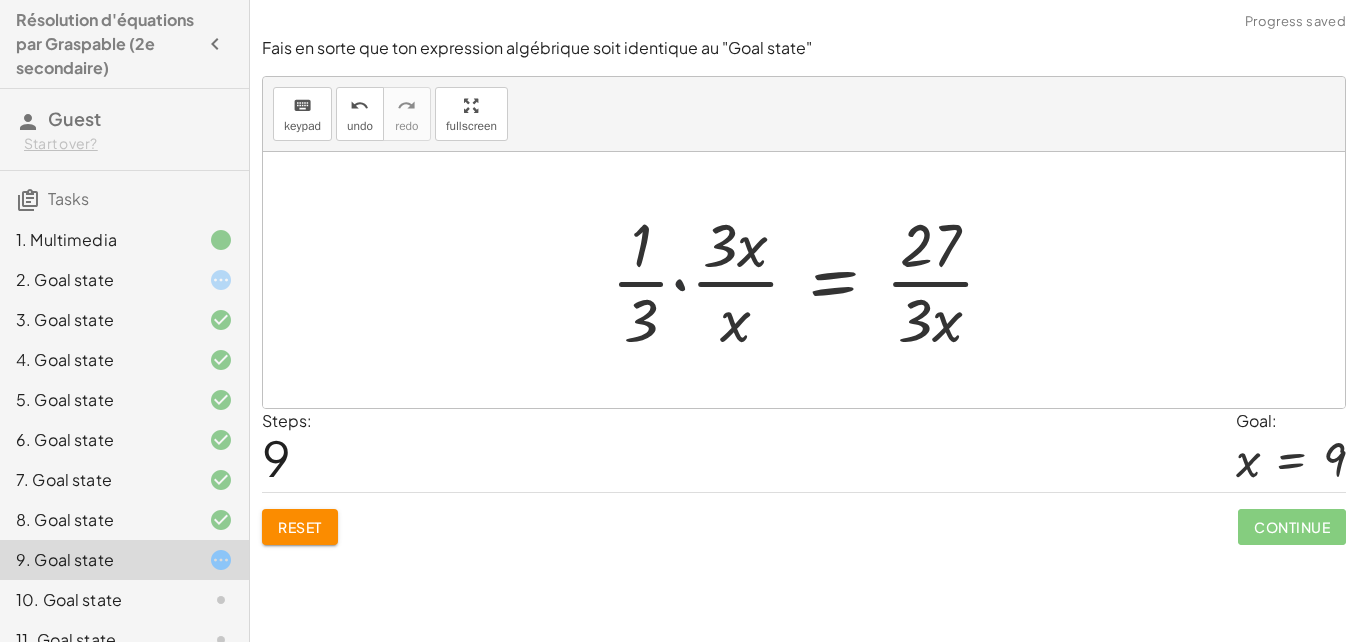 click at bounding box center [811, 280] 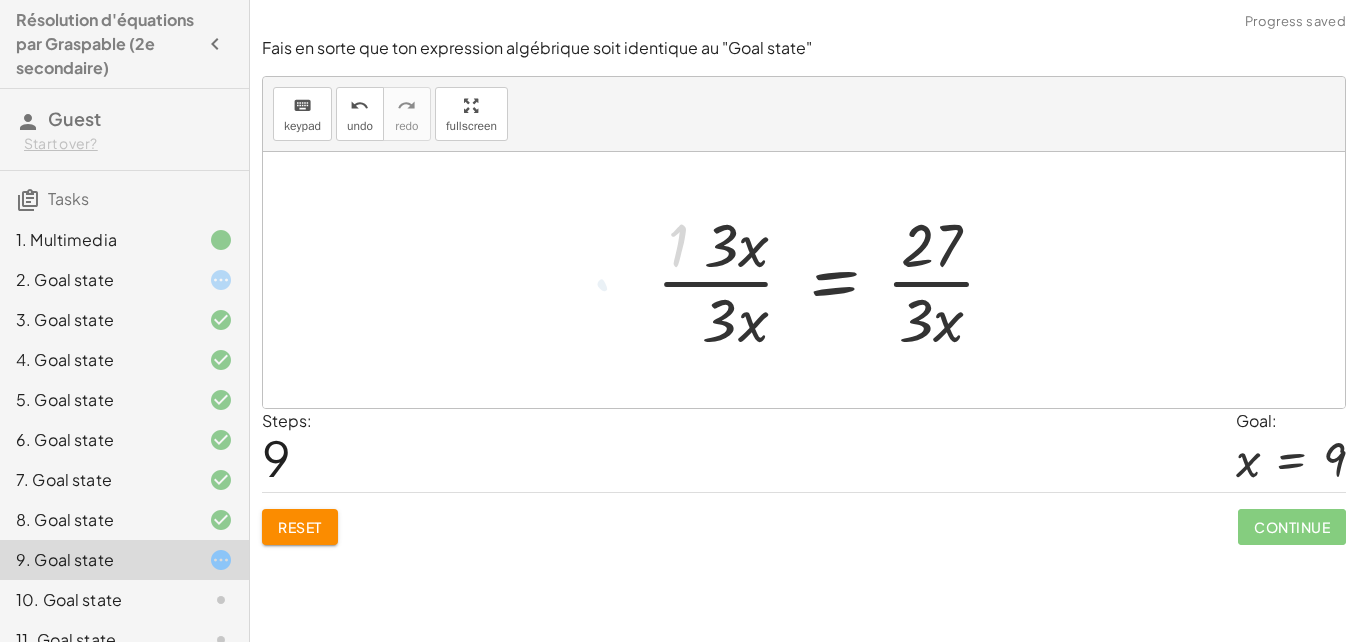 click at bounding box center [851, 280] 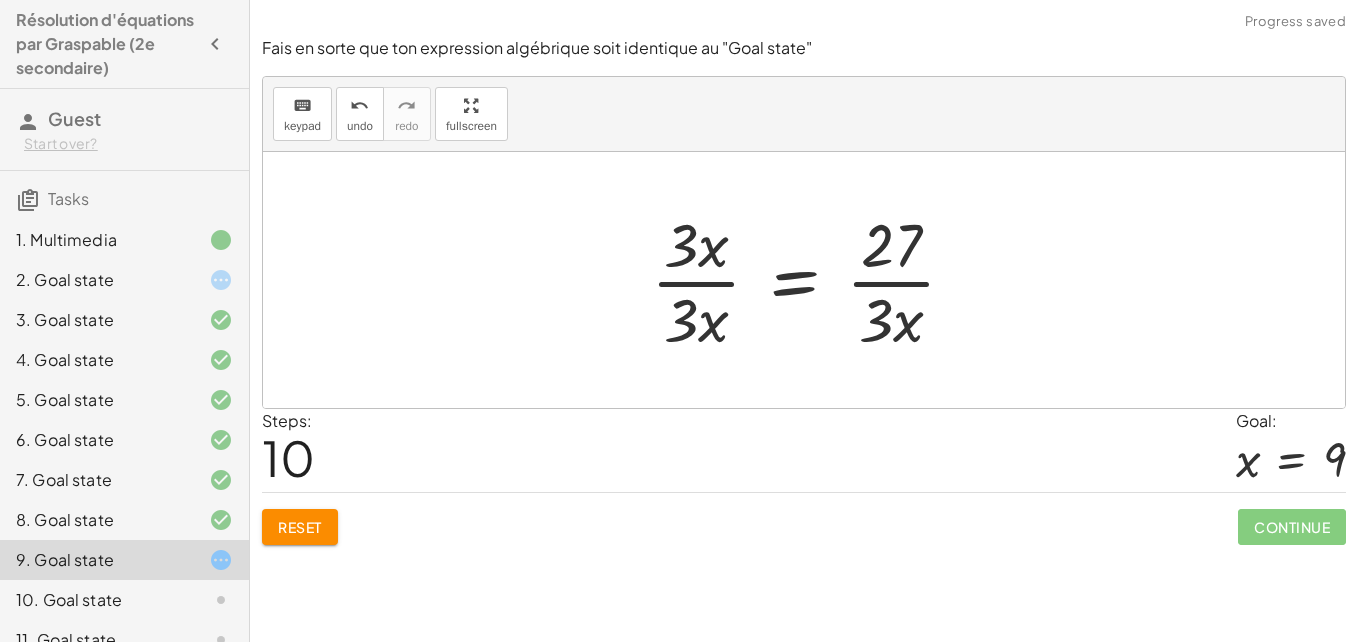 click at bounding box center (811, 280) 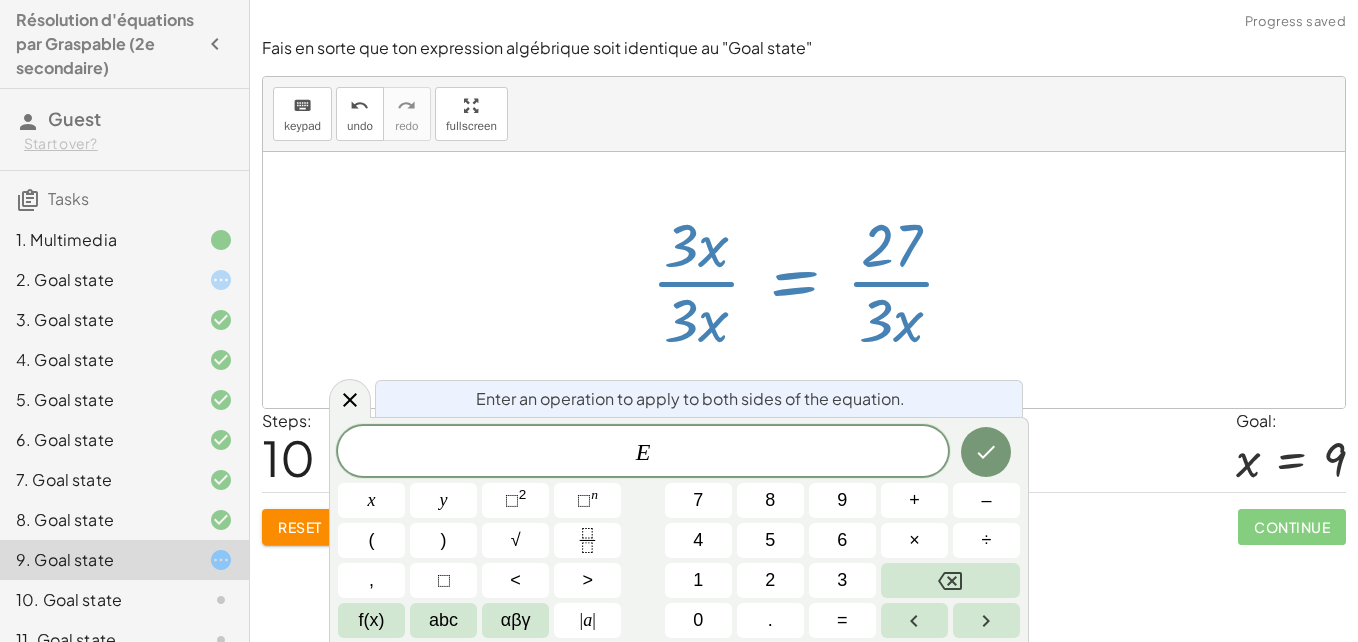 click at bounding box center (811, 280) 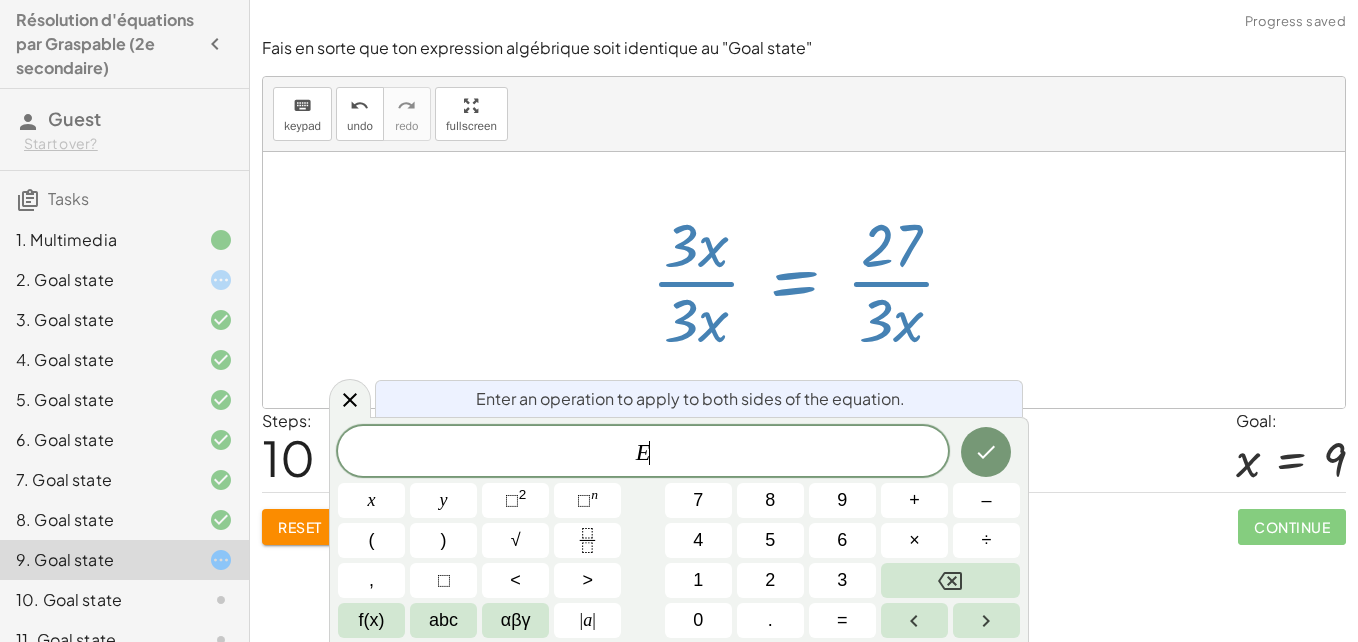 click at bounding box center (811, 280) 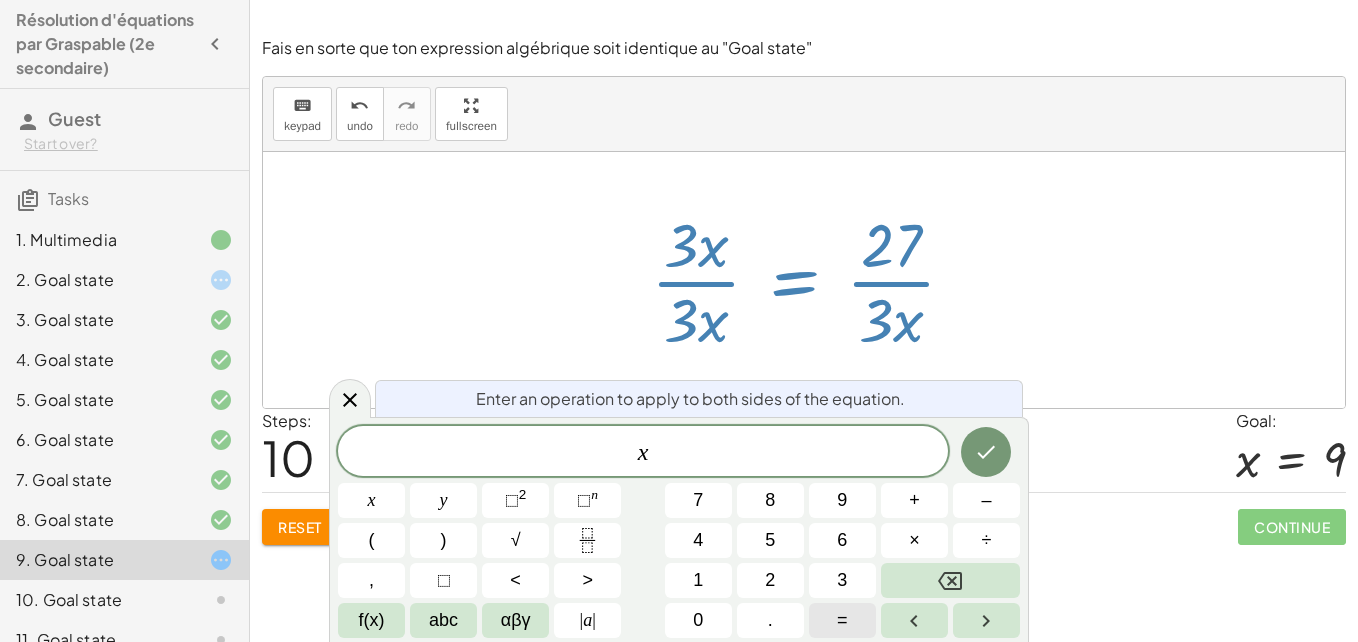 click on "=" at bounding box center (842, 620) 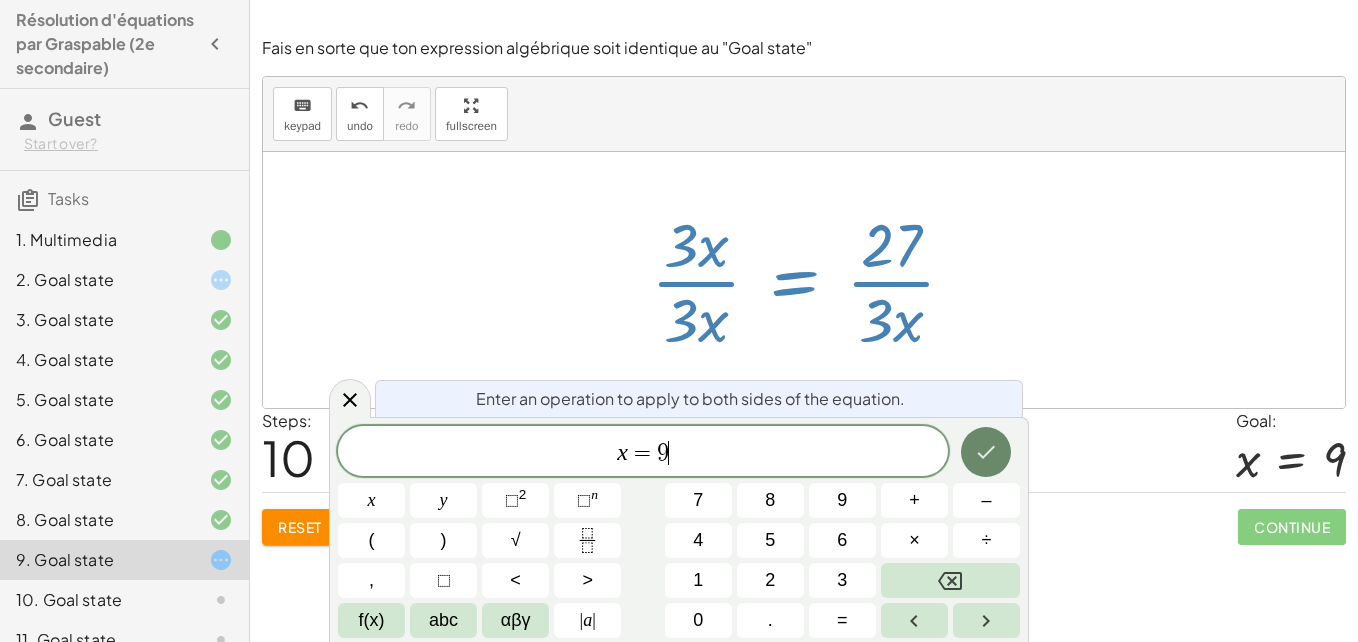 click 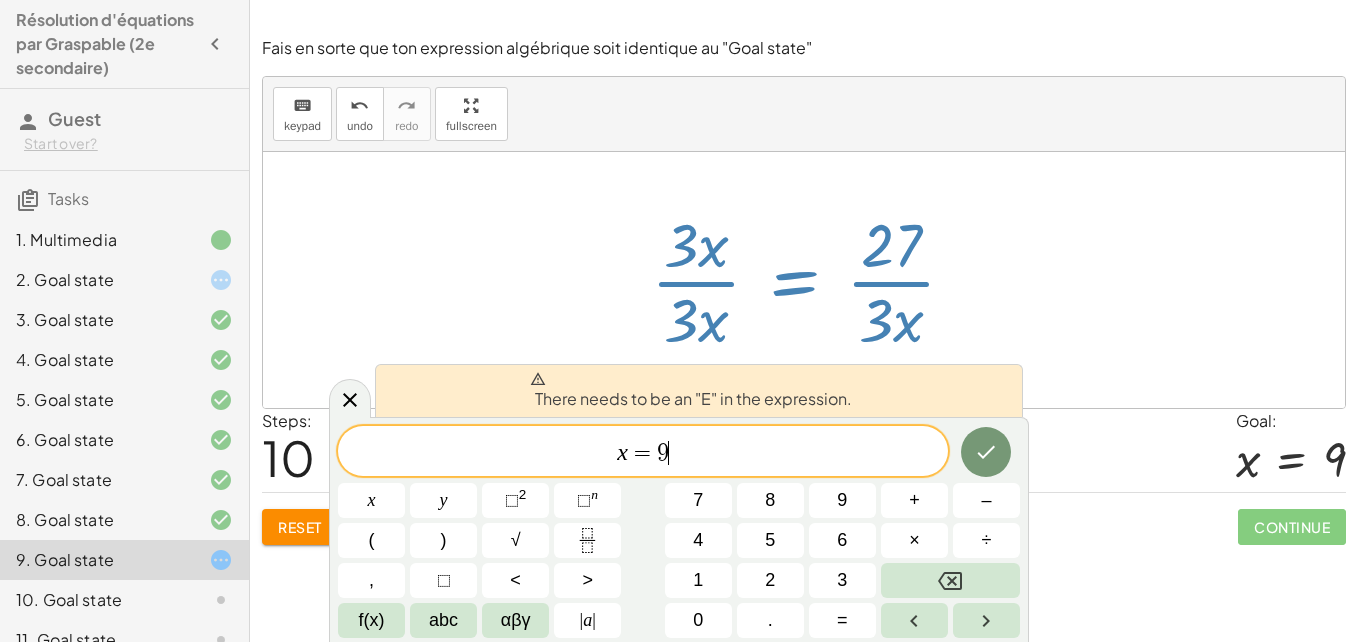 click at bounding box center [811, 280] 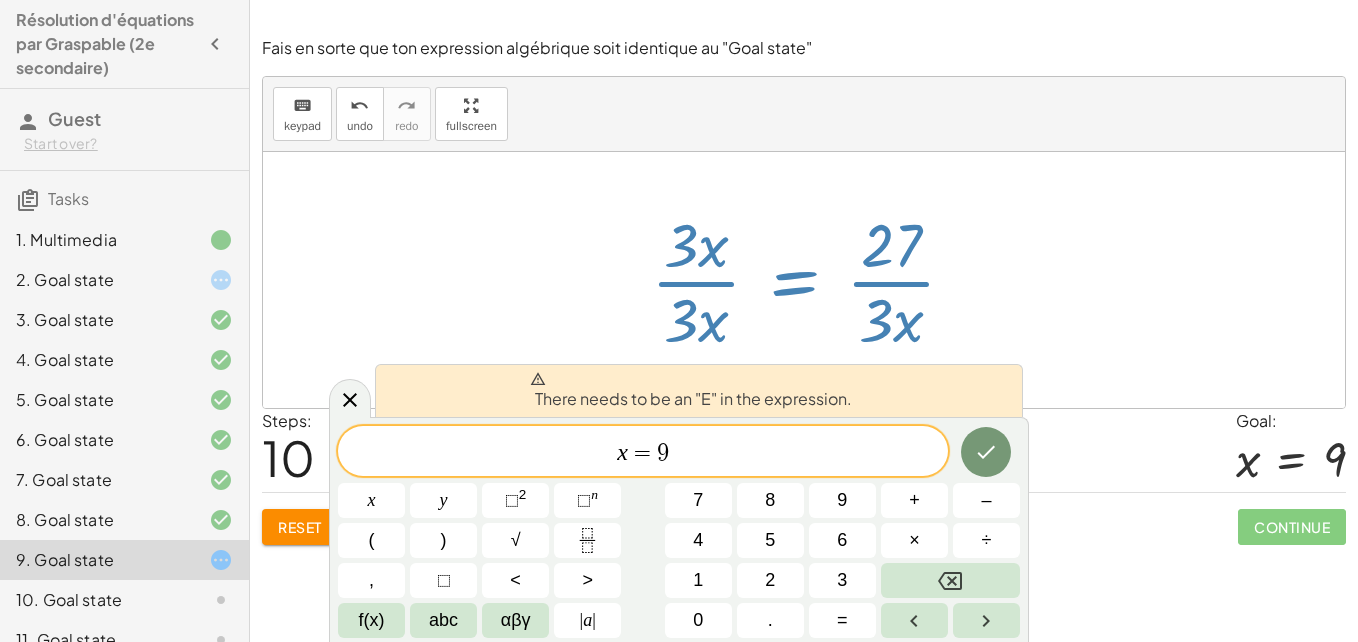 click at bounding box center [811, 280] 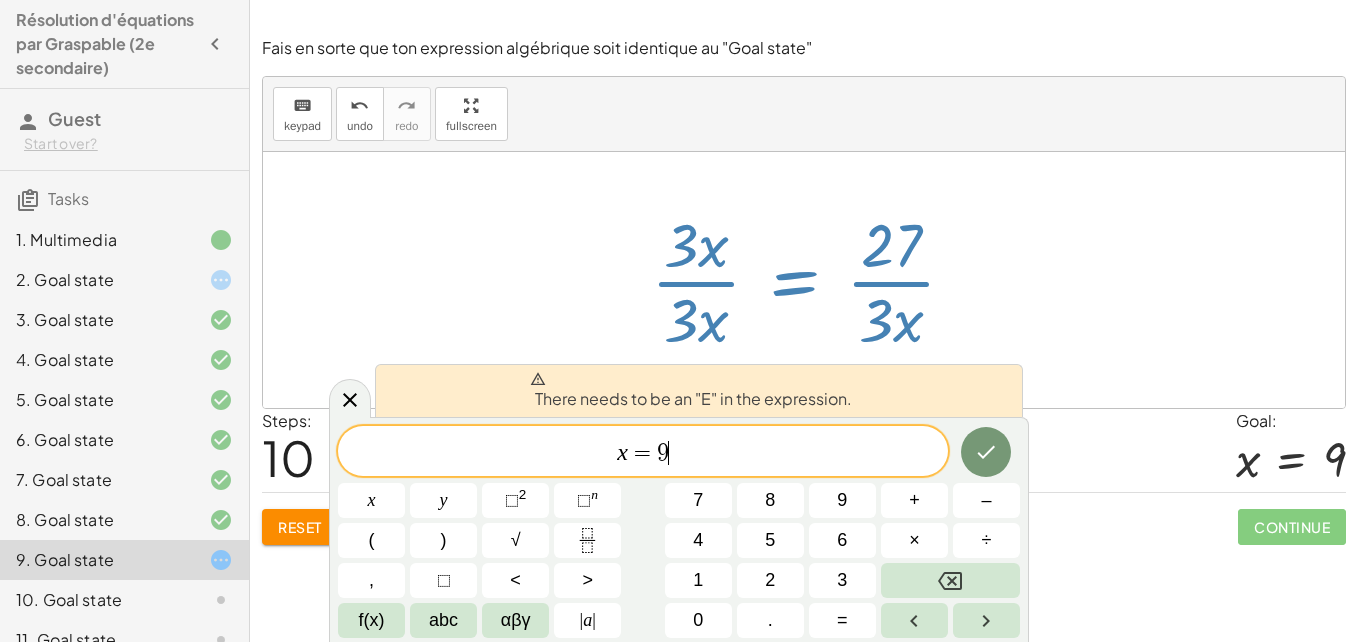 click at bounding box center (811, 280) 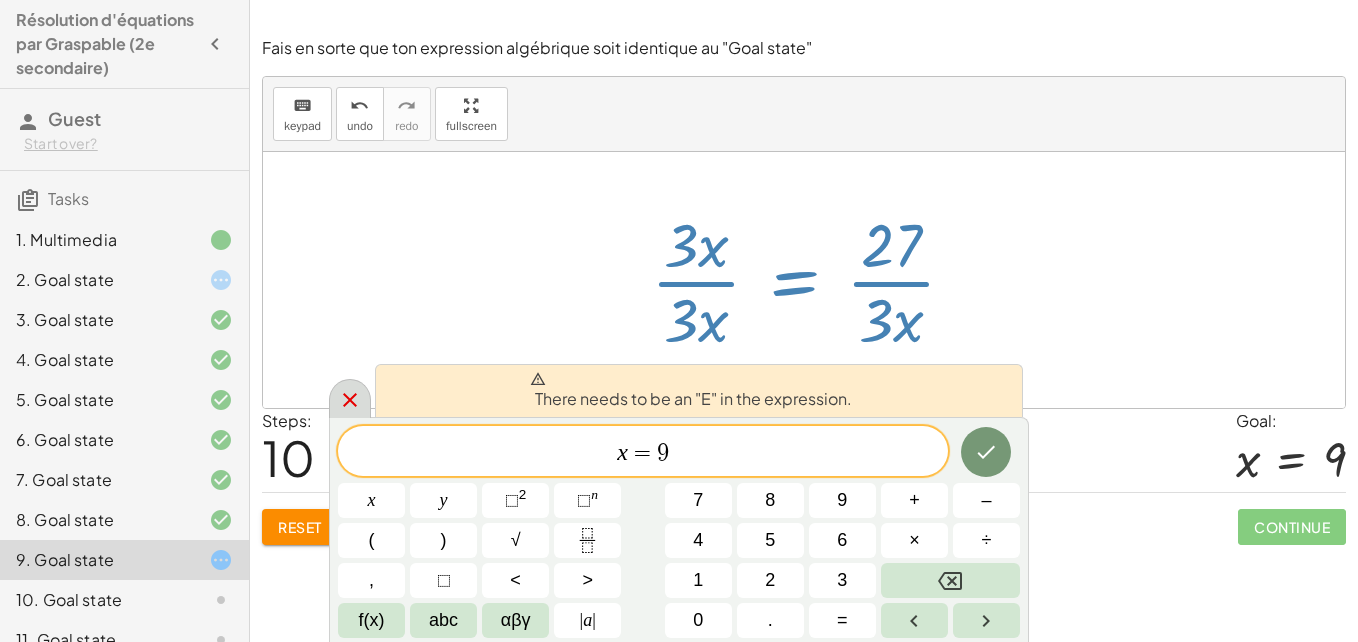 click 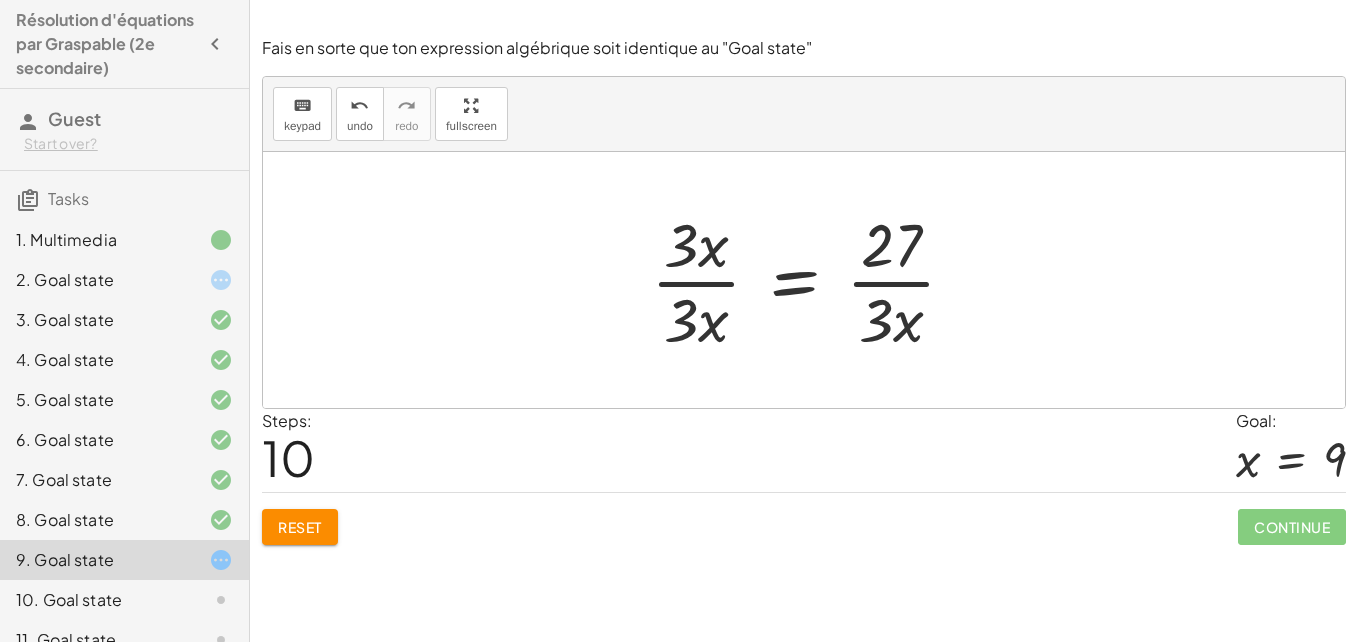 click on "Reset" at bounding box center (300, 527) 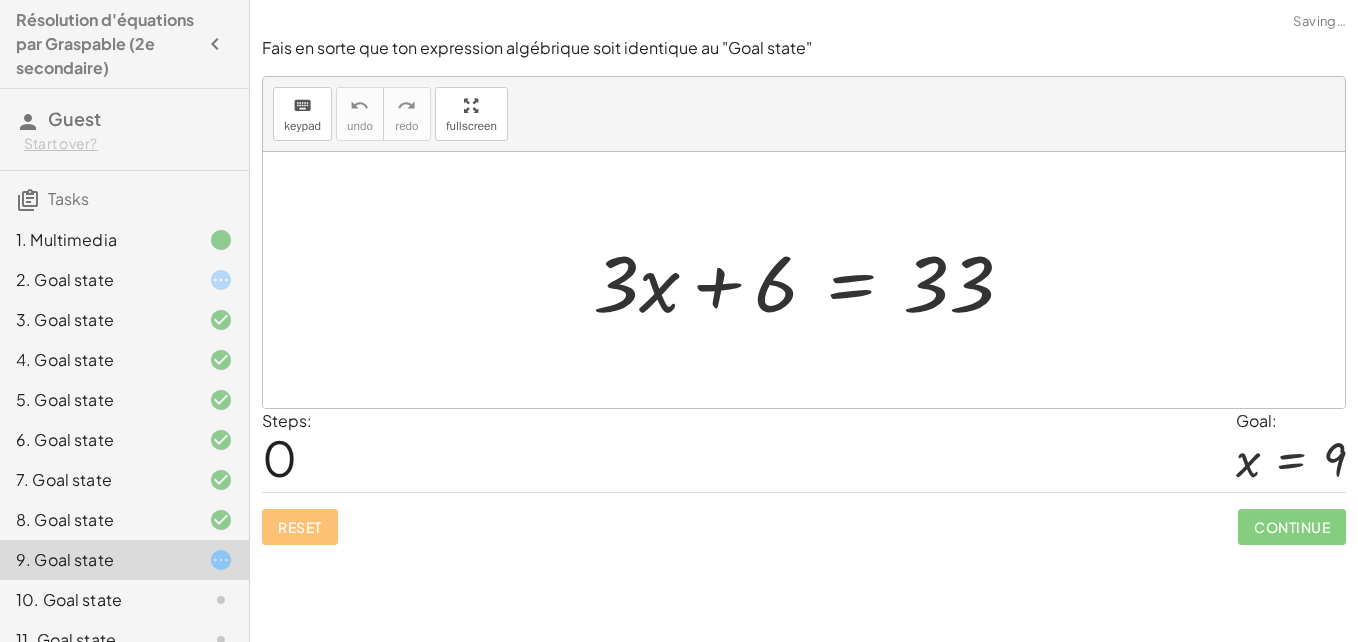 click 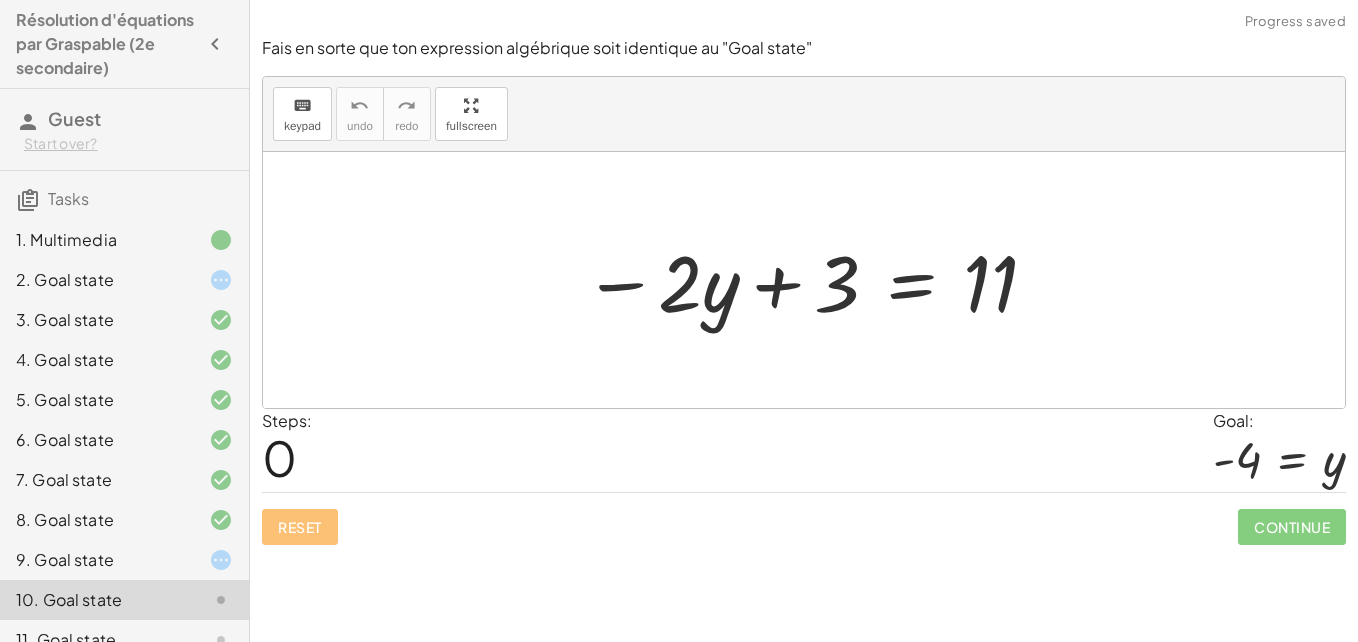 click at bounding box center [811, 280] 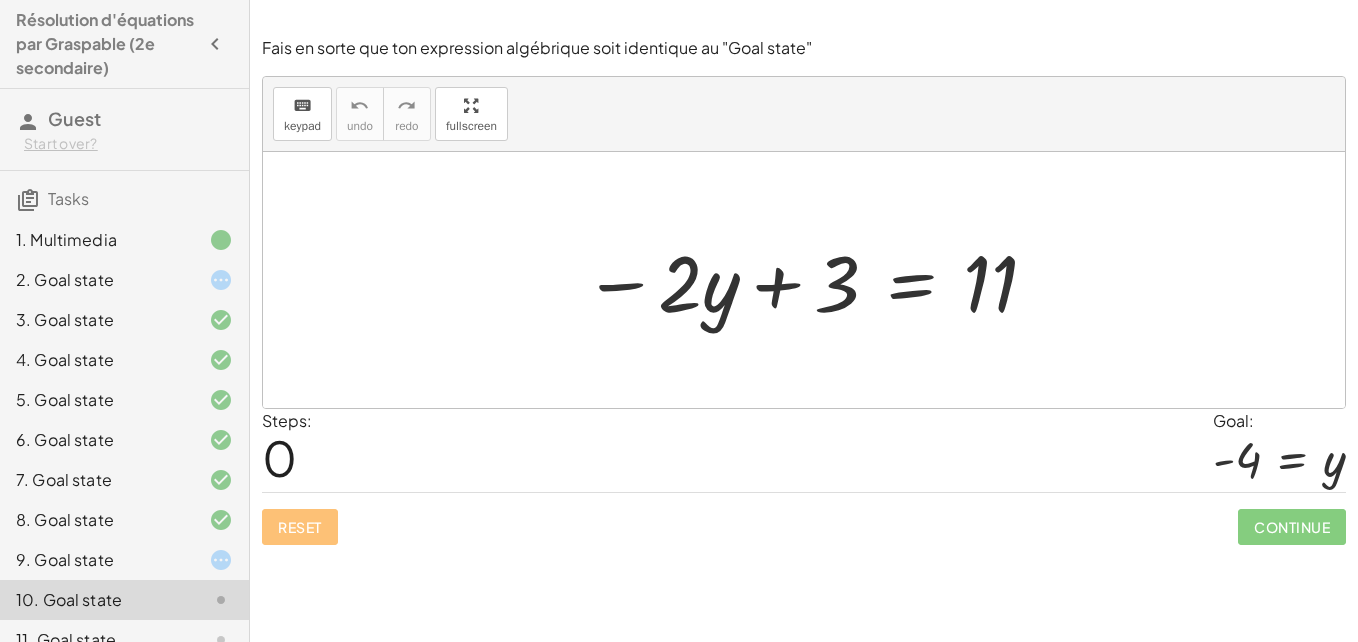 click at bounding box center (811, 280) 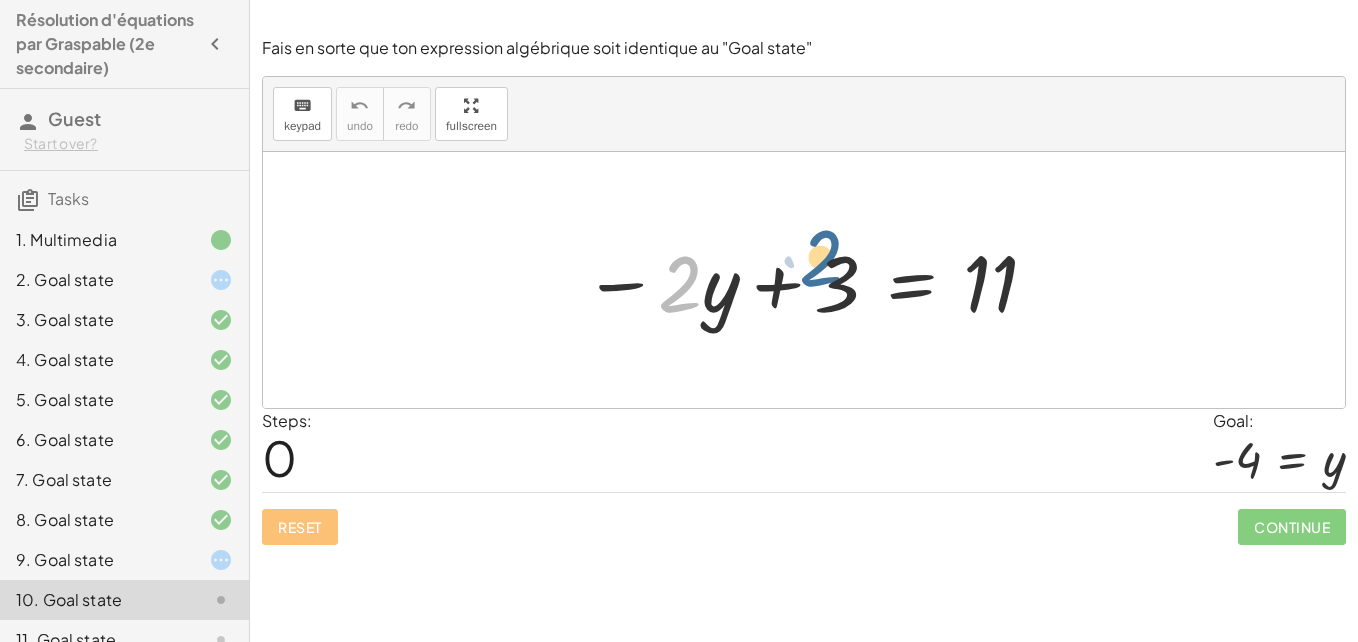 drag, startPoint x: 696, startPoint y: 298, endPoint x: 849, endPoint y: 269, distance: 155.72412 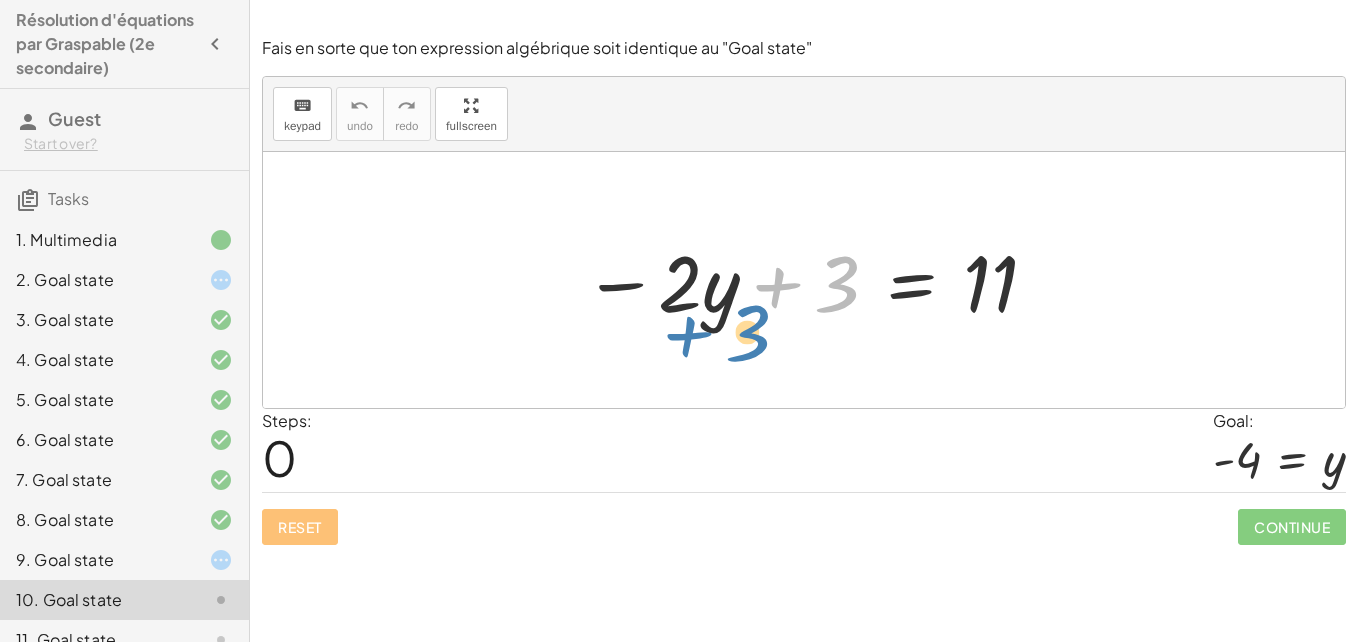 drag, startPoint x: 858, startPoint y: 275, endPoint x: 801, endPoint y: 316, distance: 70.21396 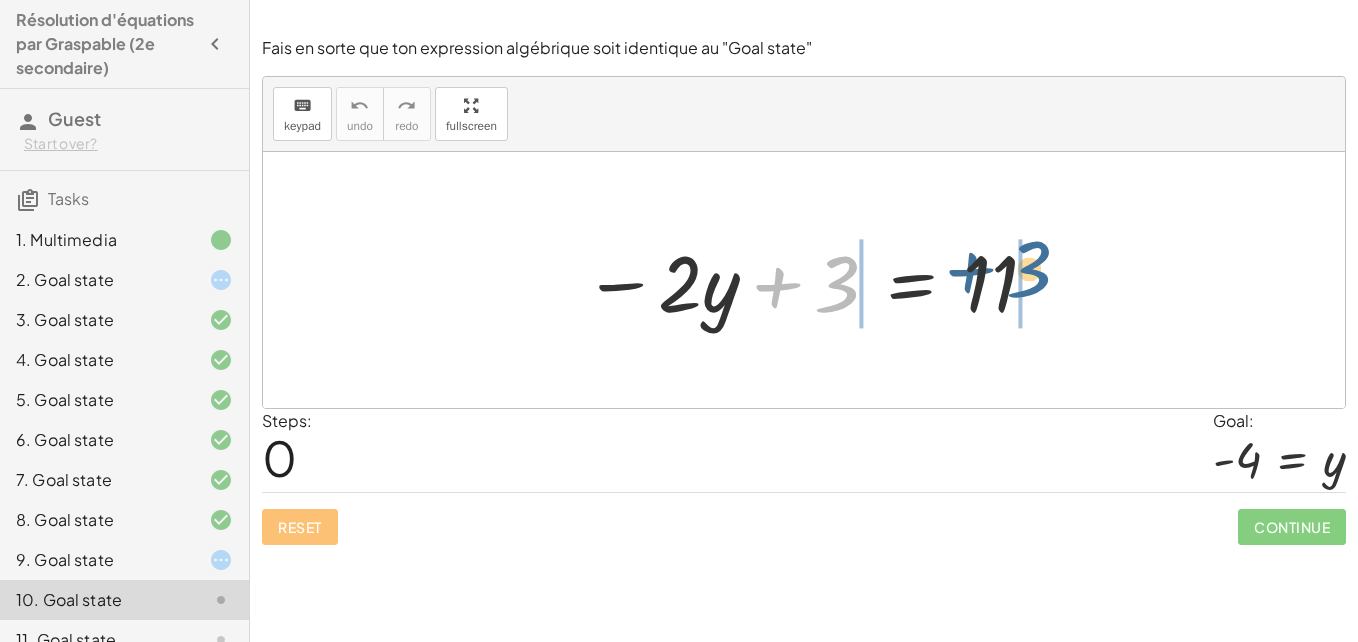 drag, startPoint x: 841, startPoint y: 272, endPoint x: 1046, endPoint y: 253, distance: 205.8786 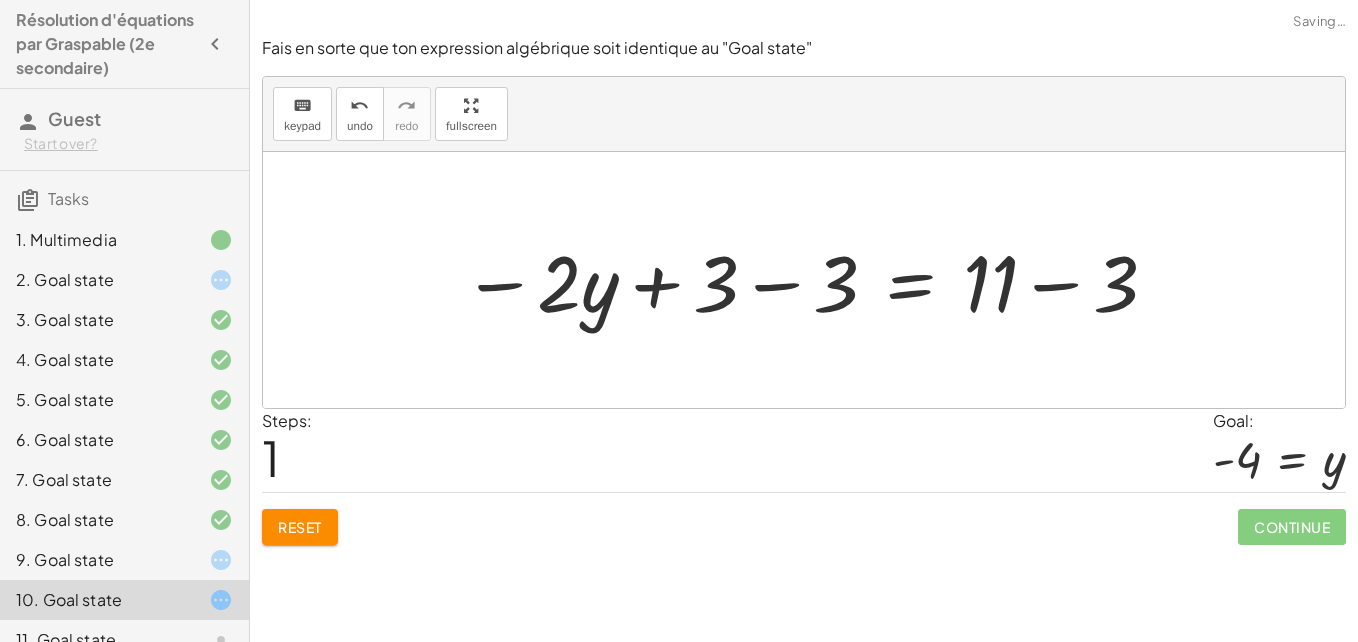 click at bounding box center (811, 280) 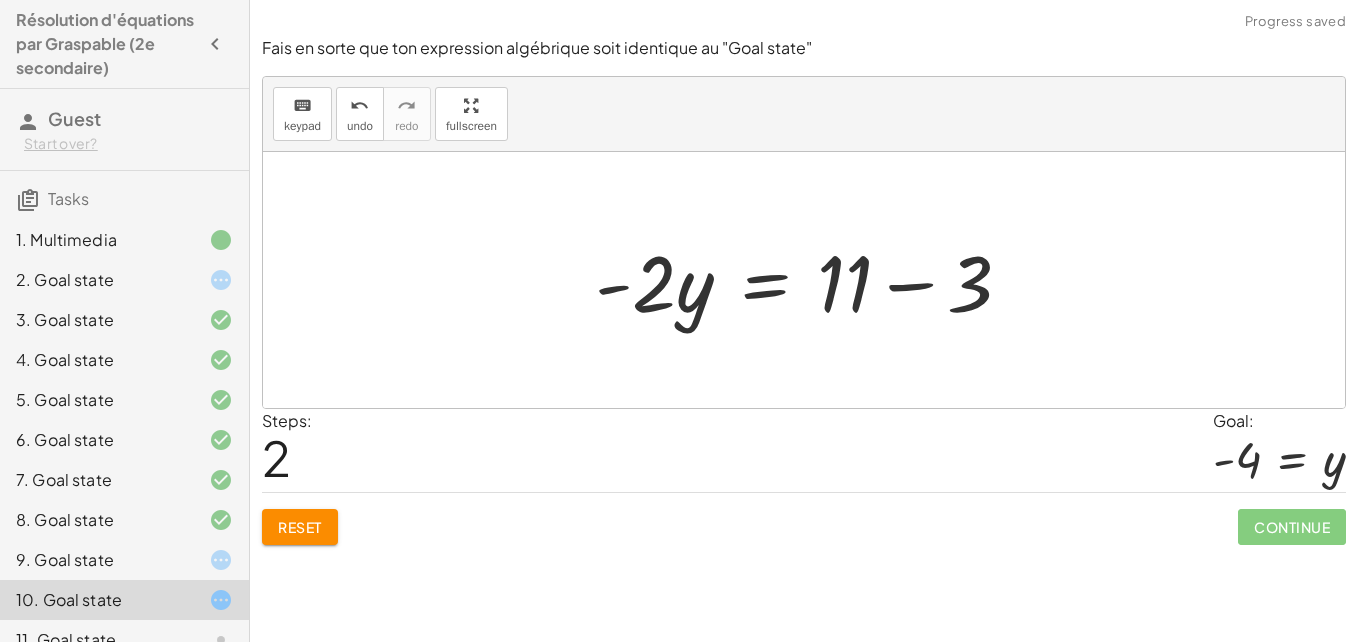 click at bounding box center (811, 280) 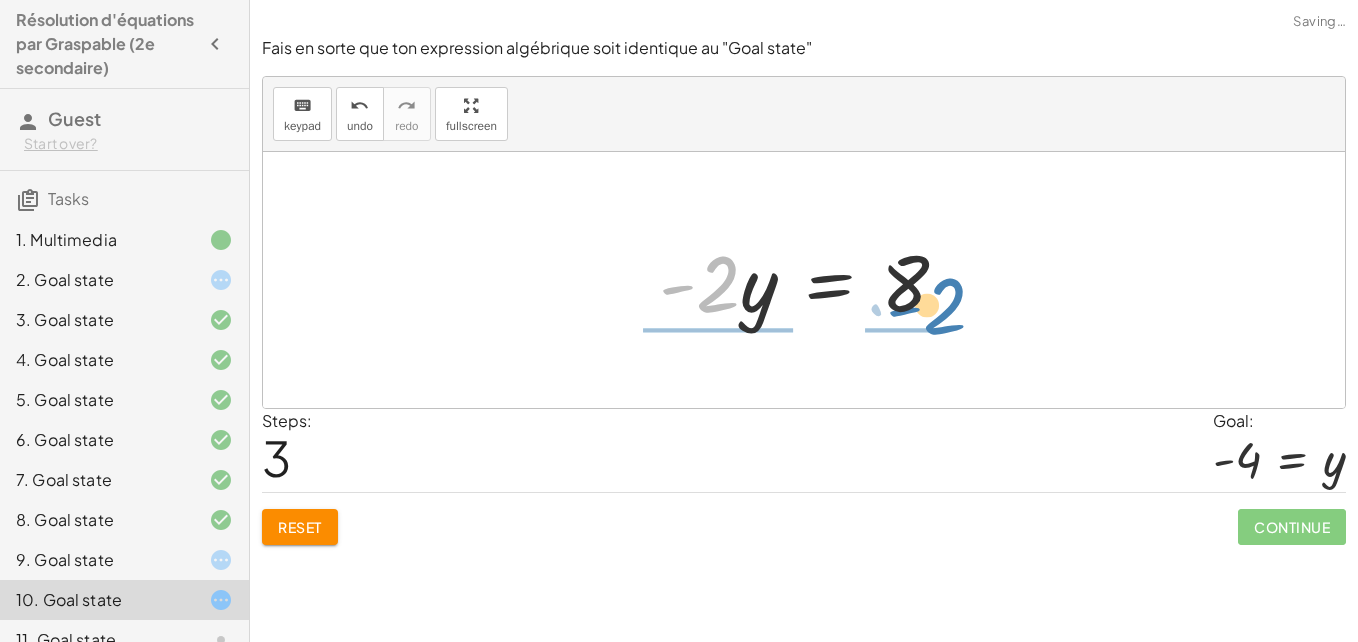 drag, startPoint x: 715, startPoint y: 294, endPoint x: 945, endPoint y: 317, distance: 231.14714 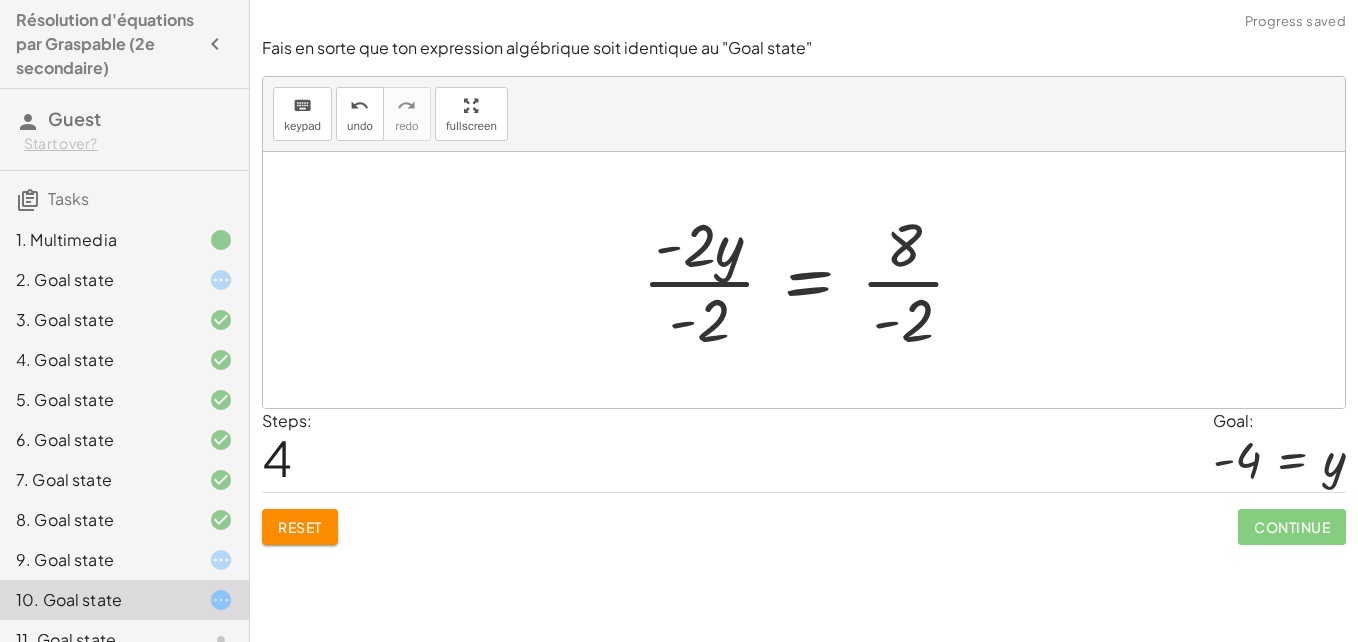 click at bounding box center (812, 280) 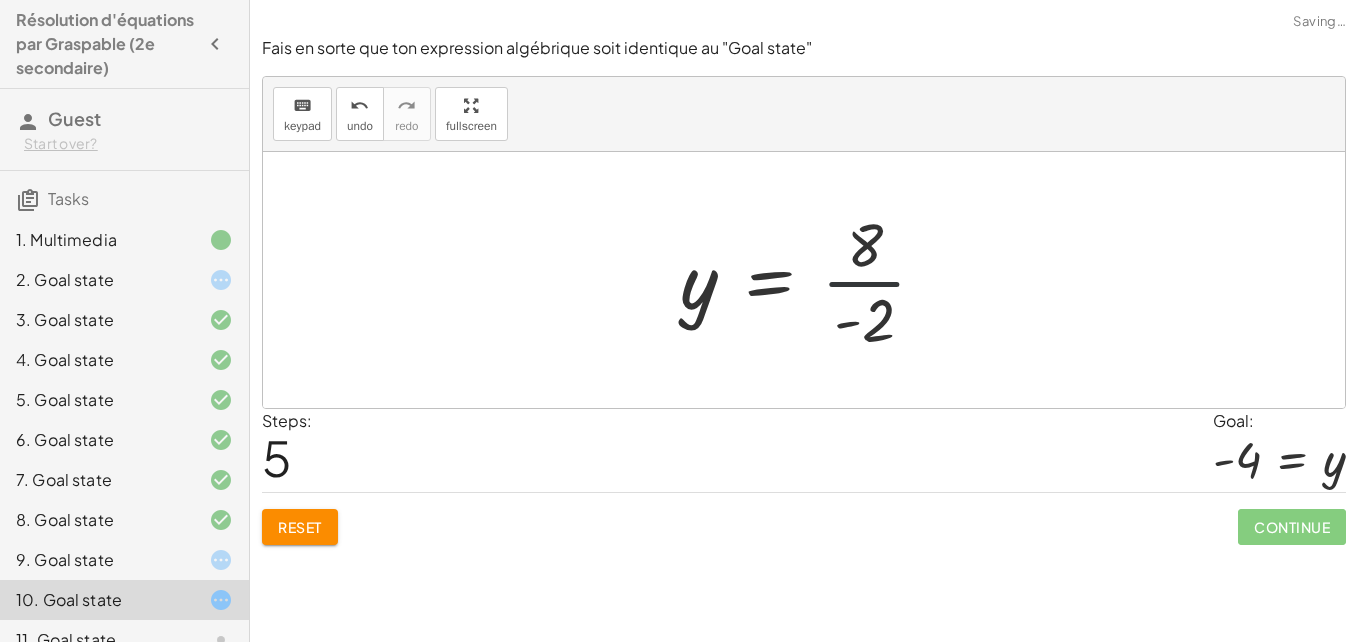 click at bounding box center (811, 280) 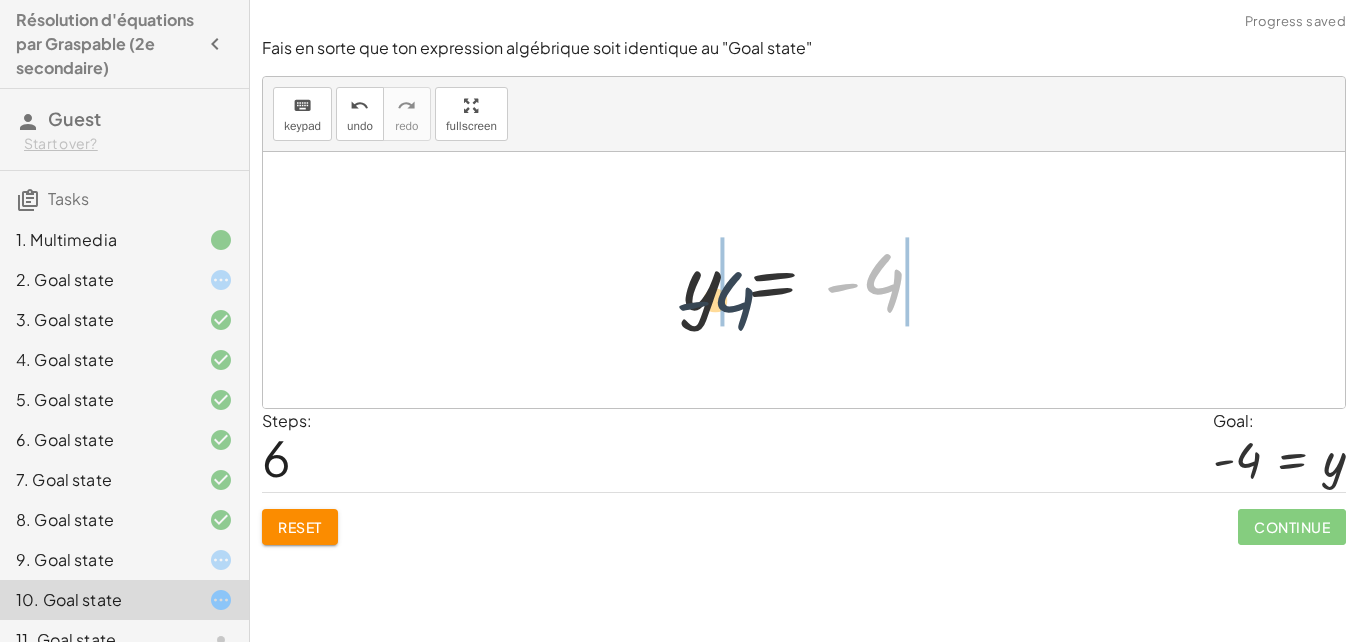 drag, startPoint x: 885, startPoint y: 292, endPoint x: 722, endPoint y: 311, distance: 164.10362 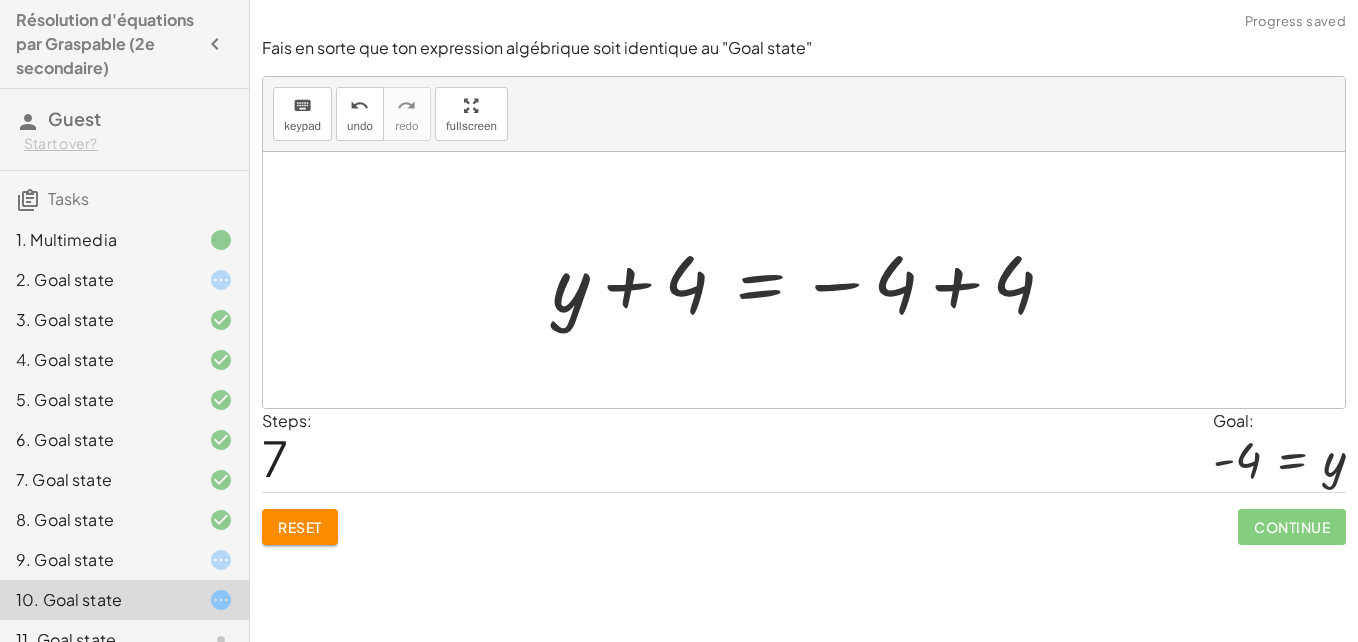 click at bounding box center (811, 280) 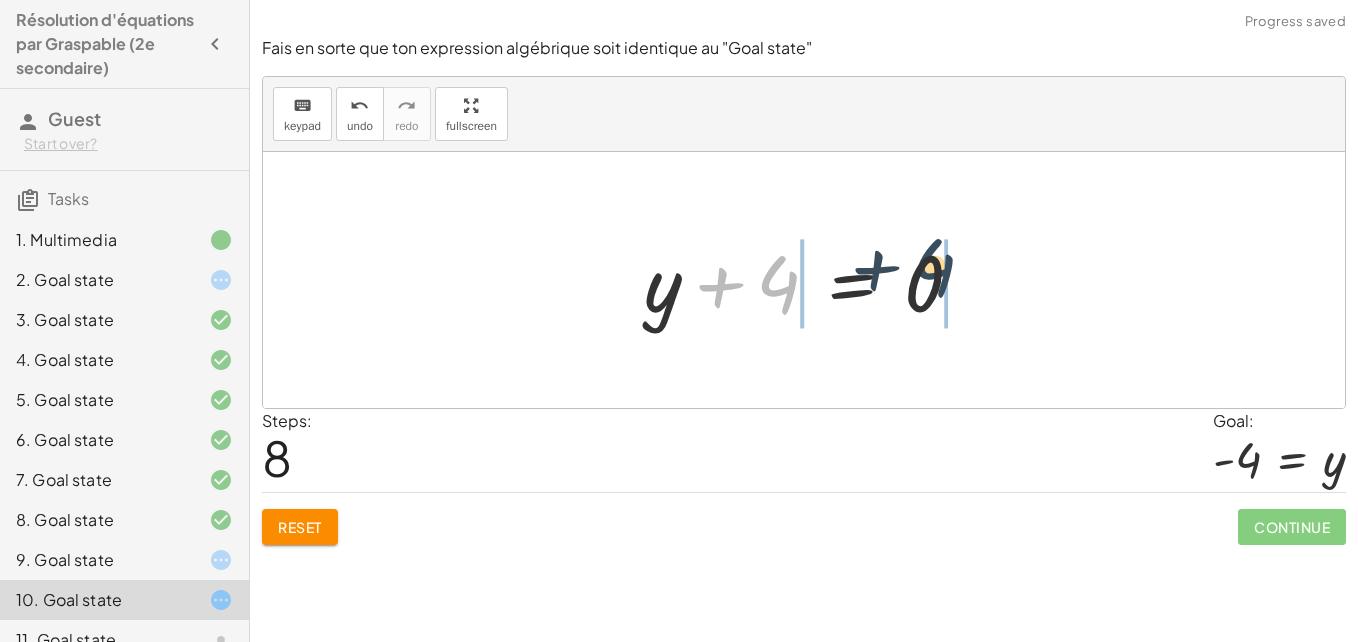 drag, startPoint x: 783, startPoint y: 279, endPoint x: 989, endPoint y: 267, distance: 206.34921 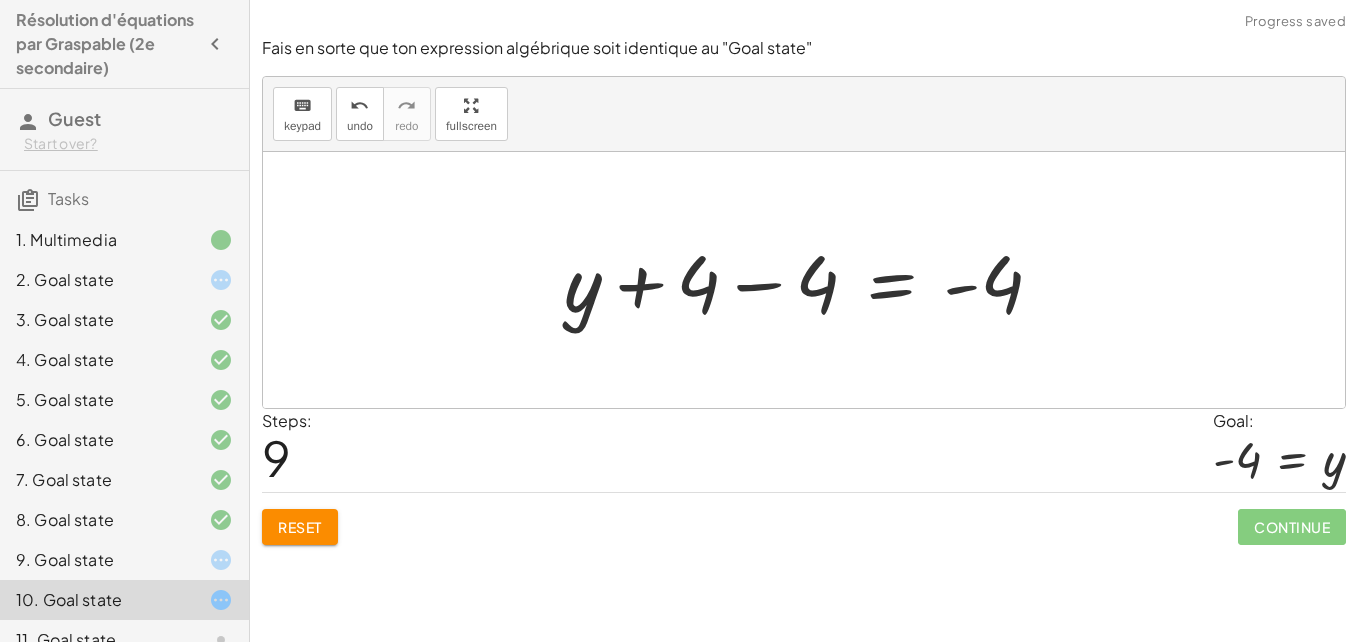 click at bounding box center (811, 280) 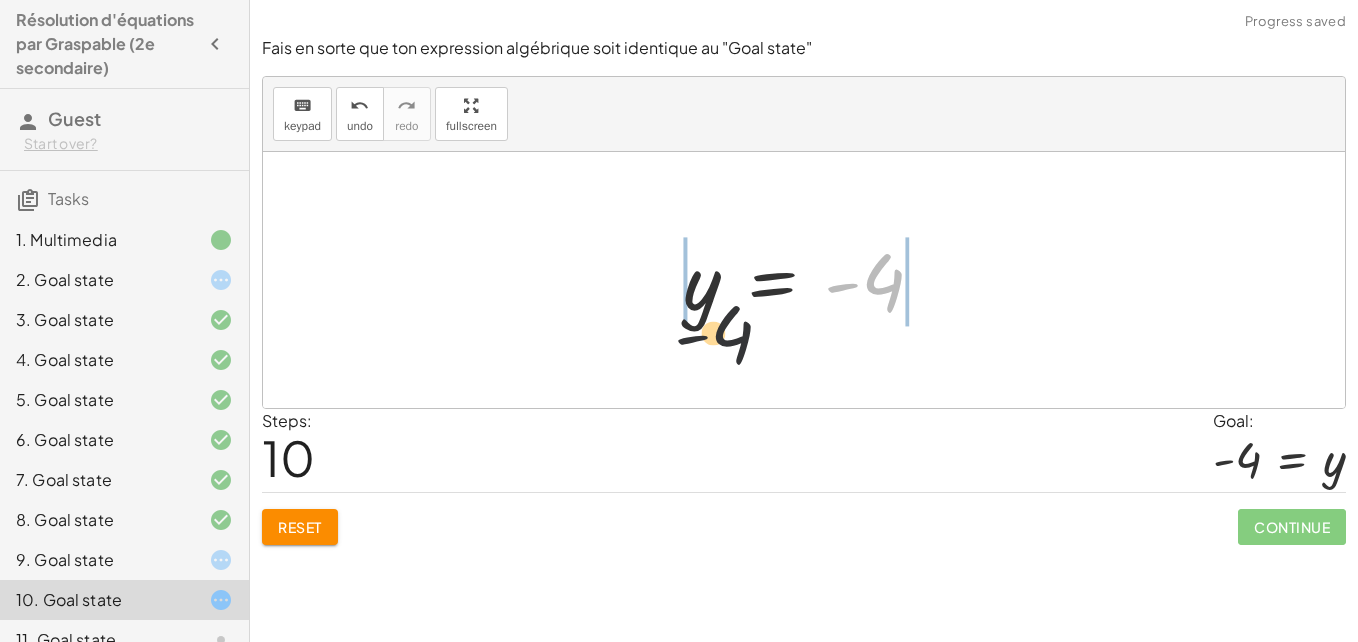 drag, startPoint x: 734, startPoint y: 337, endPoint x: 666, endPoint y: 335, distance: 68.0294 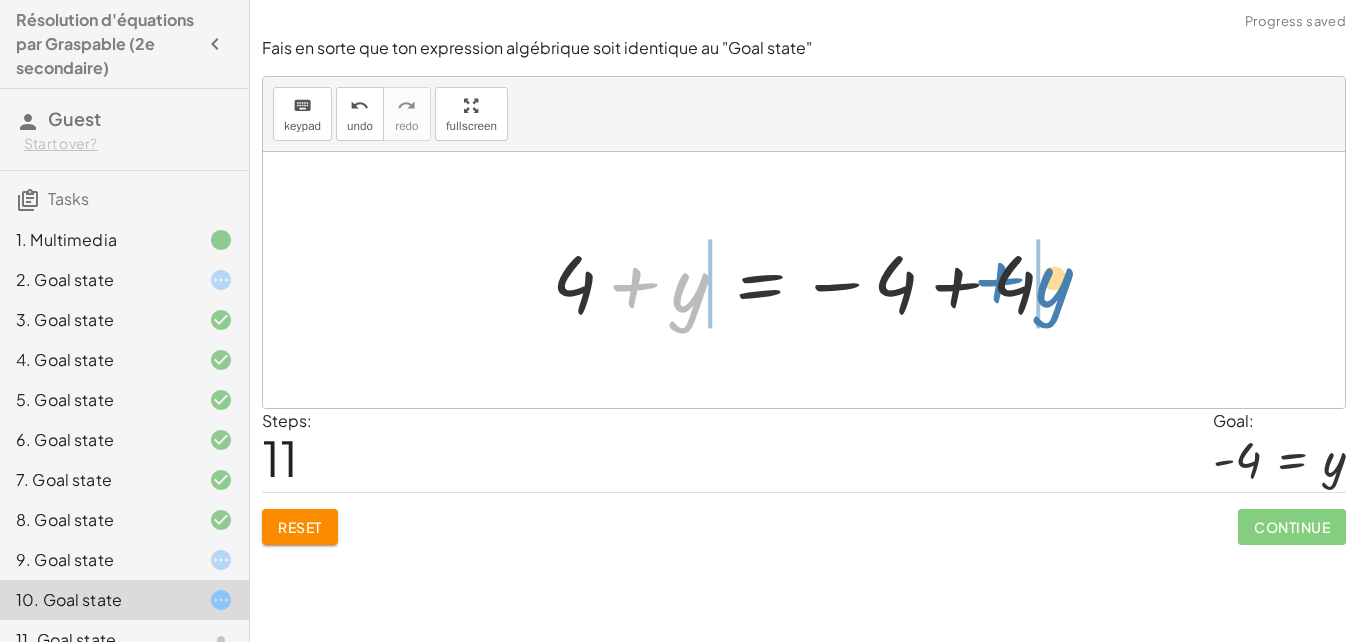 drag, startPoint x: 699, startPoint y: 301, endPoint x: 1092, endPoint y: 307, distance: 393.0458 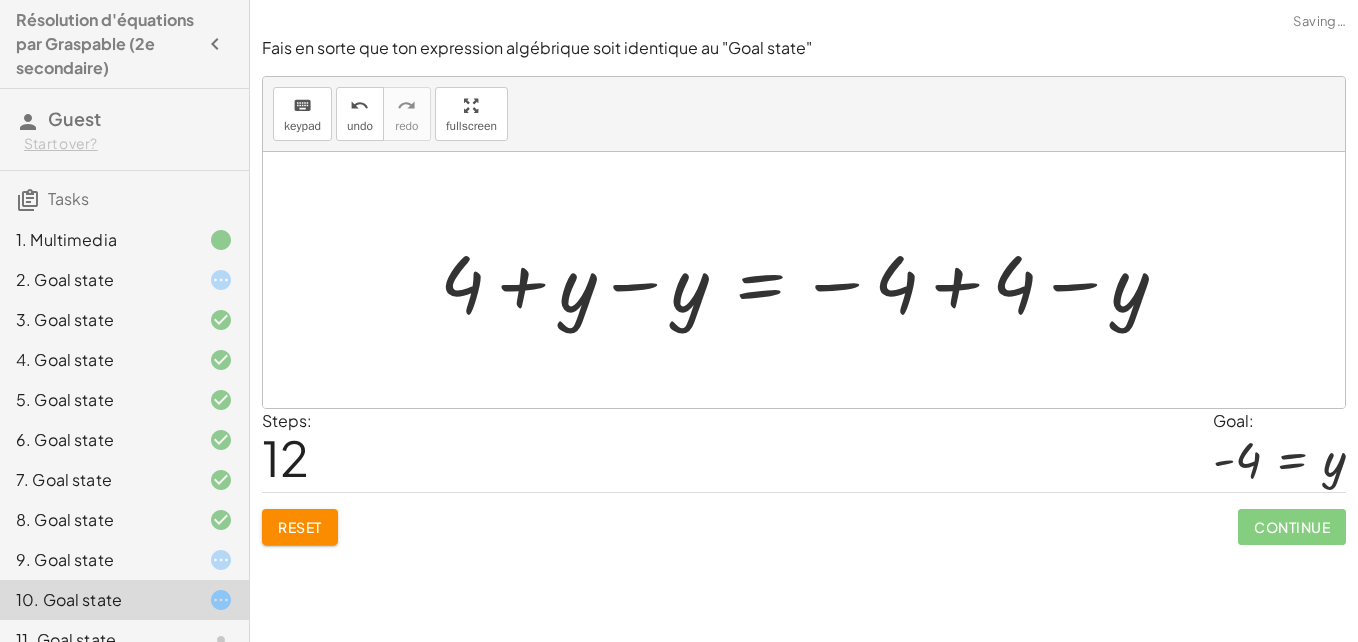 click at bounding box center [812, 280] 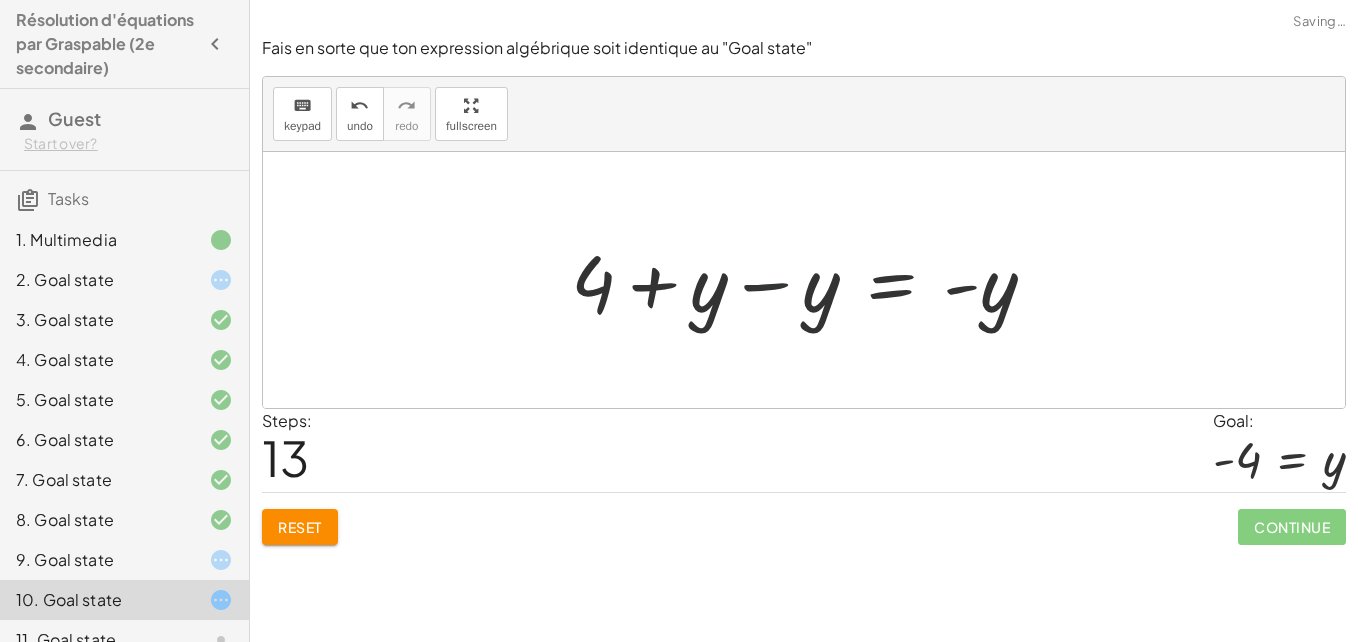 click at bounding box center (812, 280) 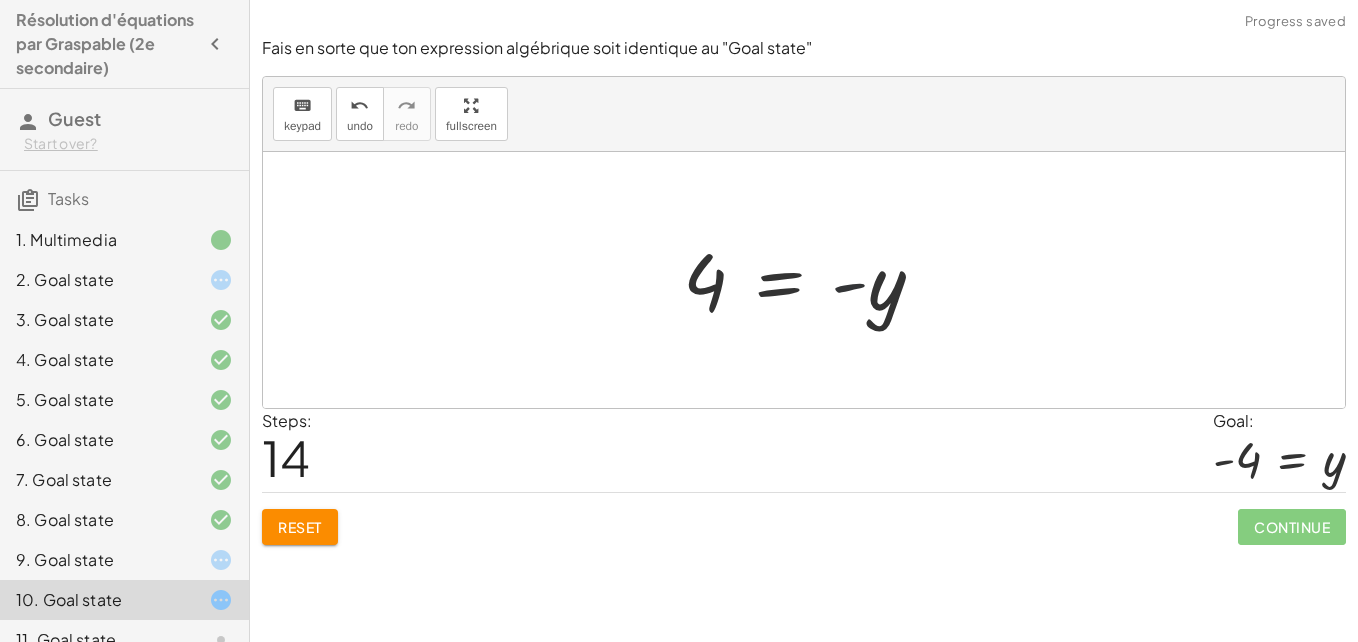 click at bounding box center (811, 280) 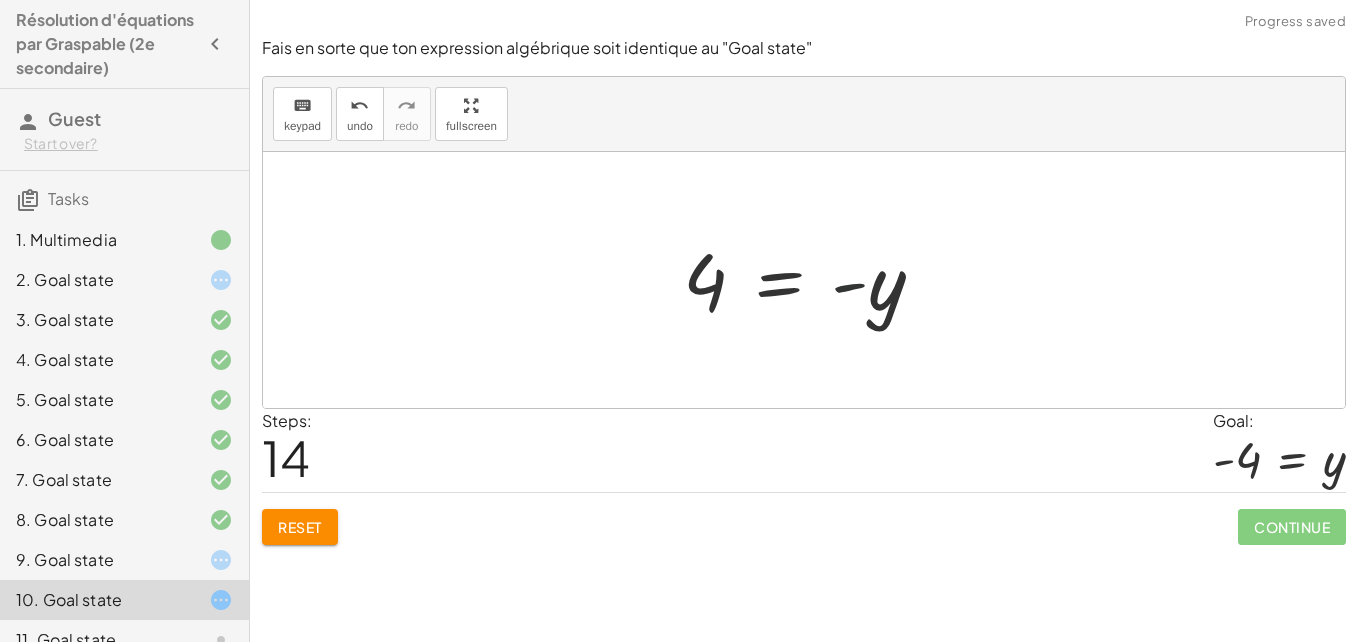 click at bounding box center [811, 280] 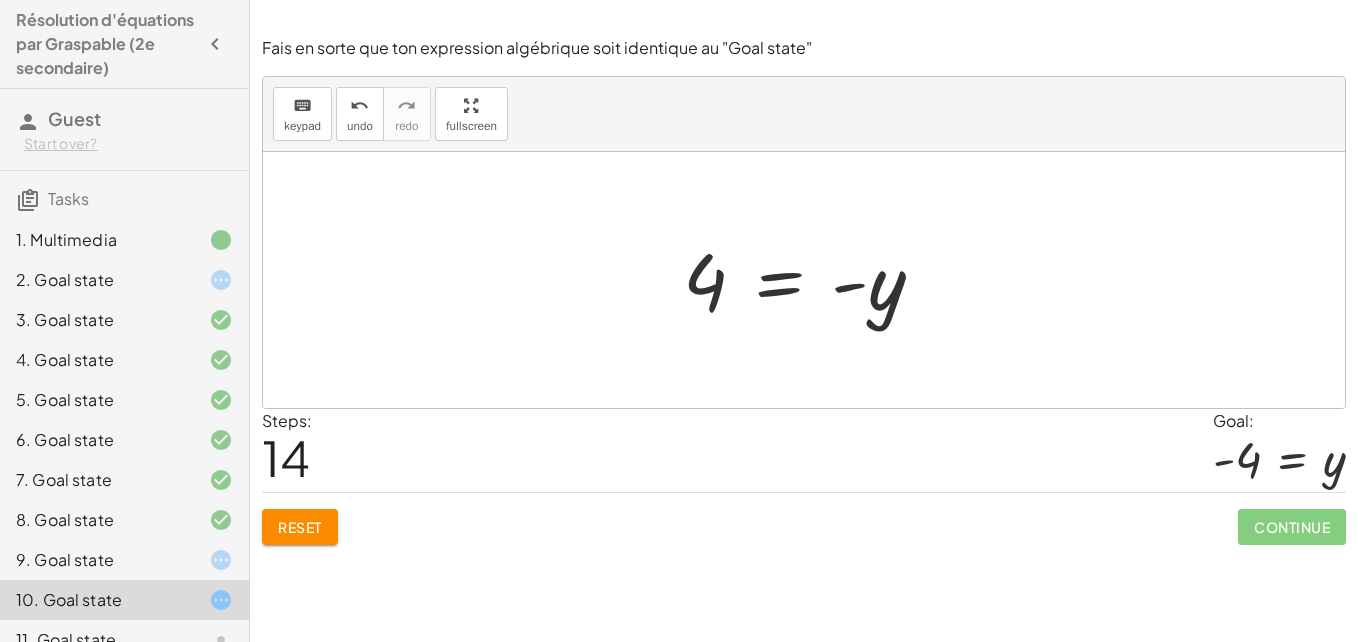 click at bounding box center [811, 280] 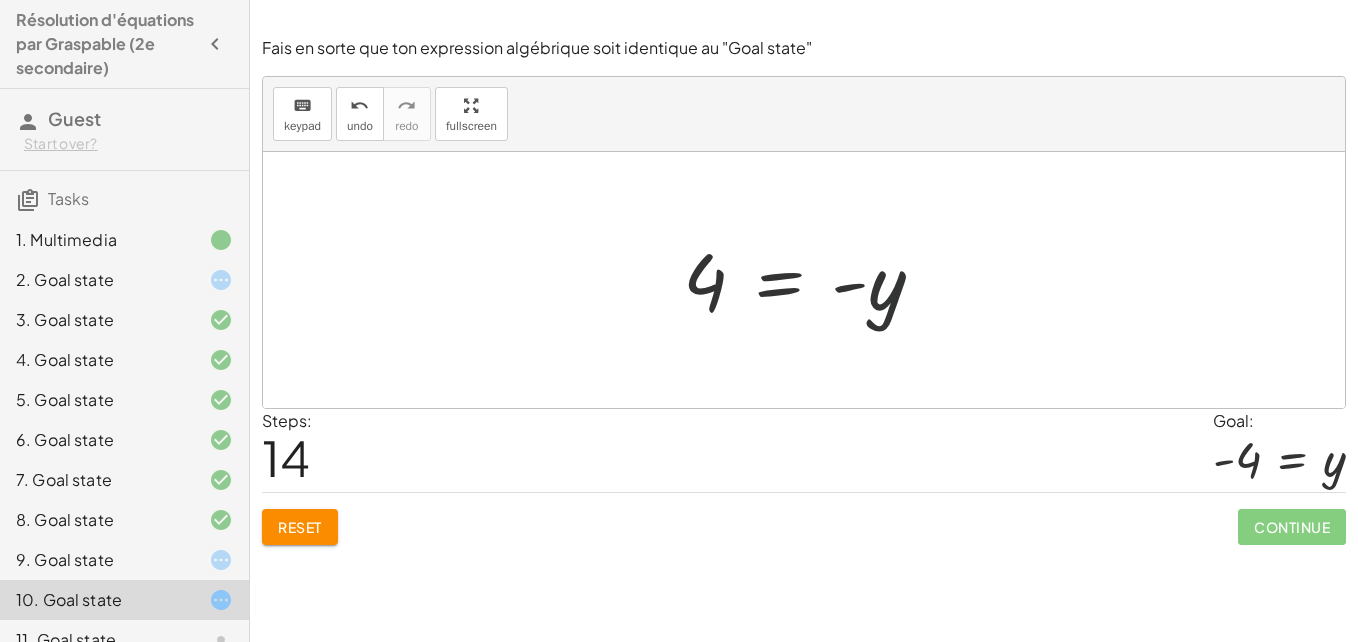 click at bounding box center [811, 280] 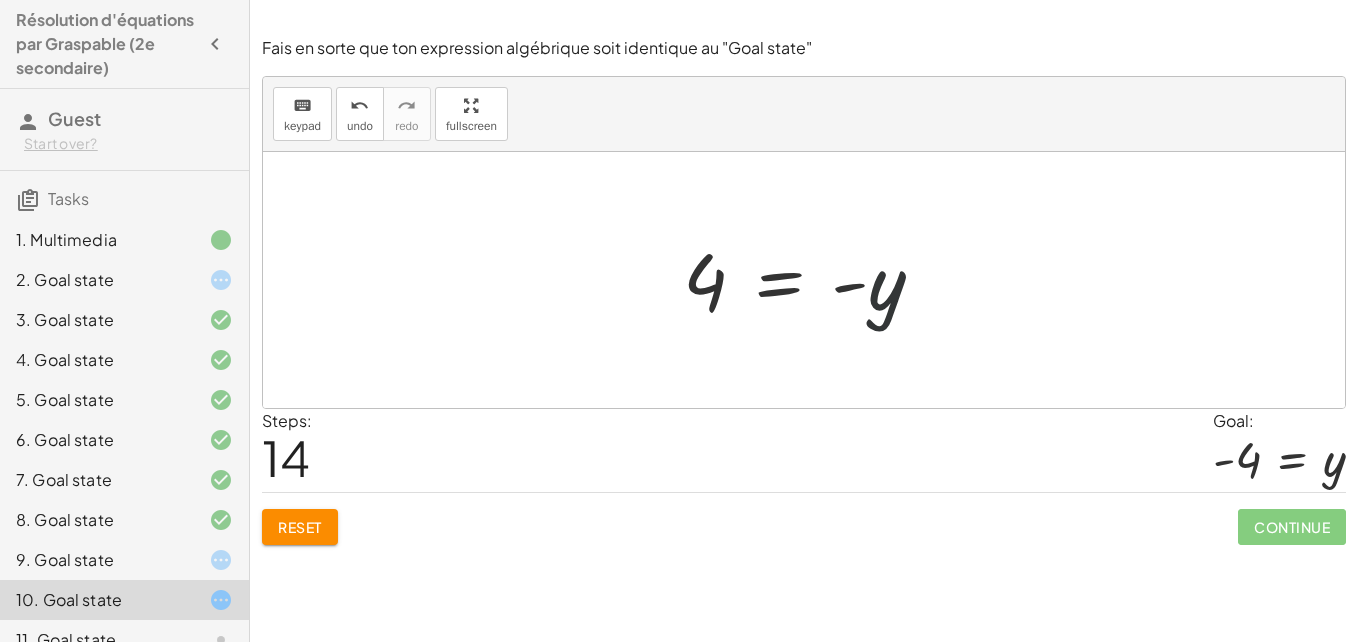 click at bounding box center (811, 280) 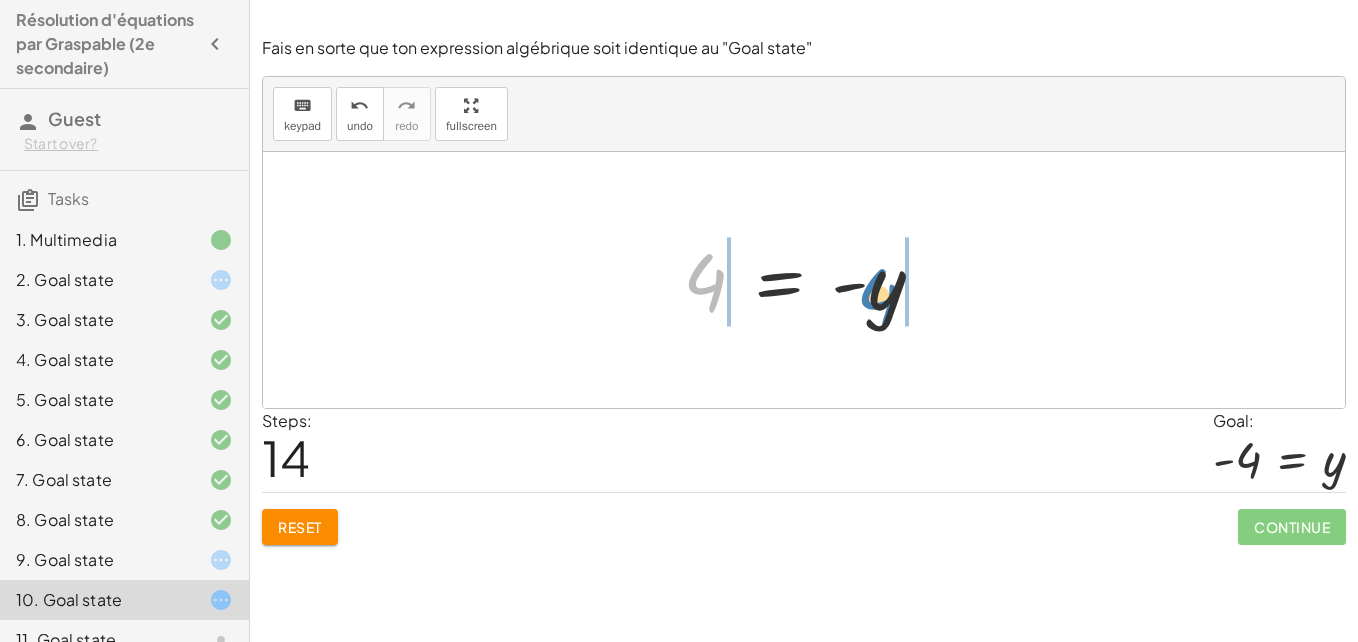 drag, startPoint x: 701, startPoint y: 301, endPoint x: 955, endPoint y: 323, distance: 254.95097 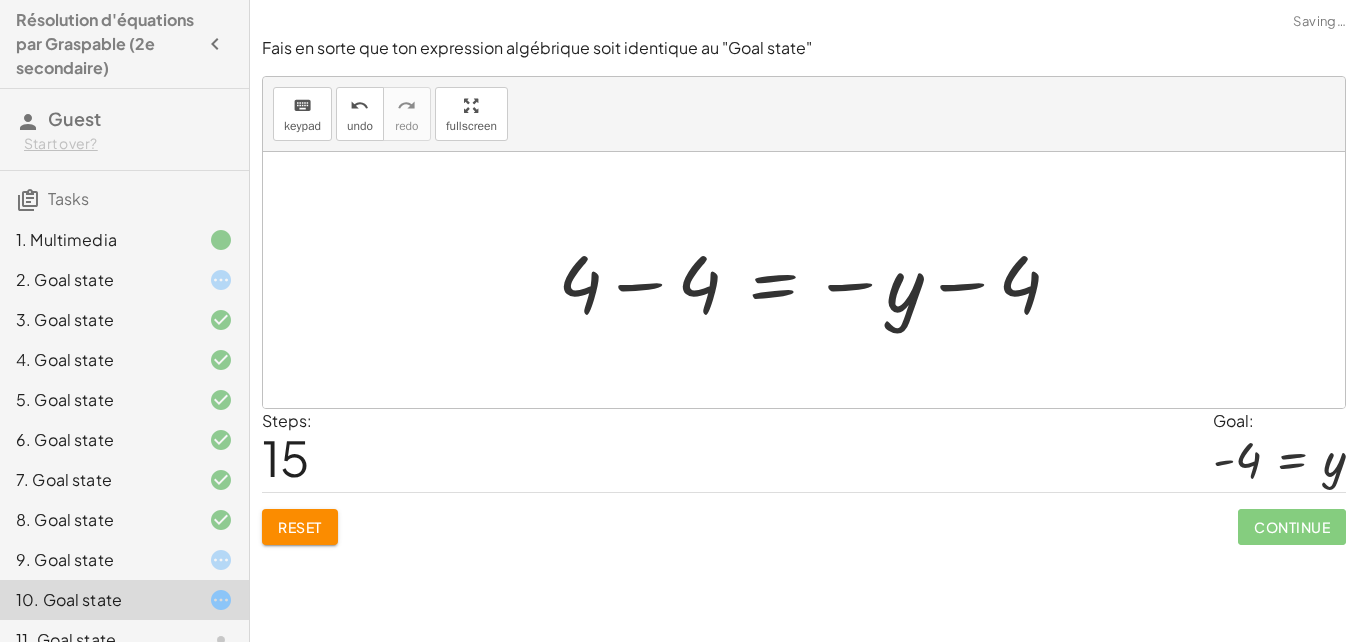 click at bounding box center [817, 280] 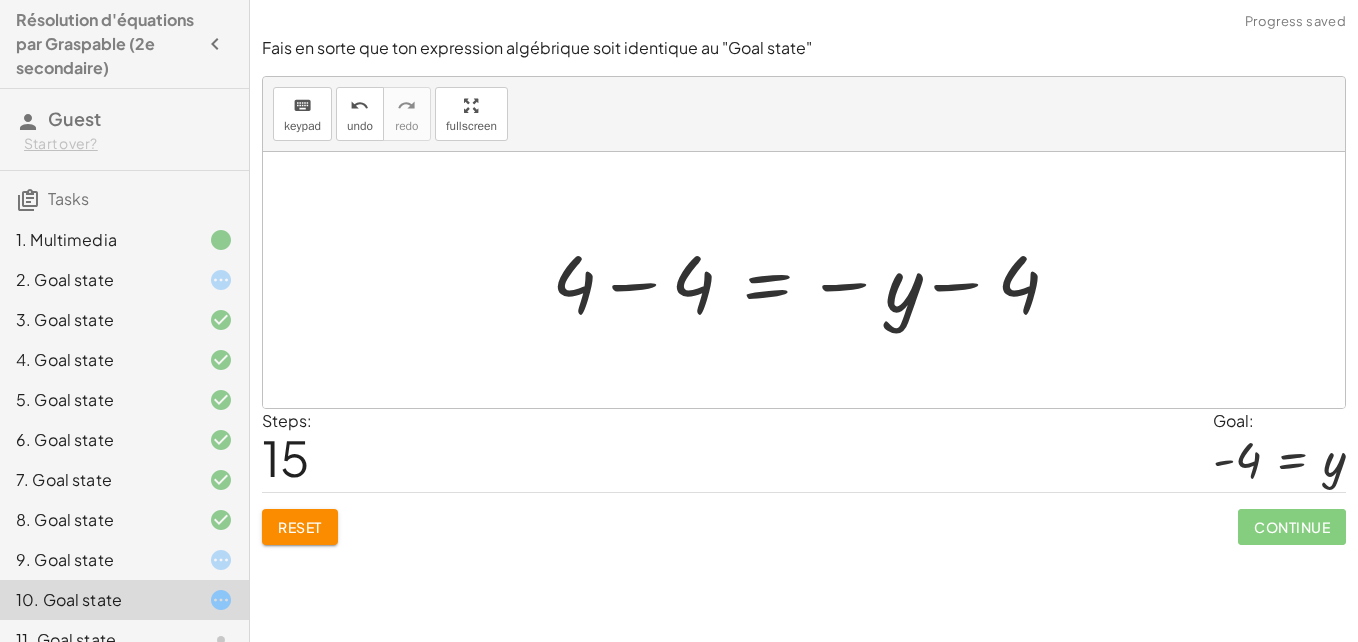 click at bounding box center [811, 280] 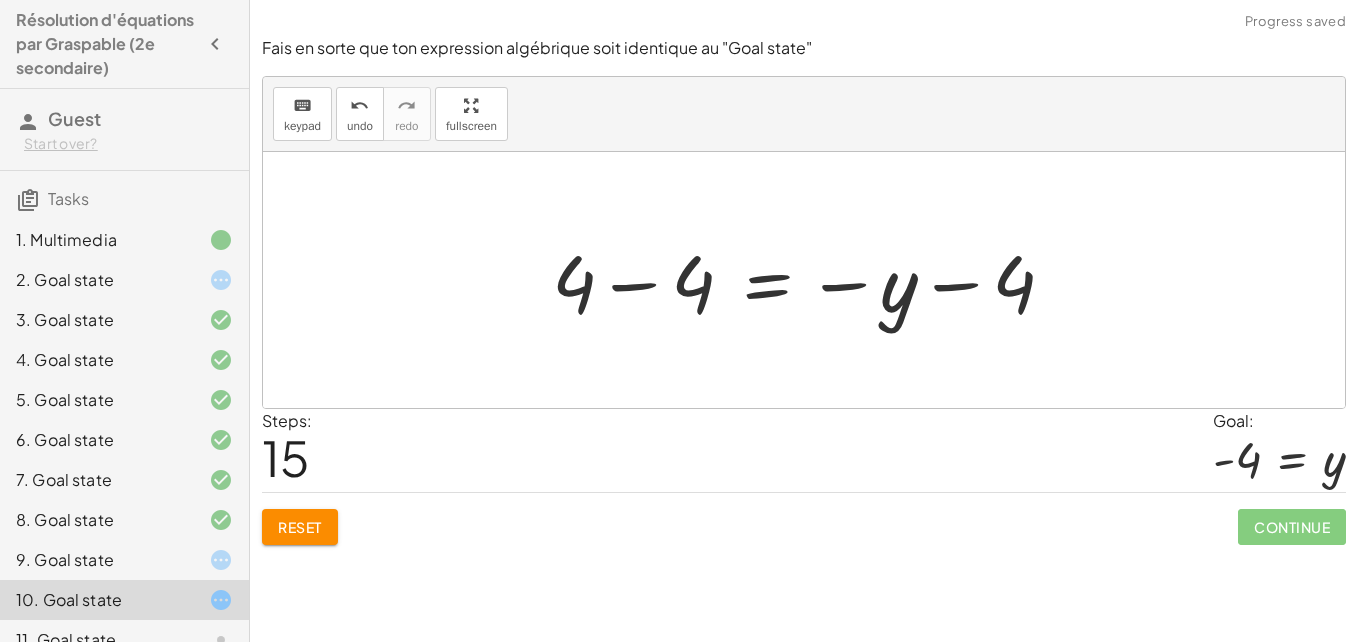click at bounding box center [811, 280] 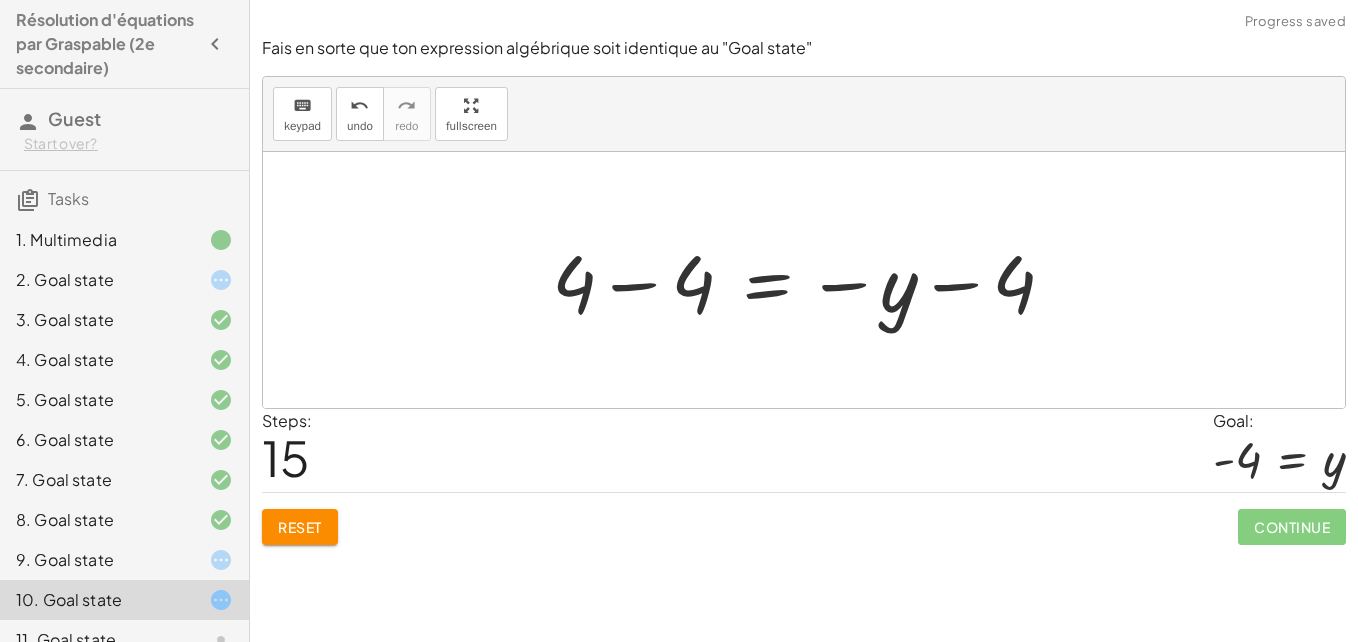 click at bounding box center [811, 280] 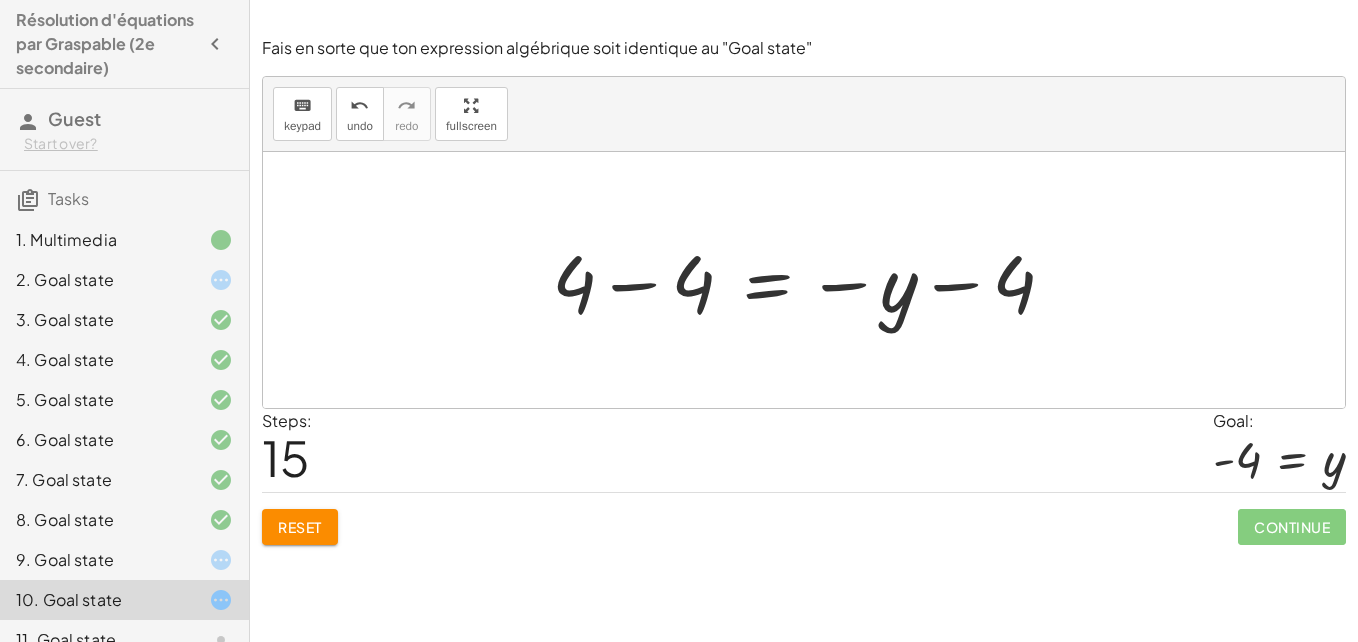 click at bounding box center [811, 280] 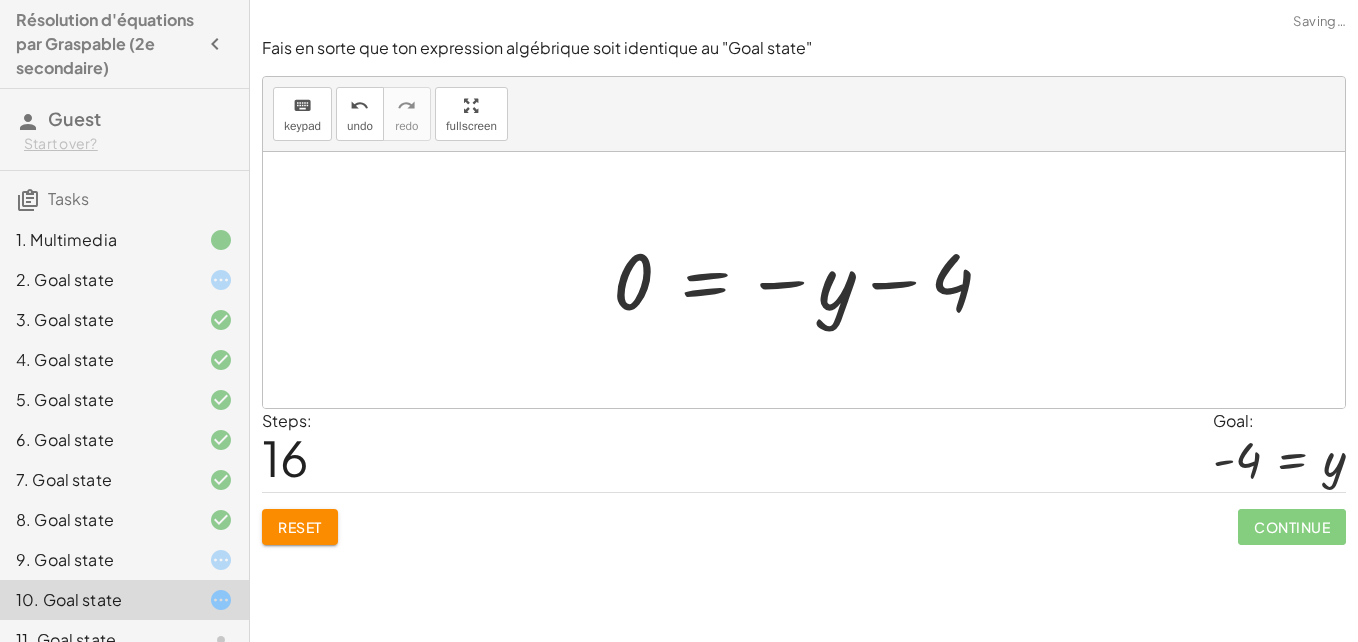click at bounding box center (811, 280) 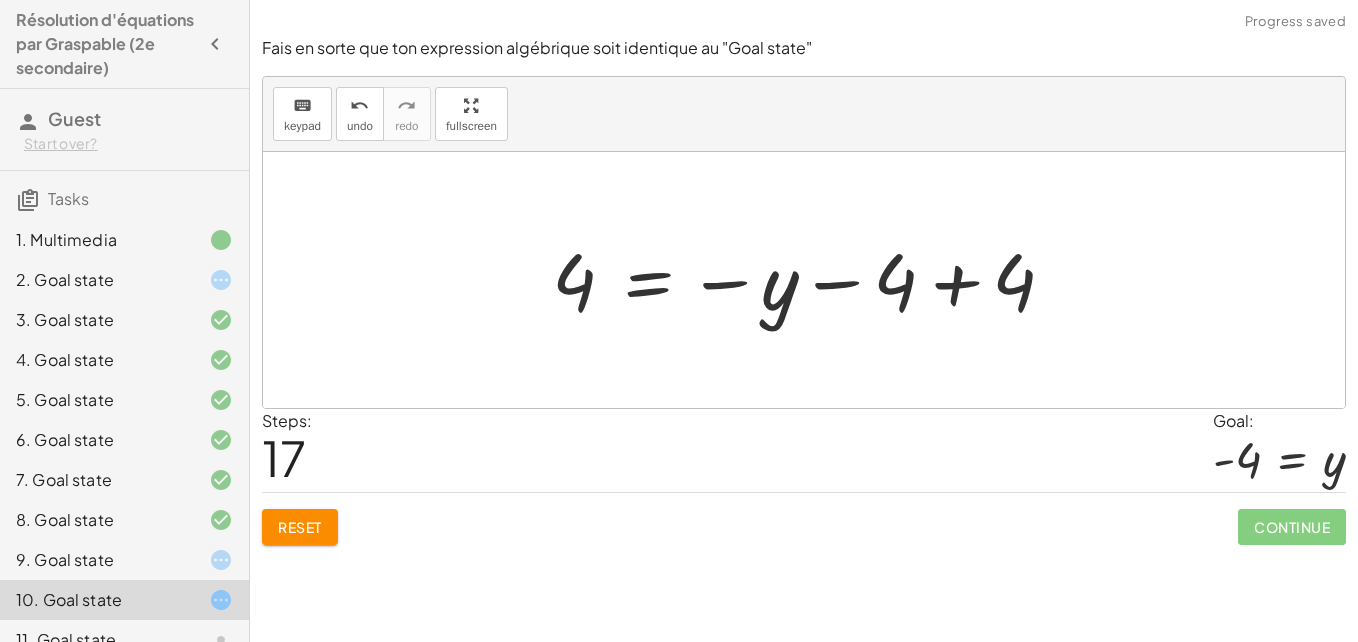 click at bounding box center (811, 280) 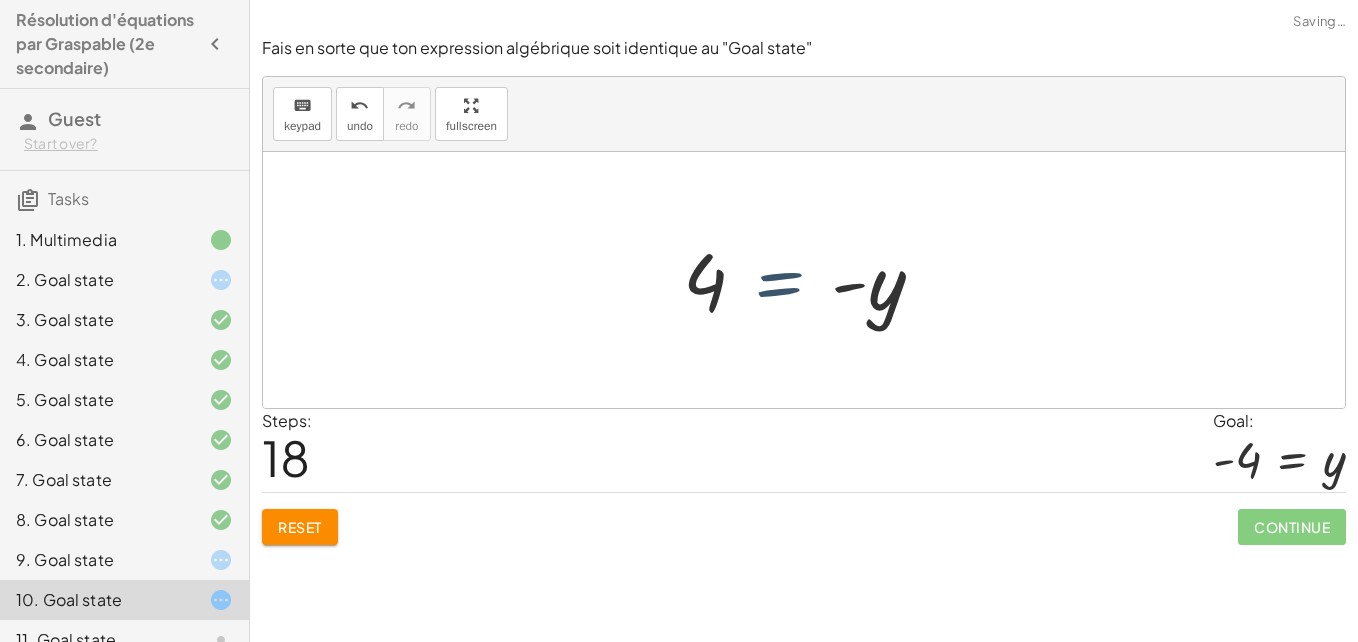 click at bounding box center [811, 280] 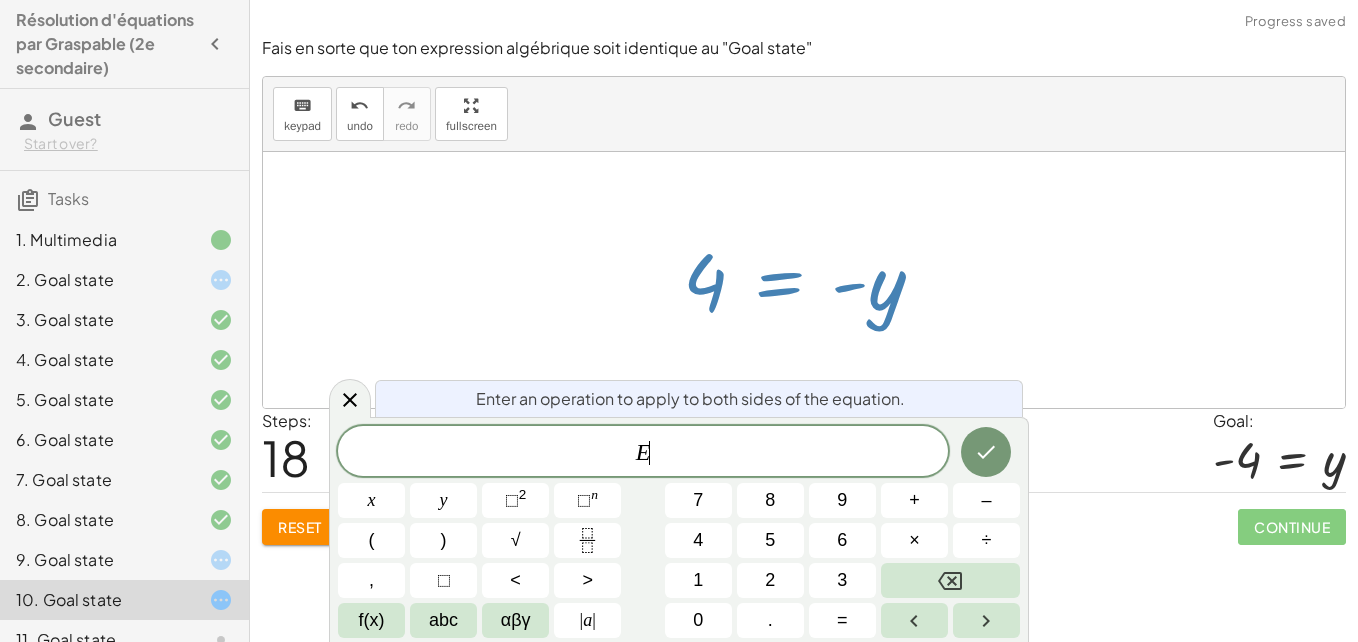 drag, startPoint x: 893, startPoint y: 285, endPoint x: 687, endPoint y: 322, distance: 209.29645 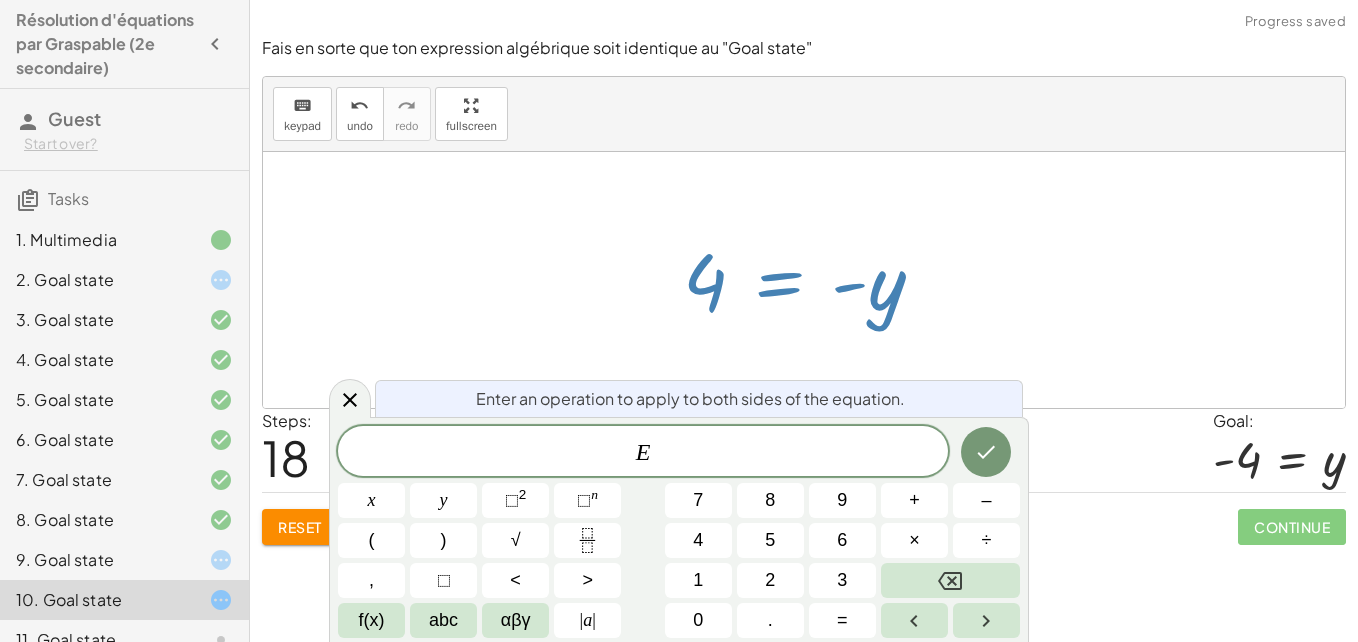 click at bounding box center [811, 280] 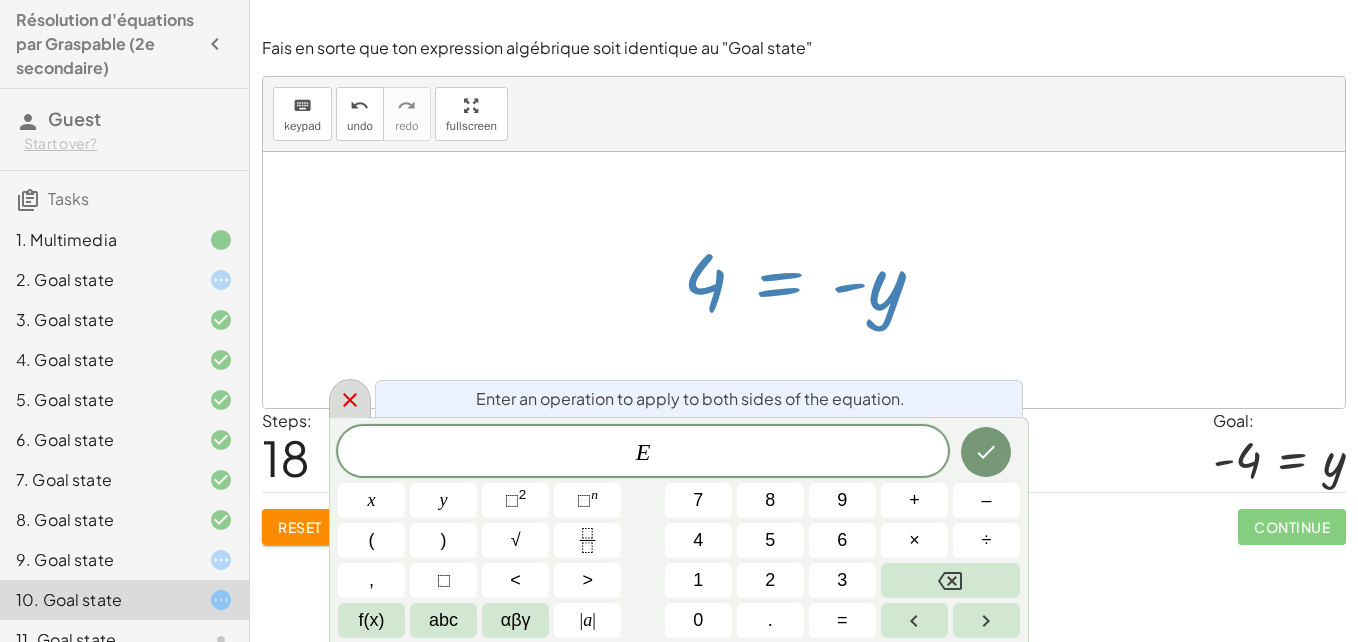 click at bounding box center [350, 398] 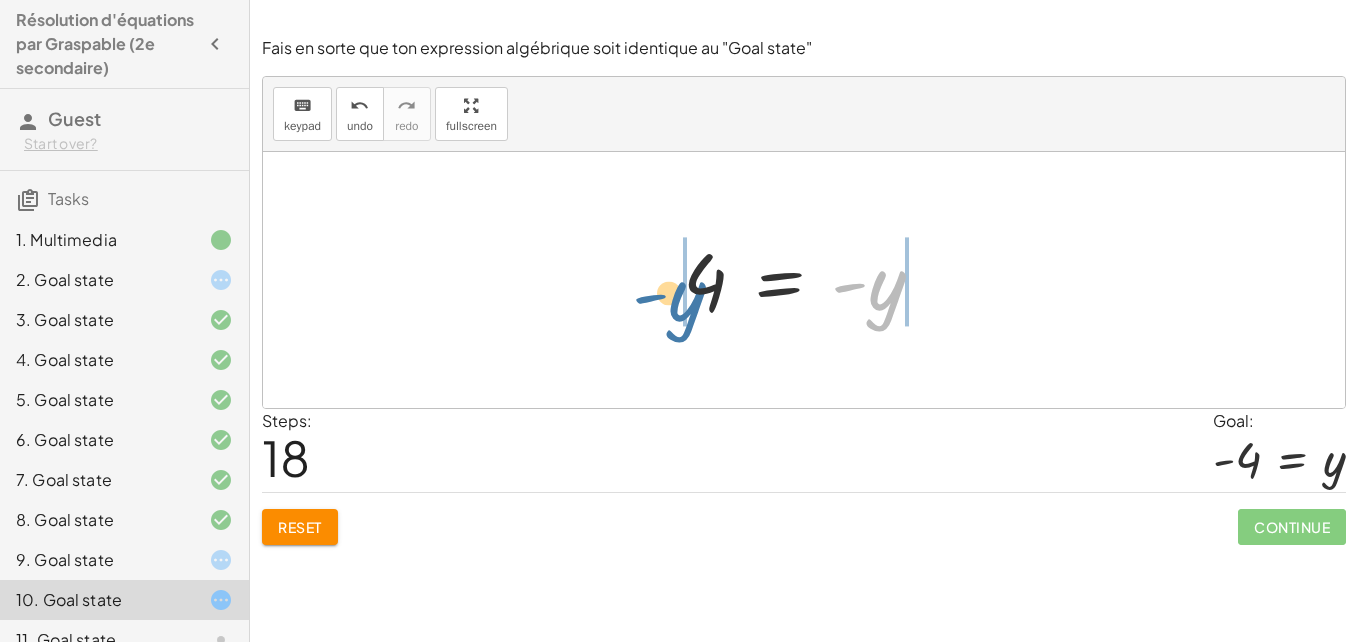 drag, startPoint x: 880, startPoint y: 291, endPoint x: 679, endPoint y: 301, distance: 201.2486 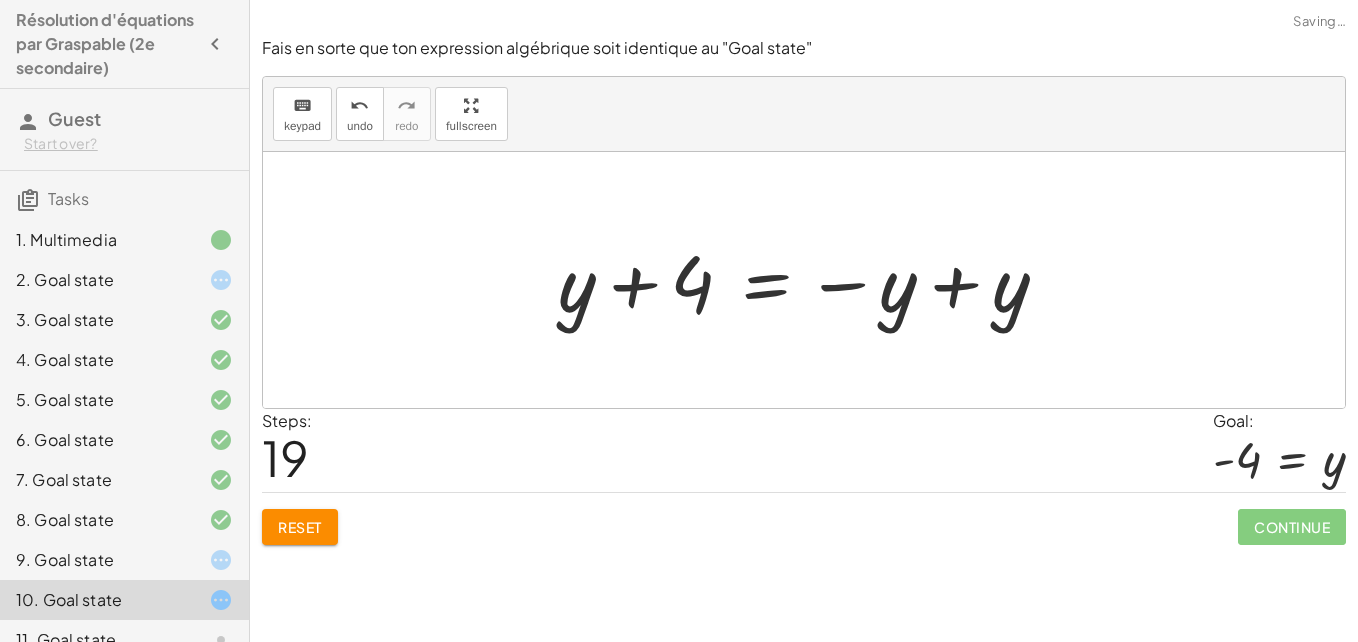 click at bounding box center [811, 280] 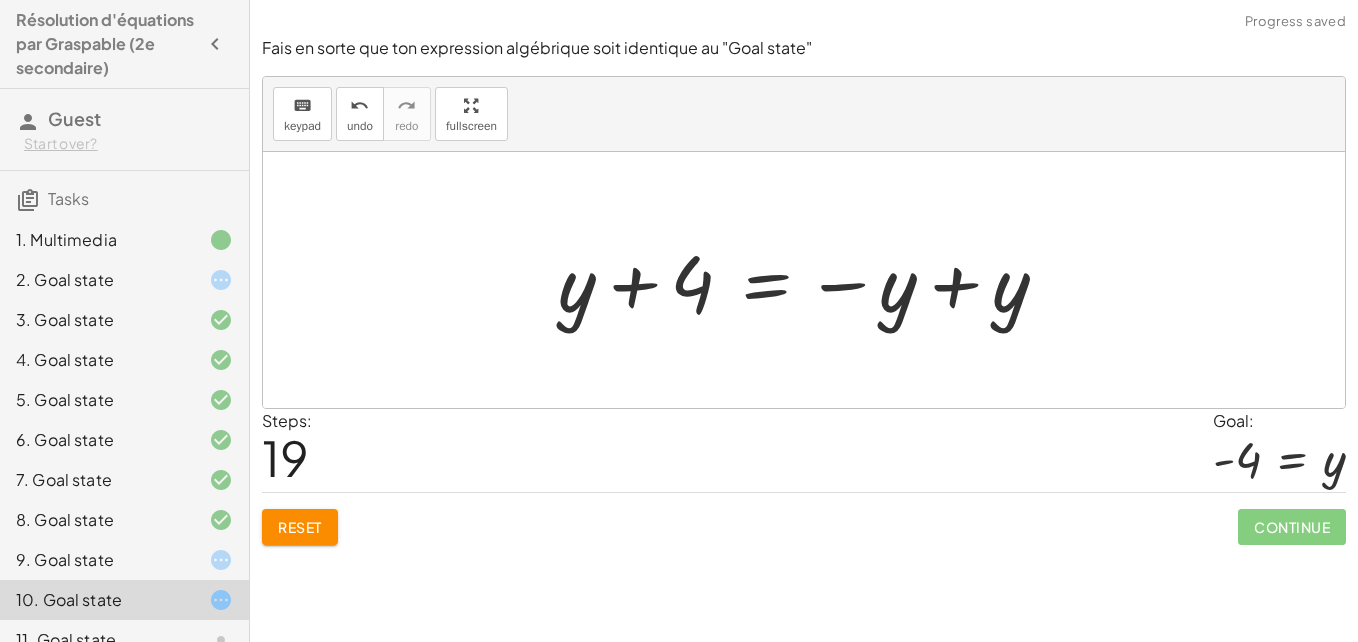 click at bounding box center (811, 280) 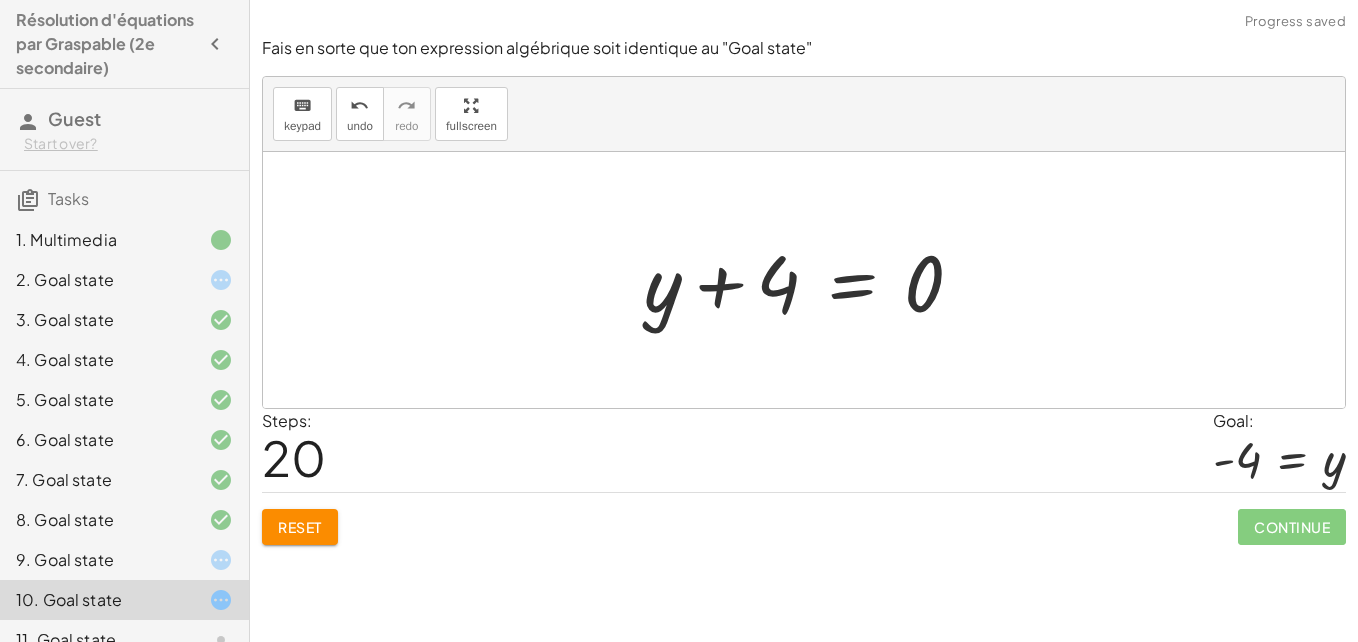 click at bounding box center [811, 280] 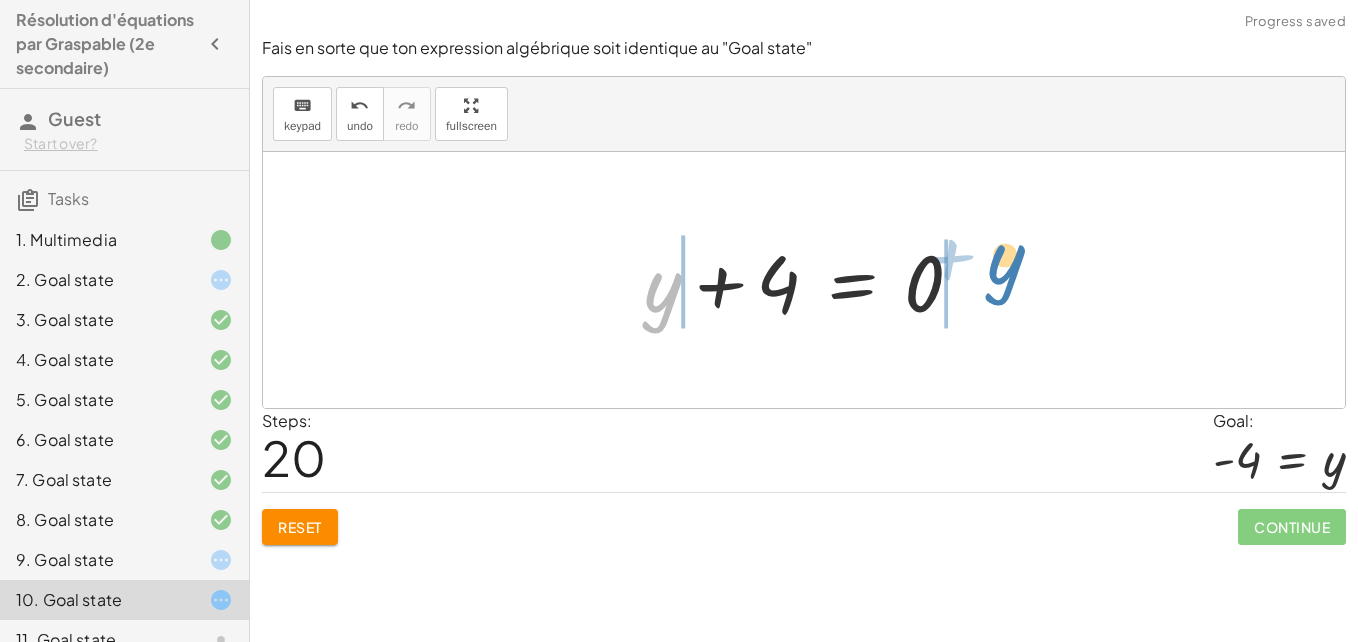 drag, startPoint x: 663, startPoint y: 305, endPoint x: 1029, endPoint y: 274, distance: 367.3105 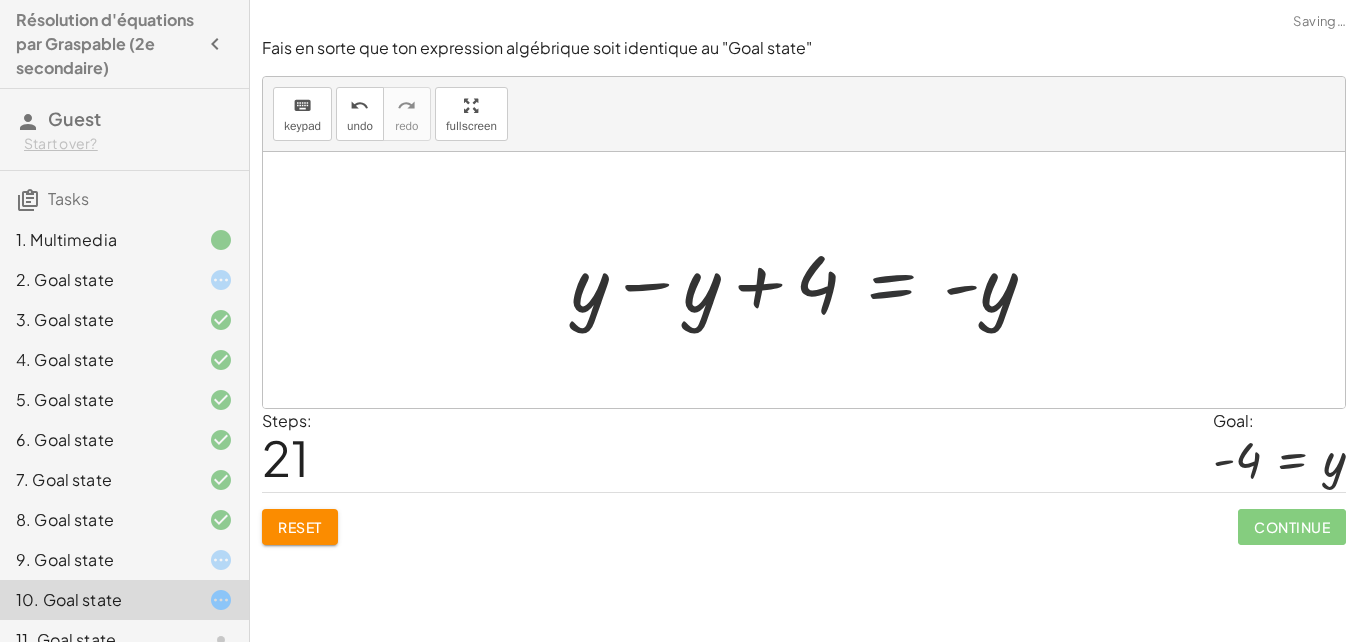 click at bounding box center [812, 280] 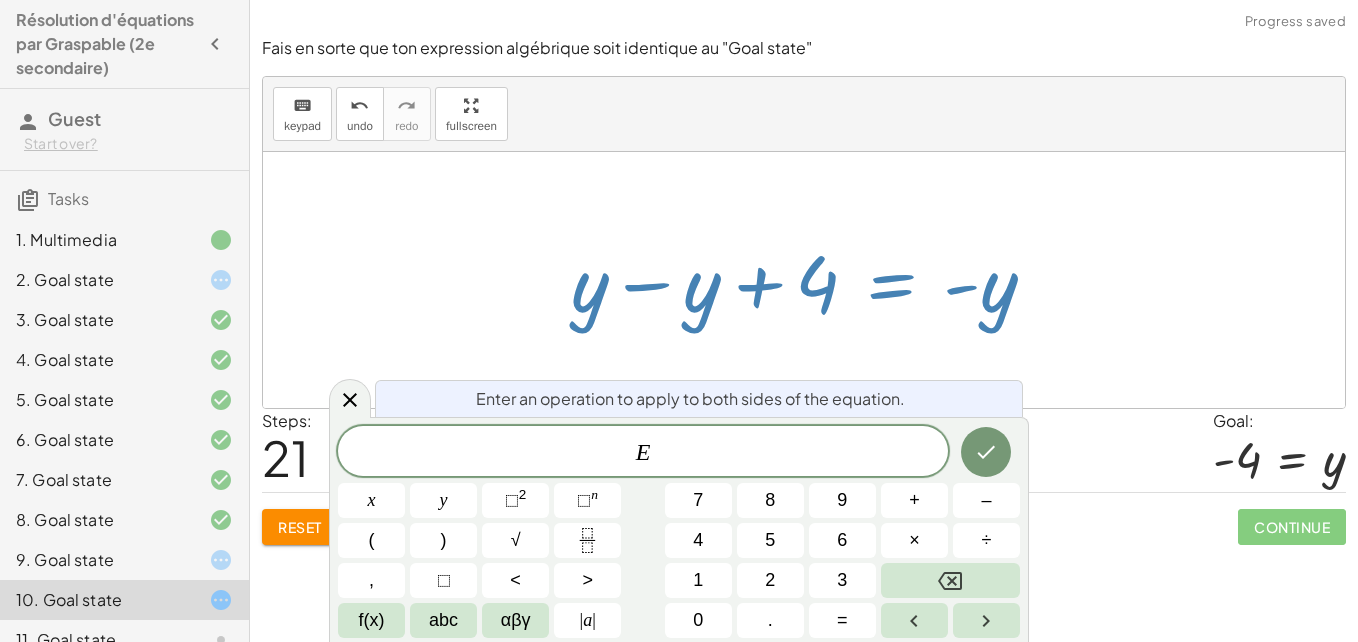 click at bounding box center [804, 280] 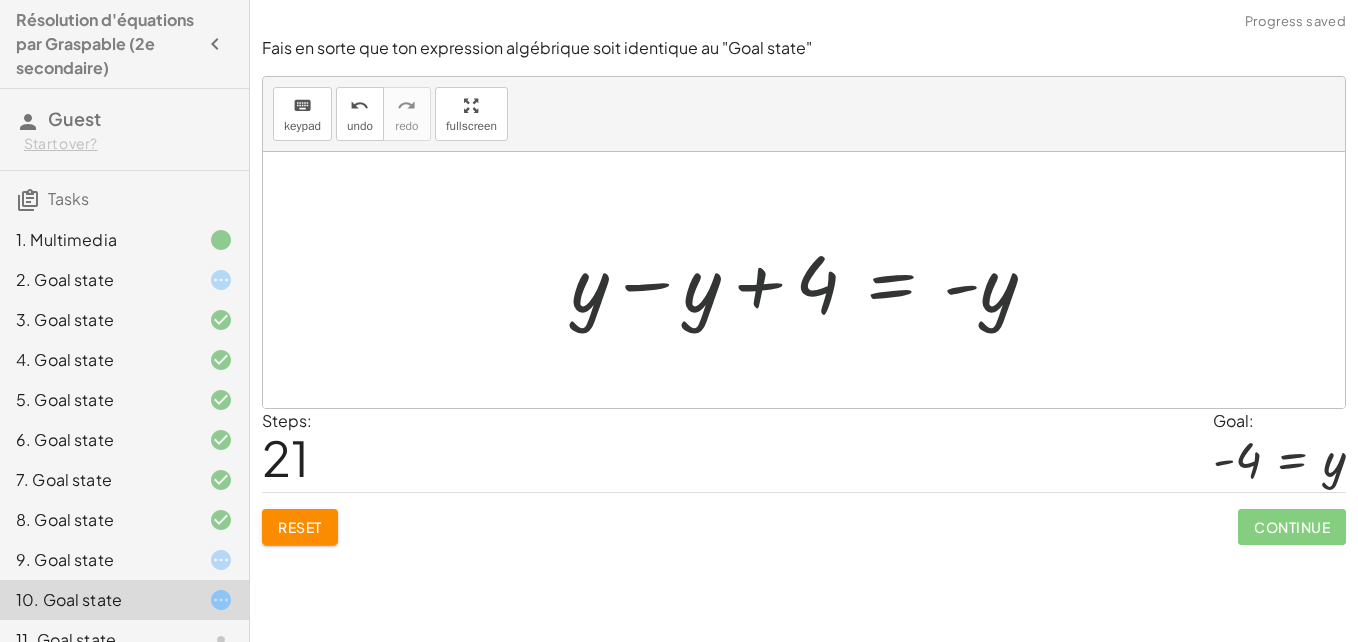 click at bounding box center [812, 280] 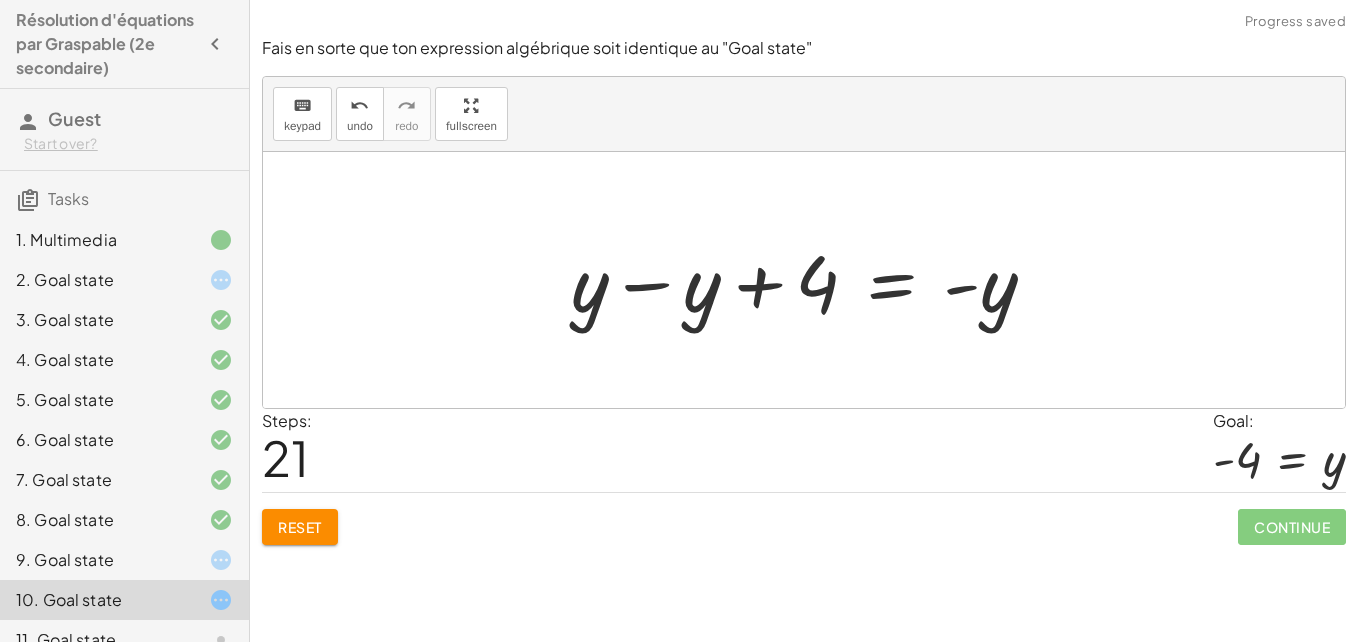 click at bounding box center (812, 280) 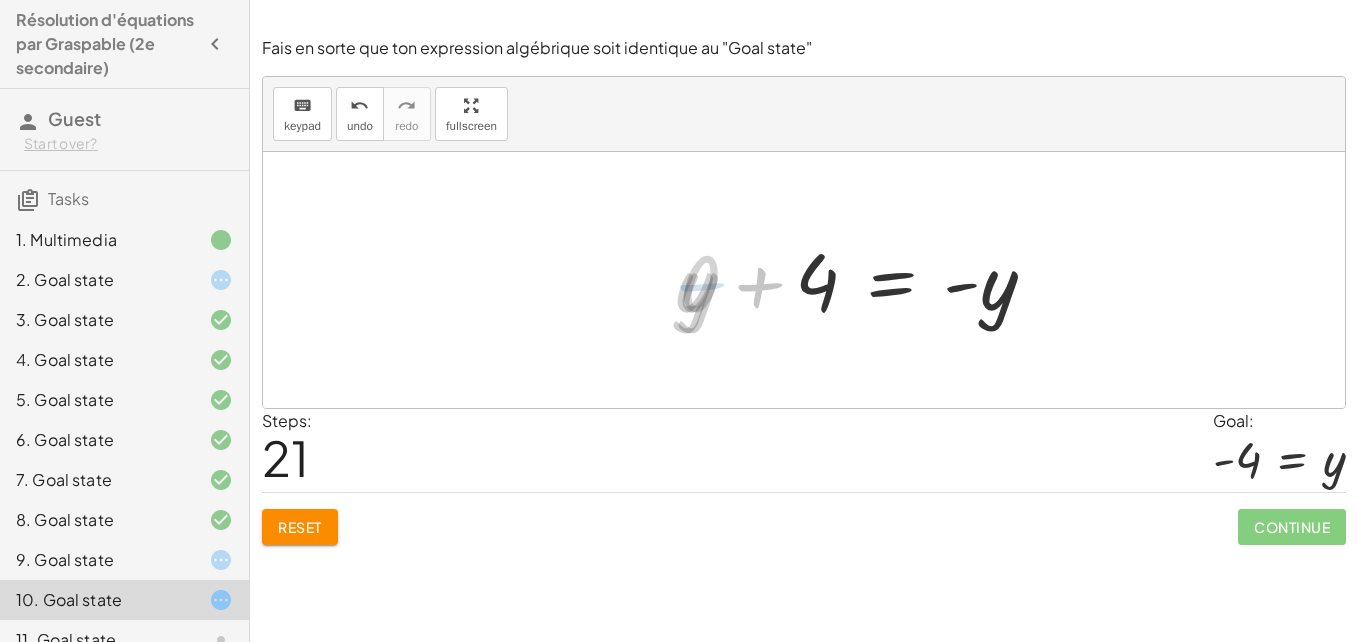 click at bounding box center (804, 280) 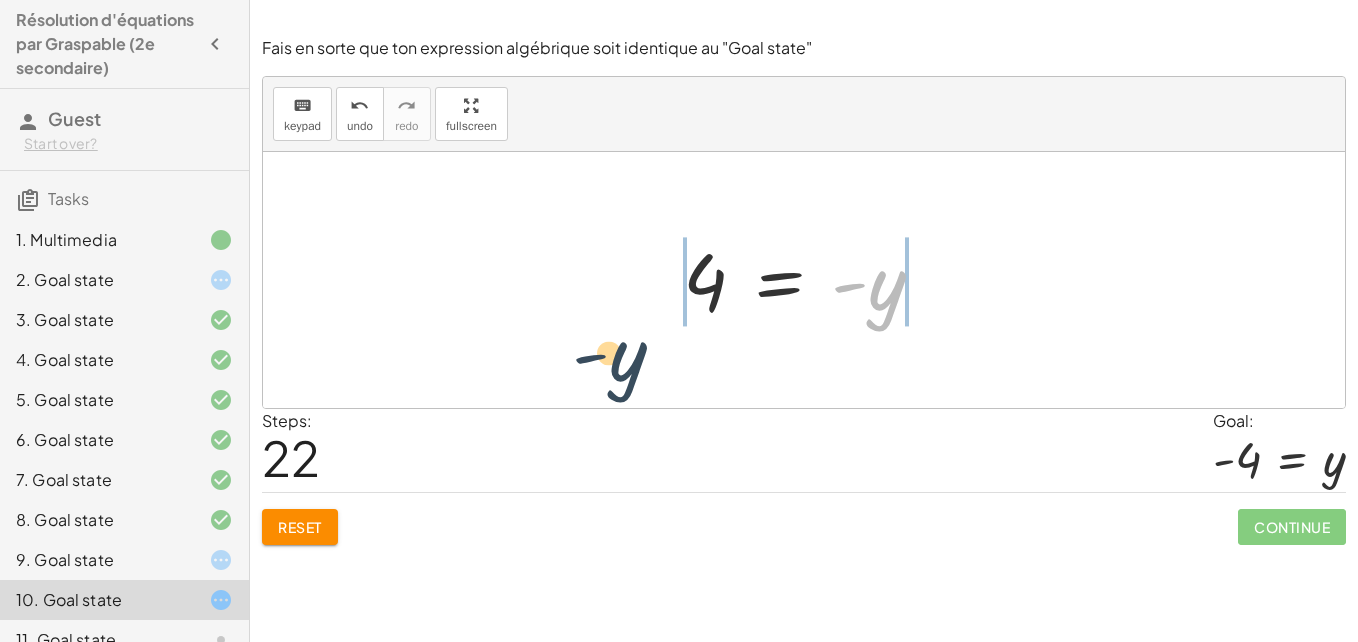 drag, startPoint x: 892, startPoint y: 280, endPoint x: 555, endPoint y: 344, distance: 343.02332 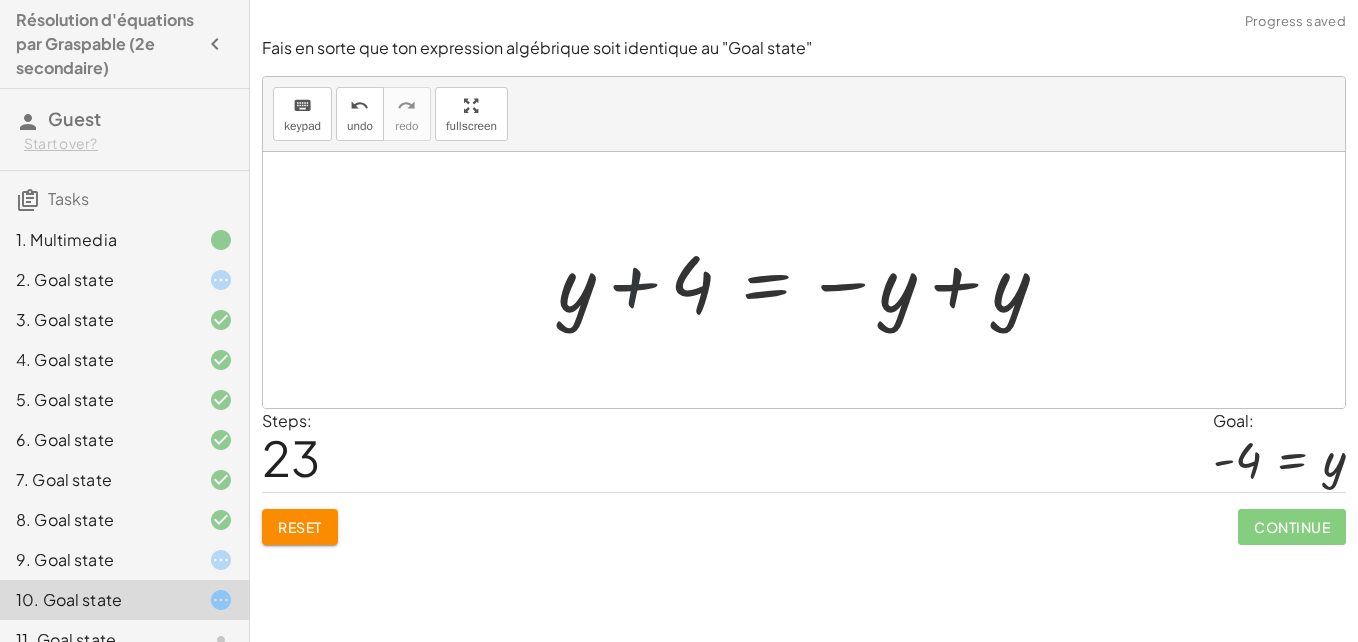 click at bounding box center [811, 280] 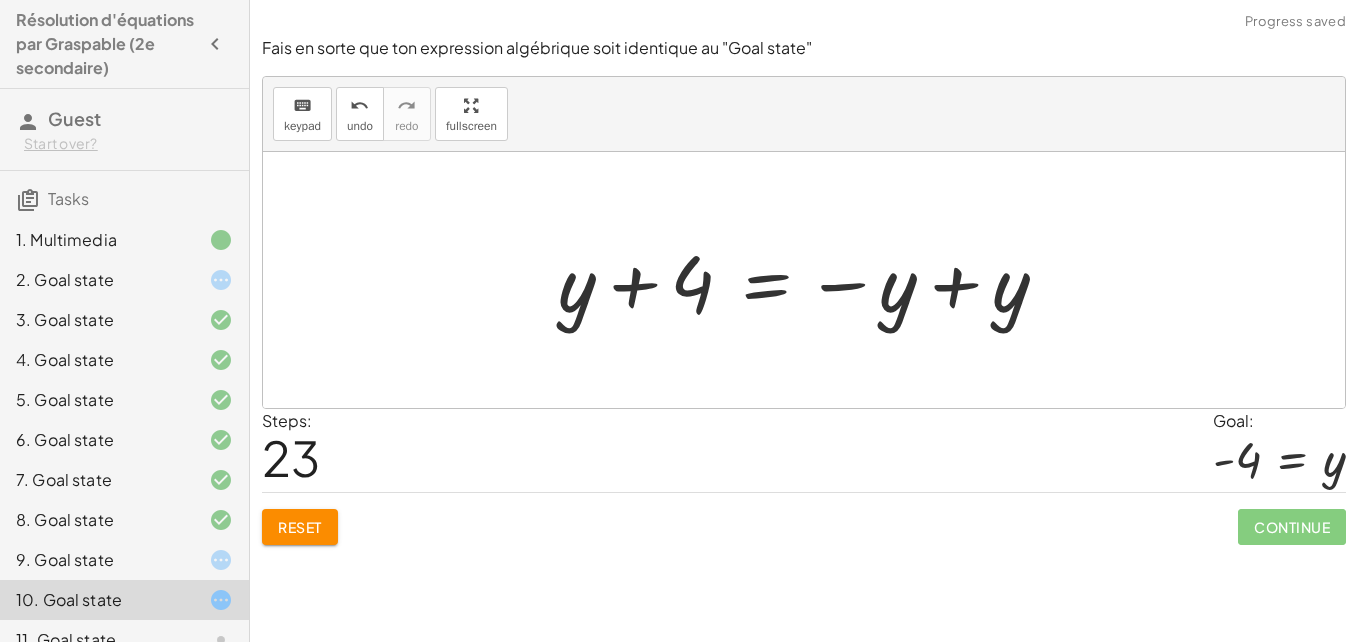click at bounding box center [811, 280] 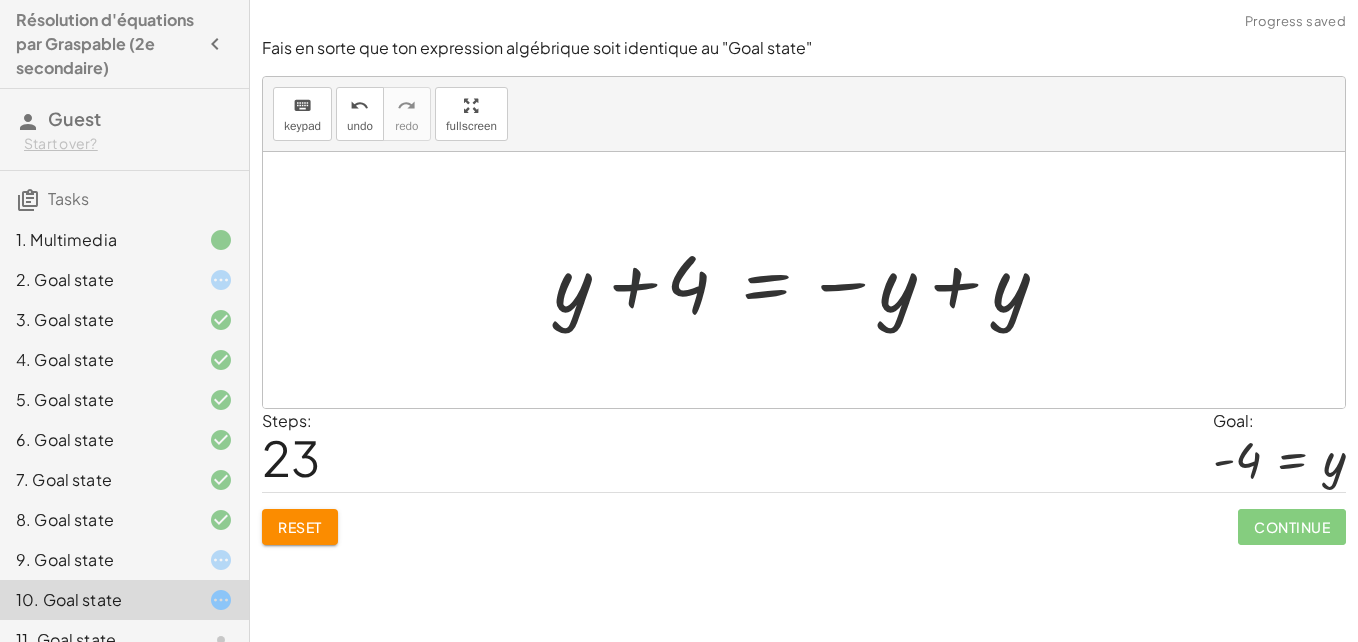 click at bounding box center [811, 280] 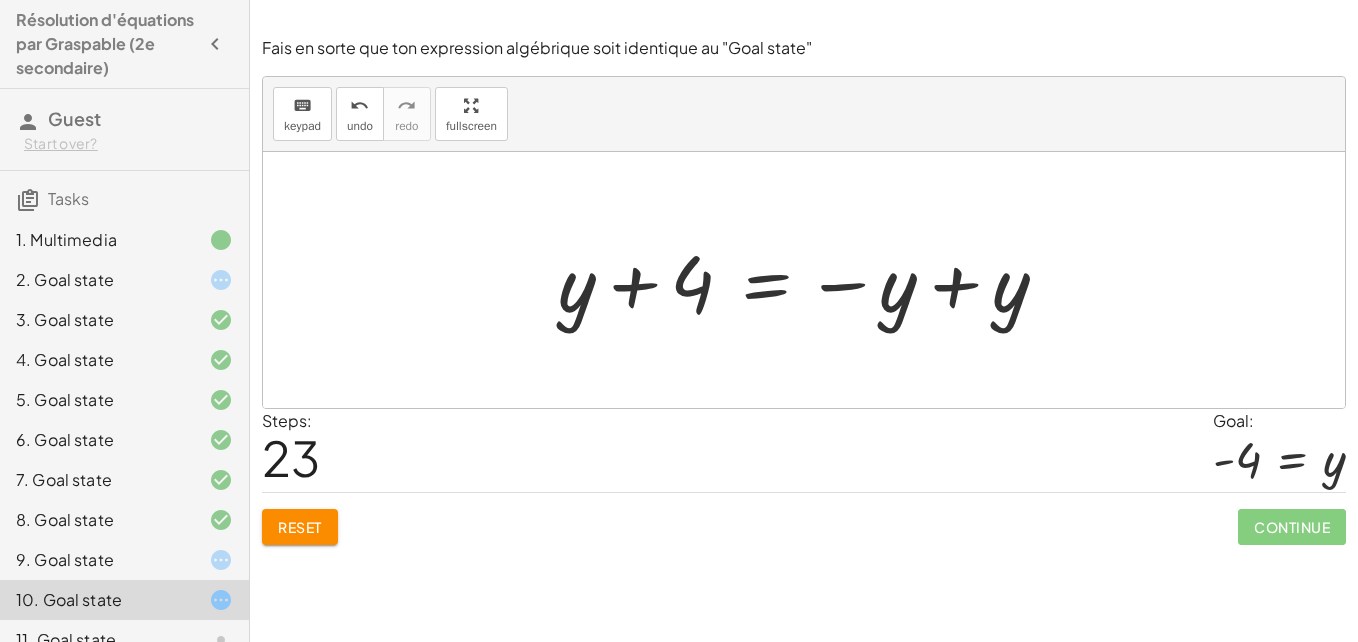 click at bounding box center (811, 280) 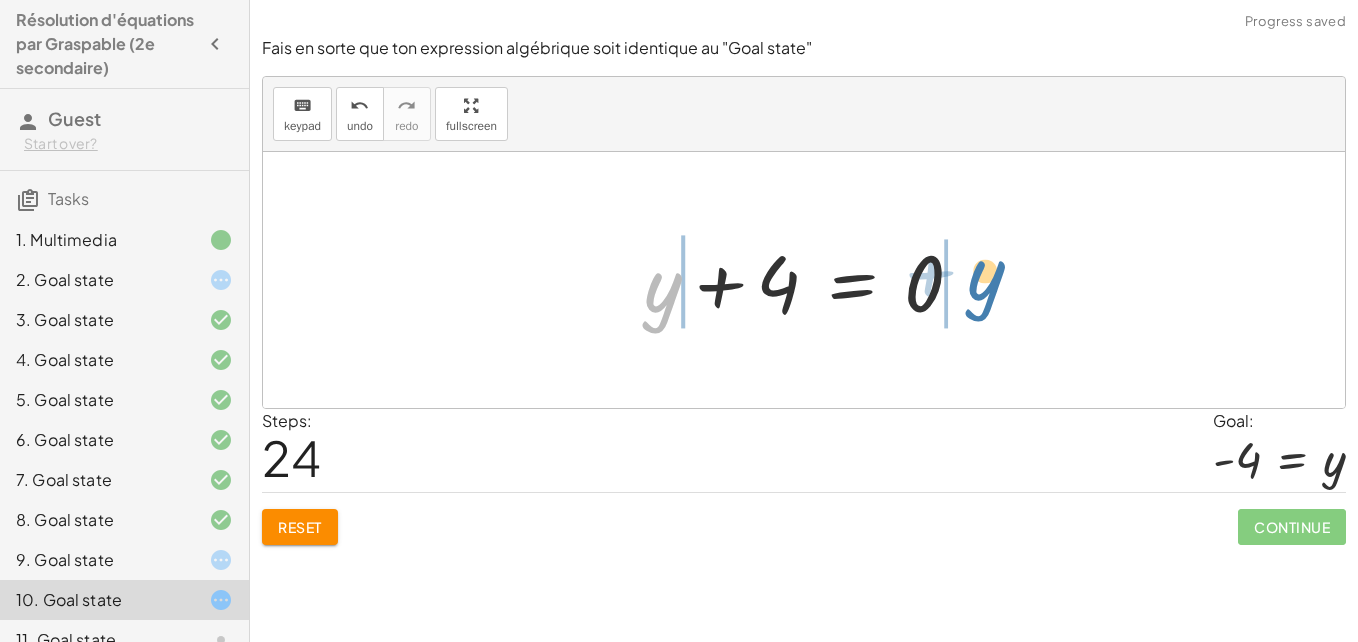 drag, startPoint x: 664, startPoint y: 309, endPoint x: 989, endPoint y: 296, distance: 325.2599 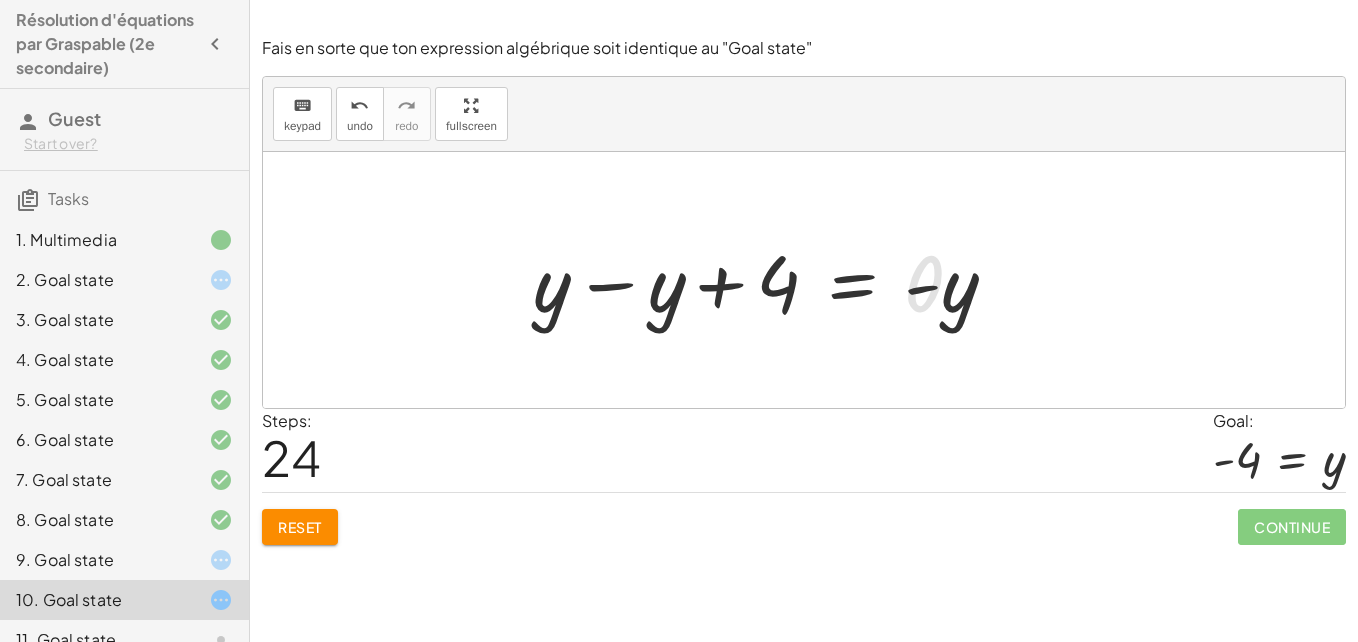click at bounding box center (773, 280) 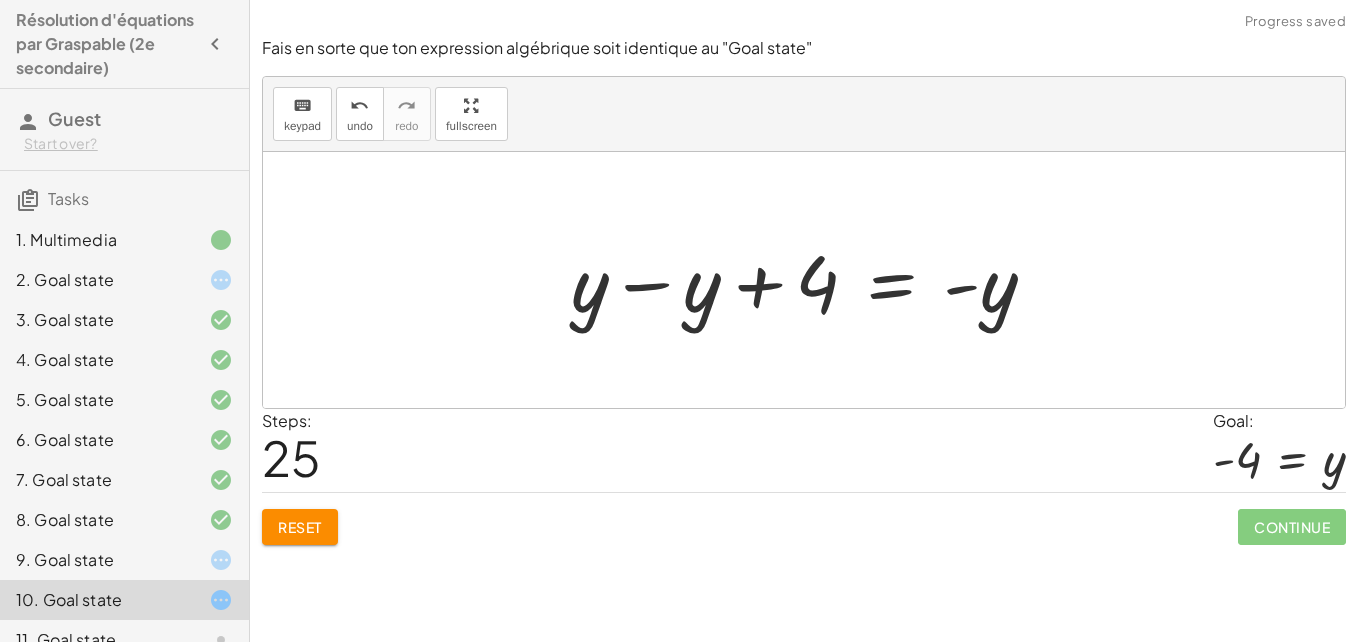 click on "Reset" 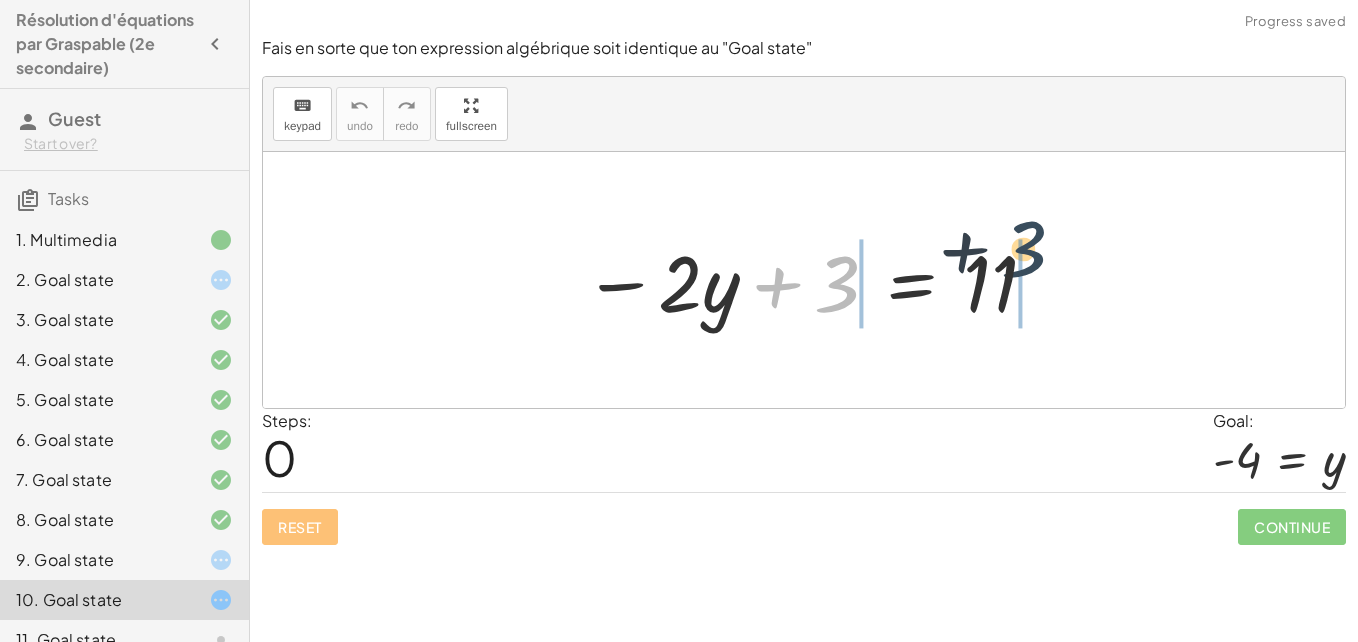 drag, startPoint x: 845, startPoint y: 290, endPoint x: 1053, endPoint y: 253, distance: 211.26524 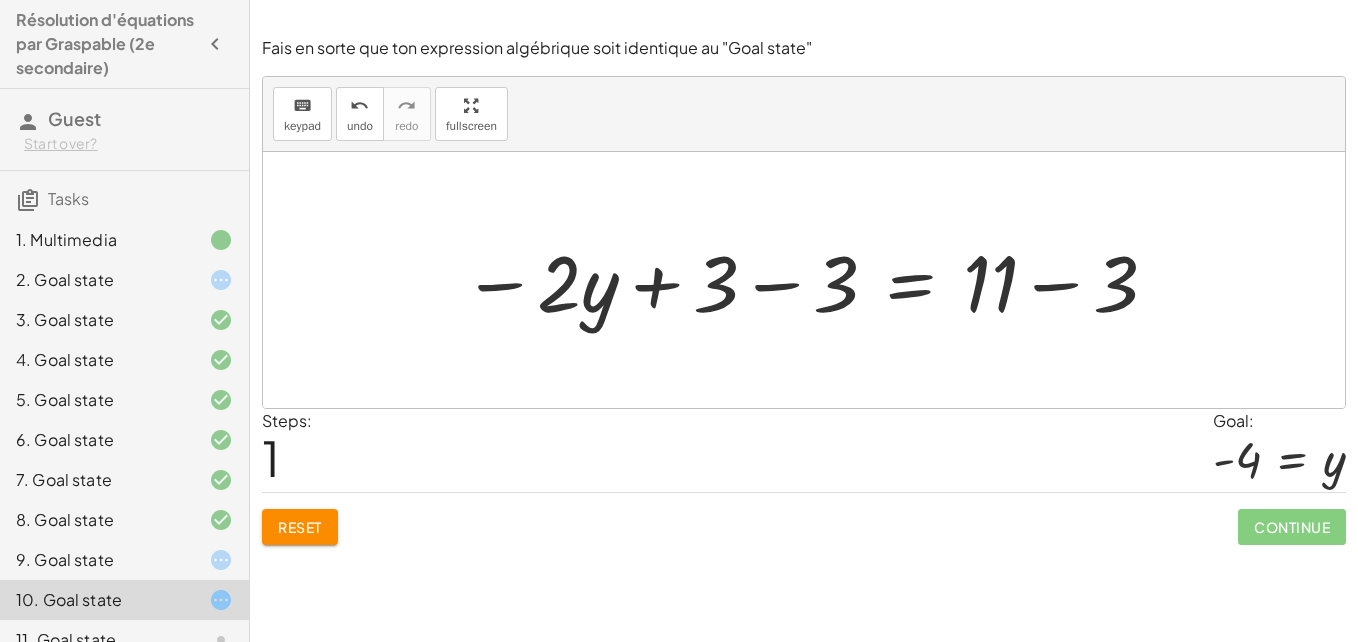 click at bounding box center [811, 280] 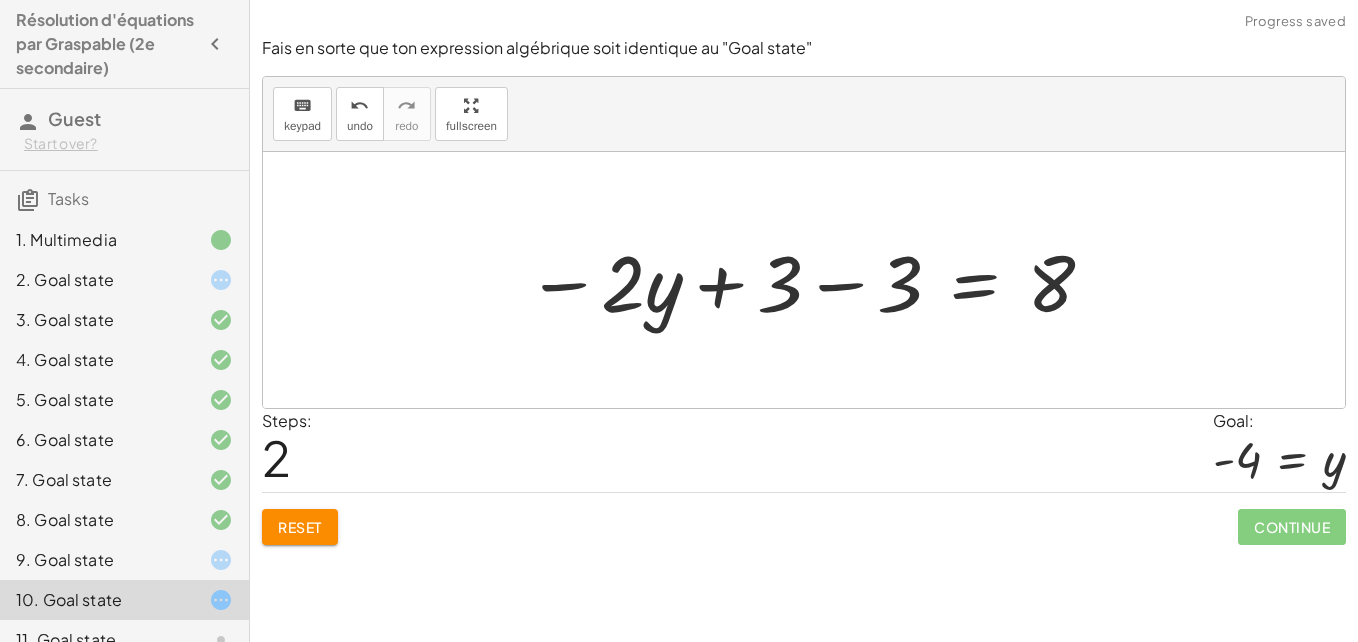 click at bounding box center [811, 280] 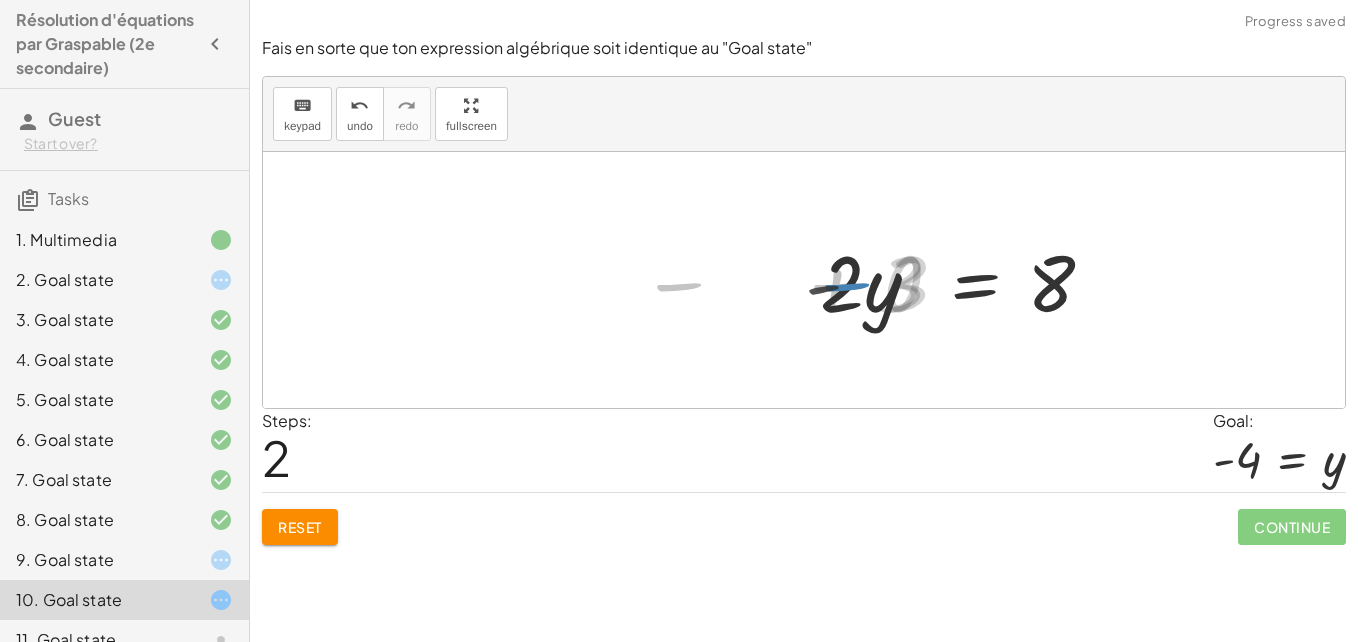 click at bounding box center [957, 280] 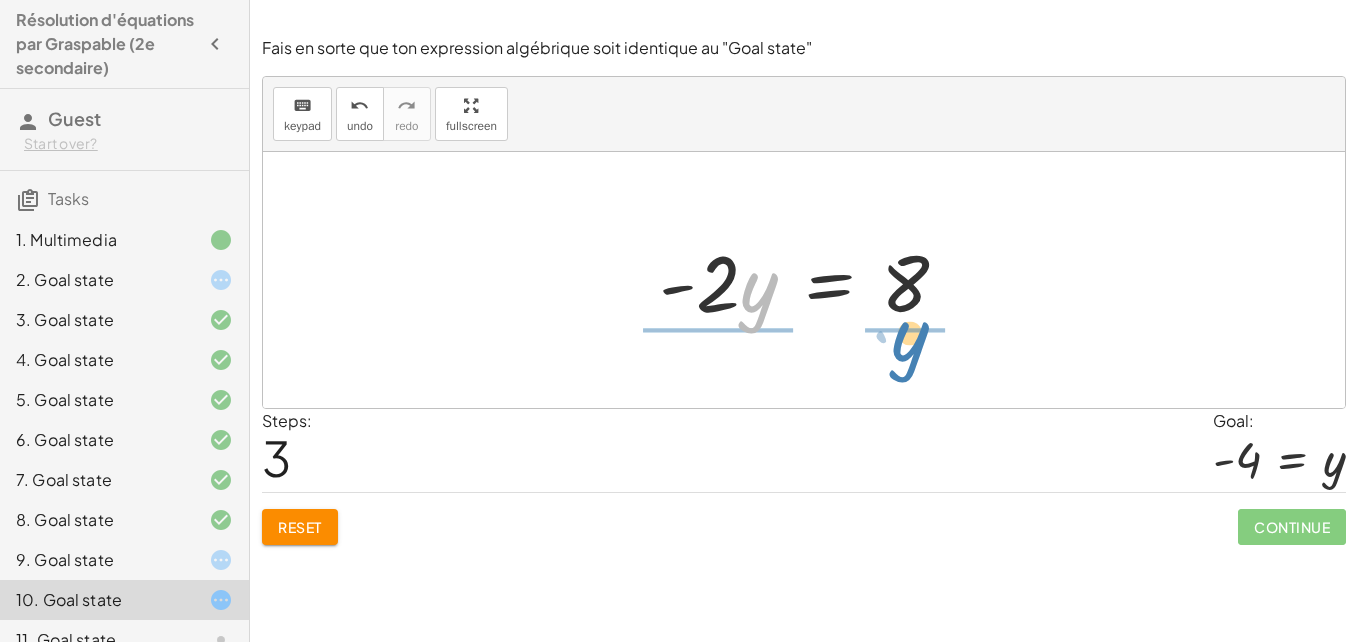 drag, startPoint x: 755, startPoint y: 313, endPoint x: 840, endPoint y: 399, distance: 120.91733 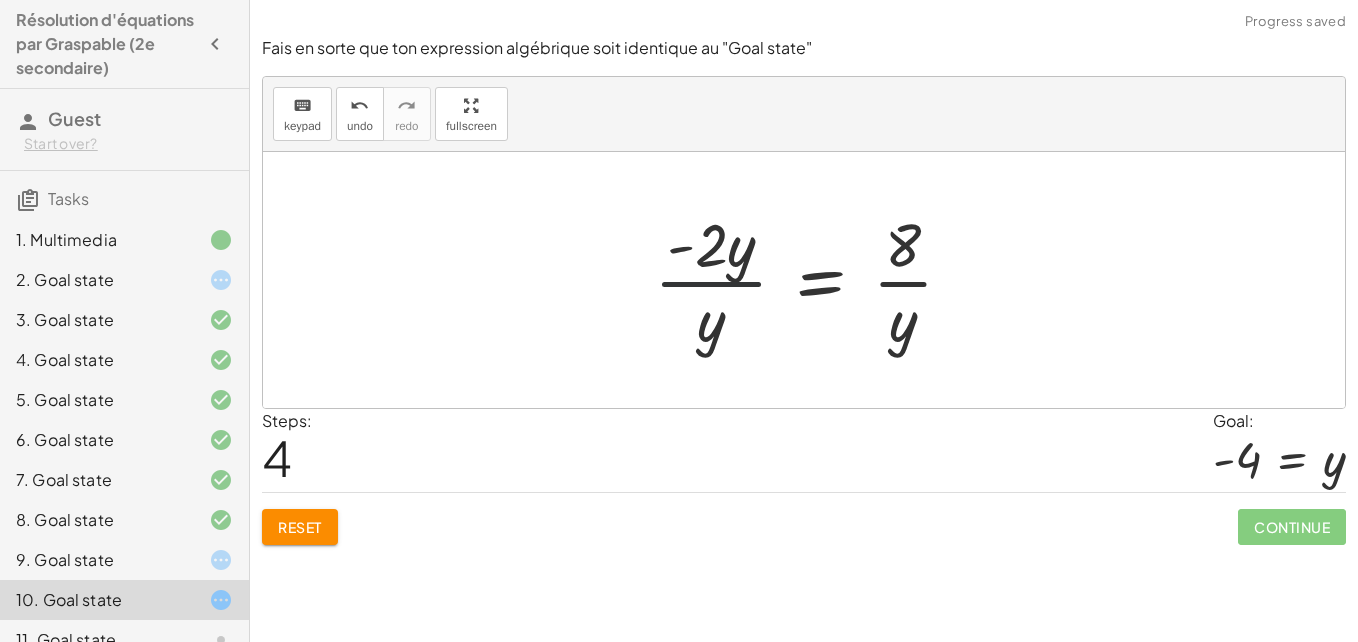 click at bounding box center (812, 280) 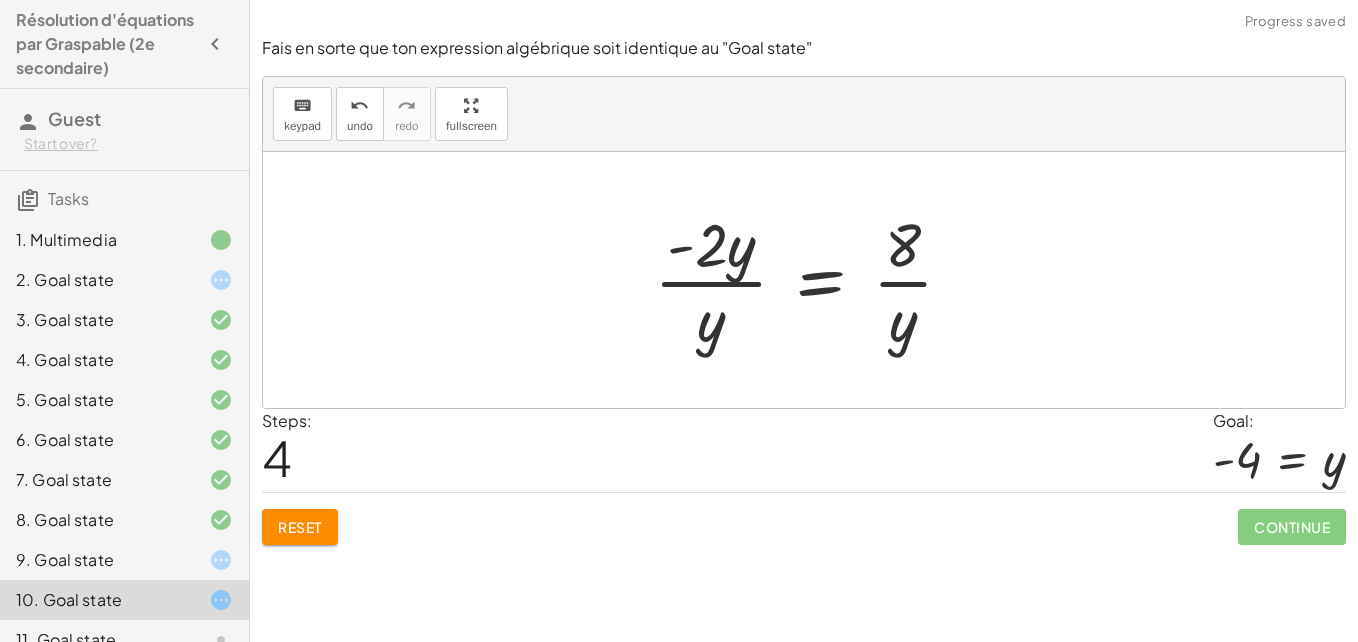 click at bounding box center [812, 280] 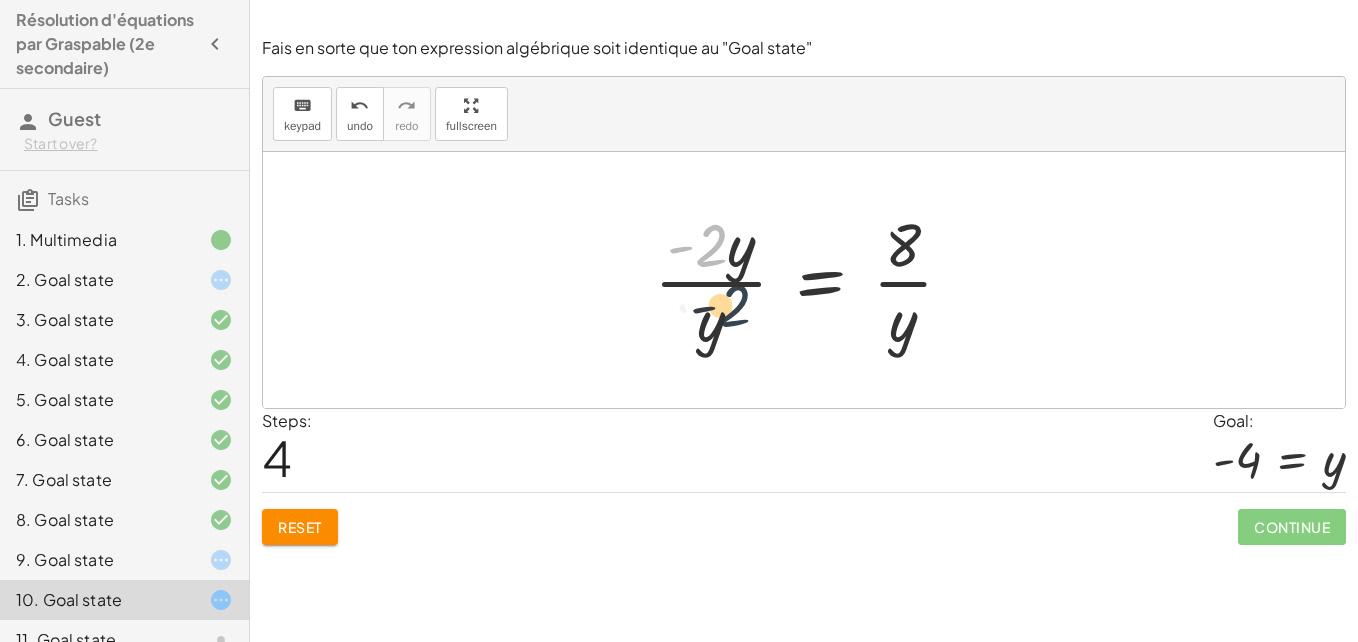 drag, startPoint x: 696, startPoint y: 249, endPoint x: 714, endPoint y: 408, distance: 160.01562 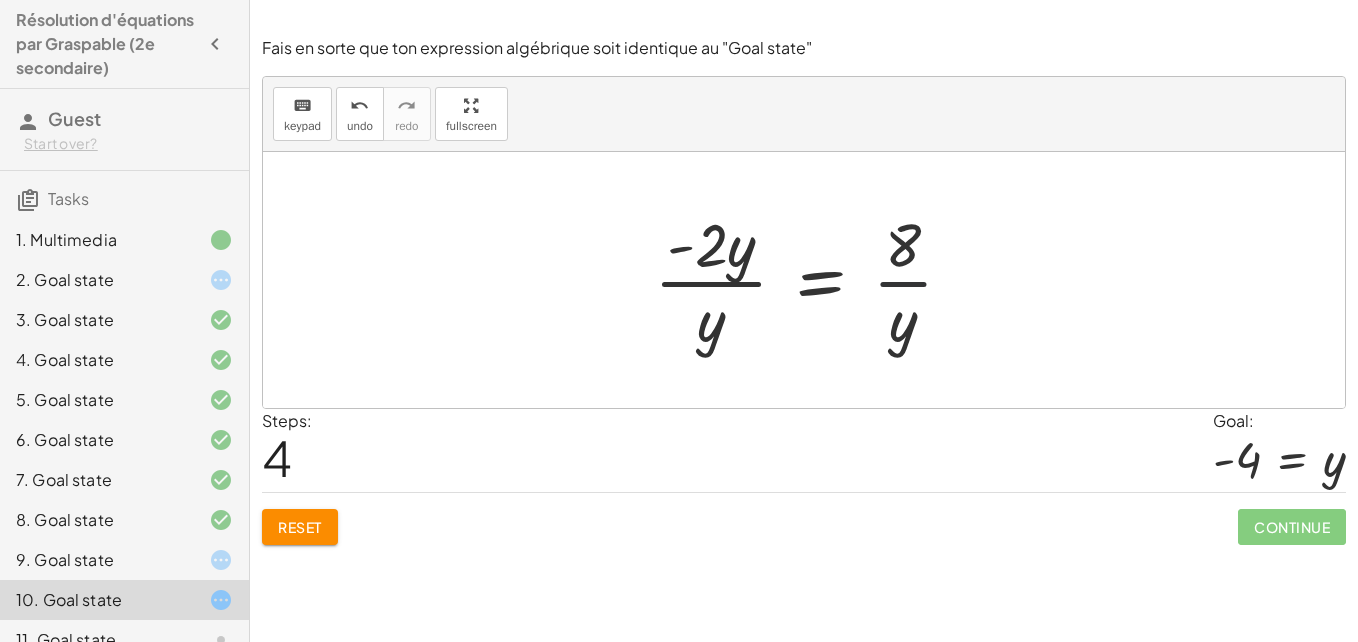 click at bounding box center (812, 280) 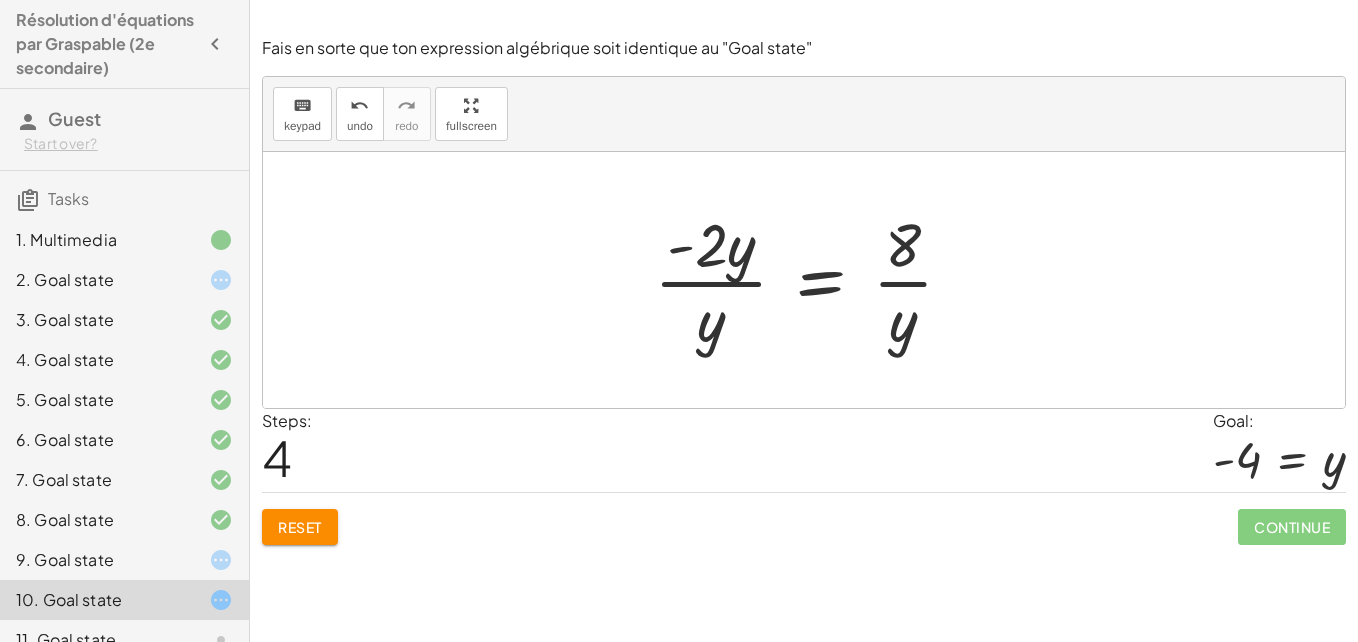 click at bounding box center [812, 280] 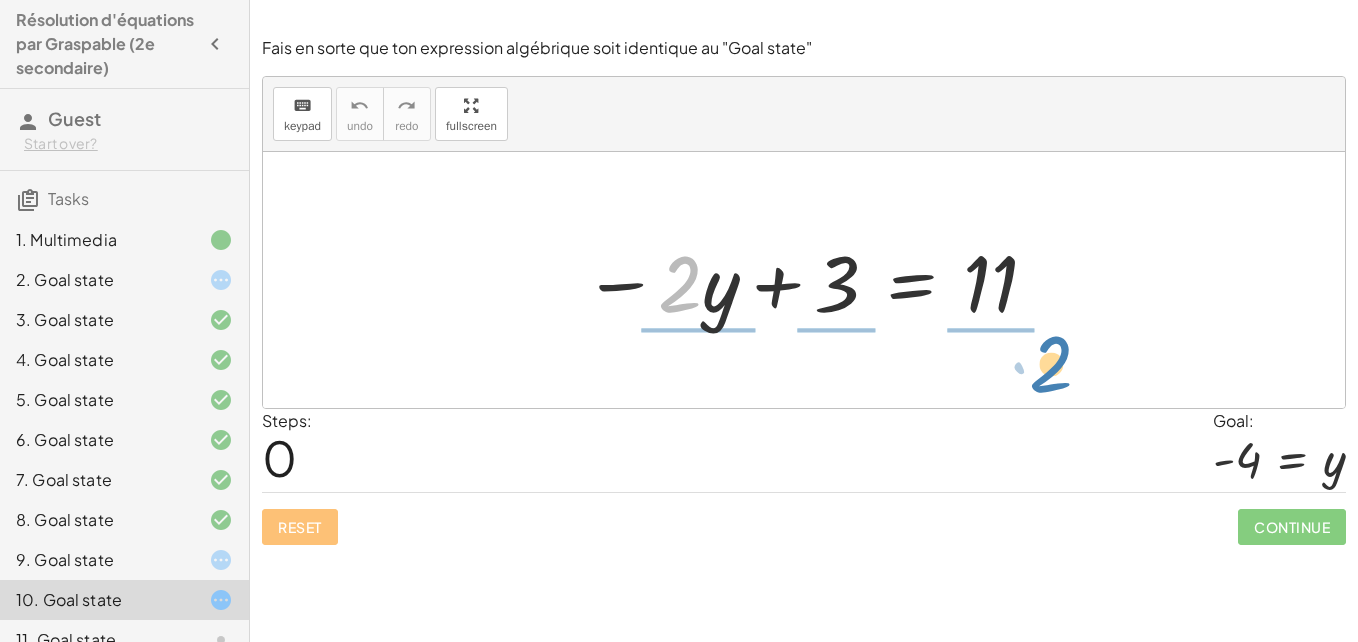 drag, startPoint x: 675, startPoint y: 285, endPoint x: 1047, endPoint y: 365, distance: 380.5049 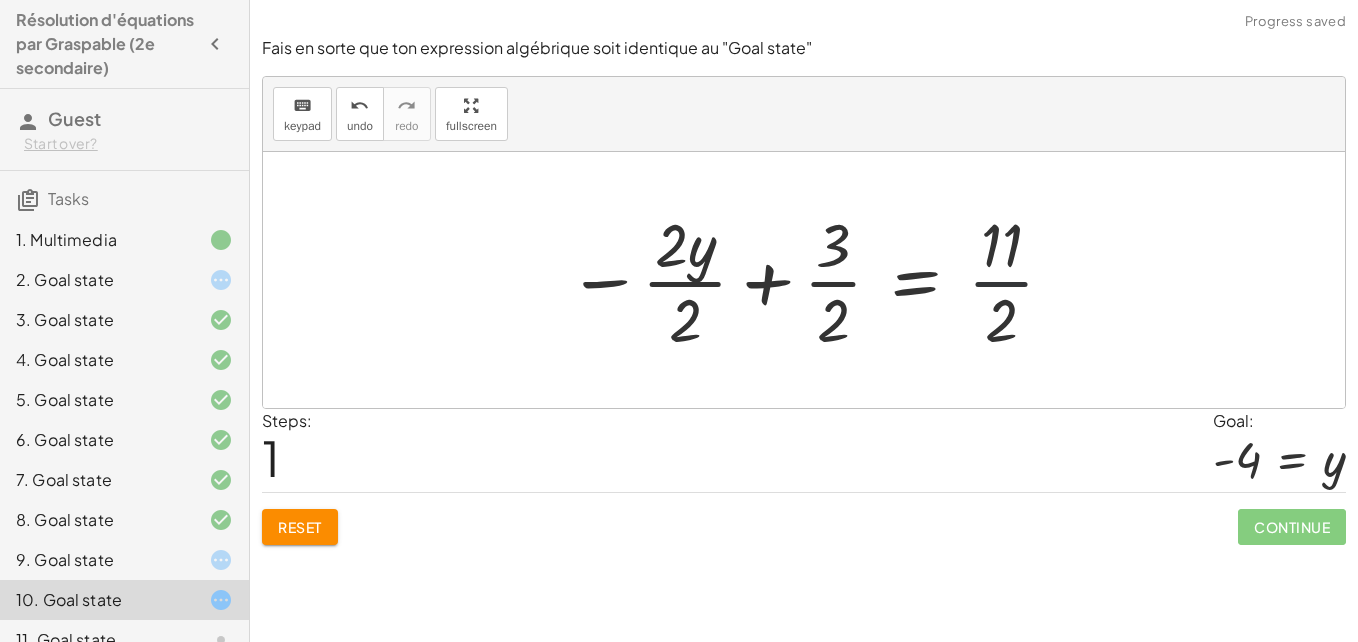 click at bounding box center [812, 280] 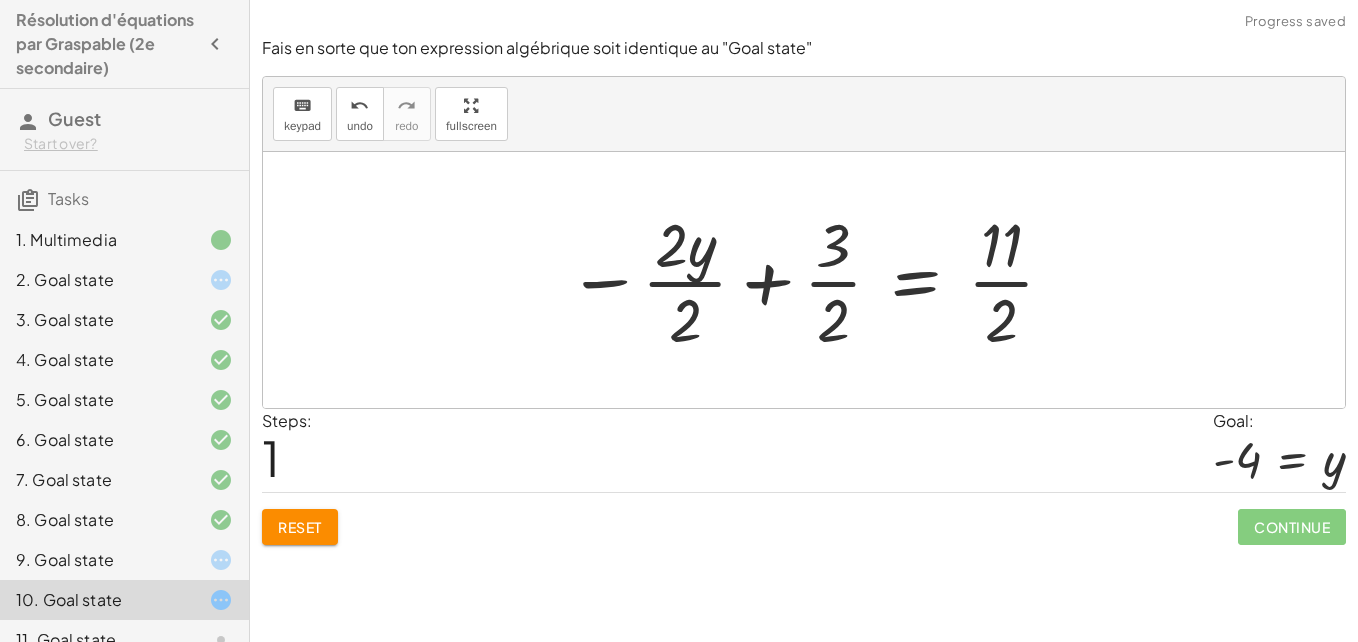 click at bounding box center (812, 280) 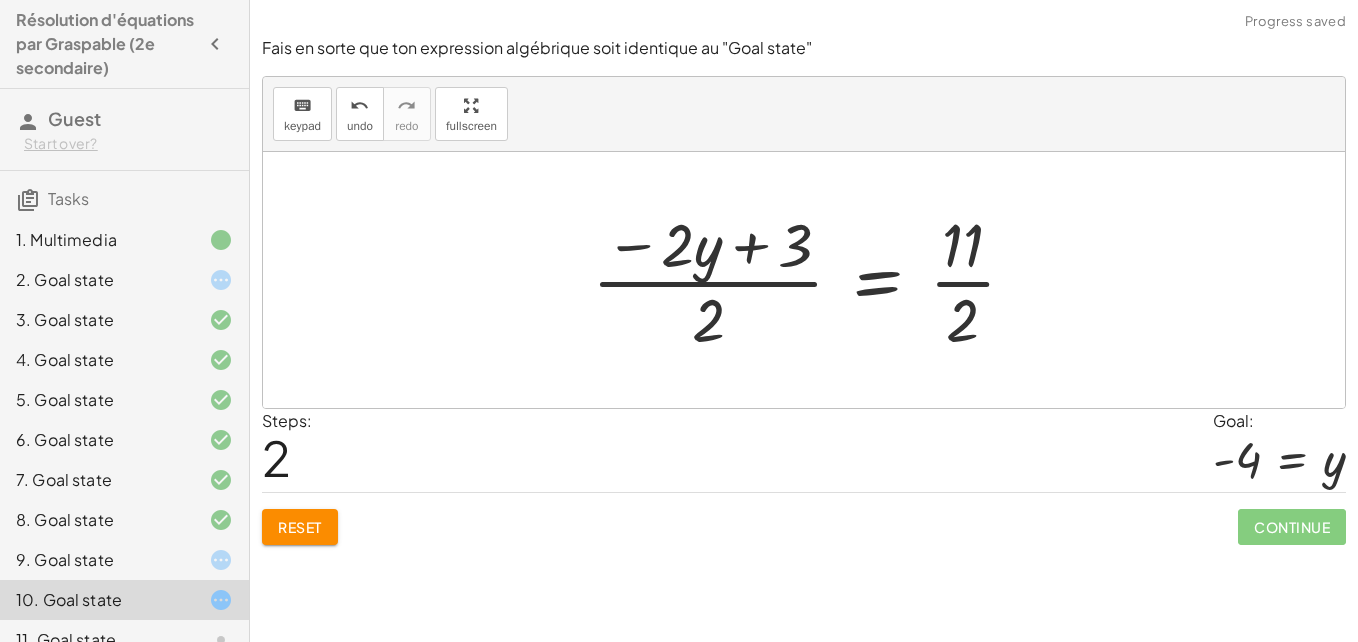 drag, startPoint x: 778, startPoint y: 253, endPoint x: 951, endPoint y: 229, distance: 174.6568 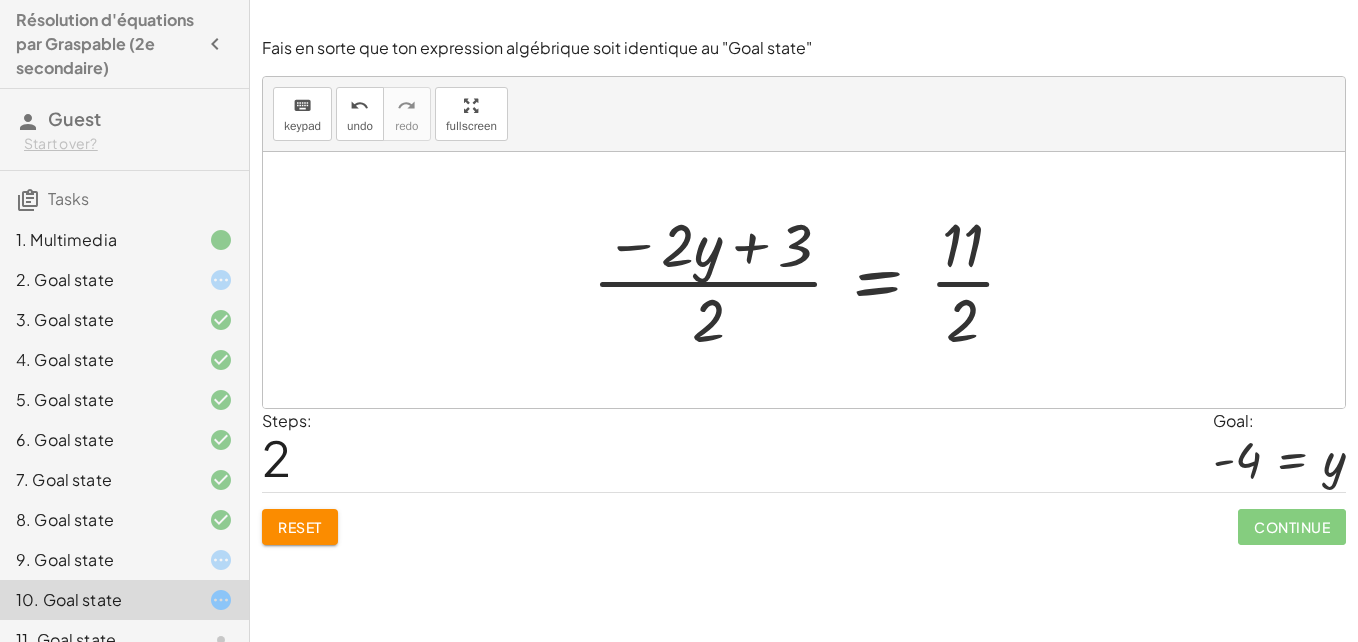 drag, startPoint x: 951, startPoint y: 229, endPoint x: 802, endPoint y: 233, distance: 149.05368 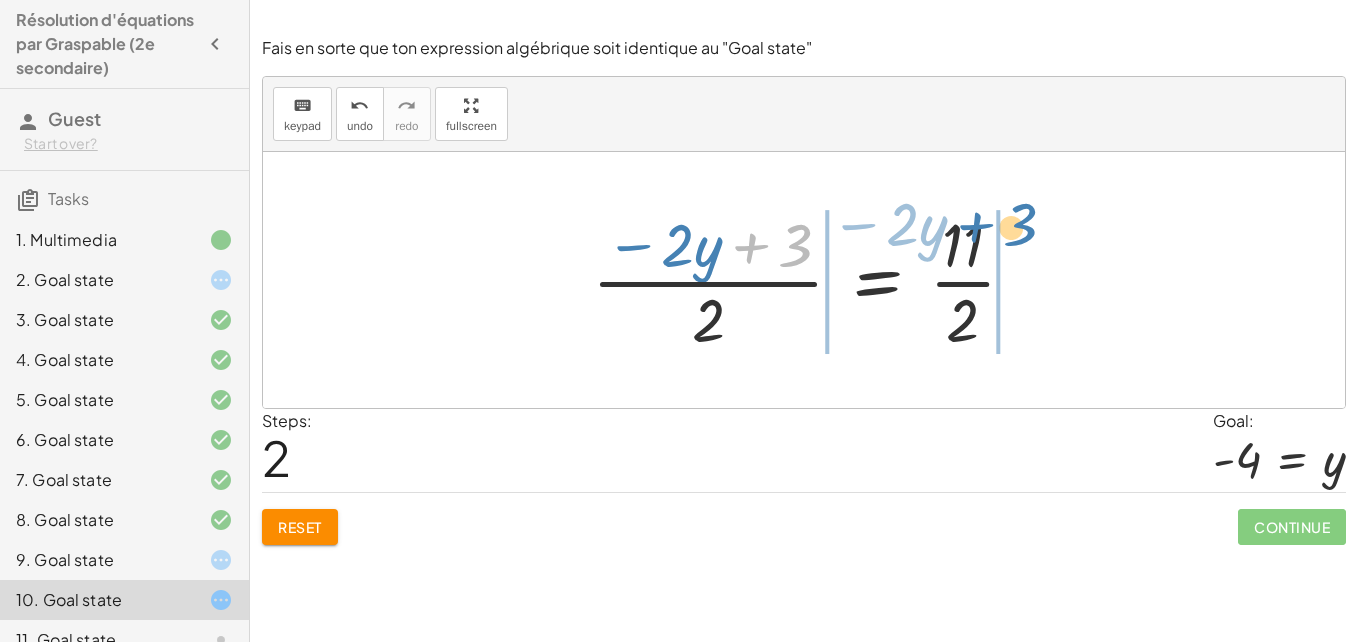 drag, startPoint x: 802, startPoint y: 233, endPoint x: 1027, endPoint y: 212, distance: 225.97787 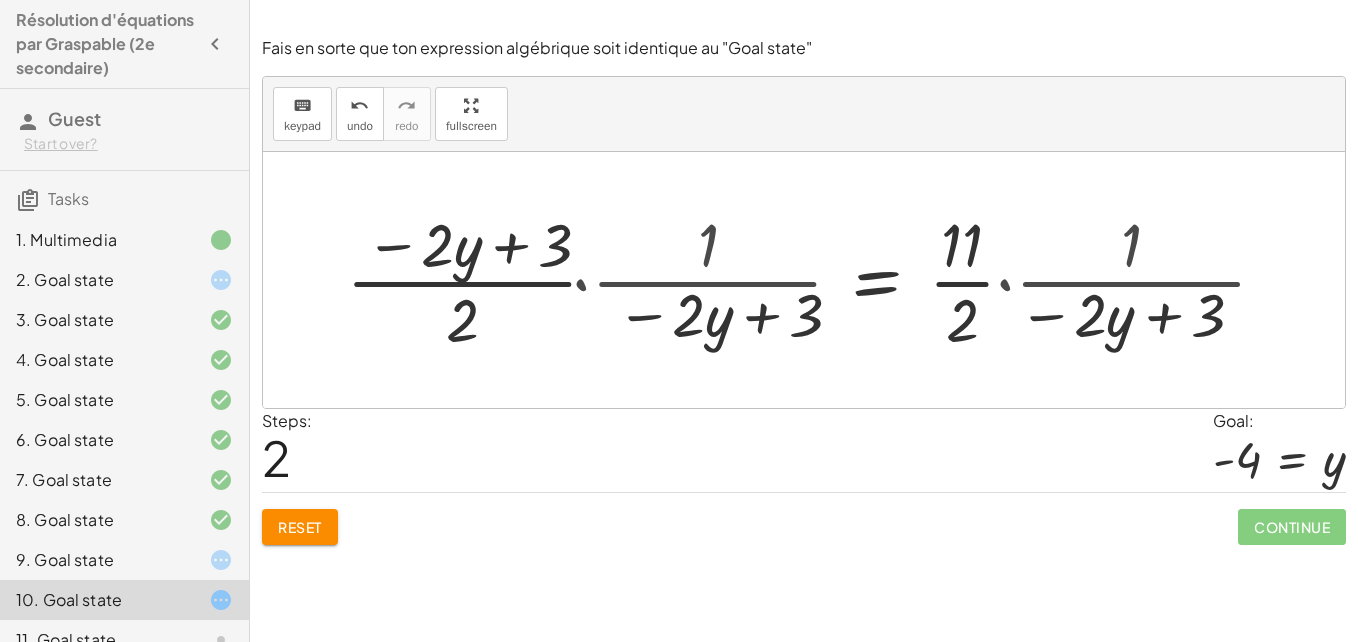 drag, startPoint x: 1027, startPoint y: 212, endPoint x: 1100, endPoint y: 304, distance: 117.4436 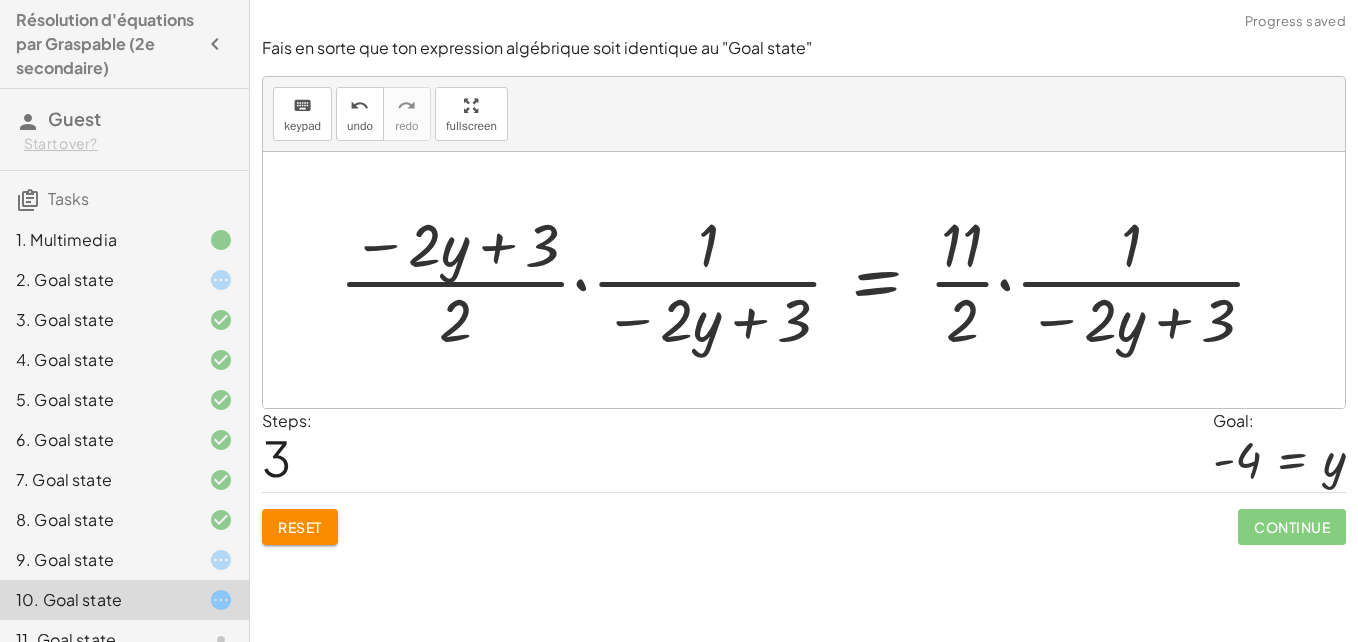 click at bounding box center [811, 280] 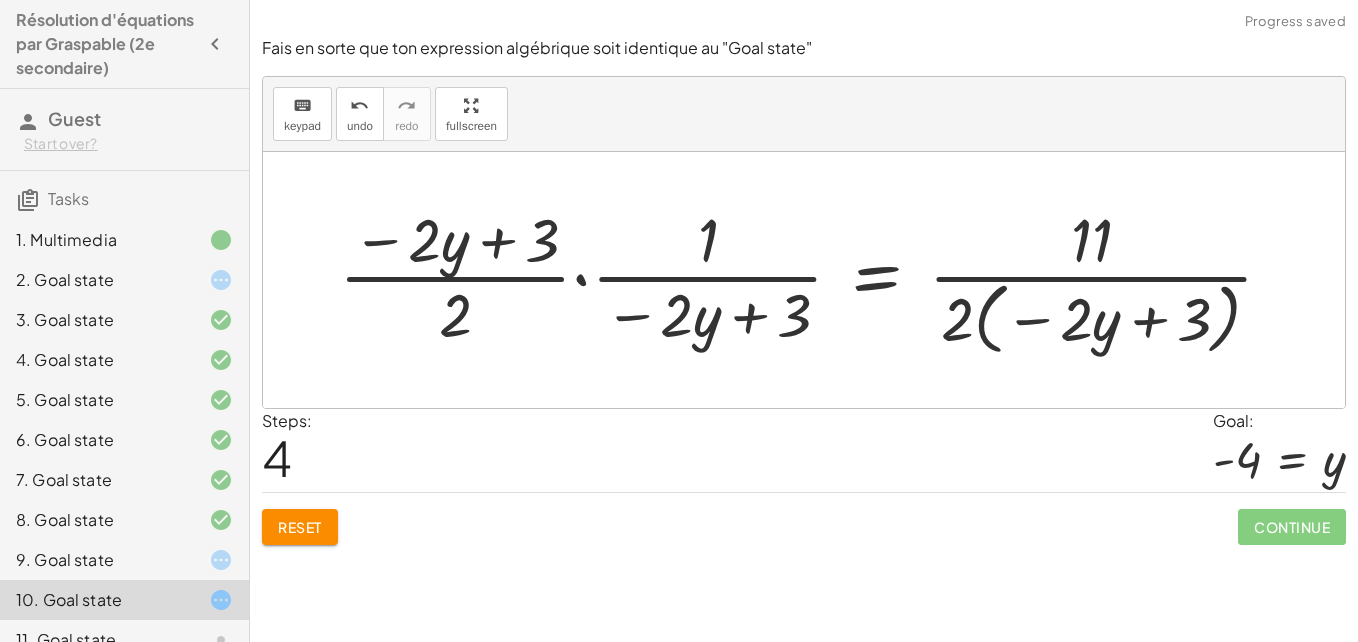 click at bounding box center (814, 279) 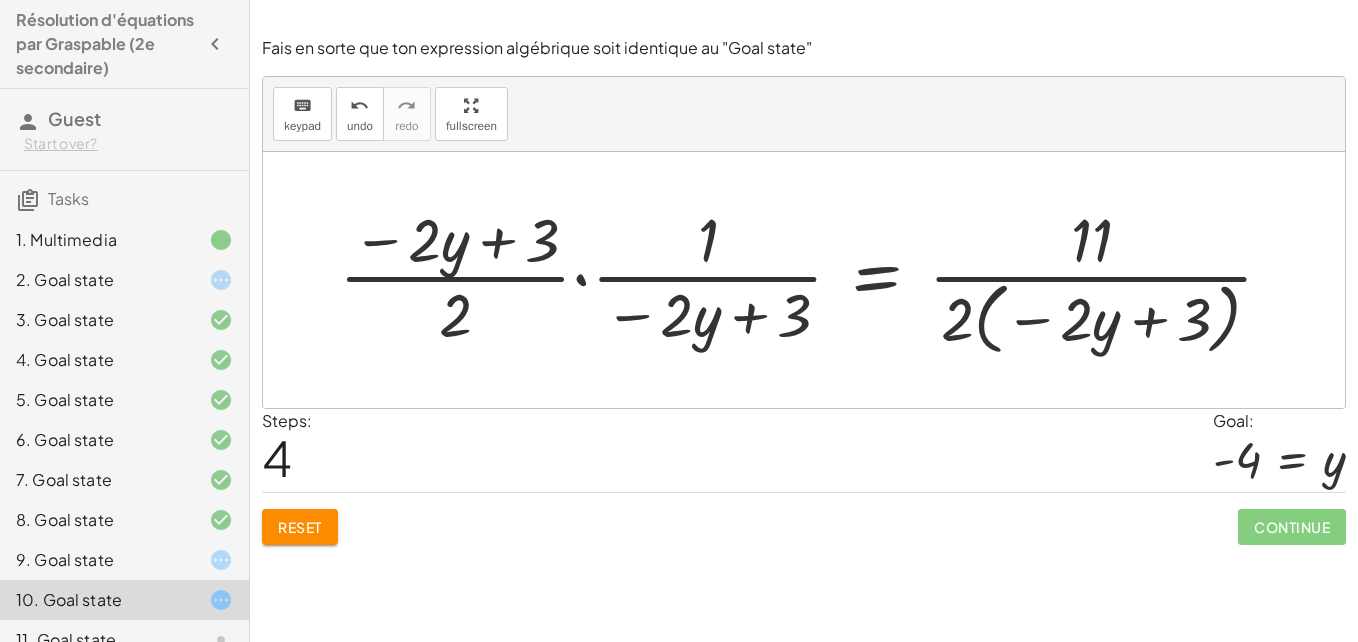 drag, startPoint x: 743, startPoint y: 333, endPoint x: 713, endPoint y: 349, distance: 34 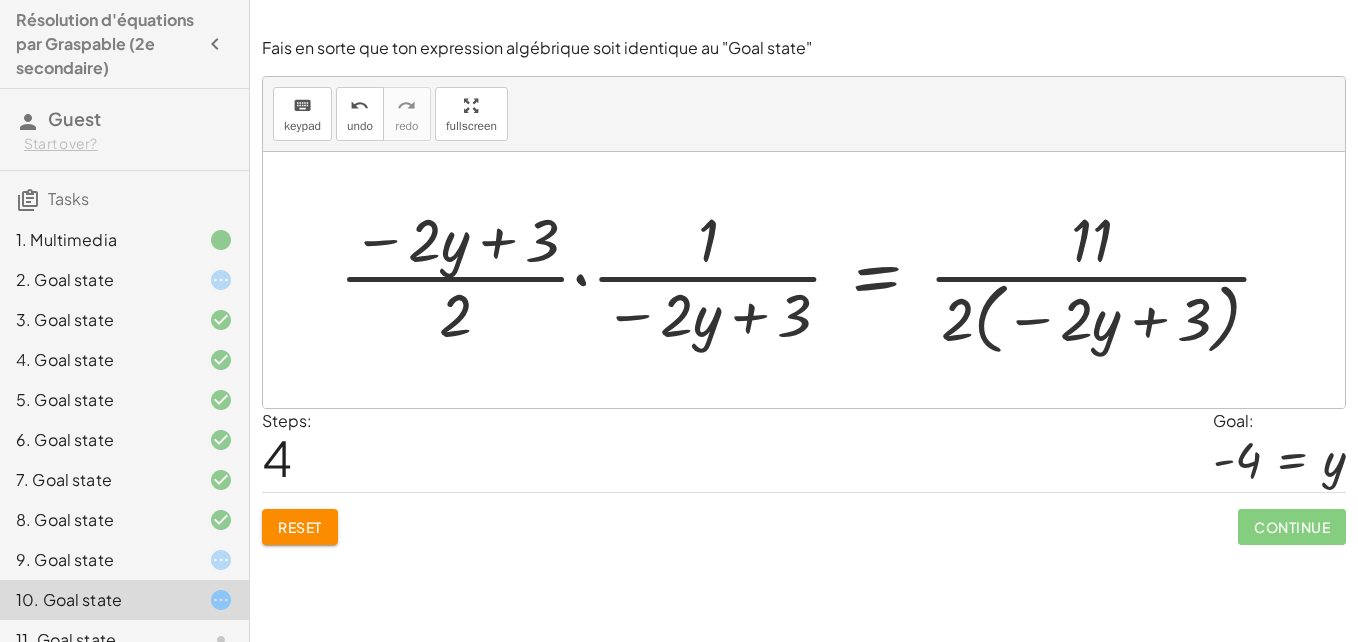 click at bounding box center [814, 279] 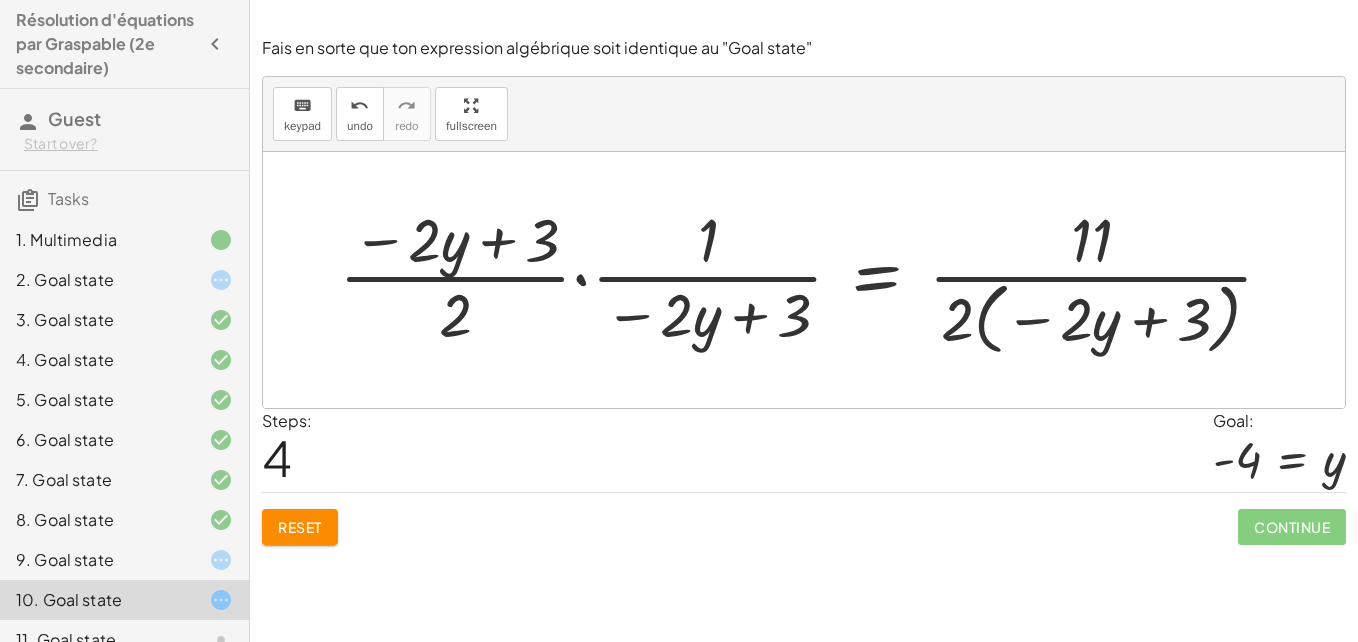 click at bounding box center [814, 279] 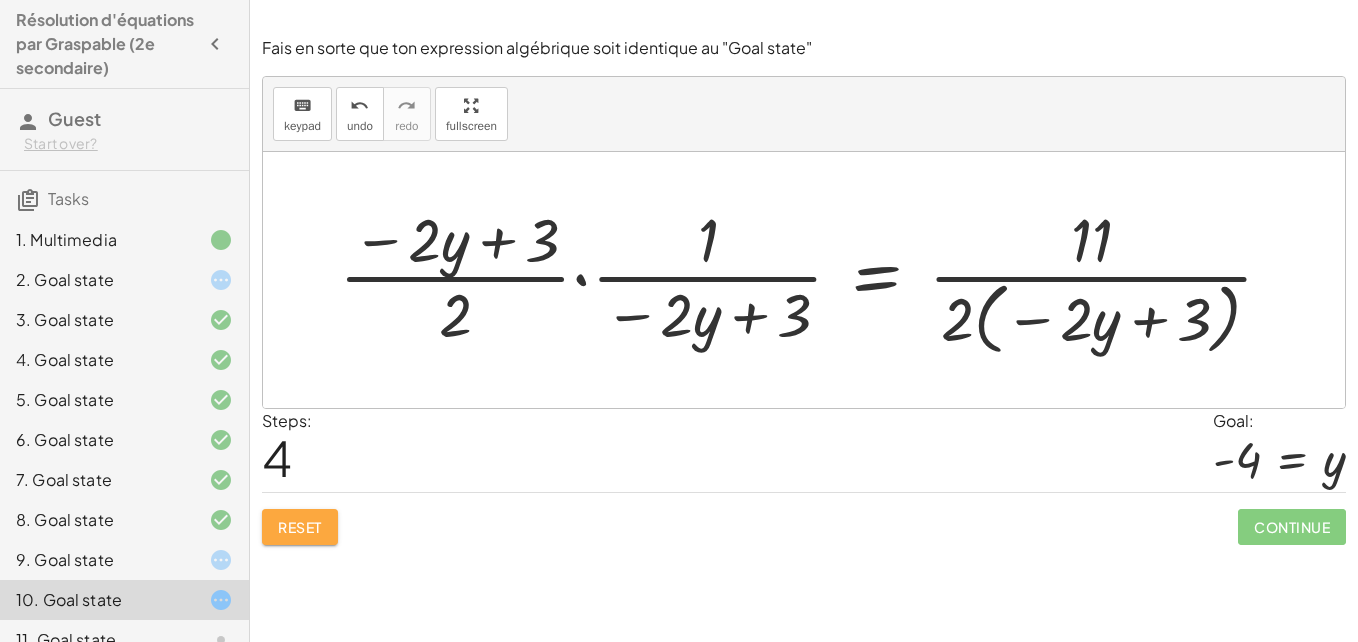 click on "Reset" 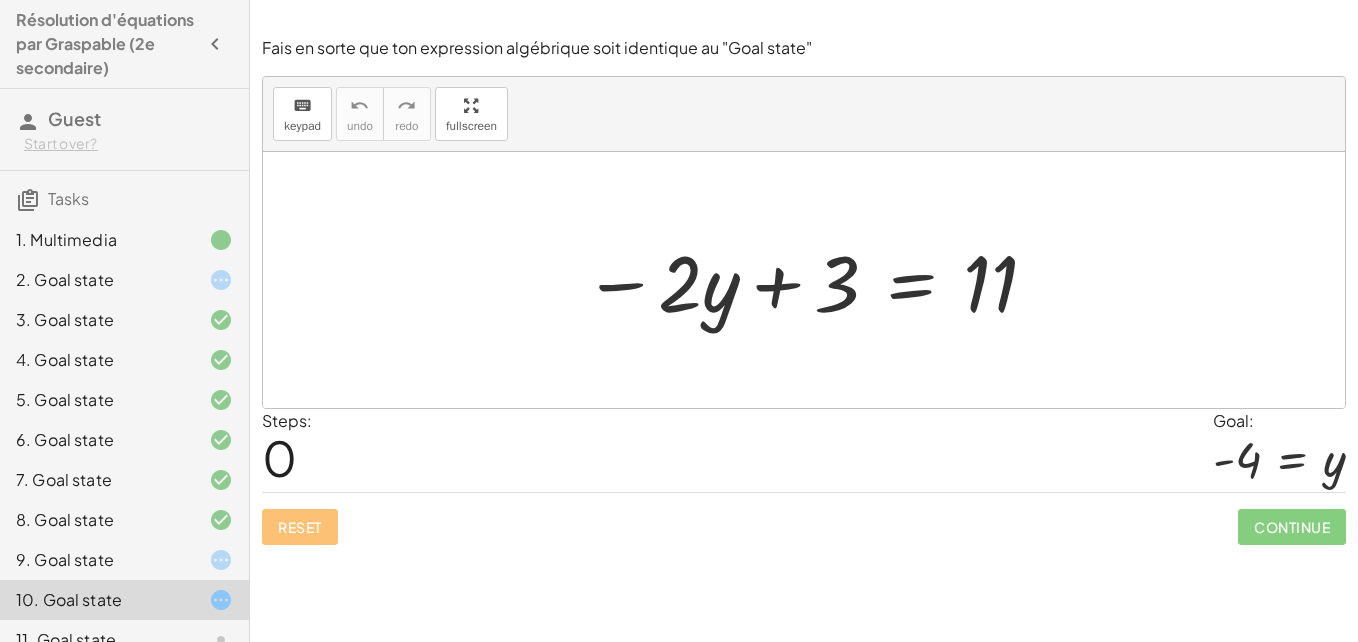 click 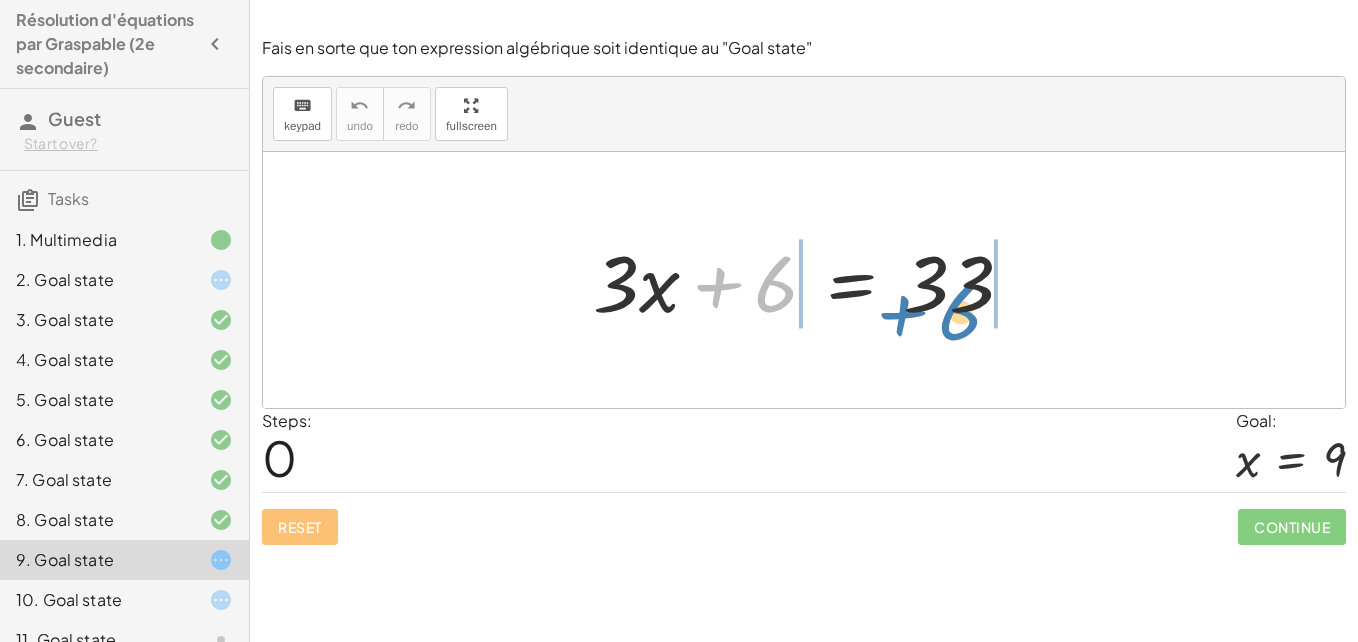drag, startPoint x: 767, startPoint y: 285, endPoint x: 951, endPoint y: 313, distance: 186.11824 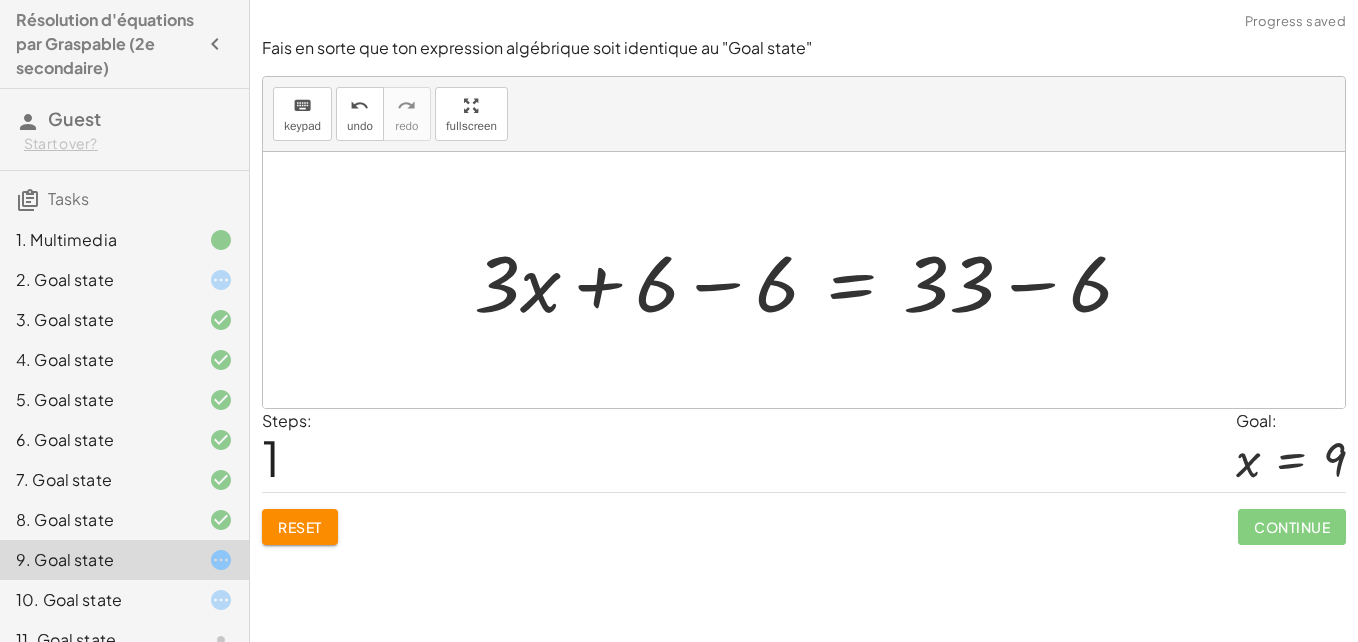 click at bounding box center [811, 280] 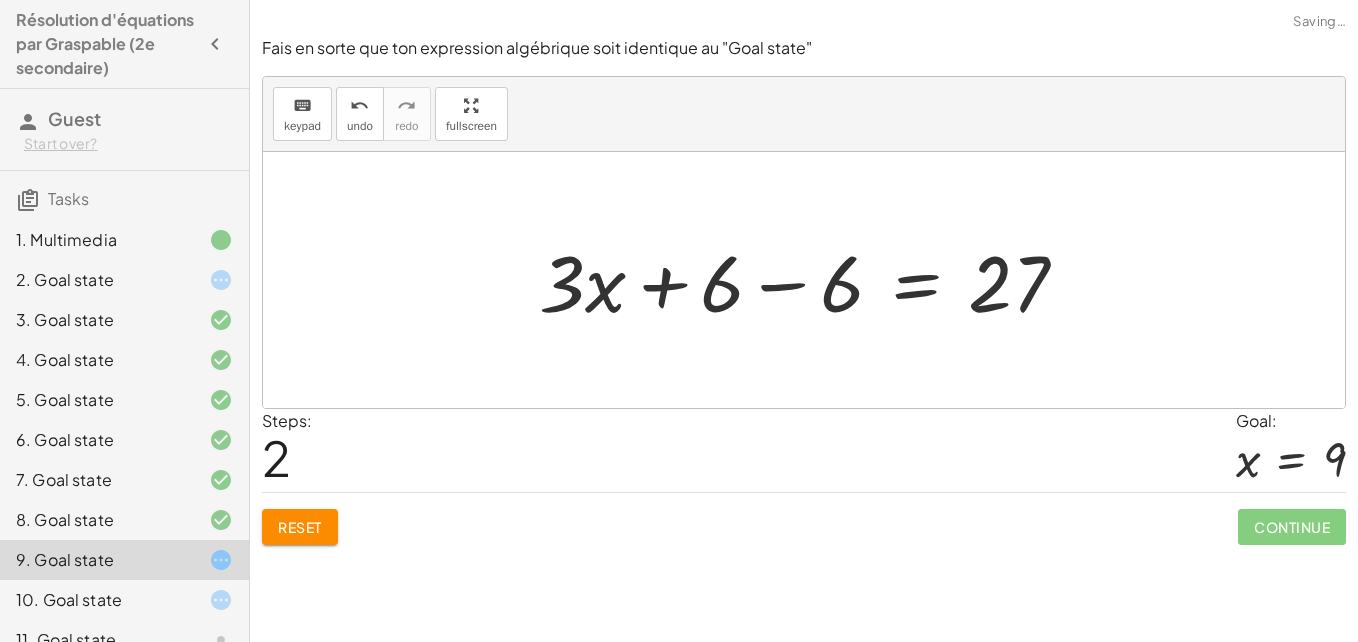 click at bounding box center (811, 280) 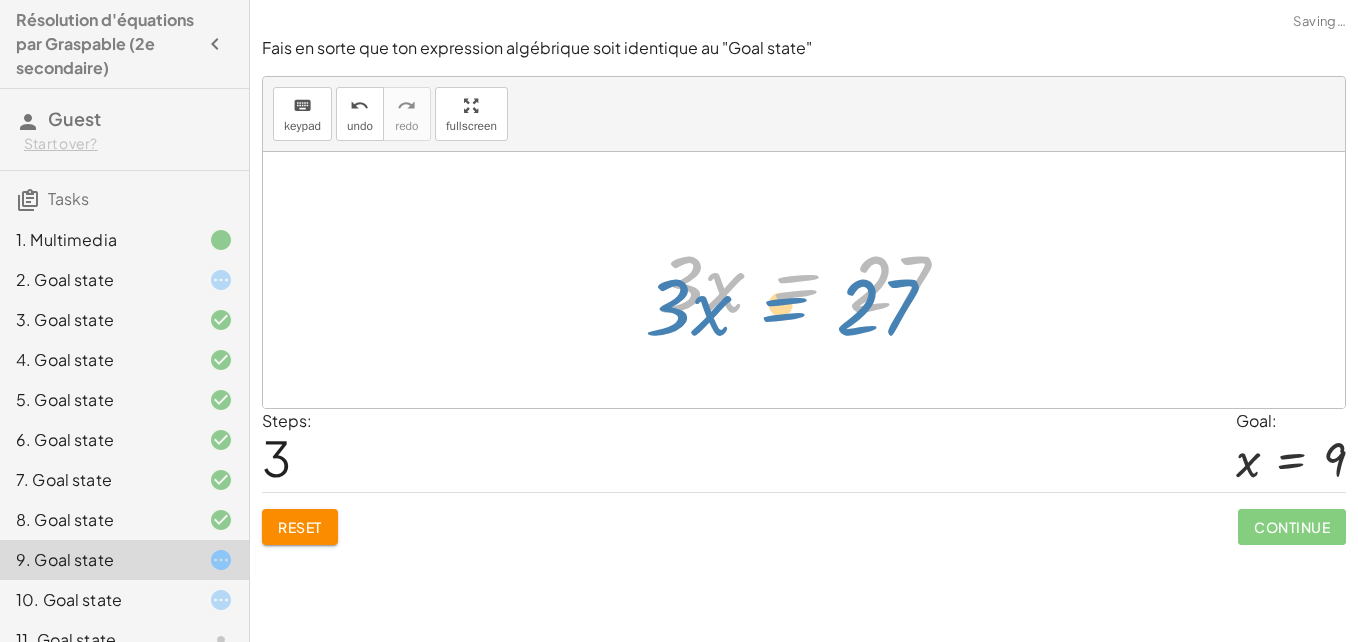 drag, startPoint x: 746, startPoint y: 297, endPoint x: 661, endPoint y: 241, distance: 101.788994 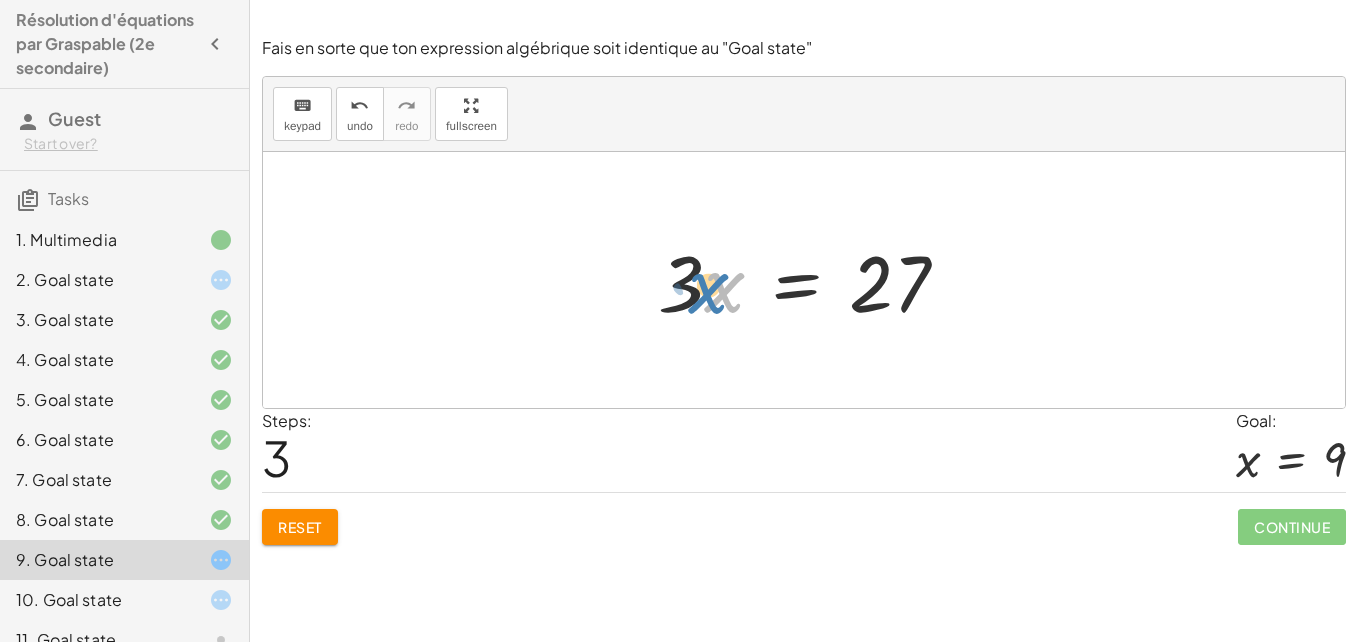 drag, startPoint x: 709, startPoint y: 286, endPoint x: 673, endPoint y: 275, distance: 37.64306 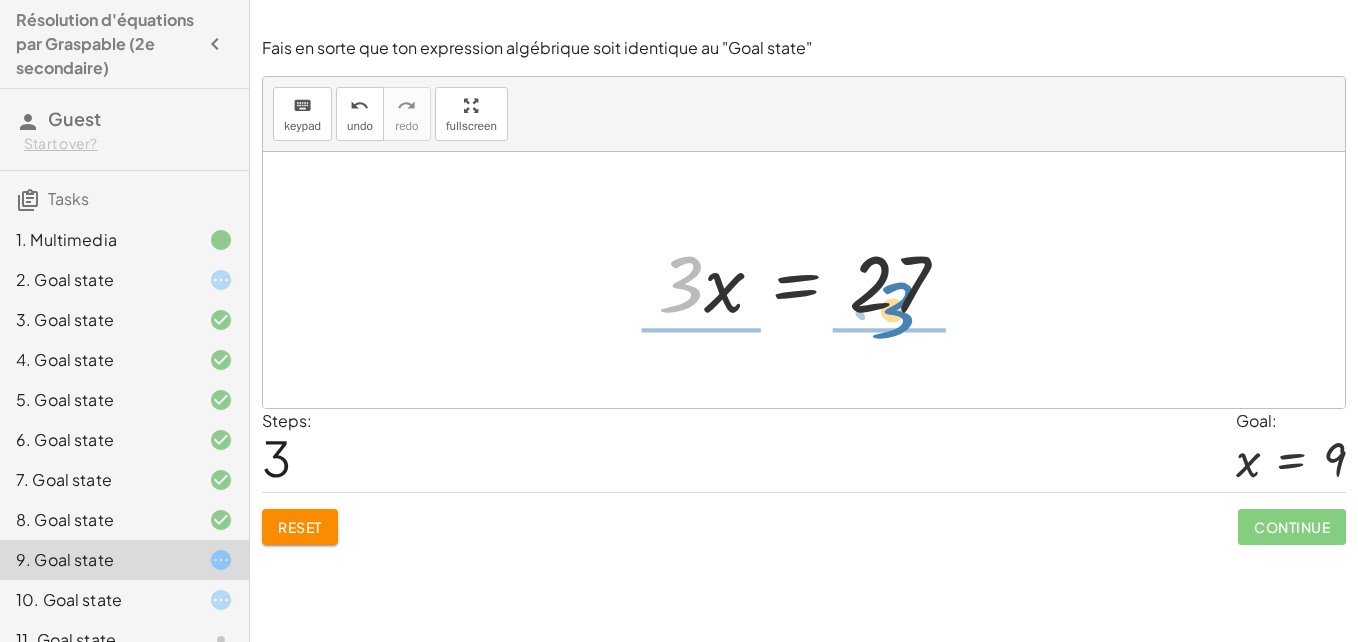drag, startPoint x: 694, startPoint y: 278, endPoint x: 917, endPoint y: 304, distance: 224.51057 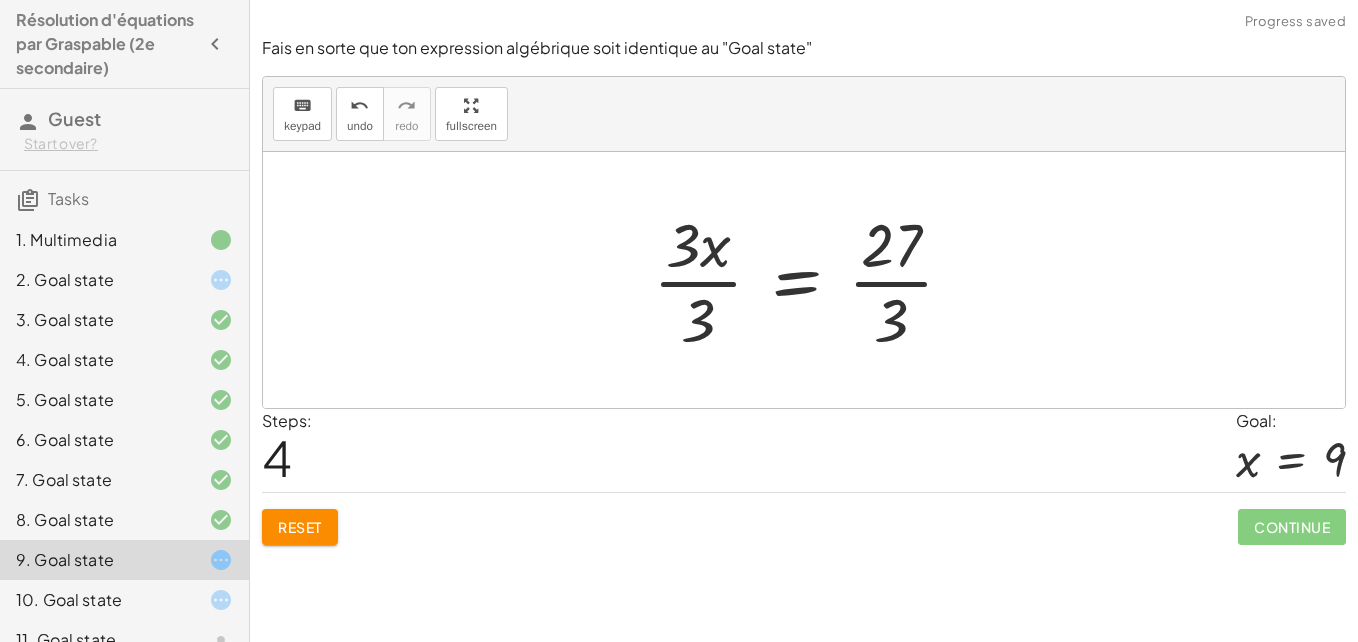 click at bounding box center [811, 280] 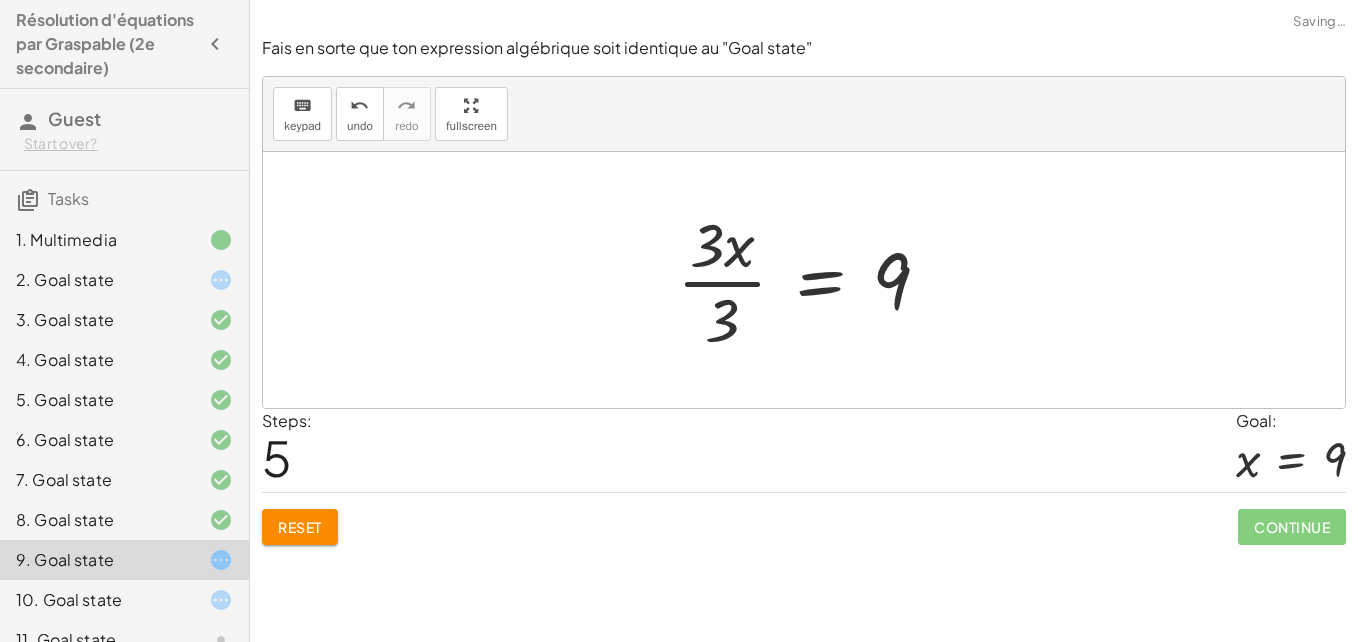 click at bounding box center [811, 280] 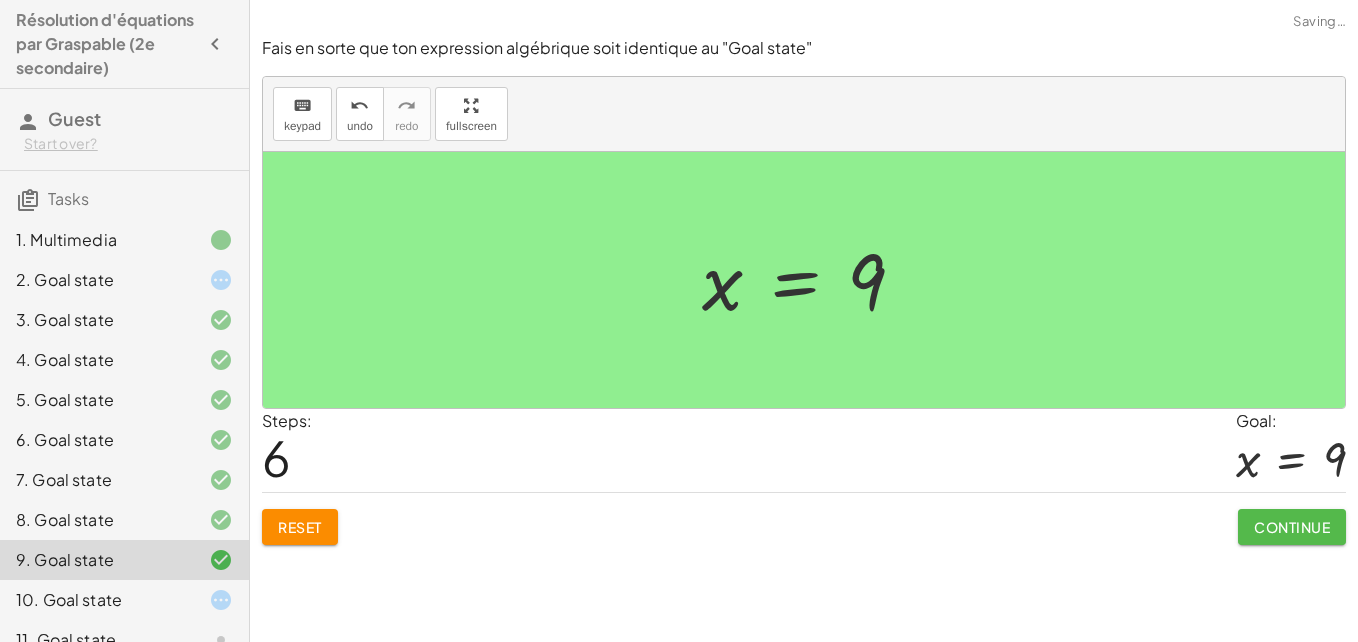 click on "Continue" 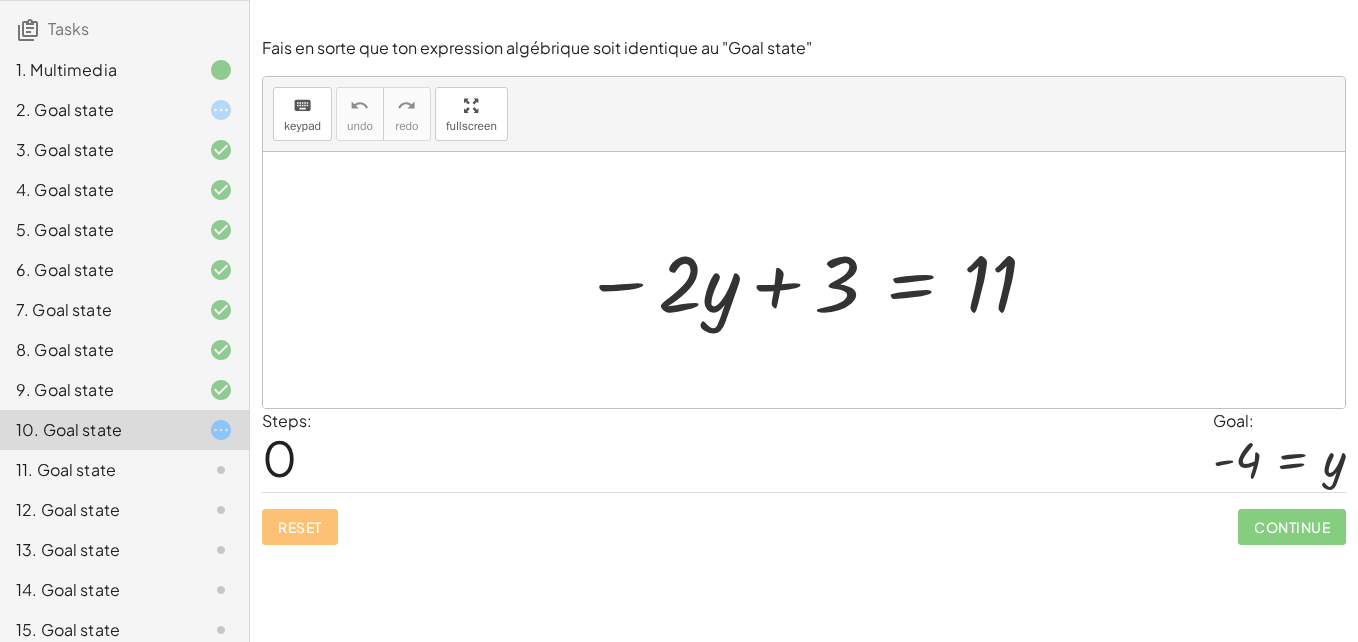scroll, scrollTop: 163, scrollLeft: 0, axis: vertical 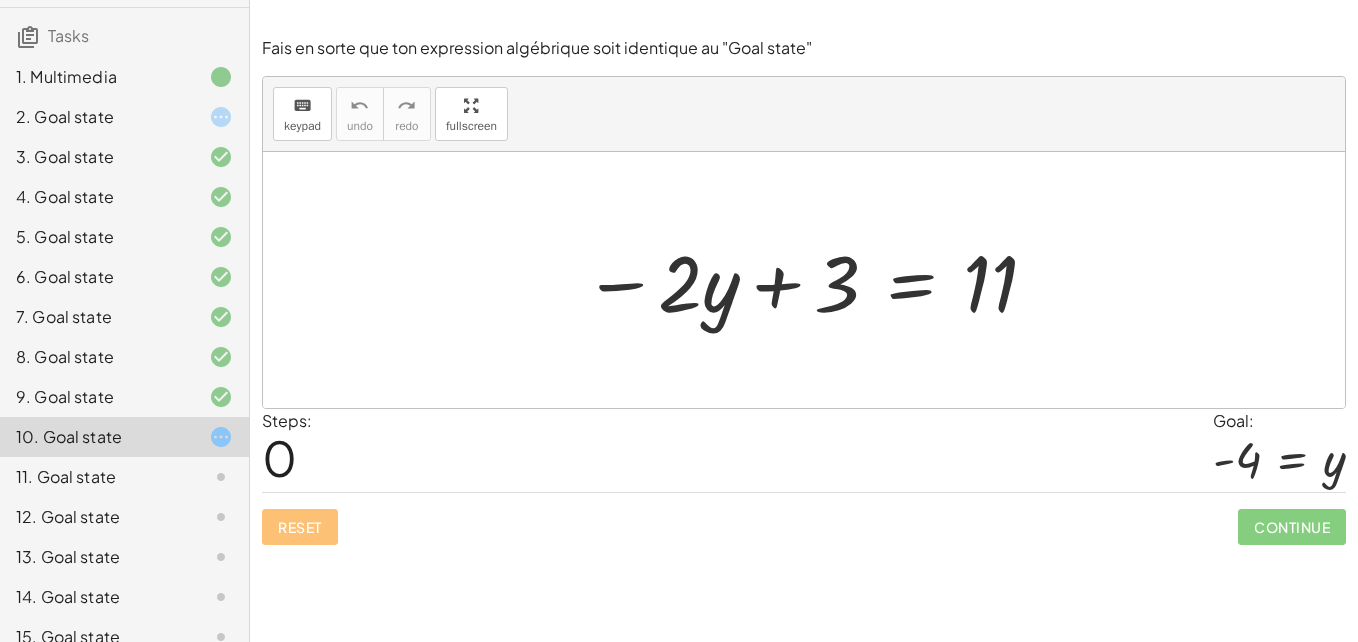 click 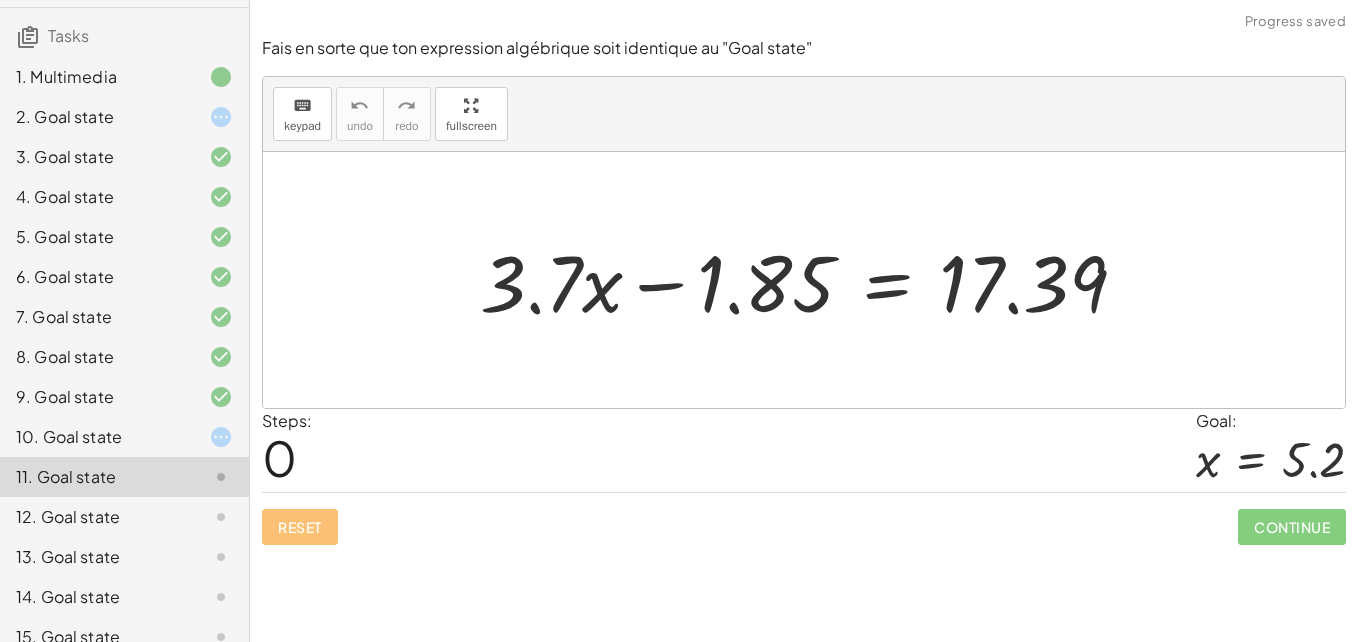 click at bounding box center (804, 280) 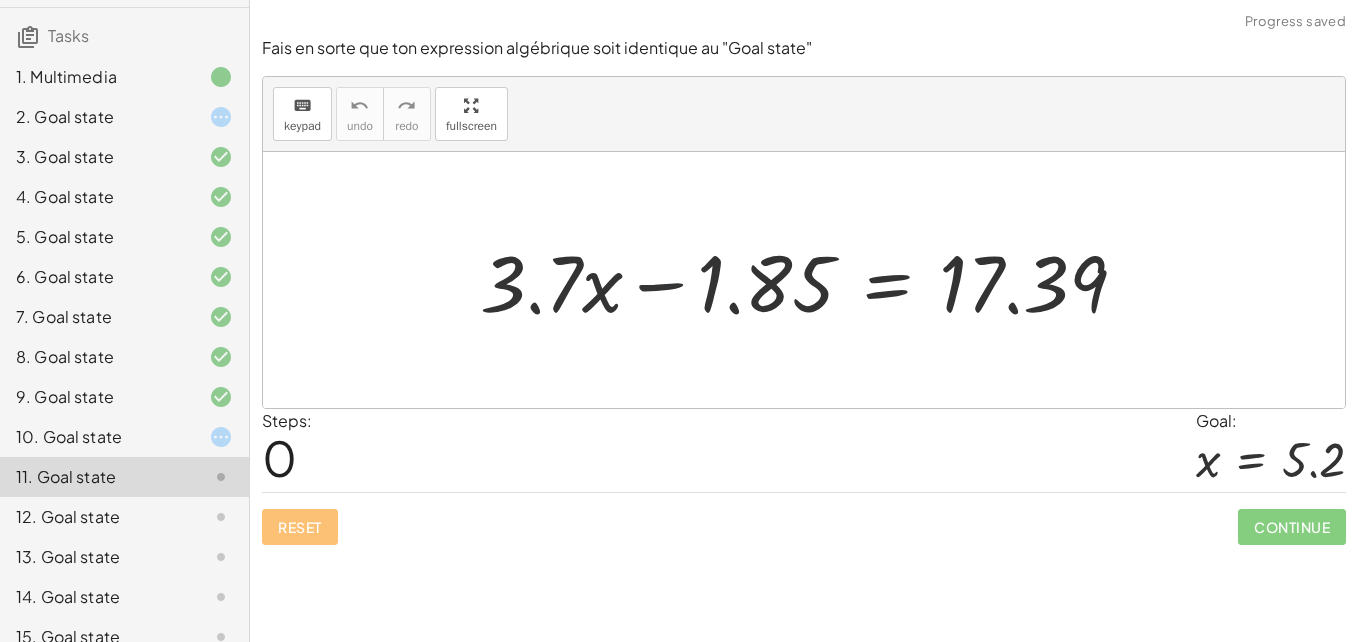 click at bounding box center [811, 280] 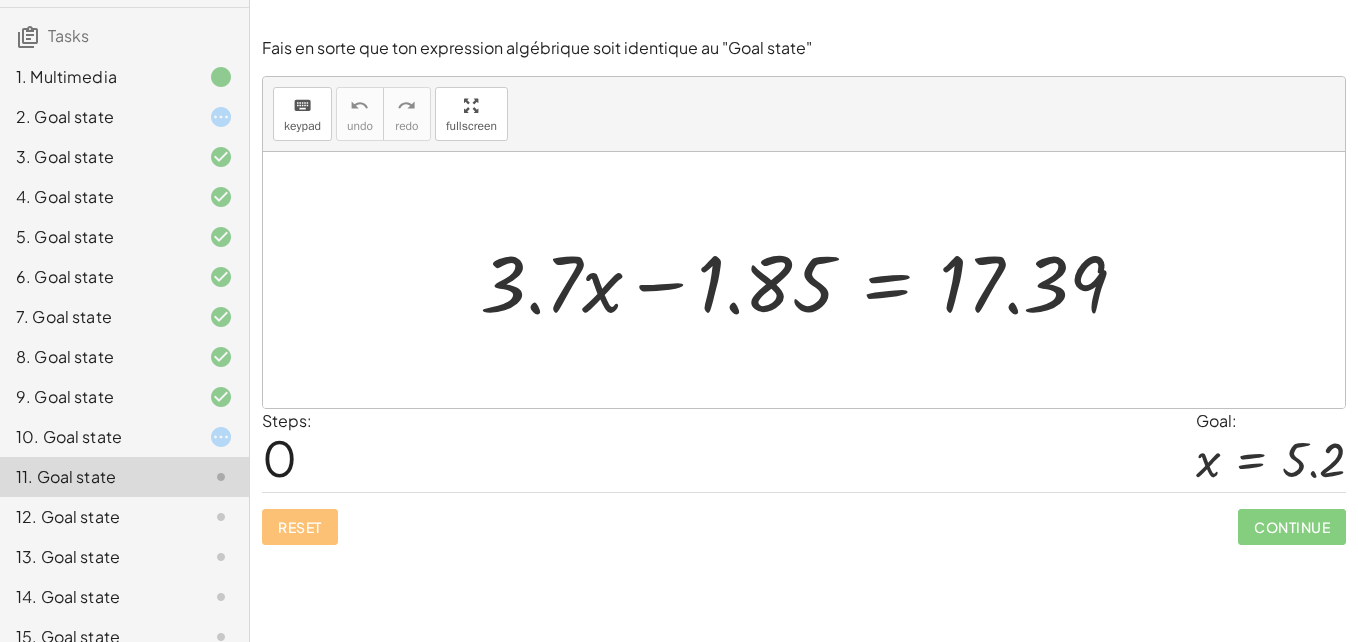 click at bounding box center (811, 280) 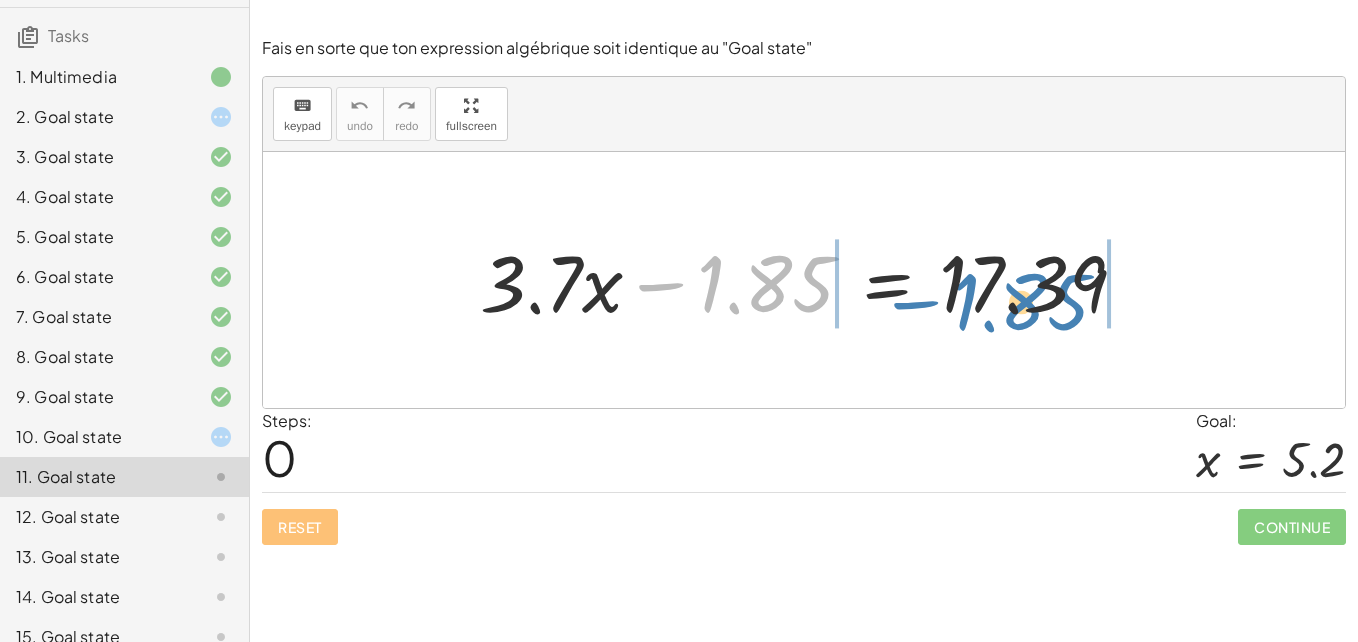 drag, startPoint x: 736, startPoint y: 294, endPoint x: 993, endPoint y: 313, distance: 257.7014 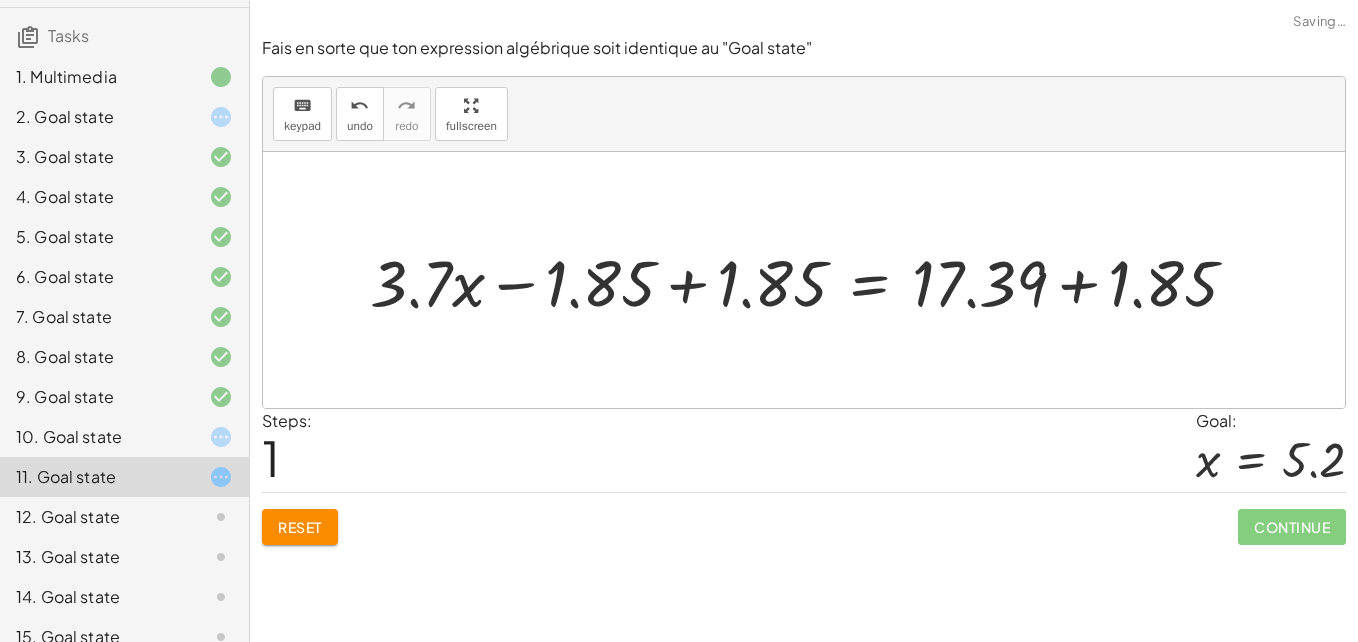 click at bounding box center (812, 280) 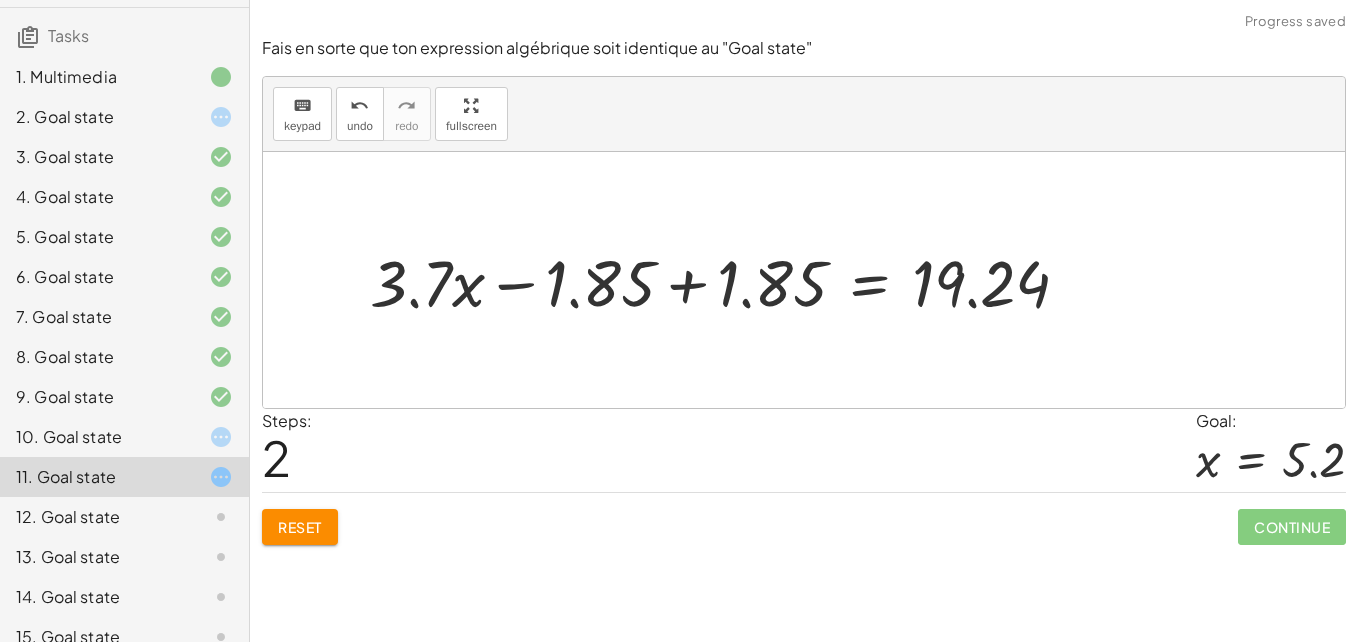click at bounding box center [728, 280] 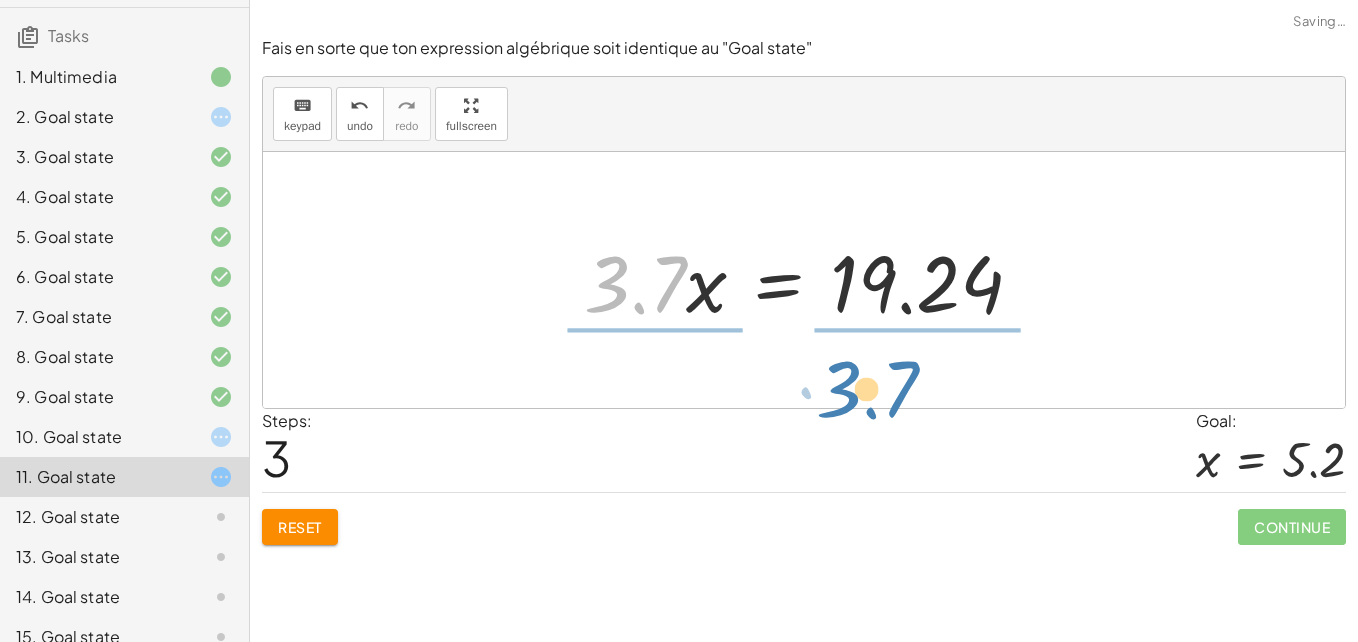 drag, startPoint x: 710, startPoint y: 299, endPoint x: 969, endPoint y: 382, distance: 271.97427 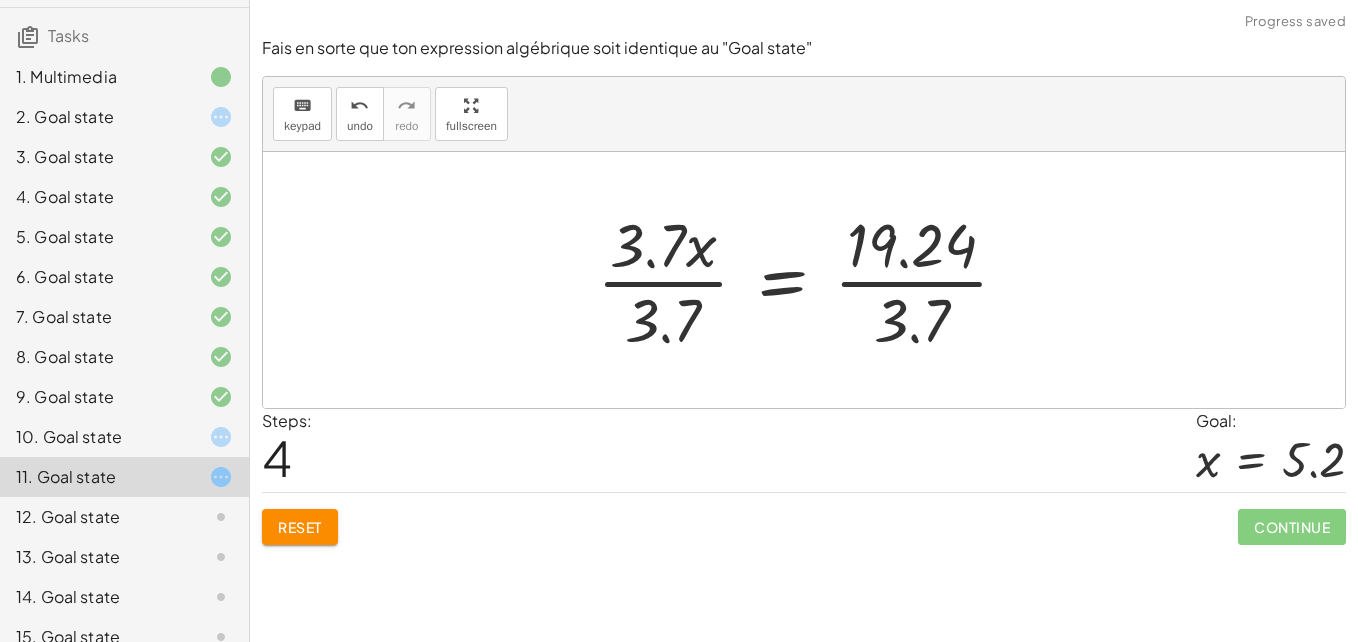 click at bounding box center (811, 280) 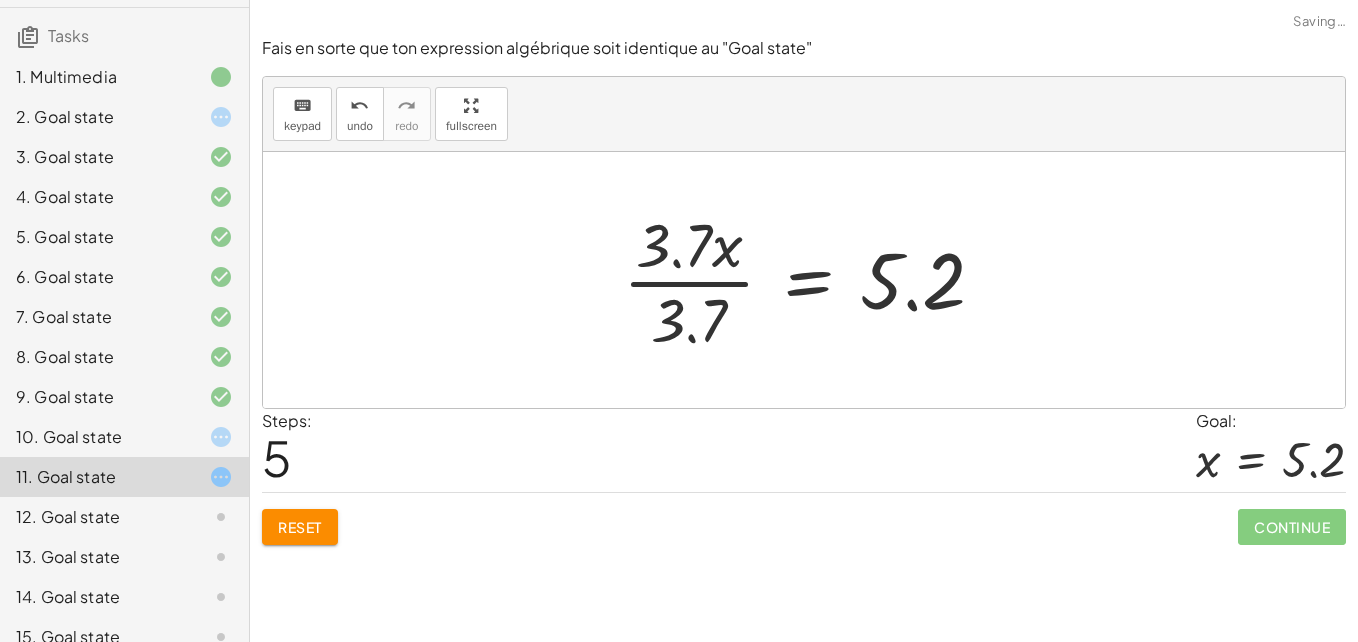 click at bounding box center [812, 280] 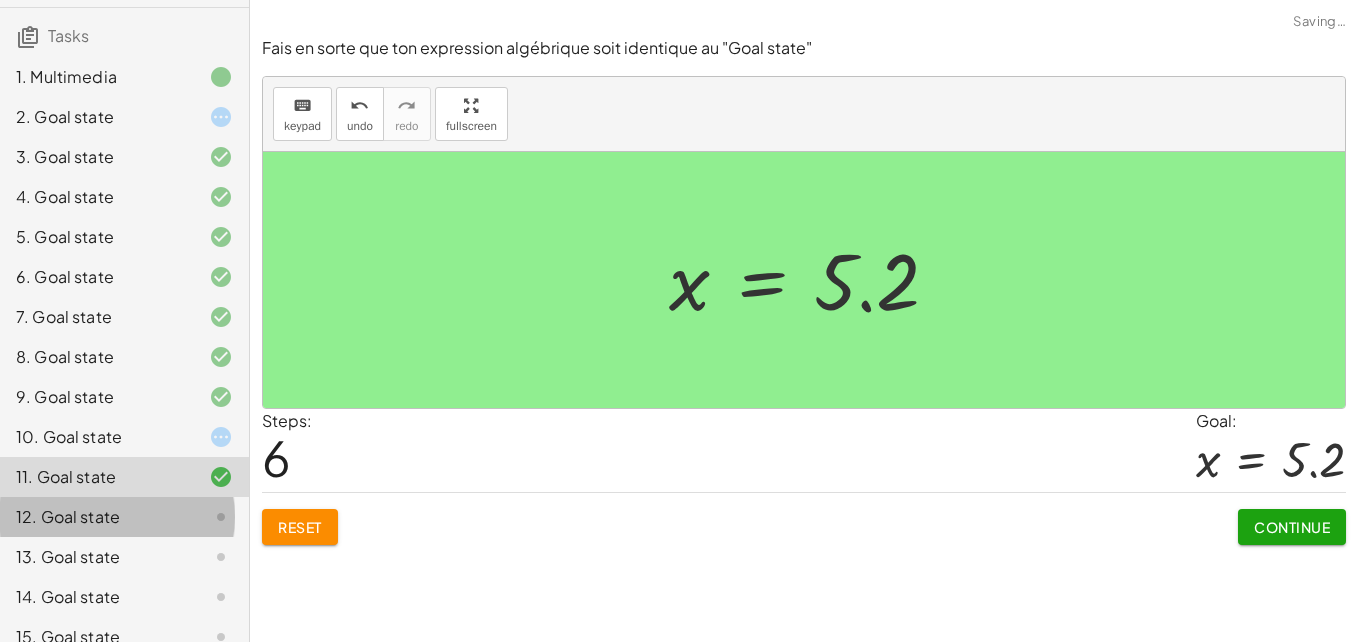 click 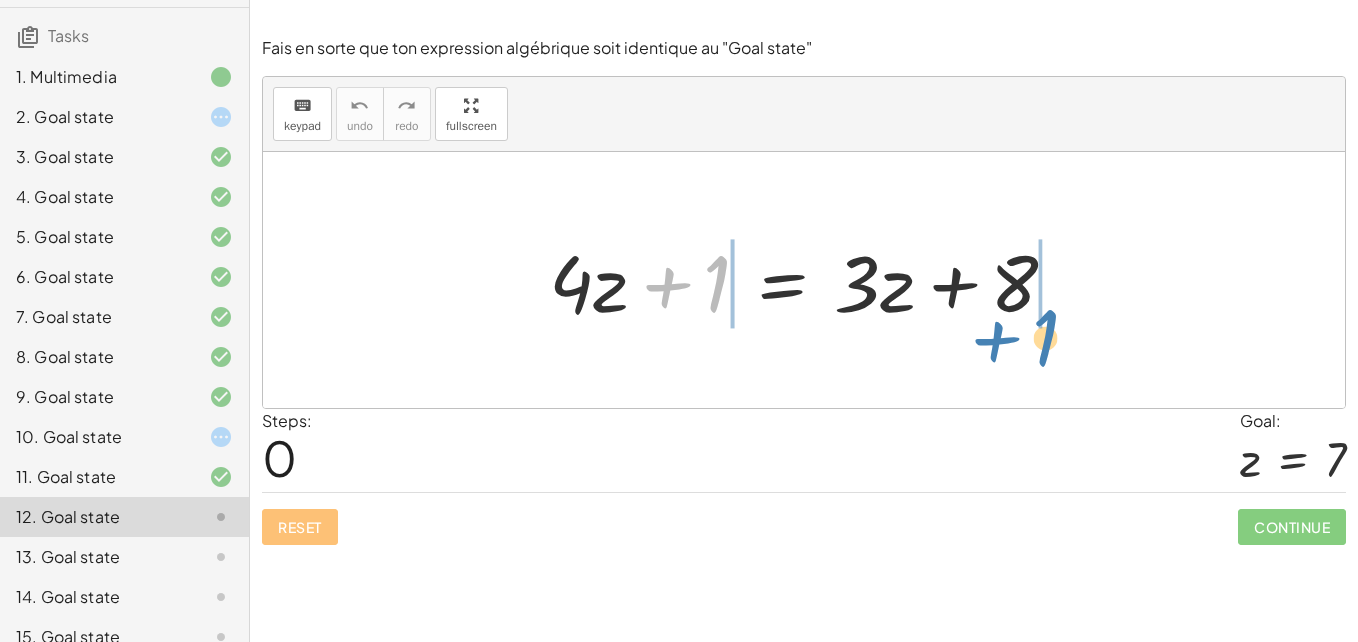 drag, startPoint x: 806, startPoint y: 365, endPoint x: 1015, endPoint y: 351, distance: 209.46837 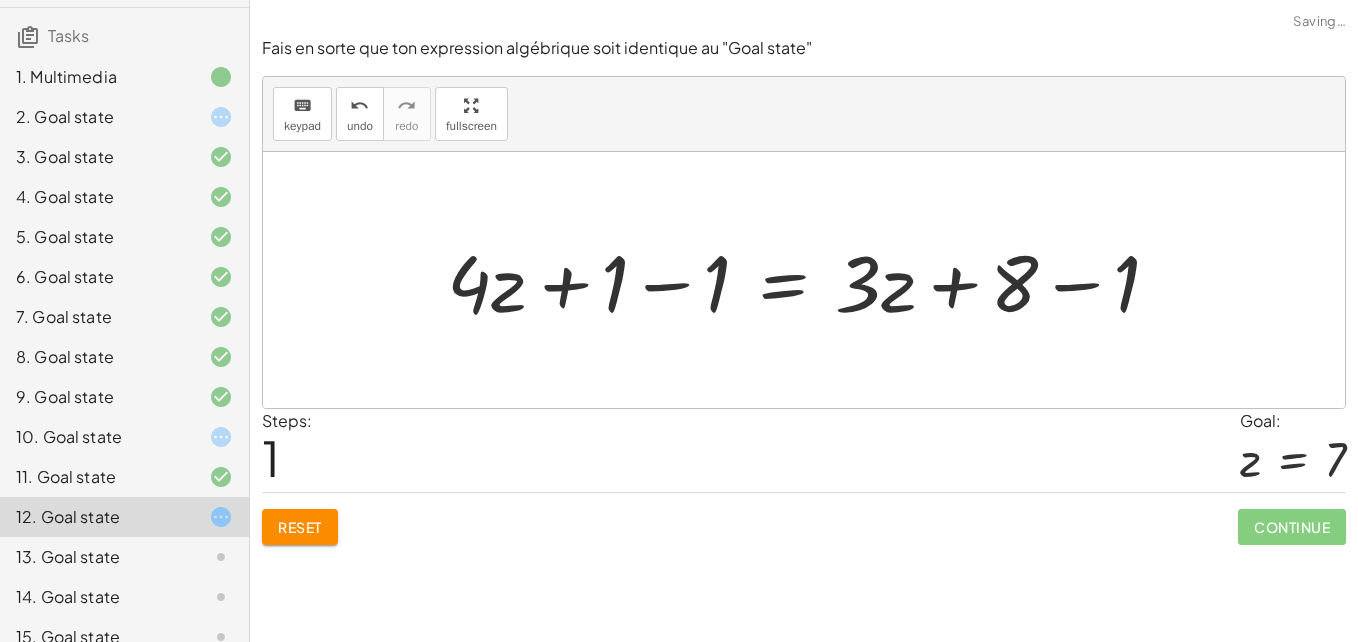 click at bounding box center (811, 280) 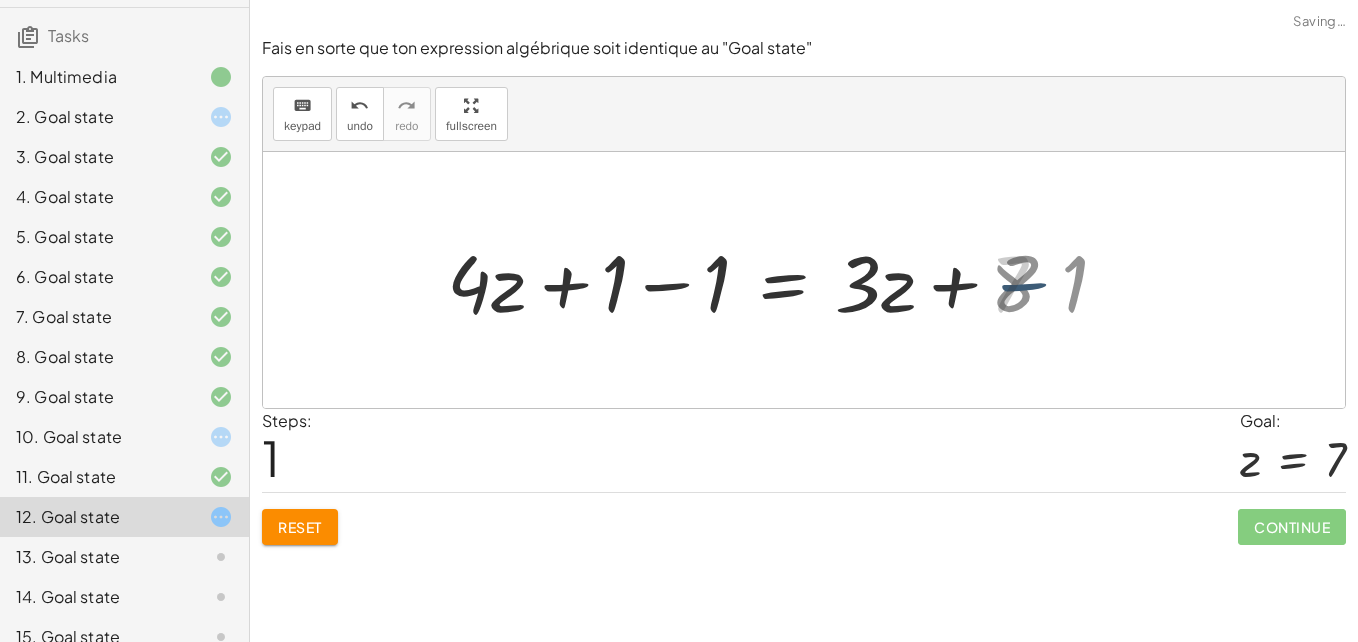 click on "+ · 4 · z + 1 = + · 3 · z + 8 + · 4 · z = + · 3 · z + 8 + 1 − 1 − 1 7 + · 4 · z + 1 − 1 = + · 3 · z + 8 − 1" at bounding box center (747, 280) 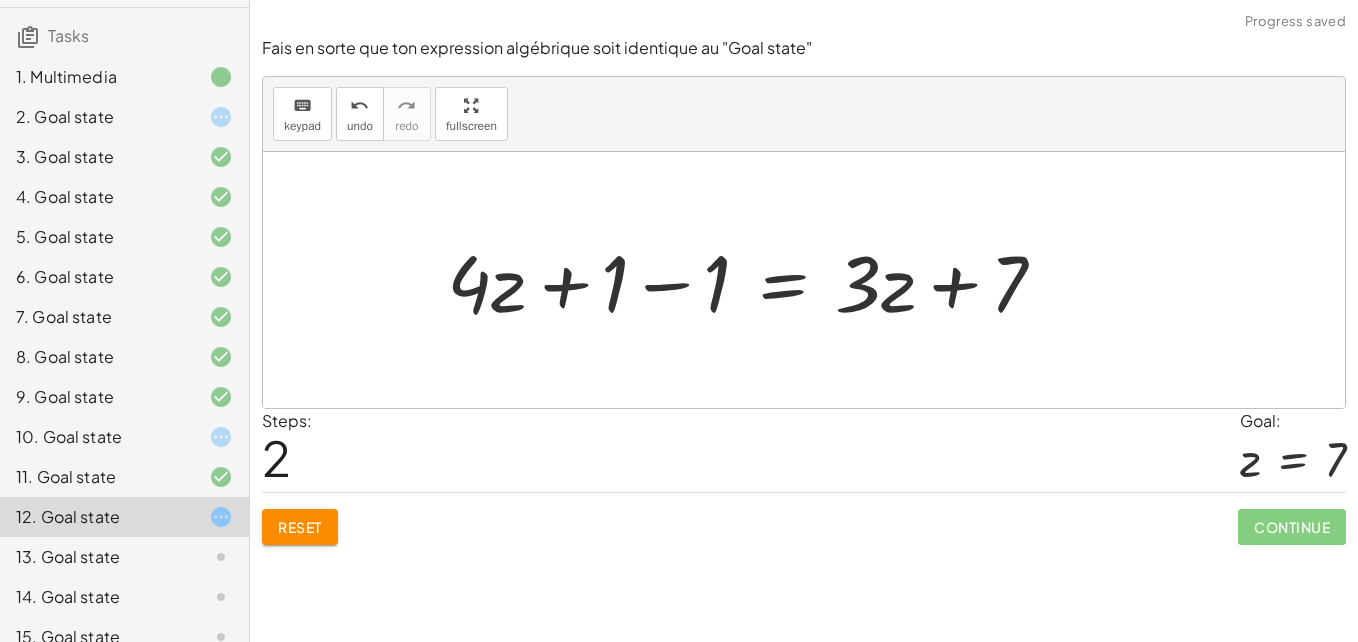 click at bounding box center (754, 280) 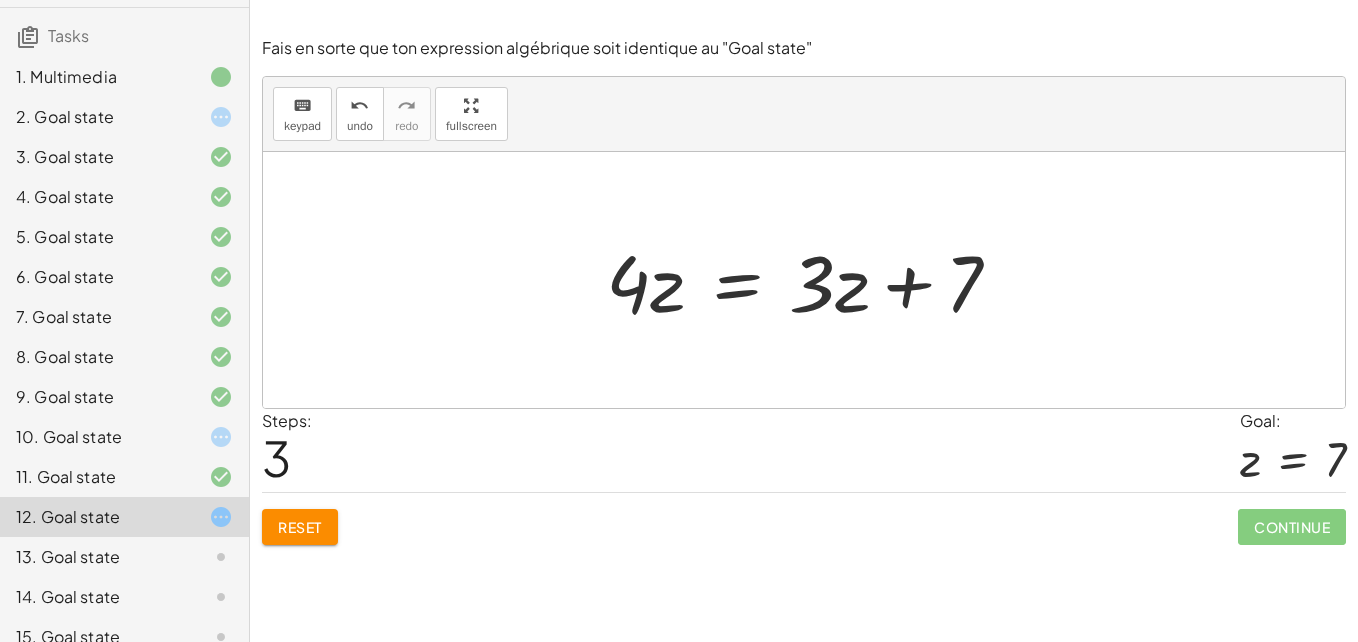 click at bounding box center [811, 280] 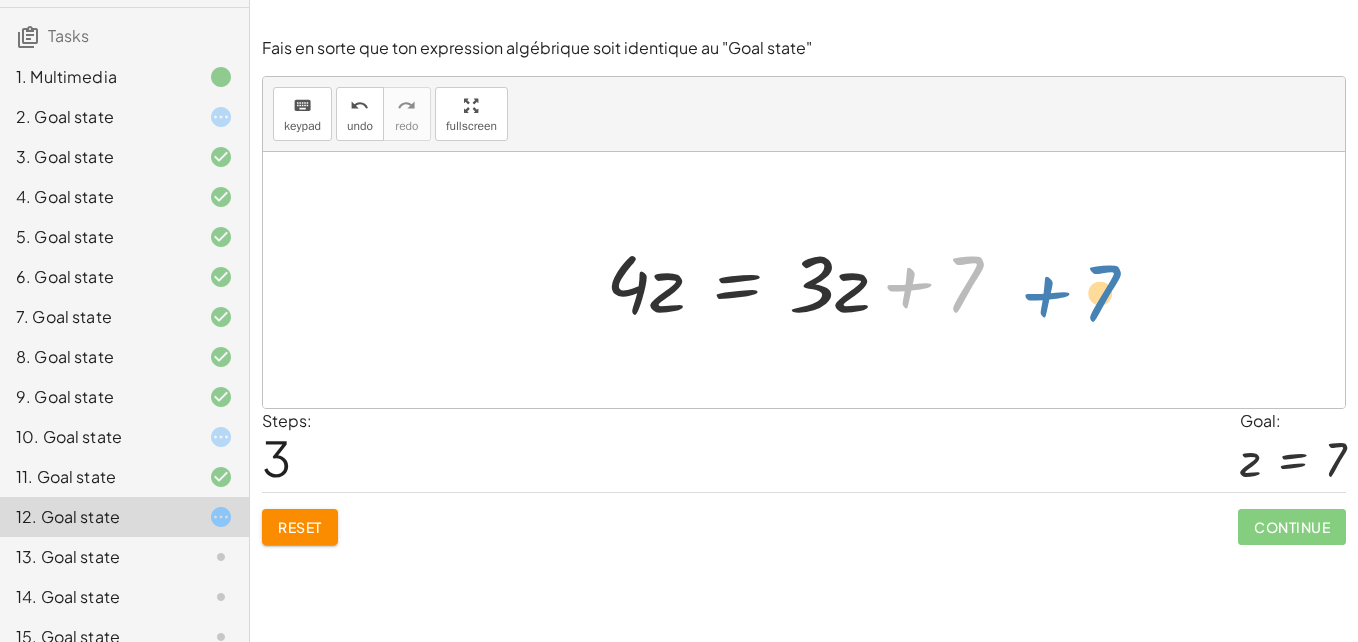 drag, startPoint x: 906, startPoint y: 308, endPoint x: 1101, endPoint y: 290, distance: 195.82901 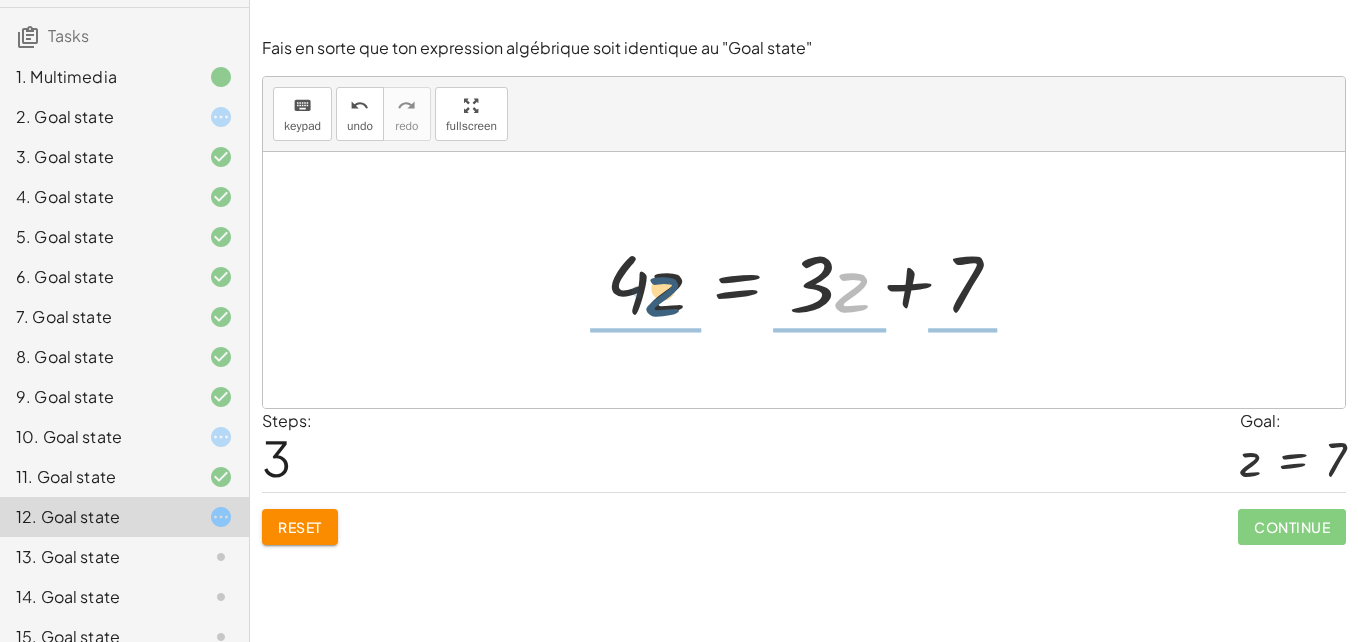 drag, startPoint x: 848, startPoint y: 284, endPoint x: 657, endPoint y: 287, distance: 191.02356 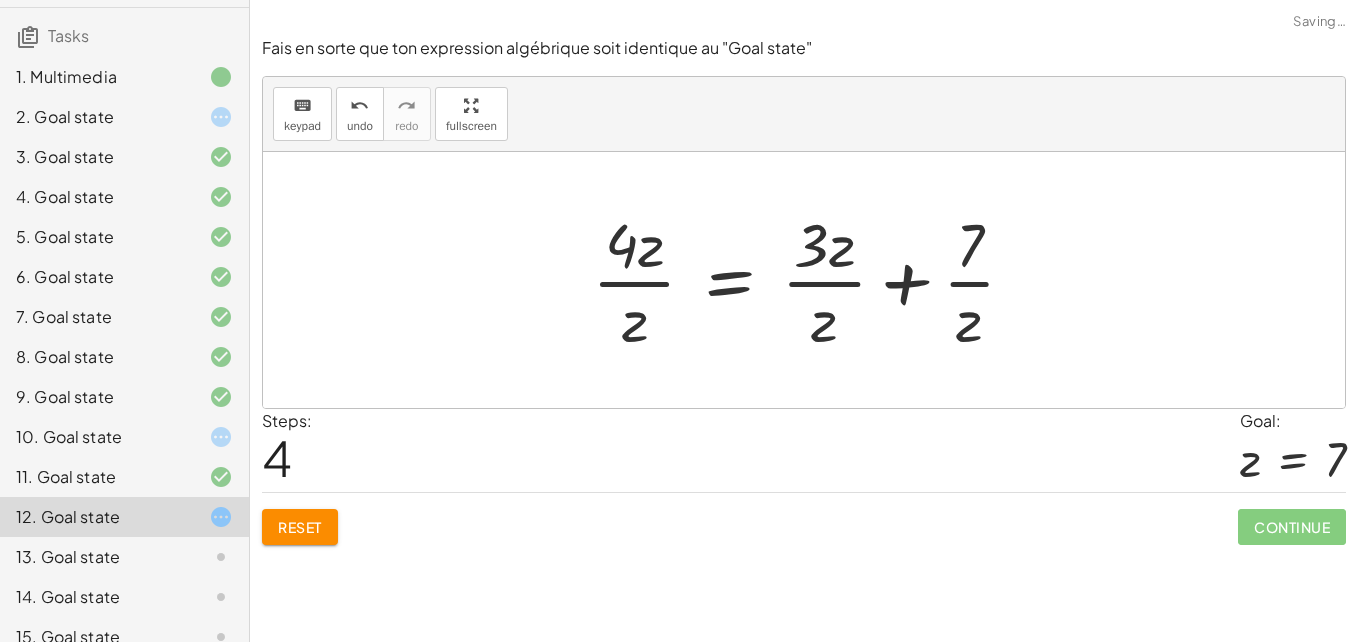 click at bounding box center [811, 280] 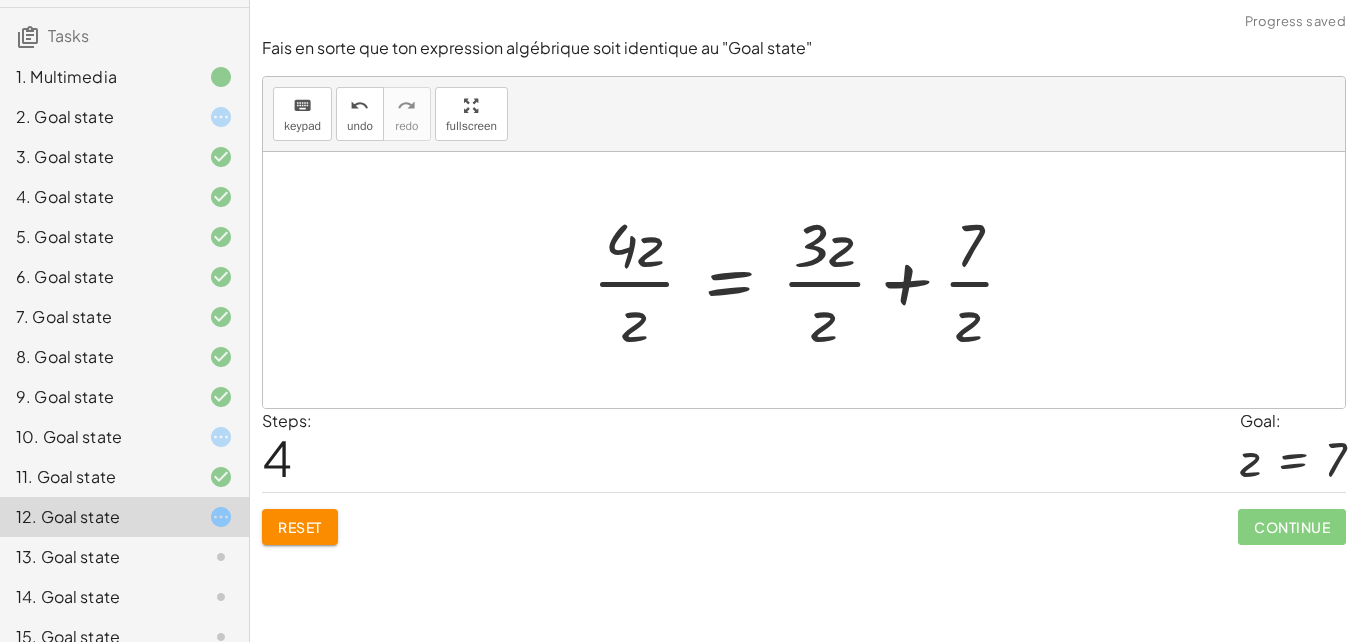 click at bounding box center [811, 280] 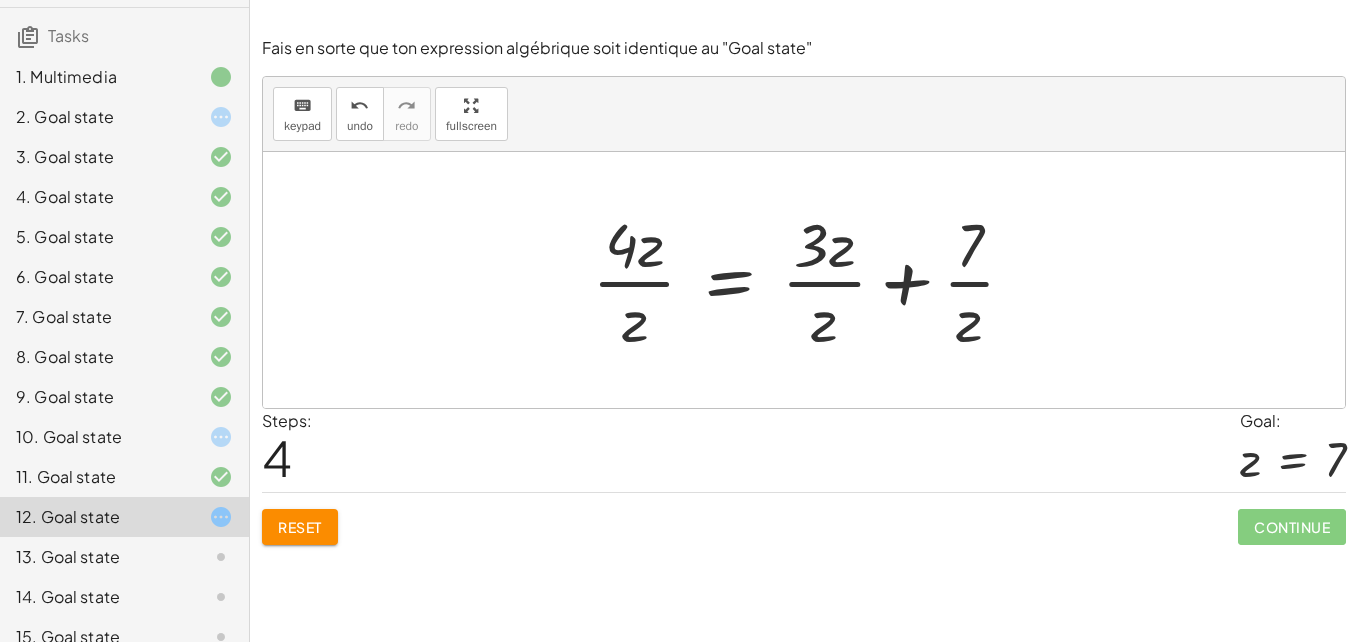 click at bounding box center (811, 280) 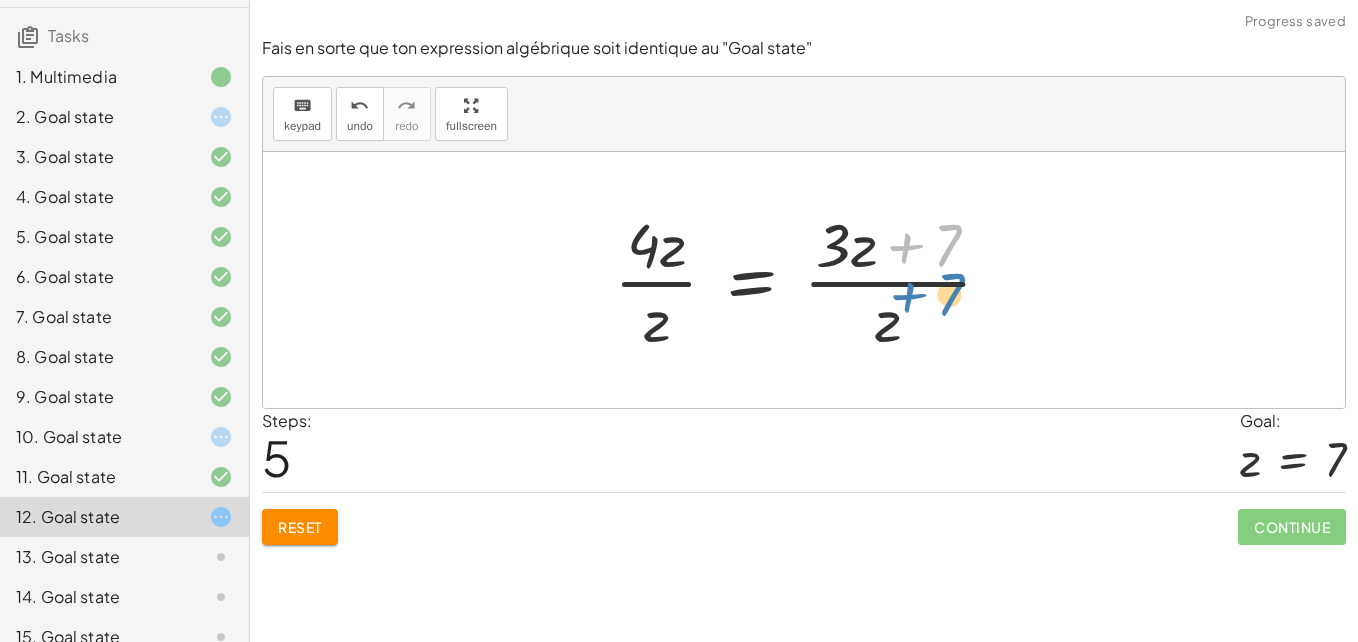 drag, startPoint x: 963, startPoint y: 244, endPoint x: 972, endPoint y: 273, distance: 30.364452 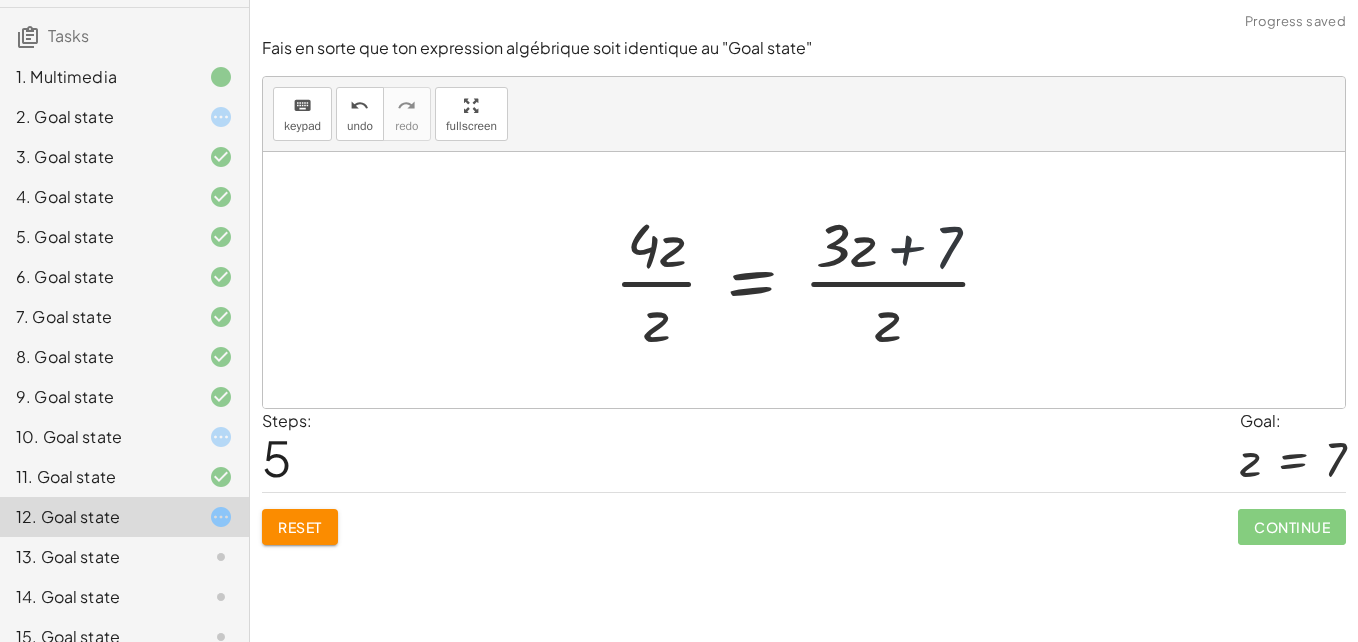click at bounding box center [811, 280] 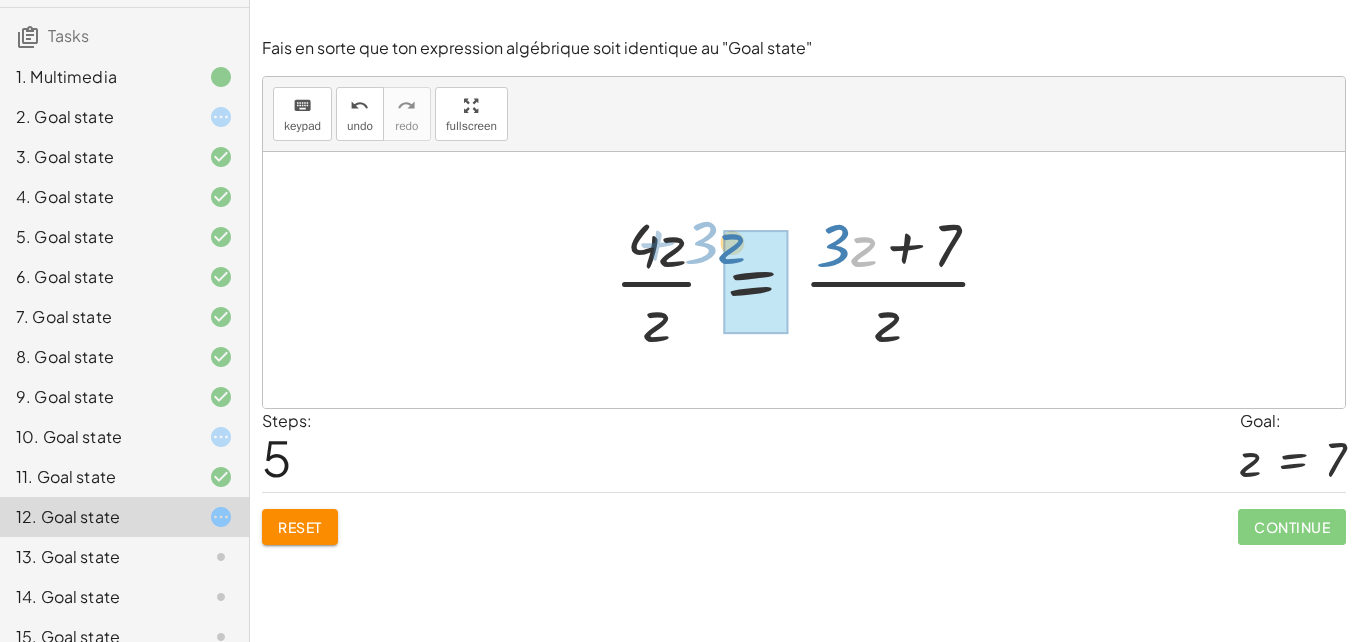 drag, startPoint x: 851, startPoint y: 248, endPoint x: 715, endPoint y: 248, distance: 136 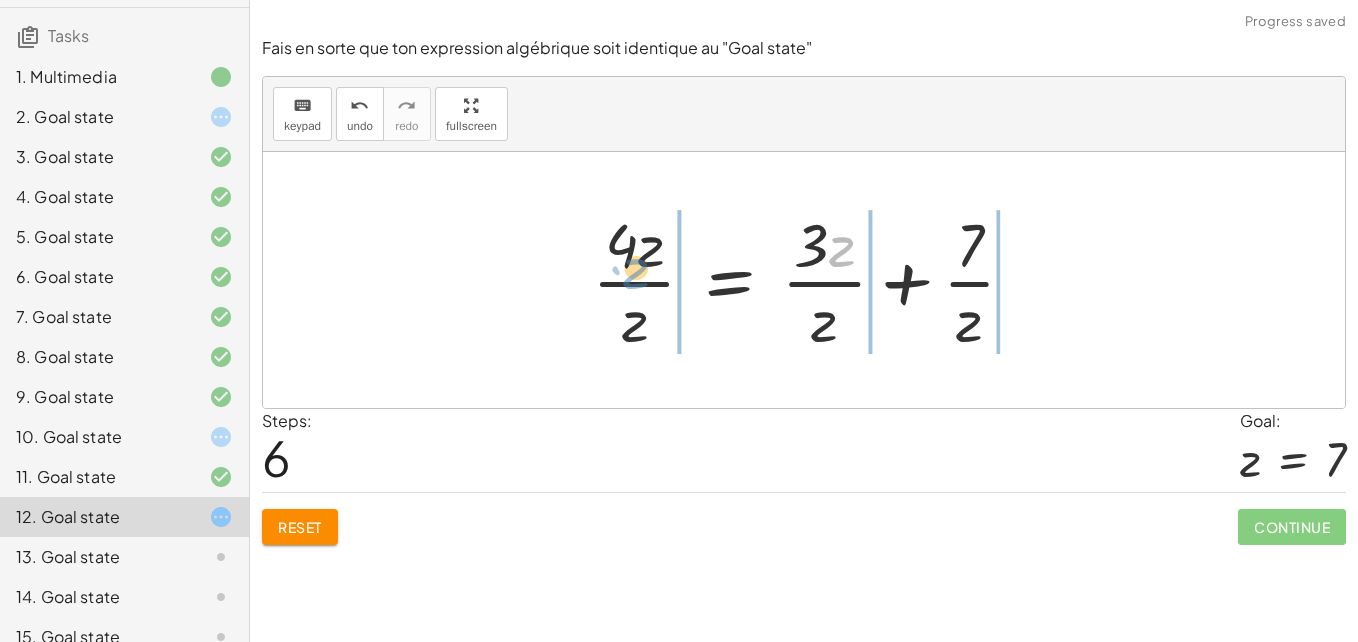drag, startPoint x: 851, startPoint y: 246, endPoint x: 651, endPoint y: 269, distance: 201.31816 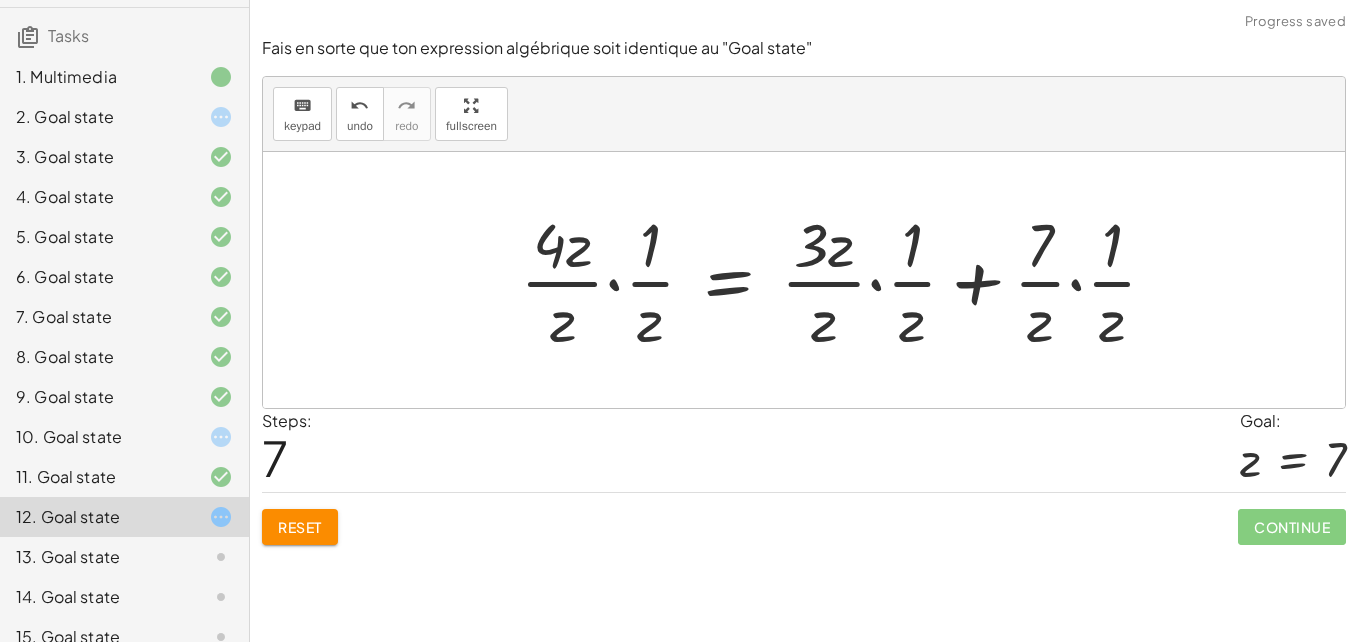 click at bounding box center [846, 280] 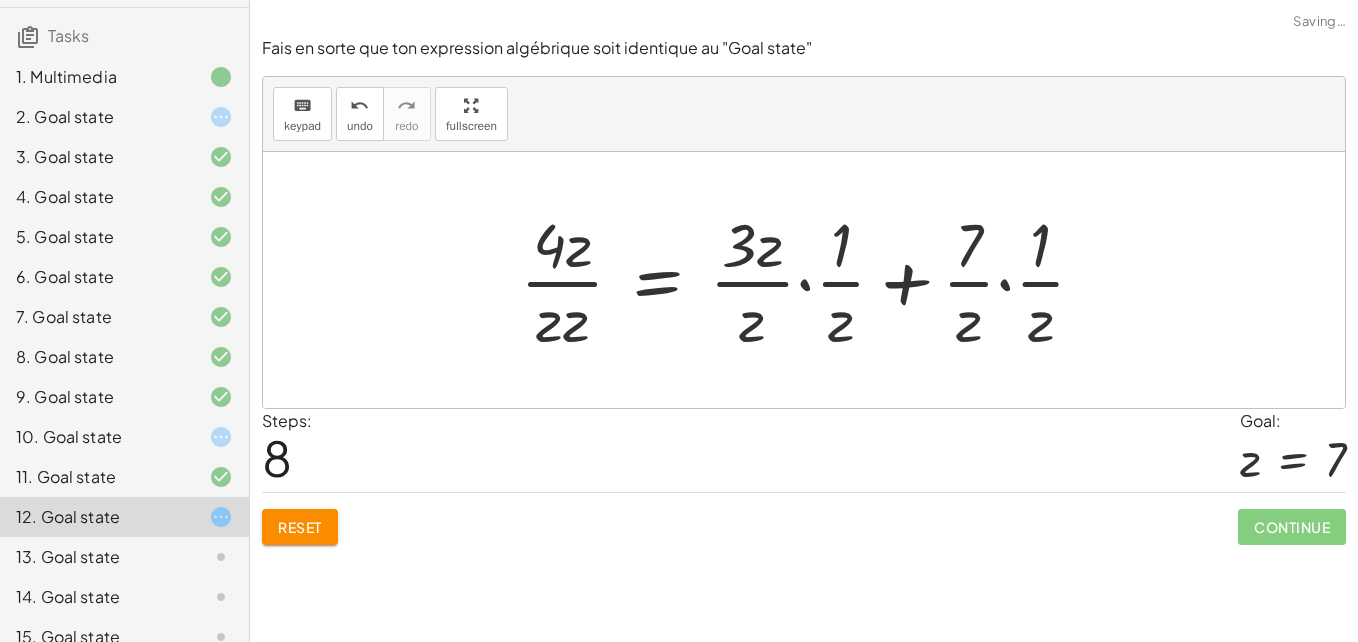 click at bounding box center [811, 280] 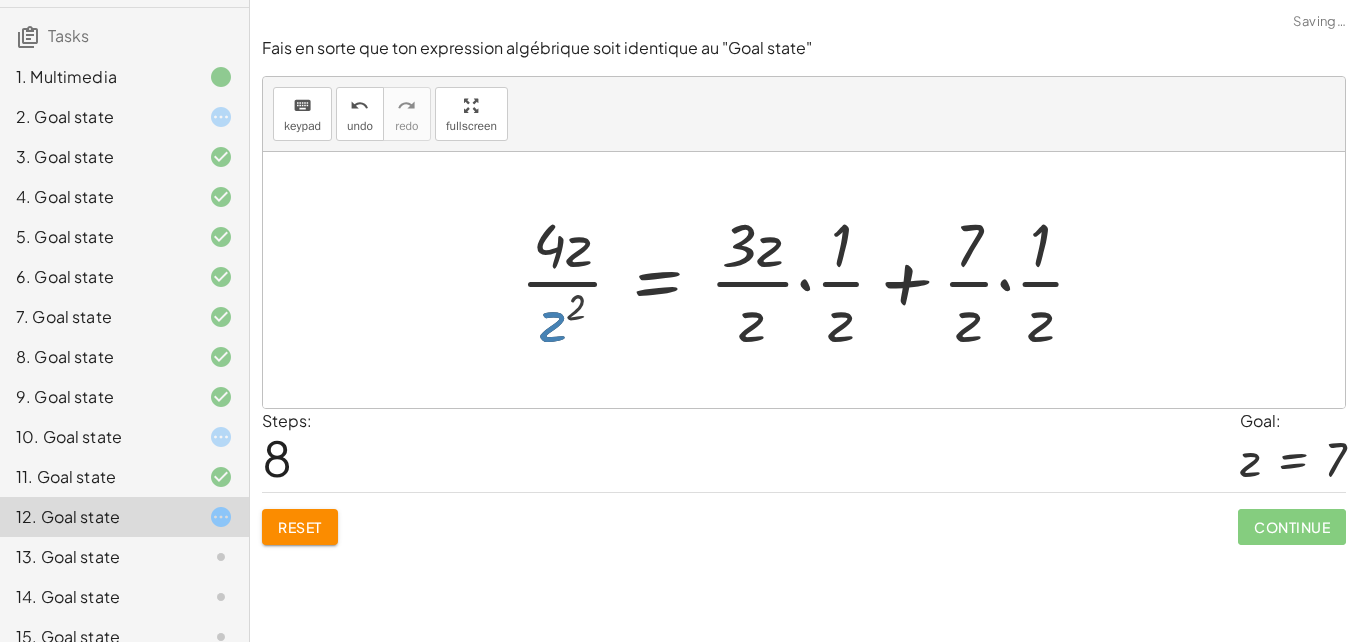 click at bounding box center (811, 280) 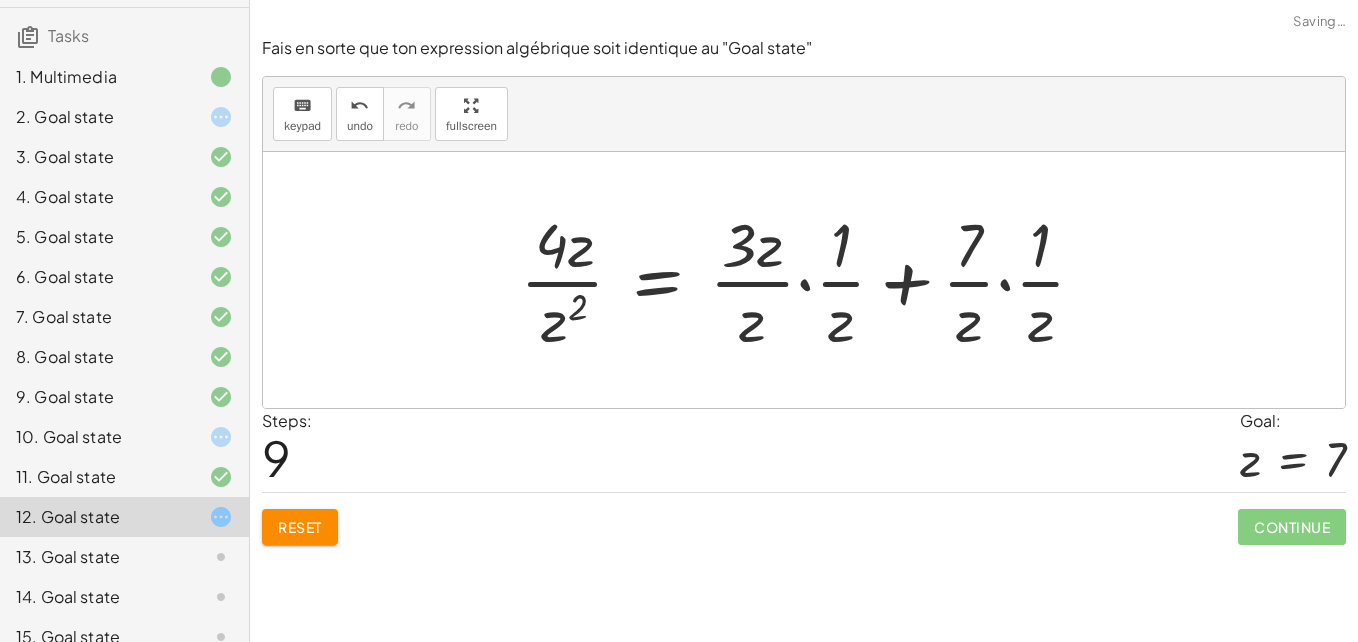 click at bounding box center [811, 280] 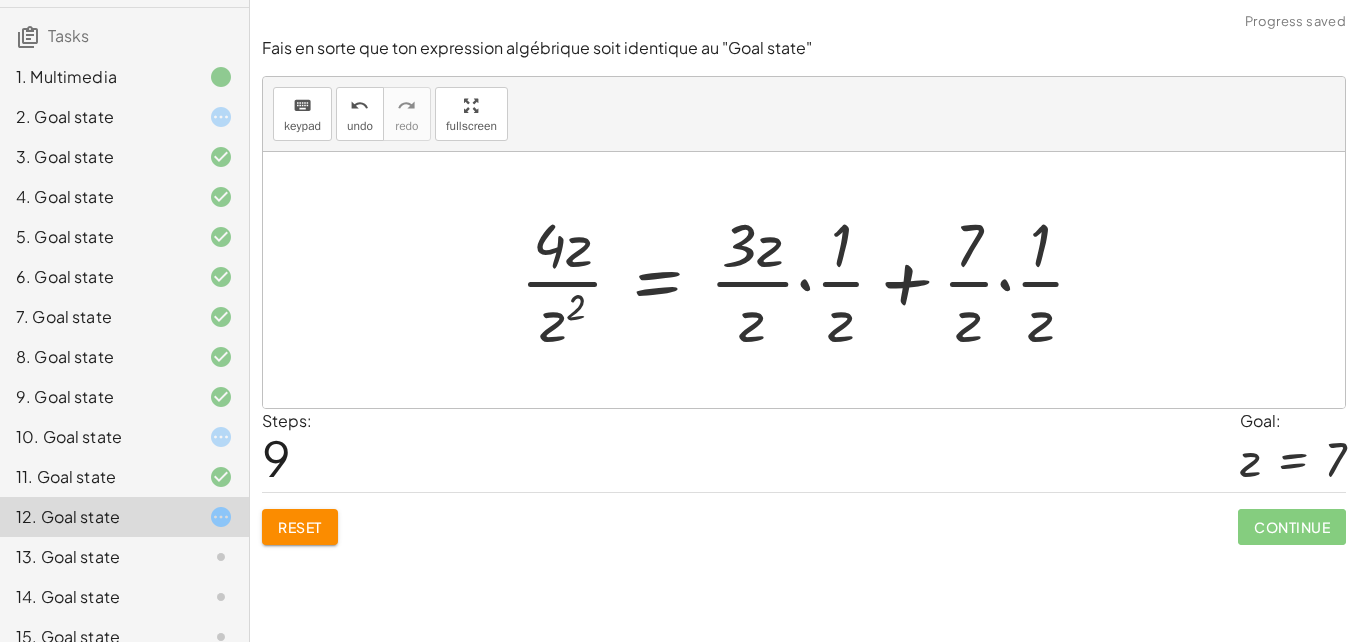 click at bounding box center [811, 280] 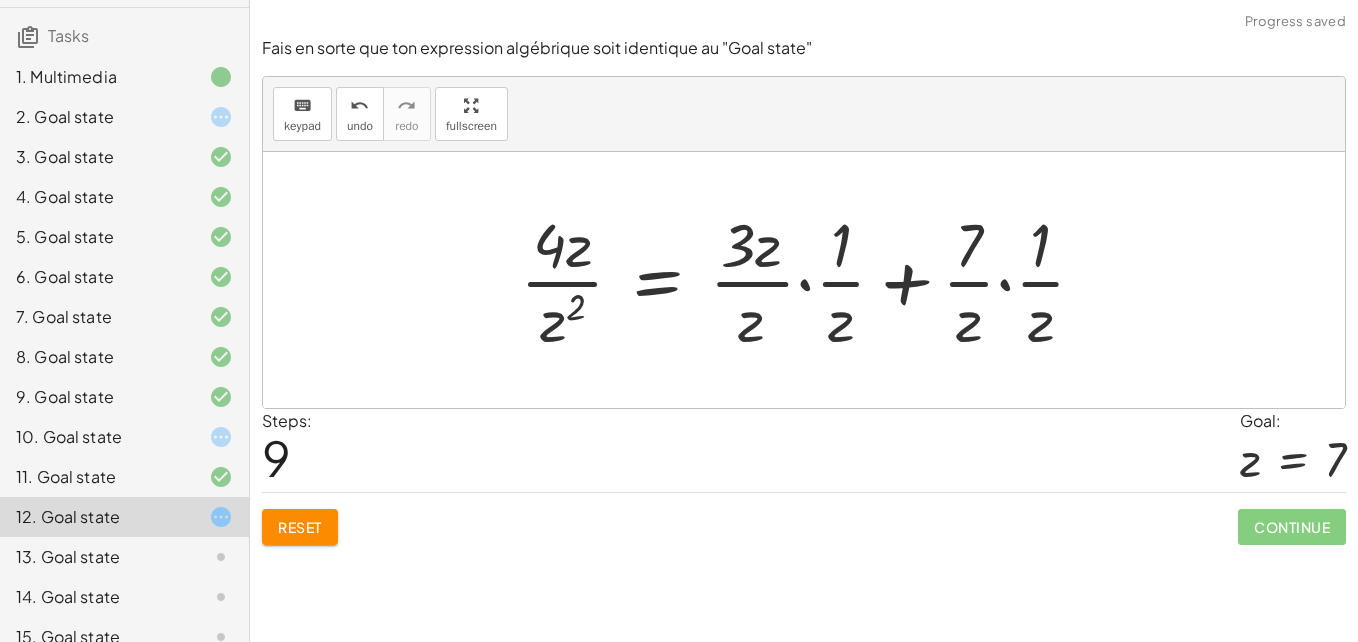 click at bounding box center (811, 280) 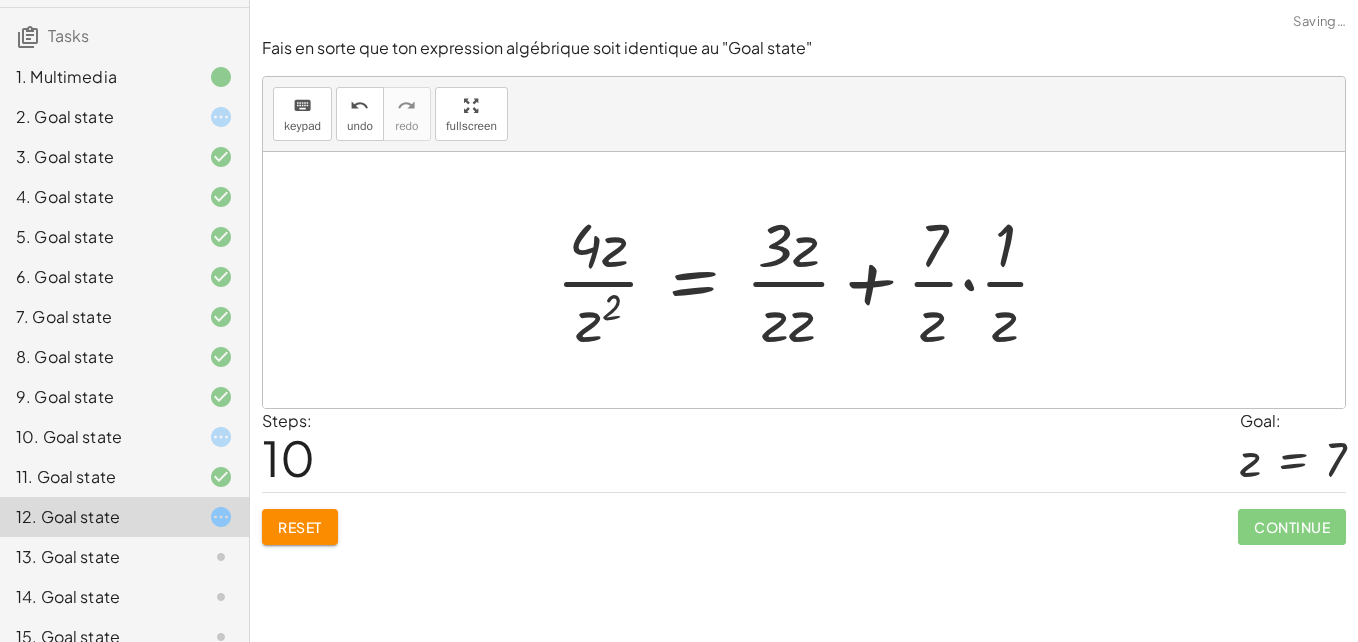 click at bounding box center (811, 280) 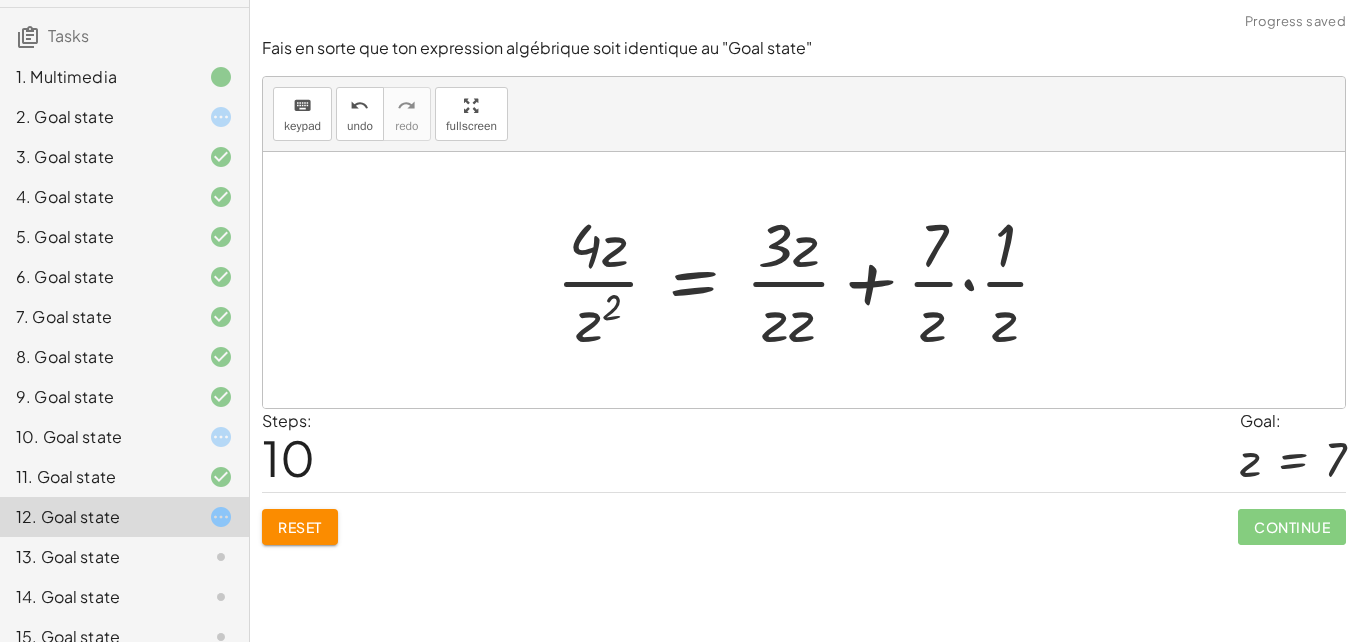 click at bounding box center (811, 280) 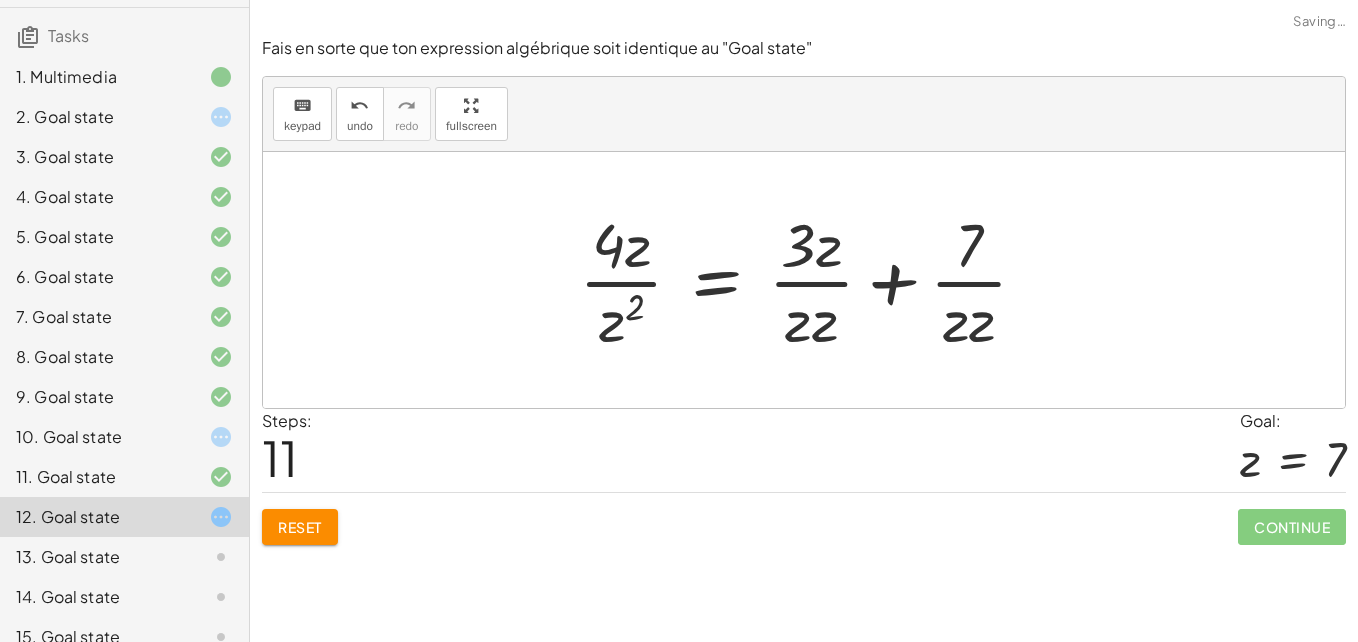 click at bounding box center (811, 280) 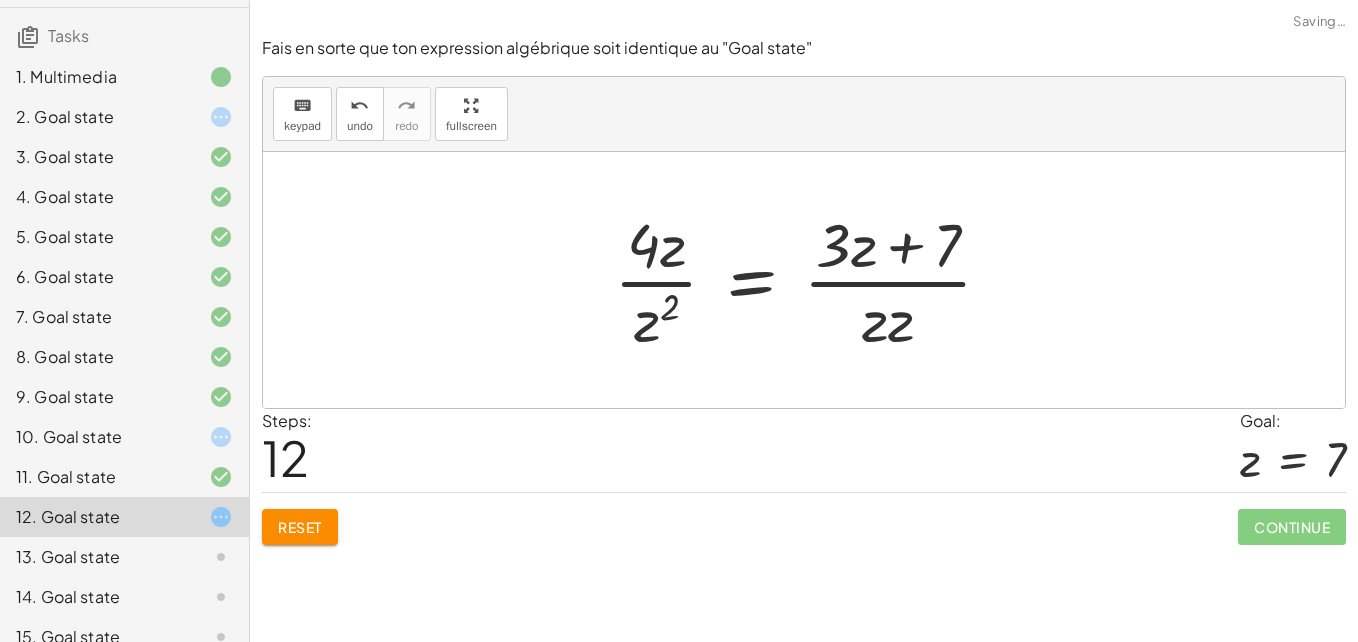 click at bounding box center [811, 280] 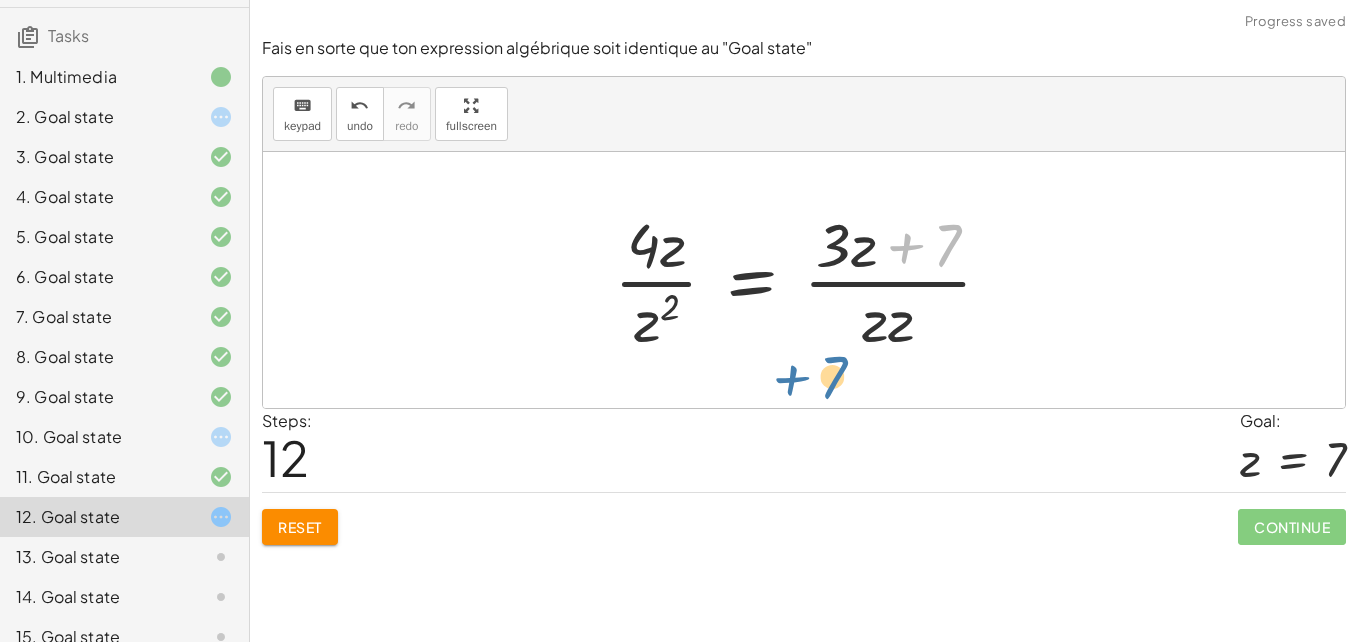 drag, startPoint x: 923, startPoint y: 257, endPoint x: 843, endPoint y: 338, distance: 113.84639 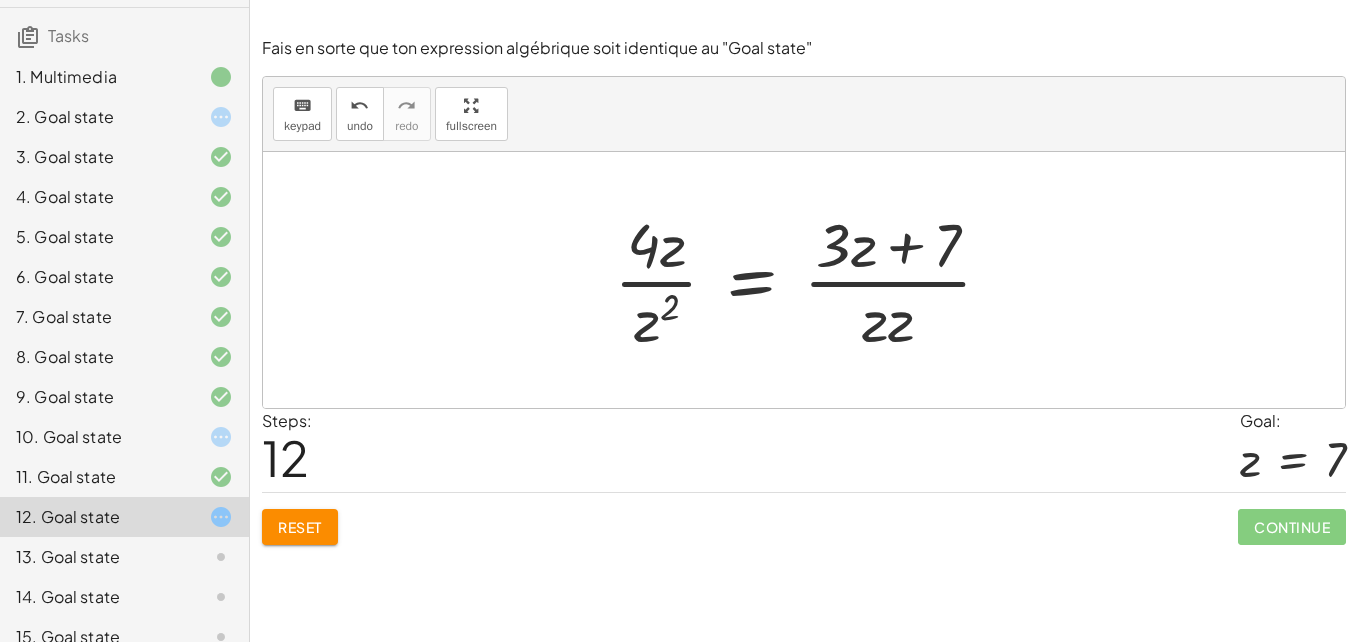 click on "Reset" at bounding box center [300, 527] 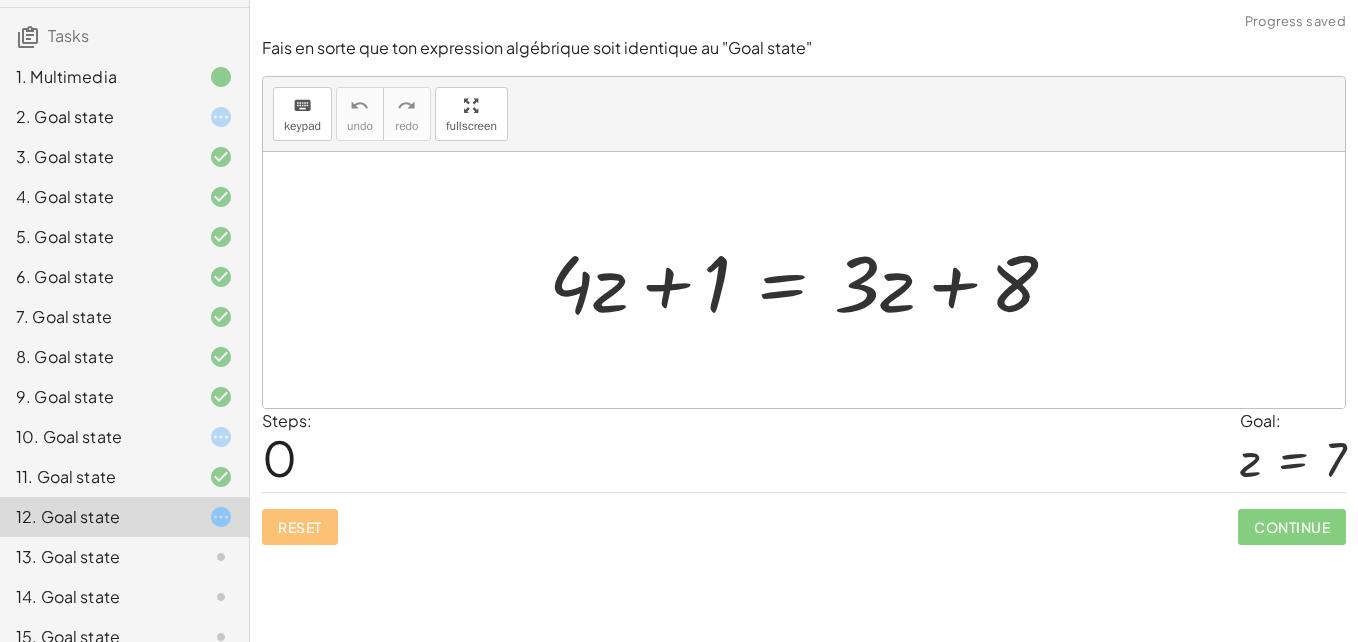 drag, startPoint x: 826, startPoint y: 353, endPoint x: 671, endPoint y: 322, distance: 158.06961 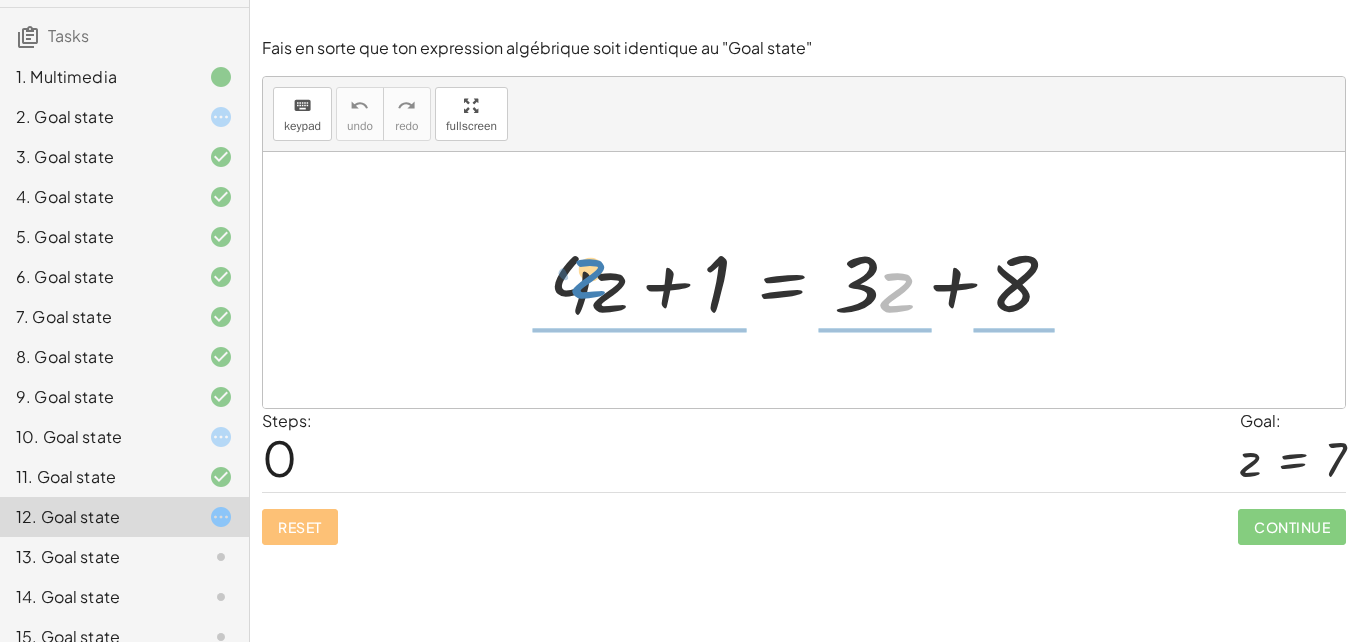 drag, startPoint x: 897, startPoint y: 298, endPoint x: 596, endPoint y: 294, distance: 301.02658 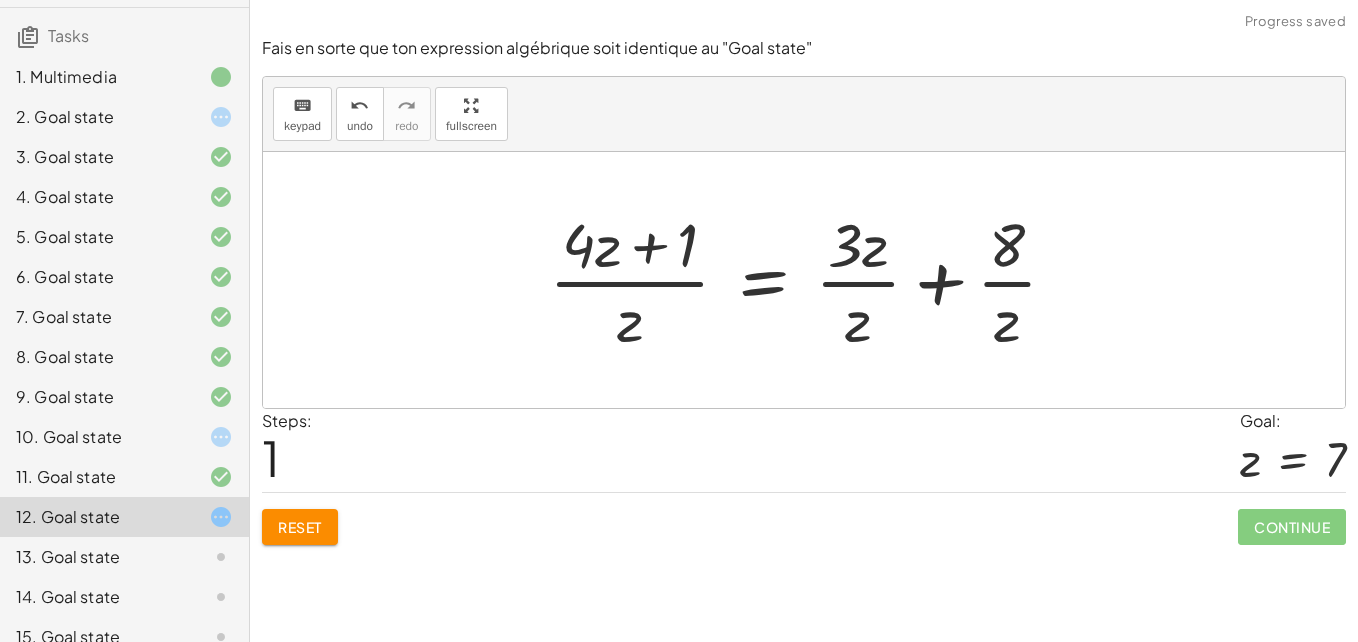 click at bounding box center (811, 280) 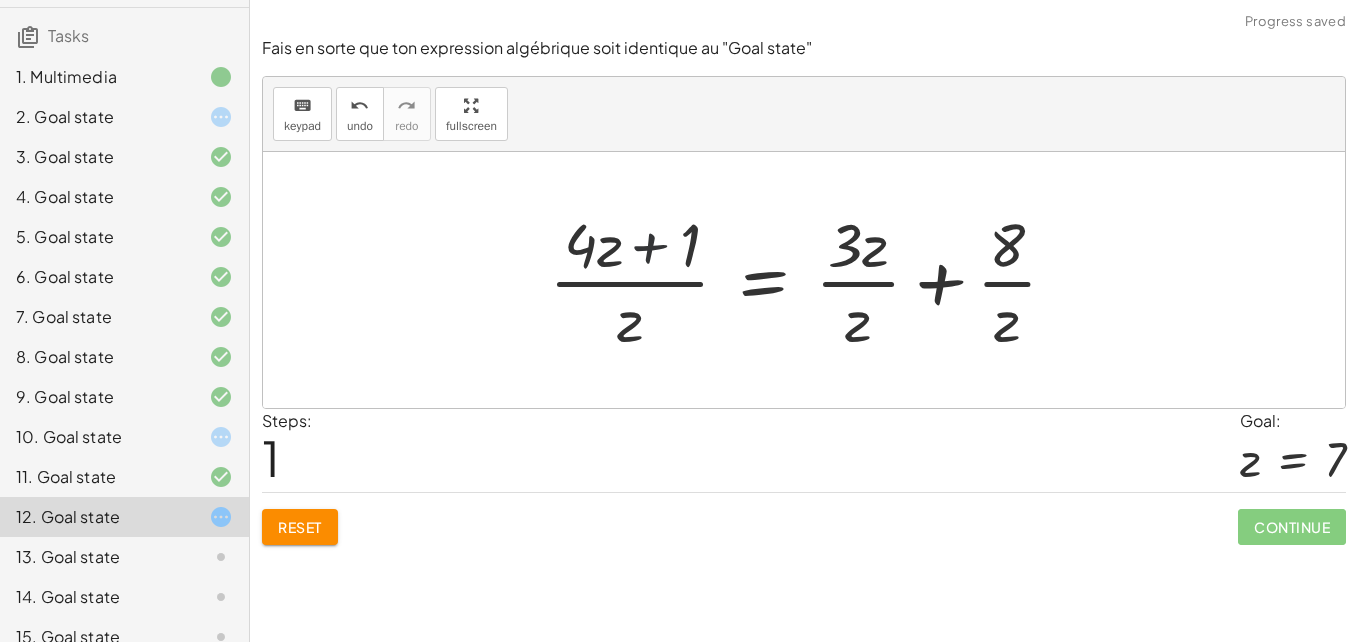 click at bounding box center [811, 280] 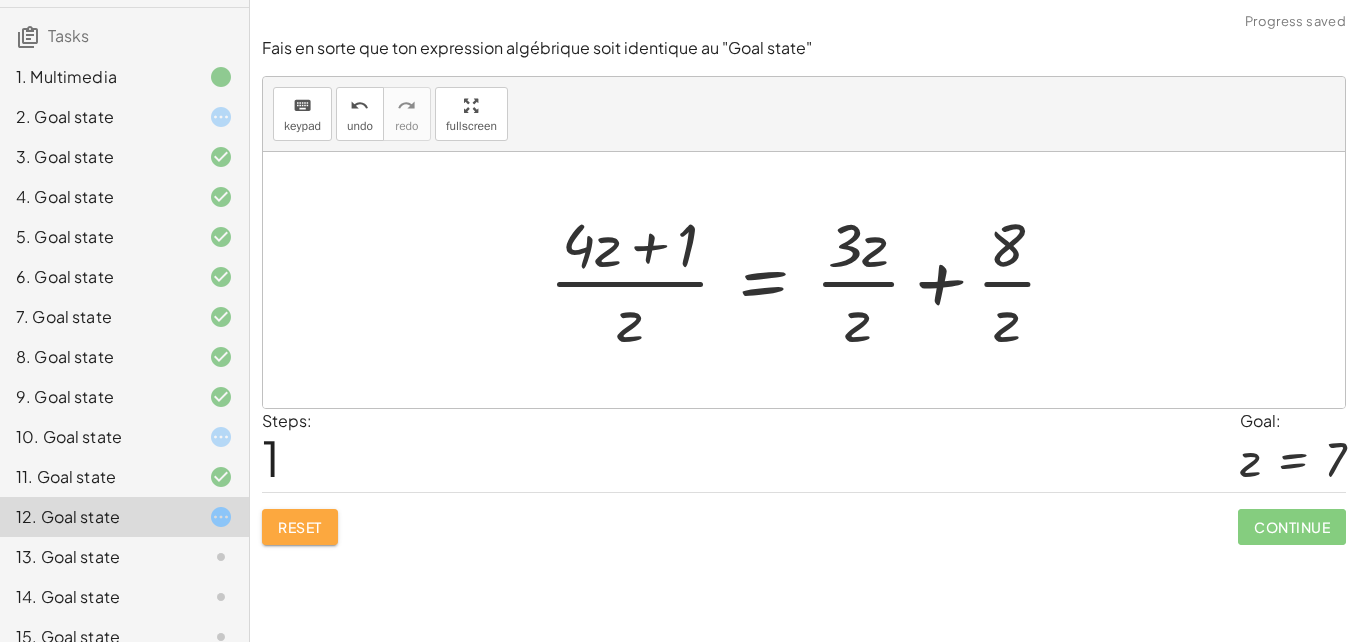 click on "Reset" at bounding box center [300, 527] 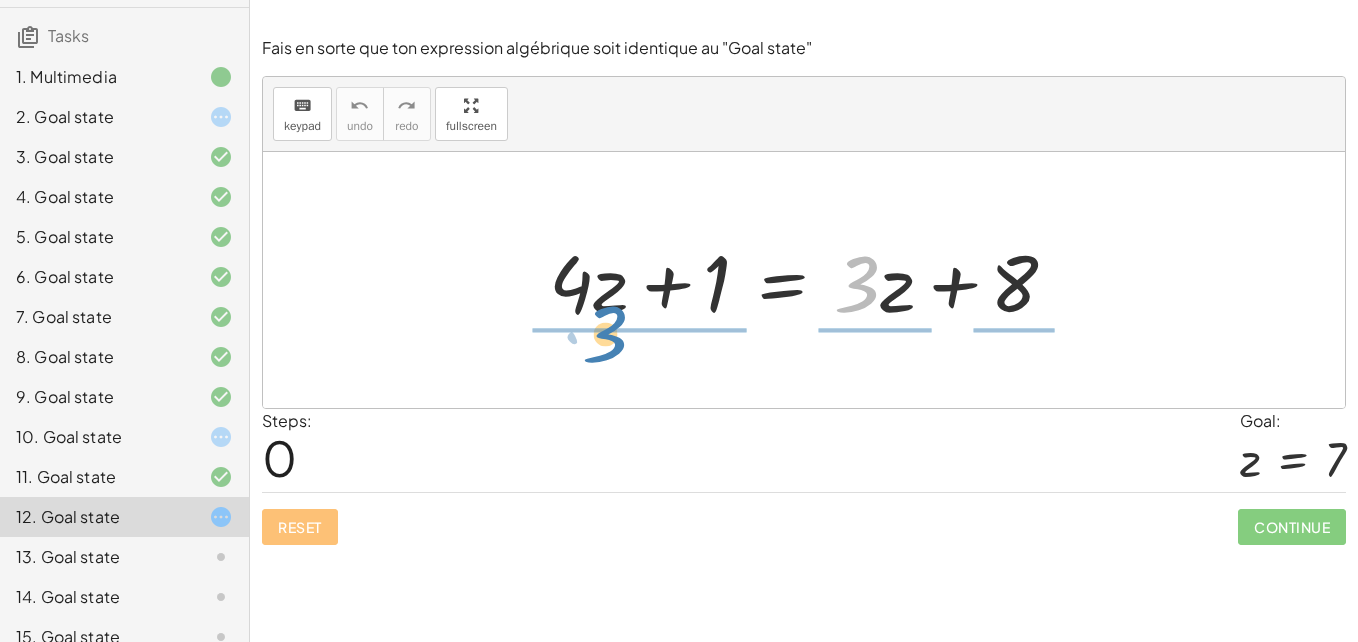 drag, startPoint x: 858, startPoint y: 300, endPoint x: 651, endPoint y: 319, distance: 207.87015 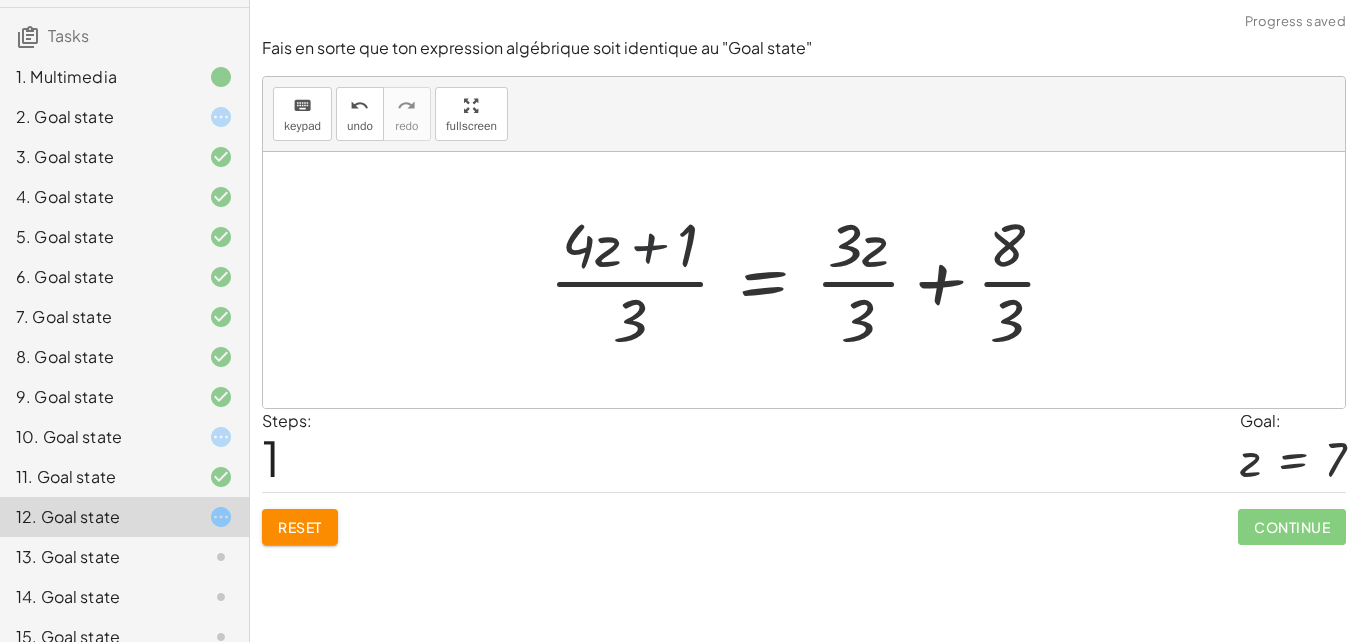 click at bounding box center [811, 280] 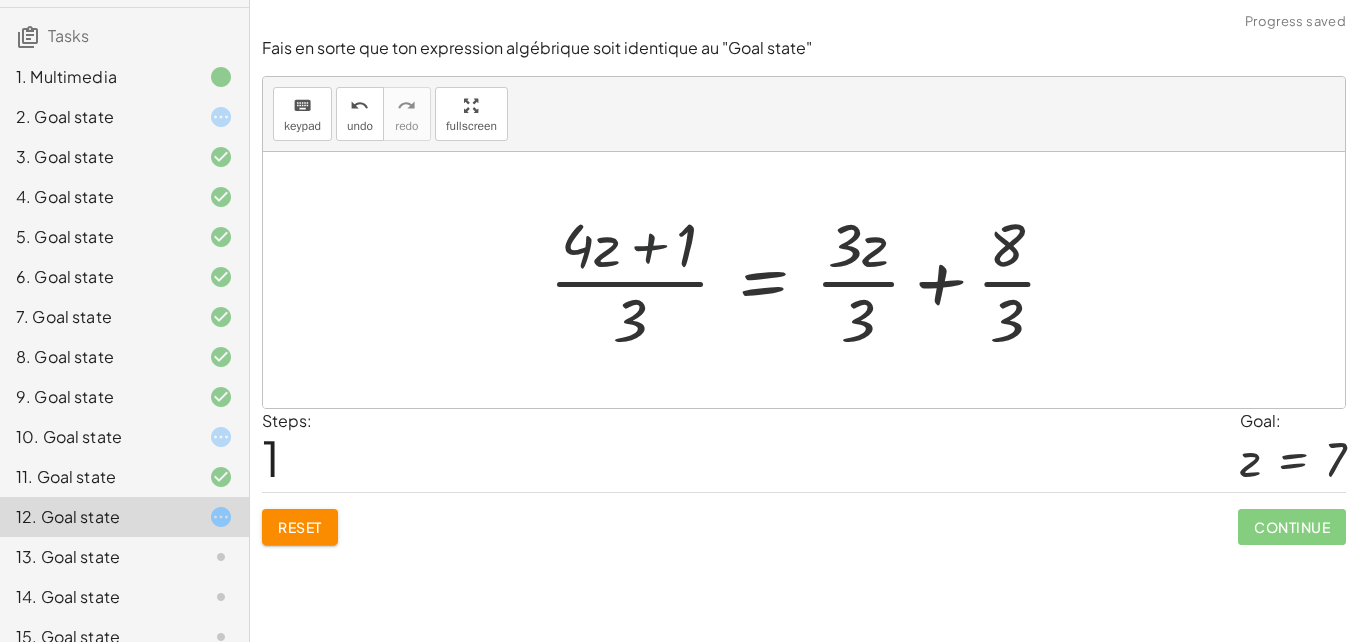 click at bounding box center [811, 280] 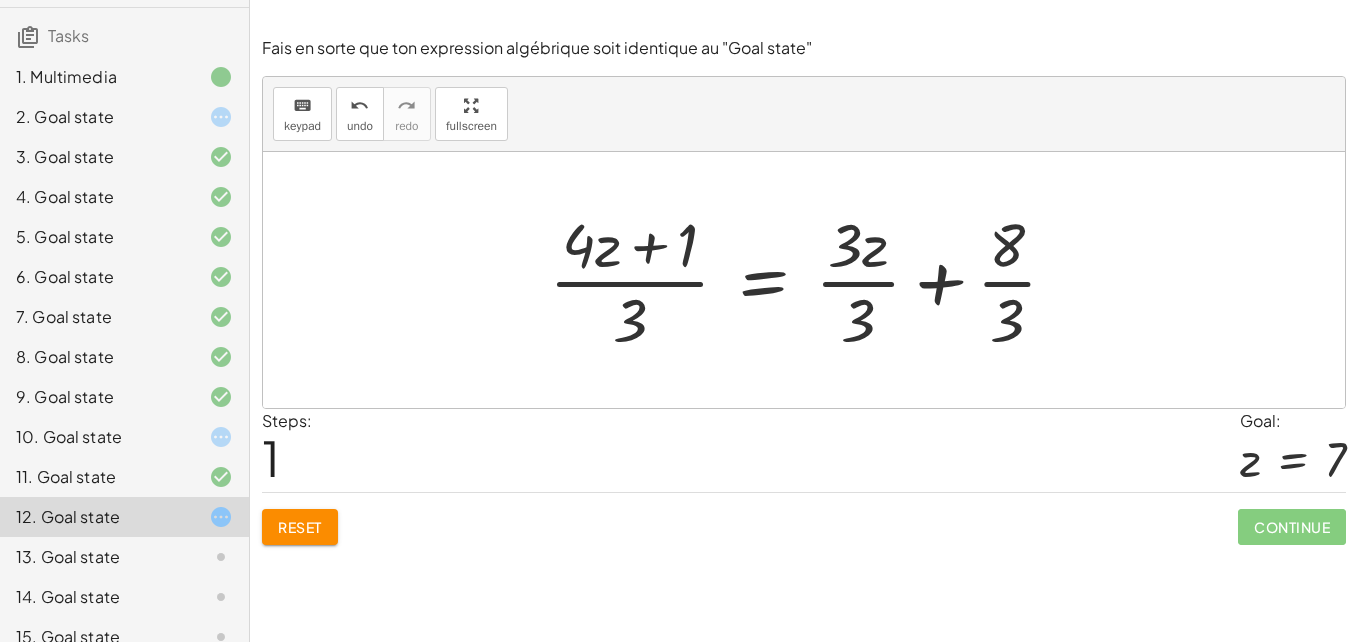 click 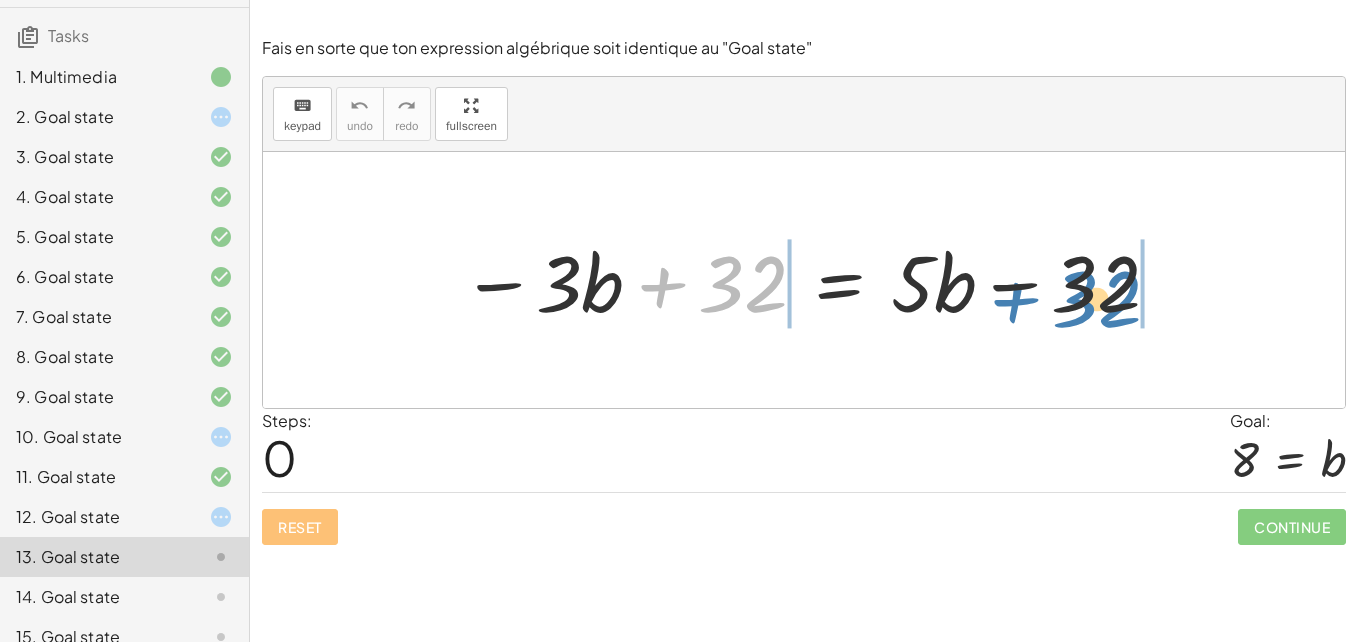 drag, startPoint x: 740, startPoint y: 294, endPoint x: 1095, endPoint y: 309, distance: 355.31677 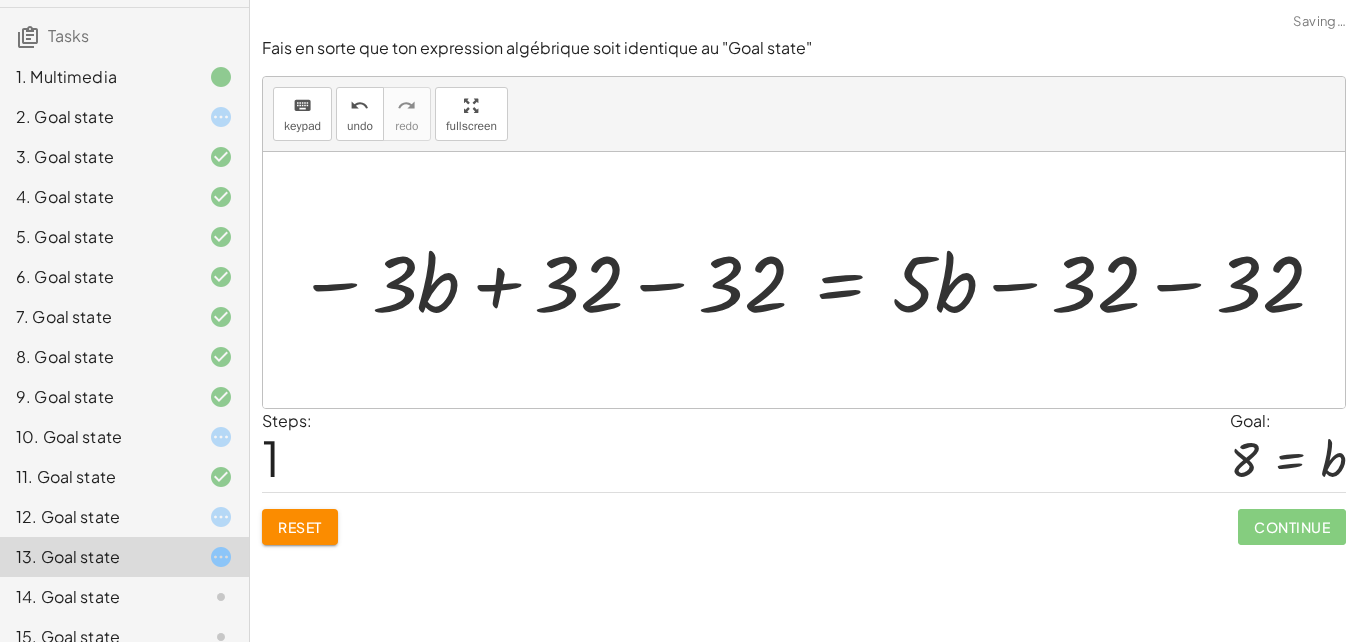 click at bounding box center [812, 280] 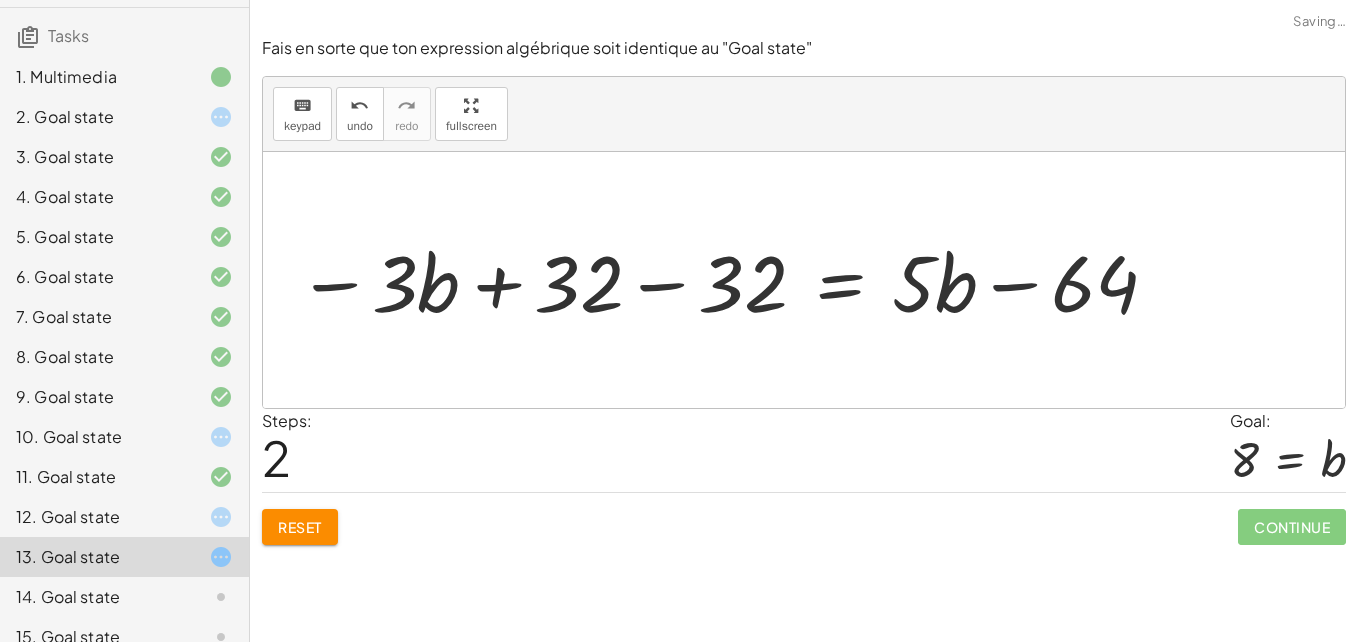 click at bounding box center (729, 280) 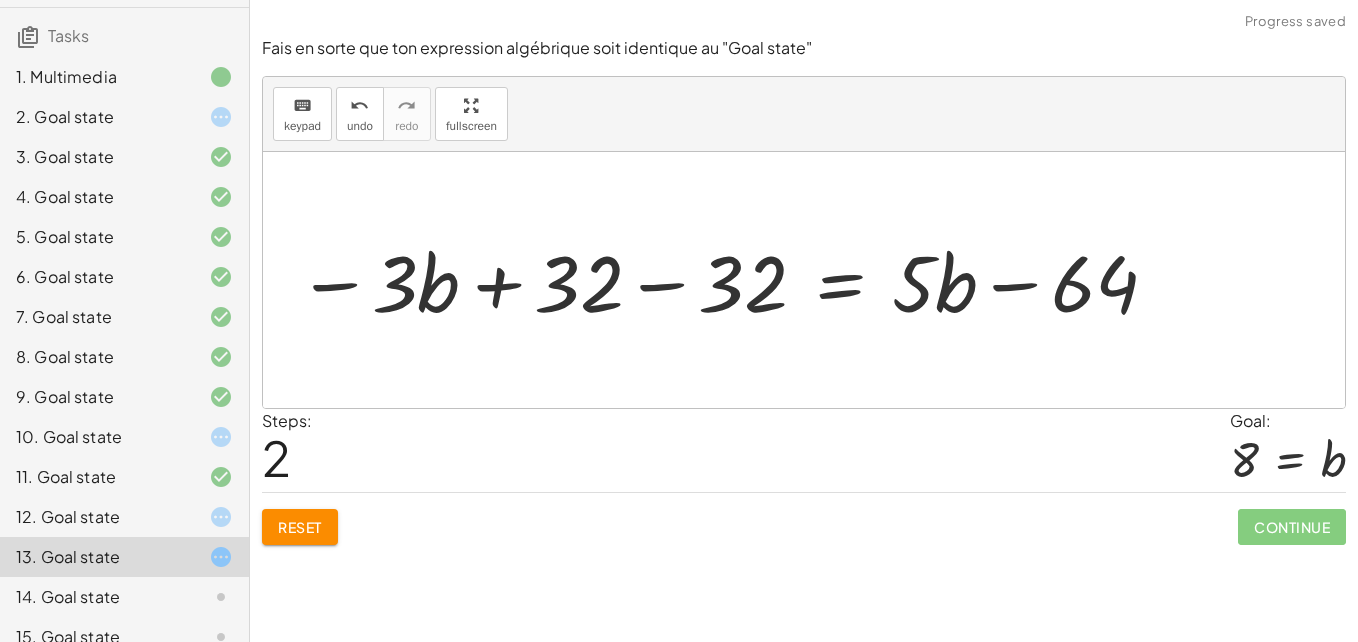 click at bounding box center (729, 280) 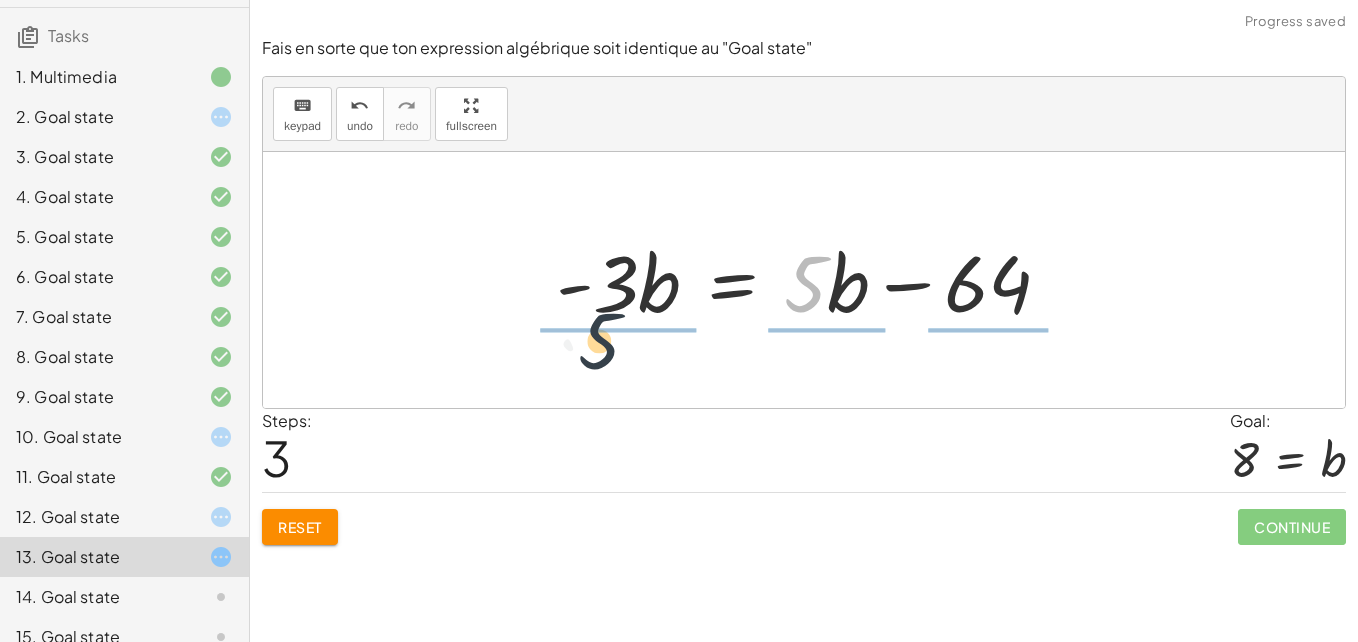 drag, startPoint x: 687, startPoint y: 338, endPoint x: 578, endPoint y: 307, distance: 113.32255 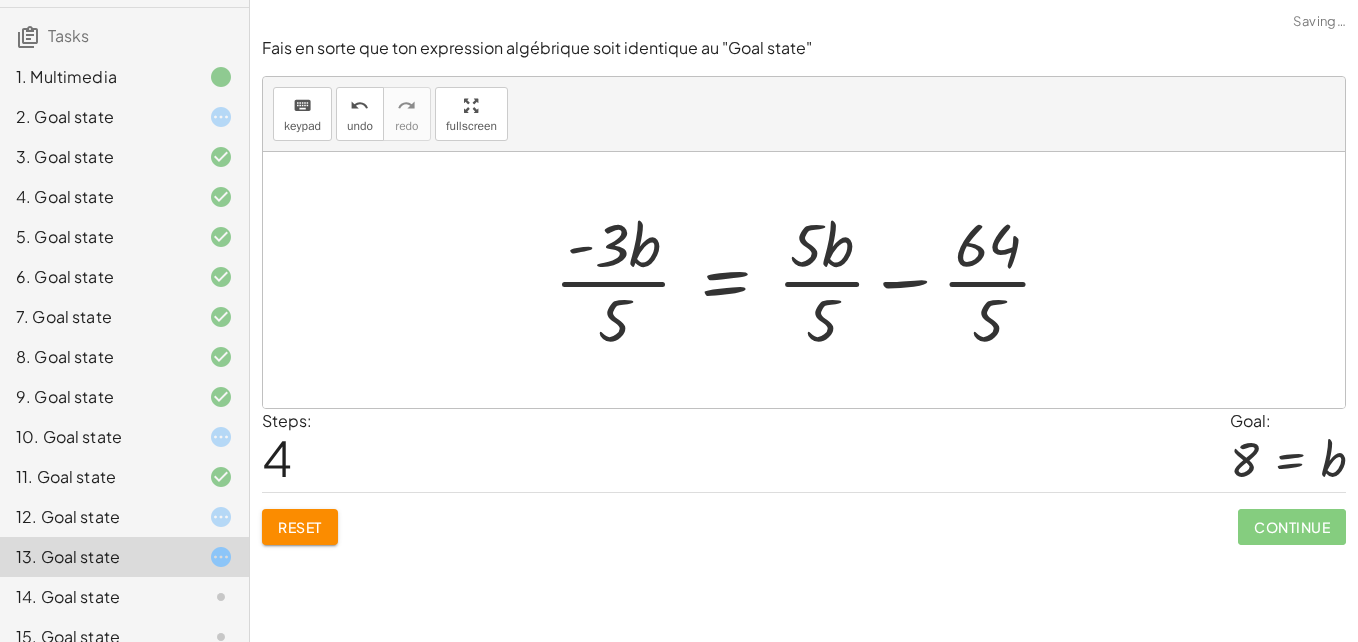 click at bounding box center (811, 280) 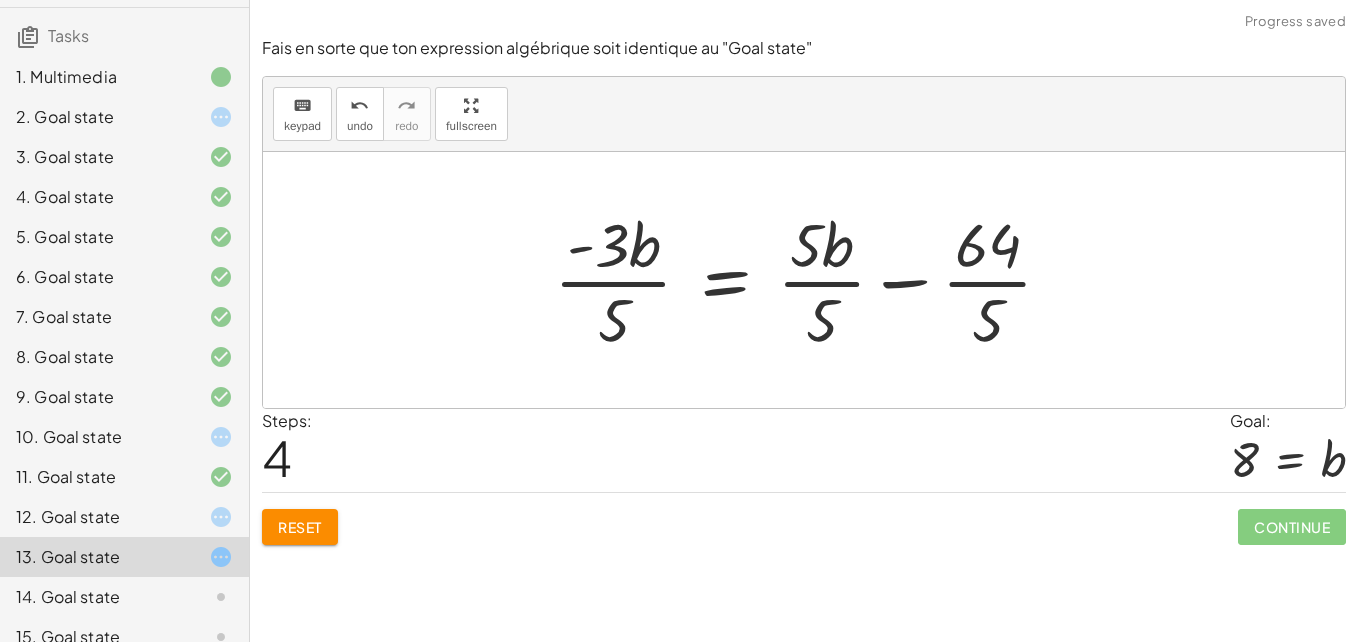 click at bounding box center (811, 280) 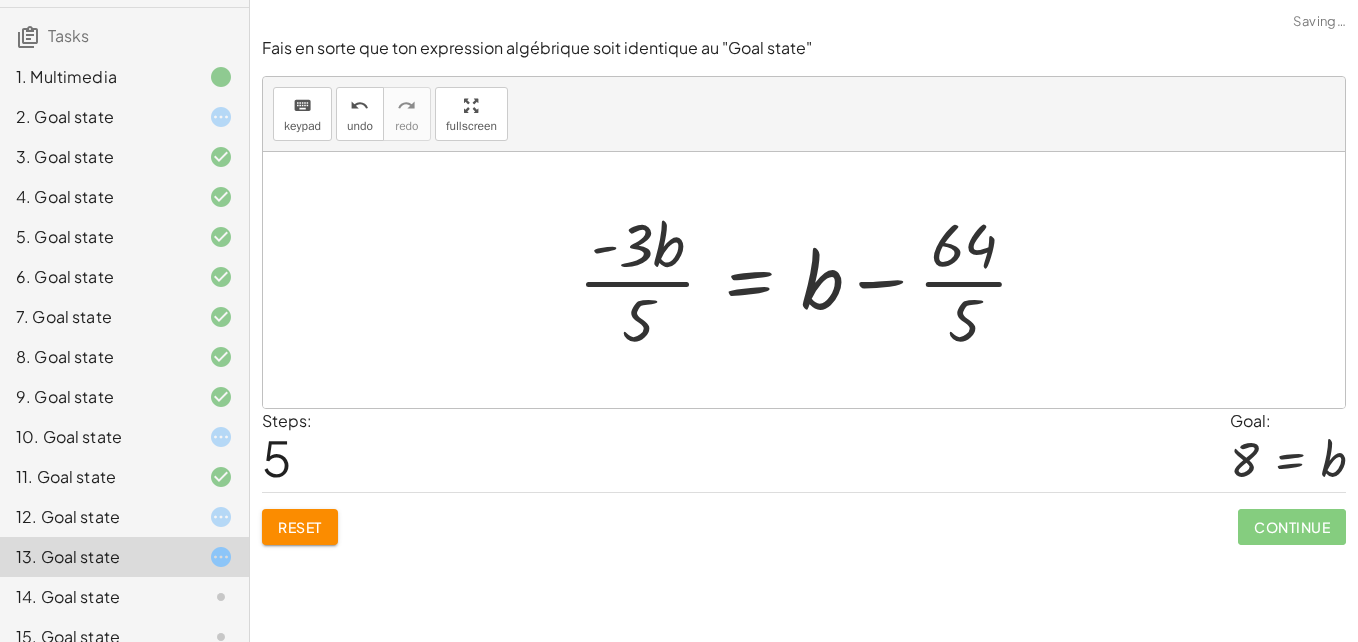 click at bounding box center [811, 280] 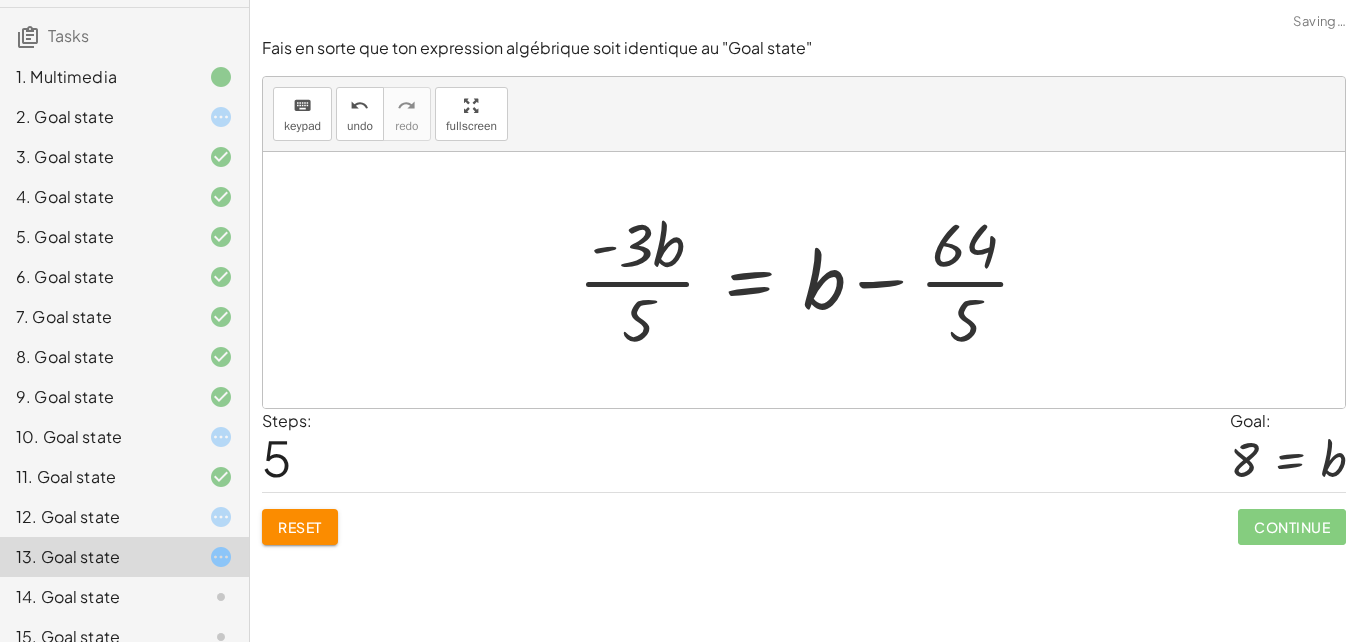 click at bounding box center [811, 280] 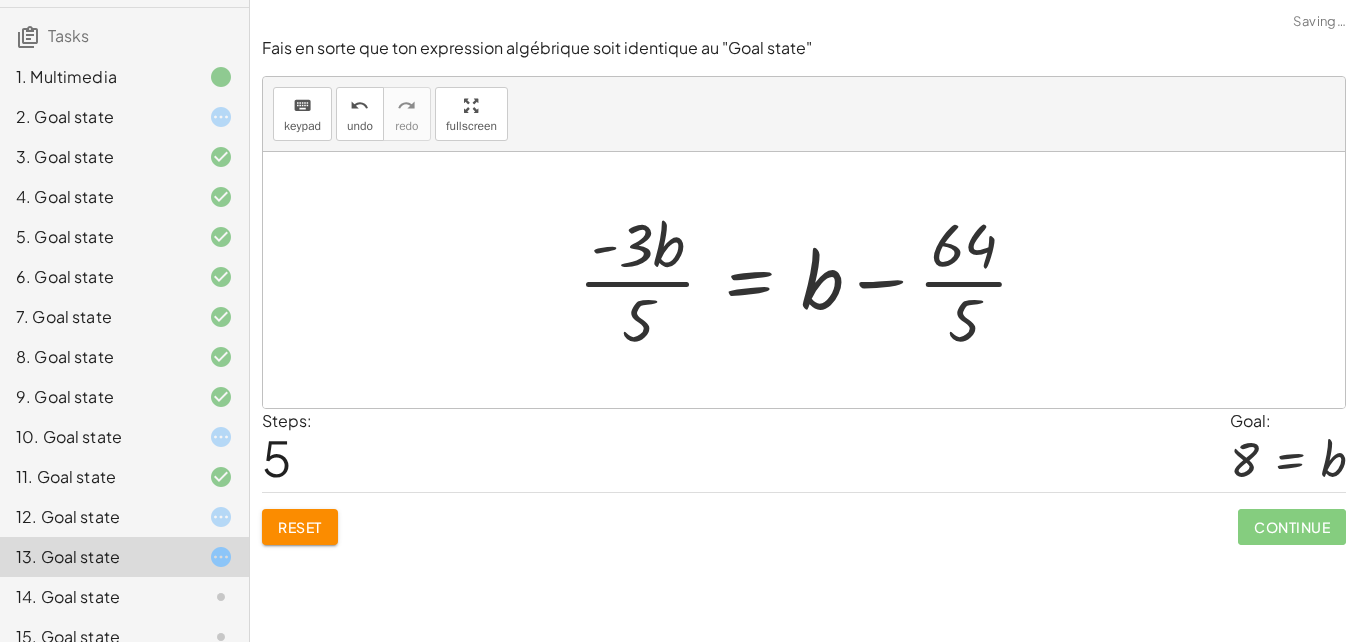 click at bounding box center [811, 280] 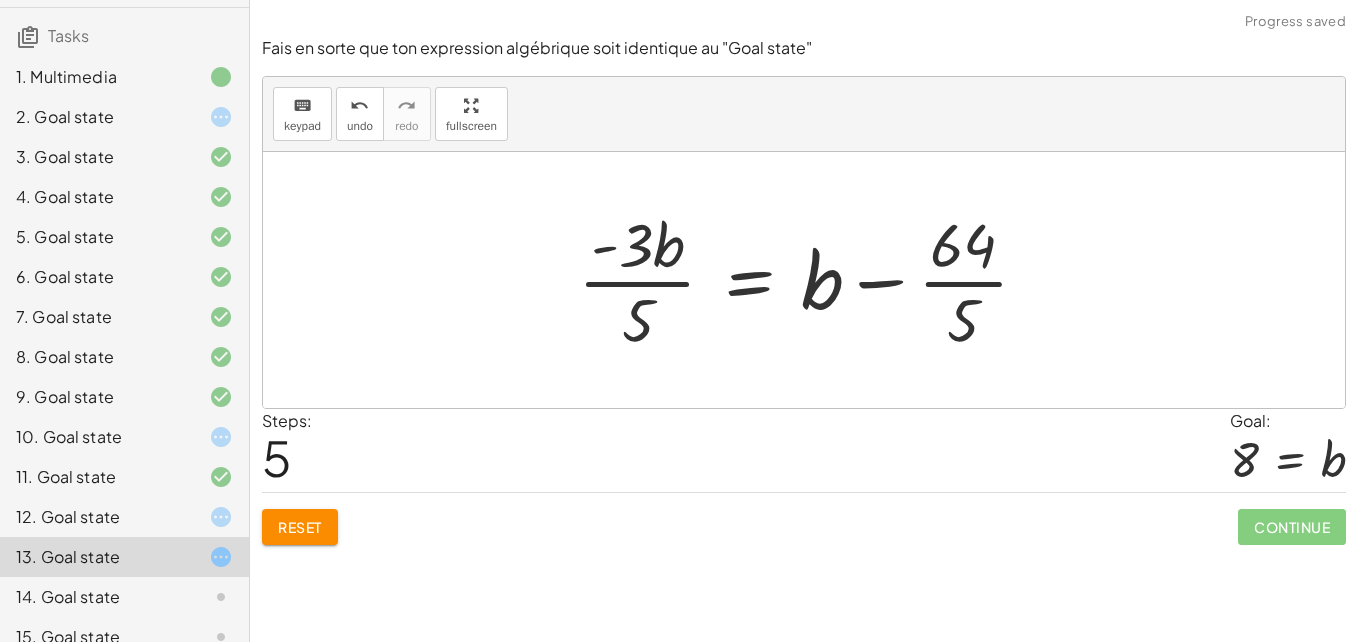 click at bounding box center [811, 280] 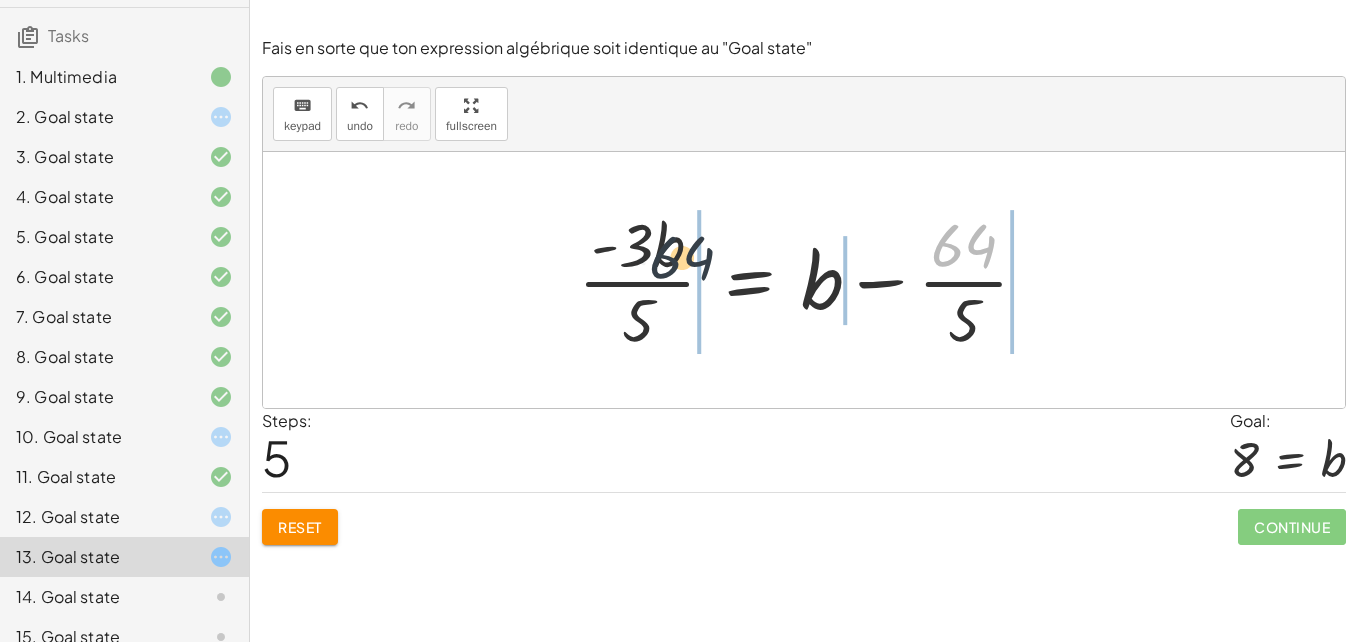 drag, startPoint x: 978, startPoint y: 244, endPoint x: 683, endPoint y: 246, distance: 295.00677 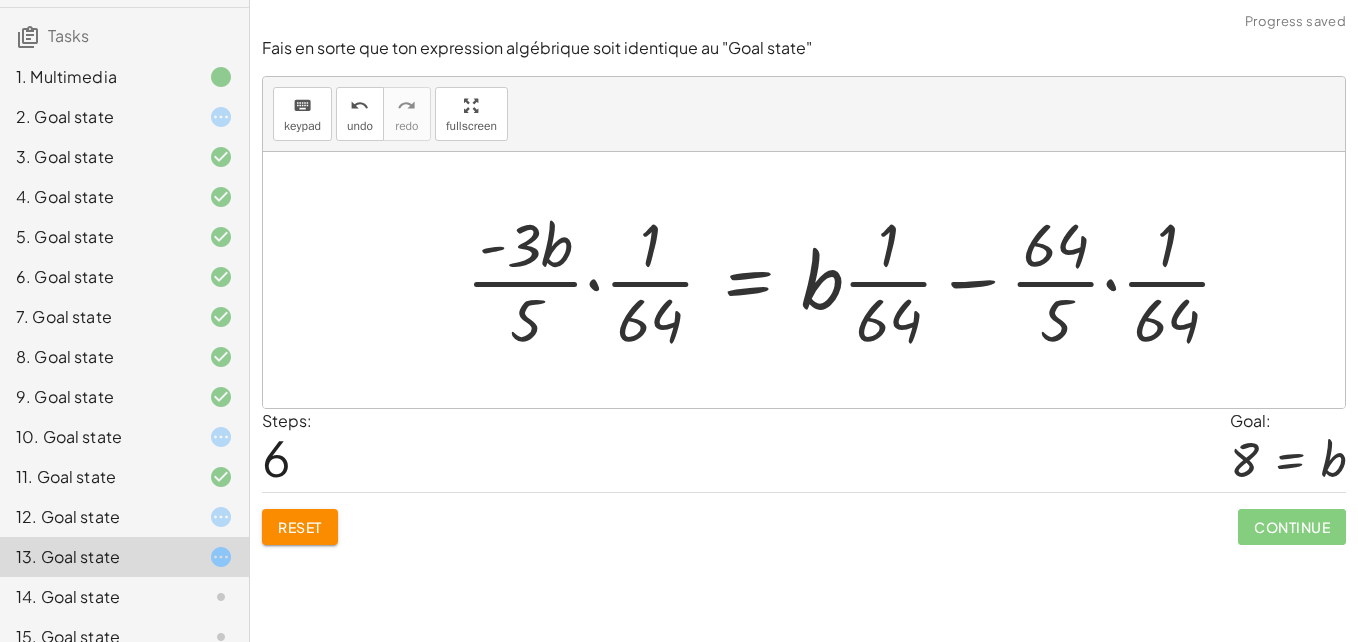 click at bounding box center (857, 280) 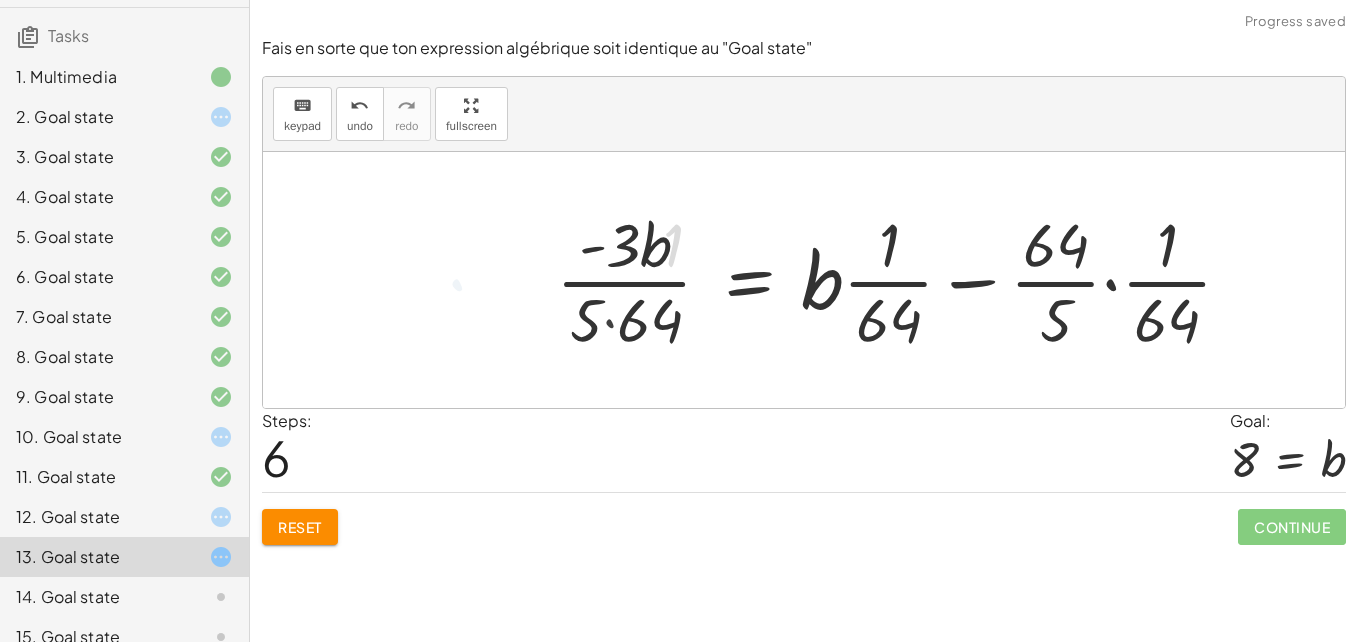 click at bounding box center (903, 280) 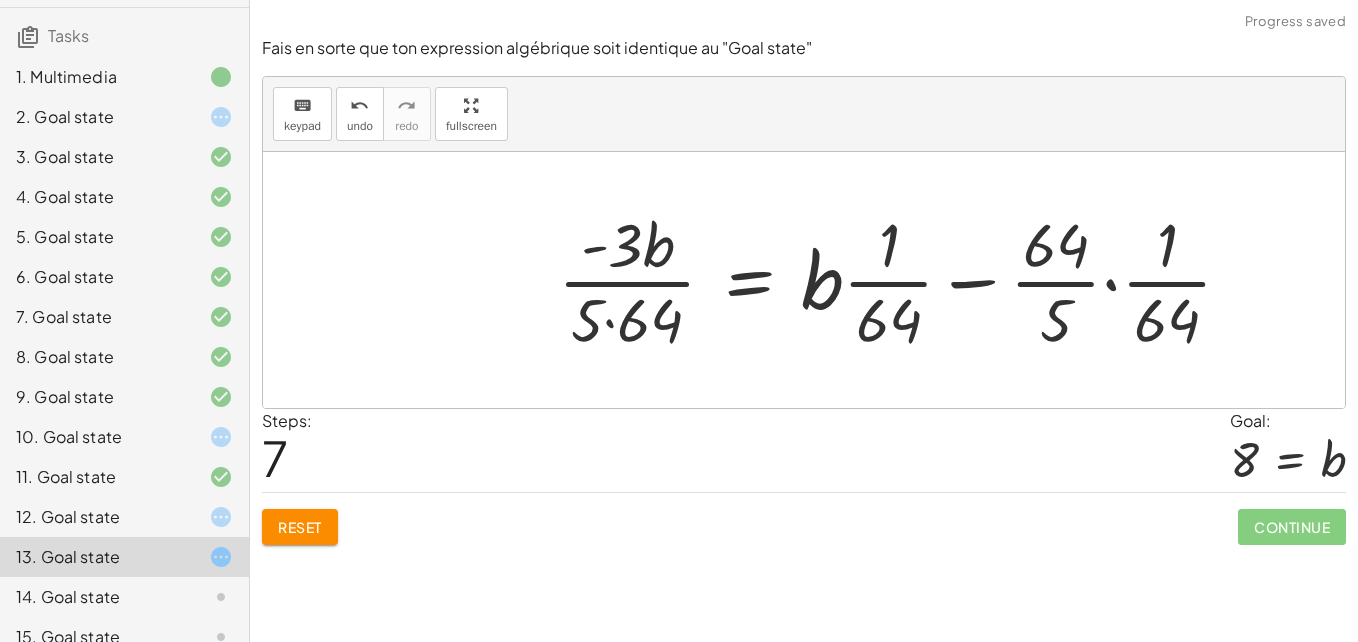 click at bounding box center (903, 280) 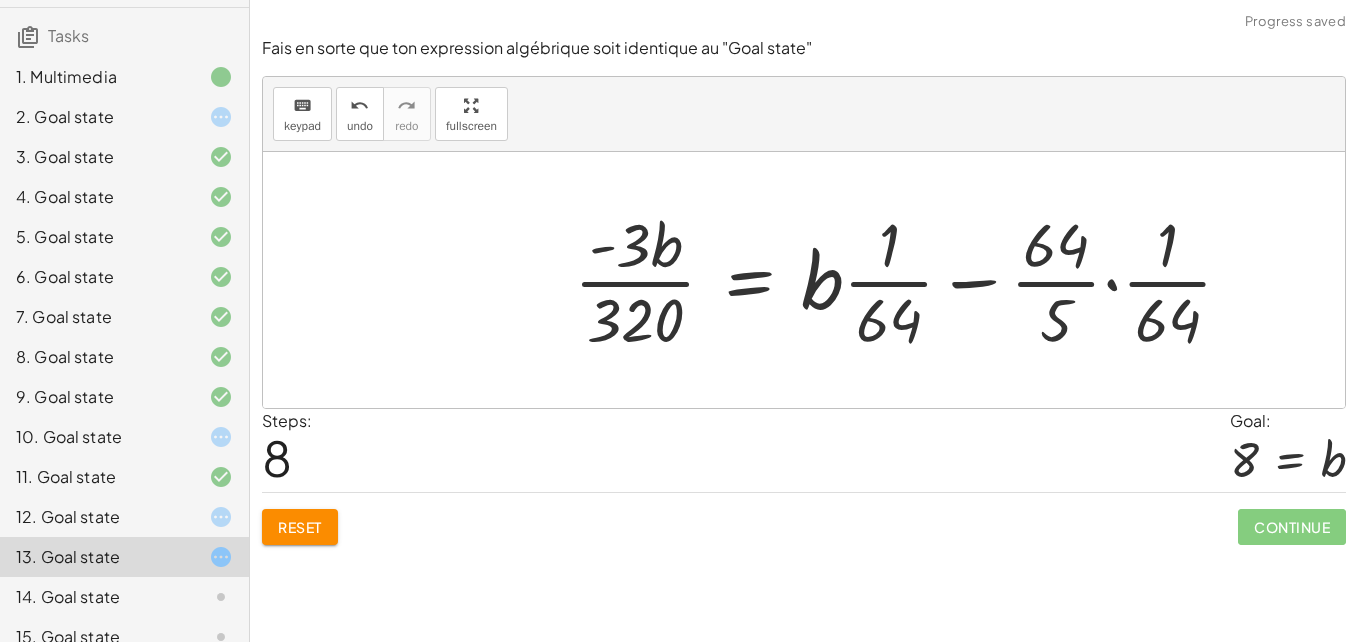 click at bounding box center (911, 280) 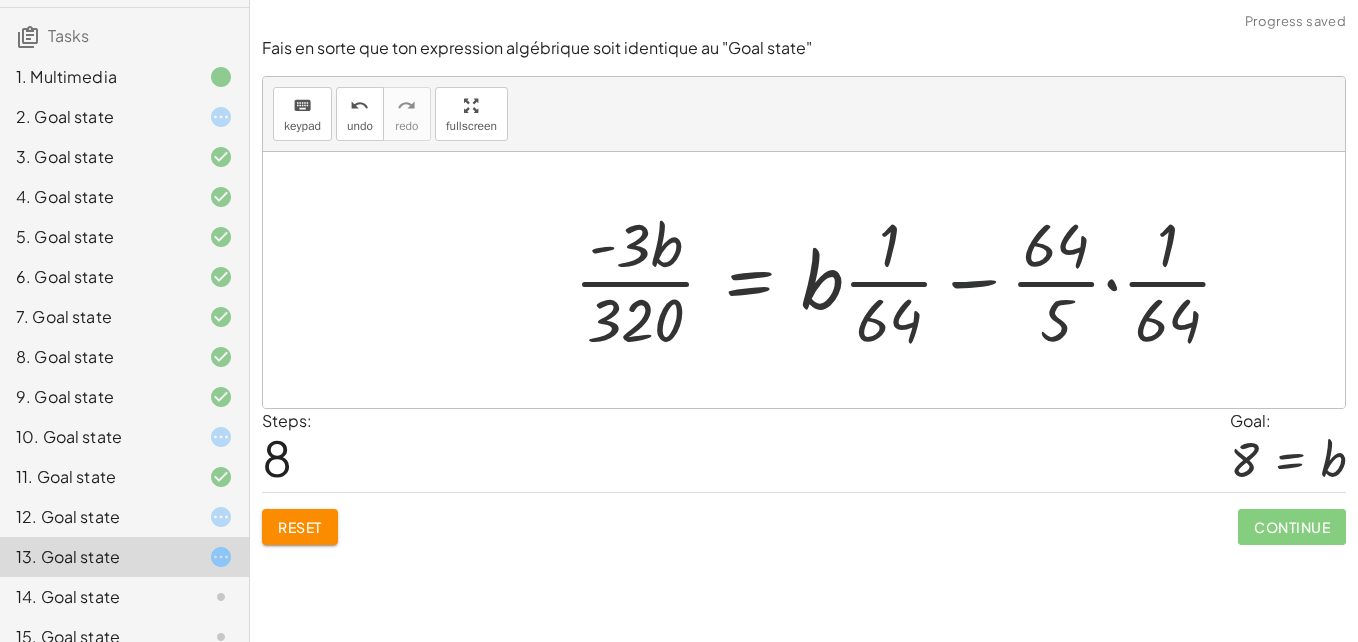 click at bounding box center [911, 280] 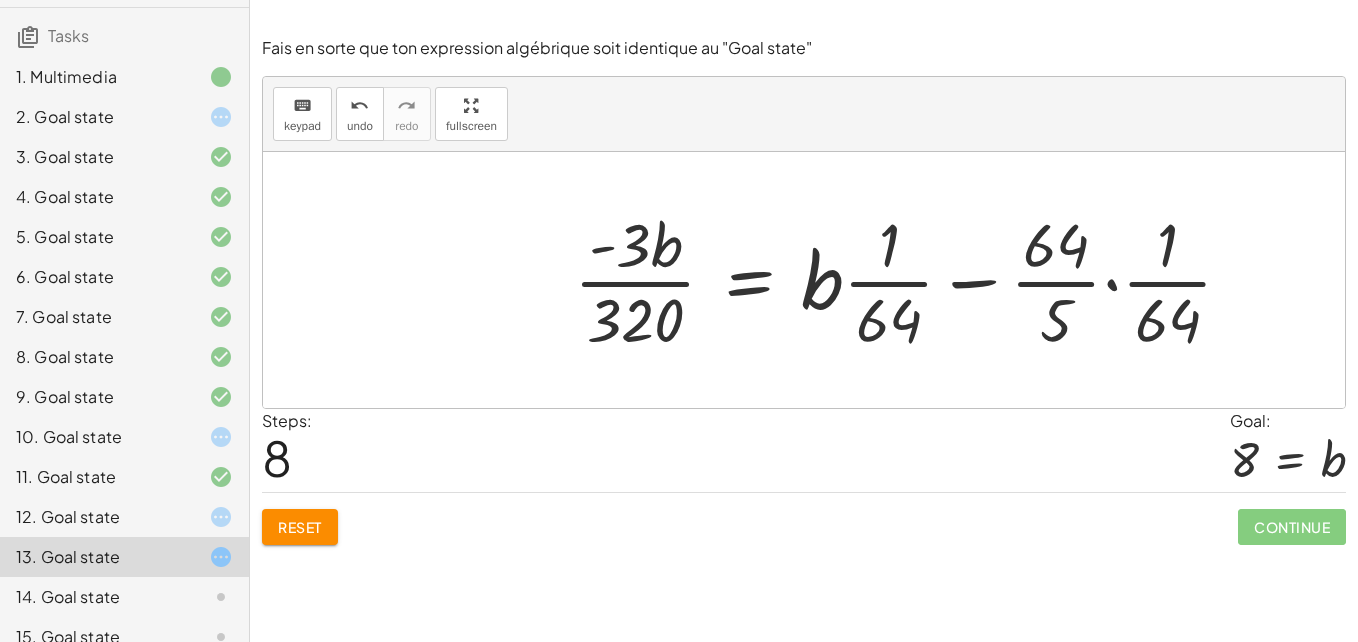 click at bounding box center (911, 280) 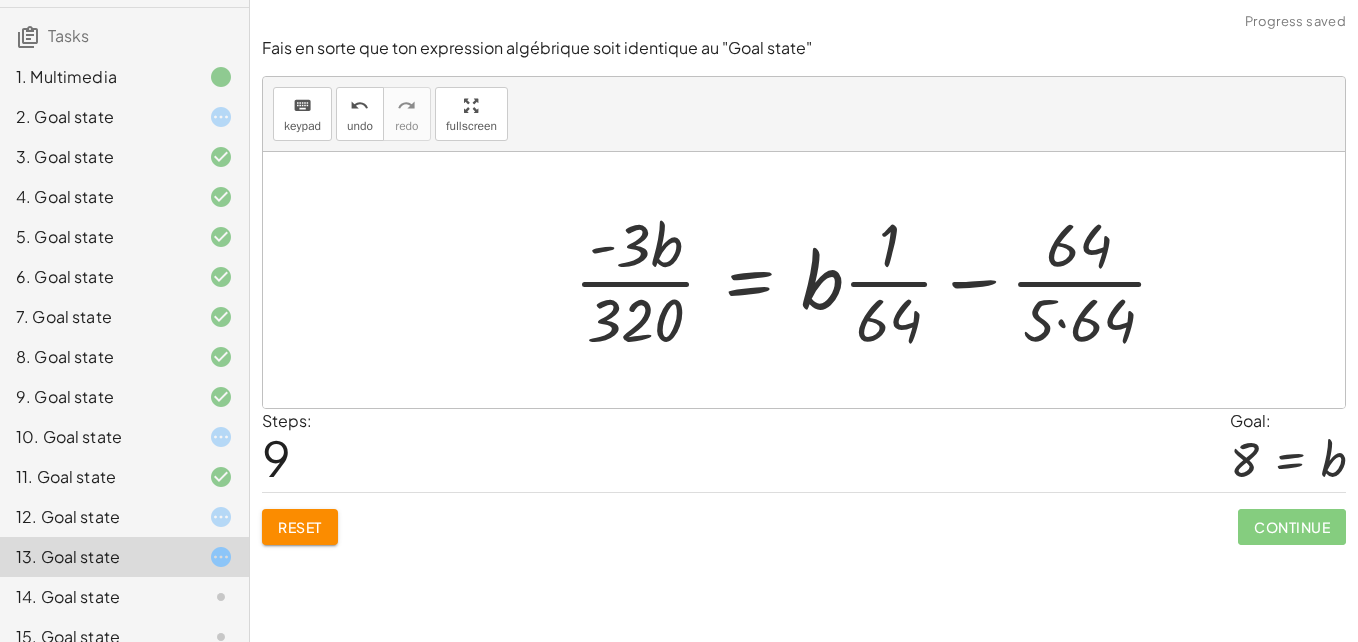 click at bounding box center (879, 280) 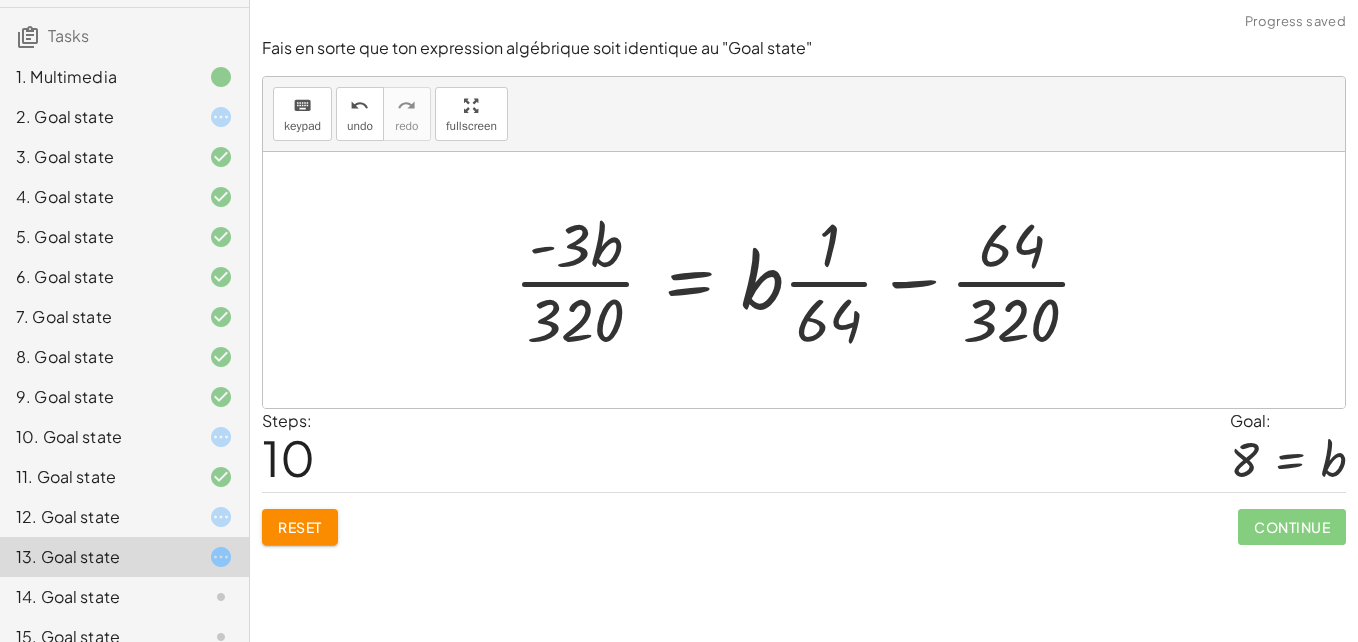 click at bounding box center (811, 280) 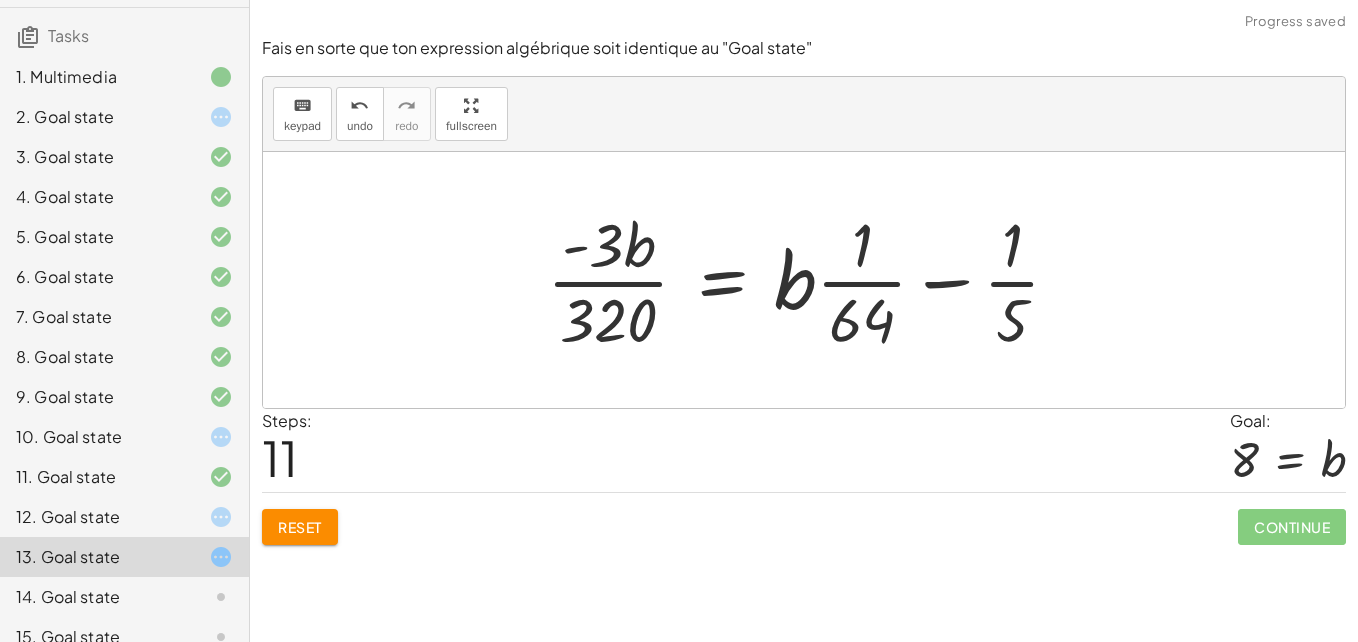 click at bounding box center (811, 280) 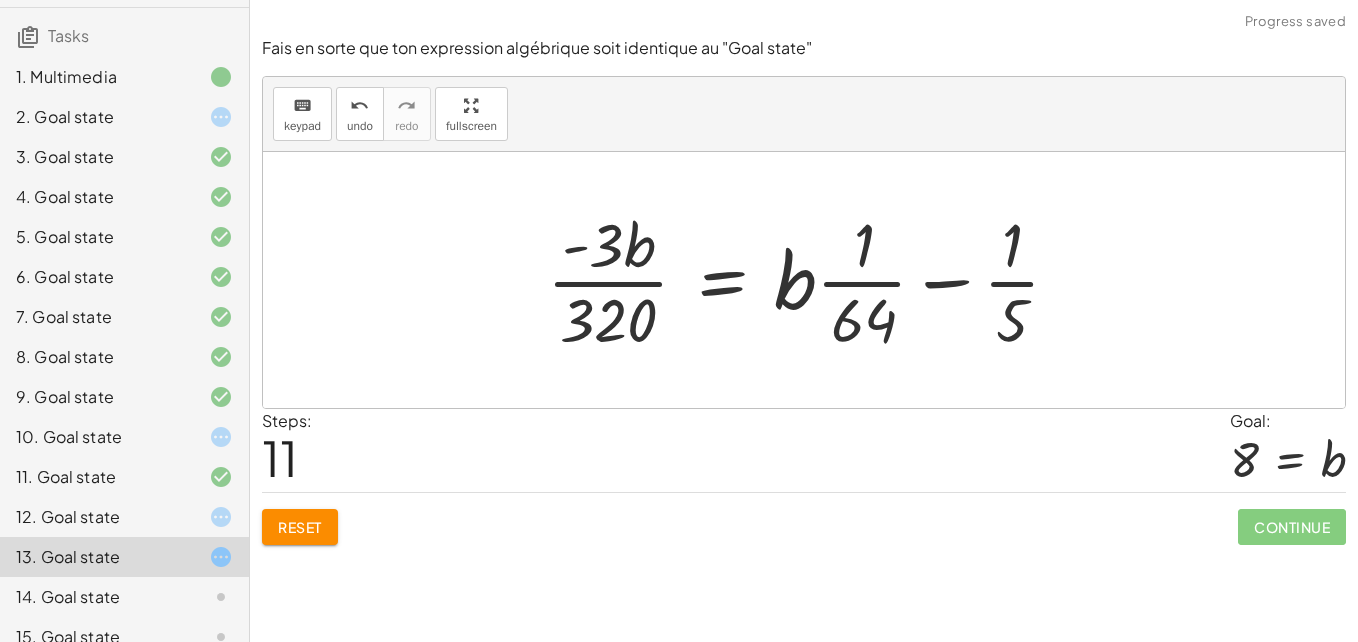 click at bounding box center (811, 280) 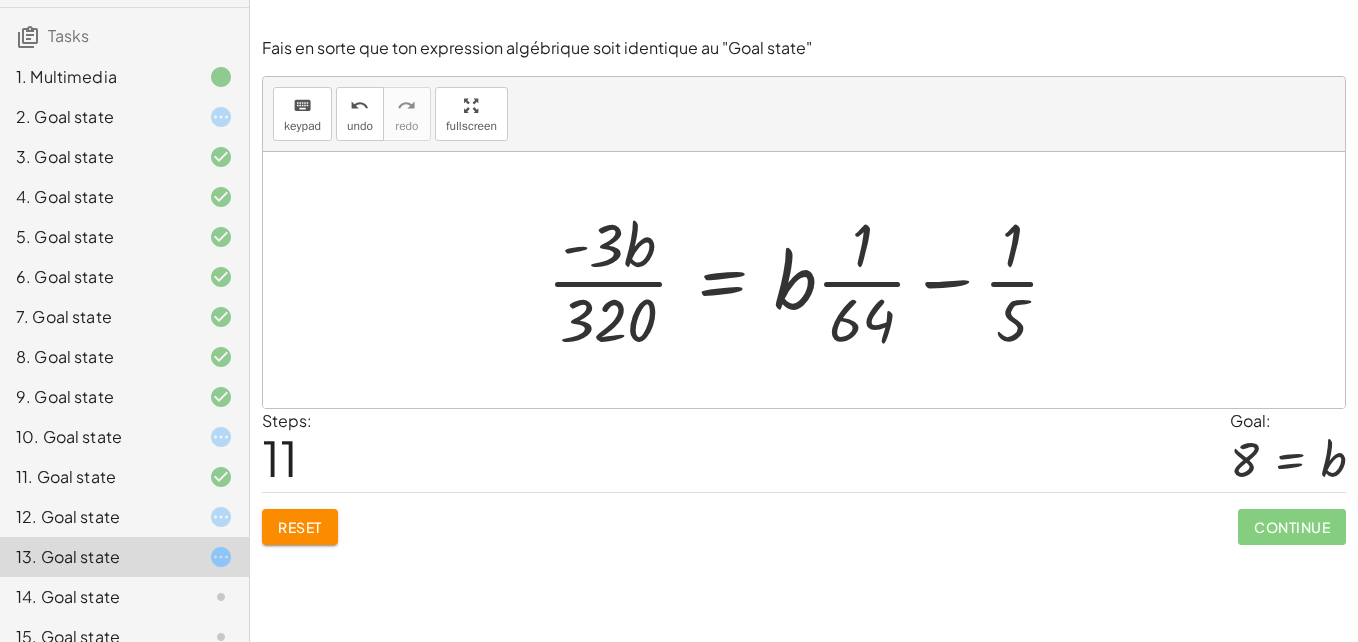 click at bounding box center (811, 280) 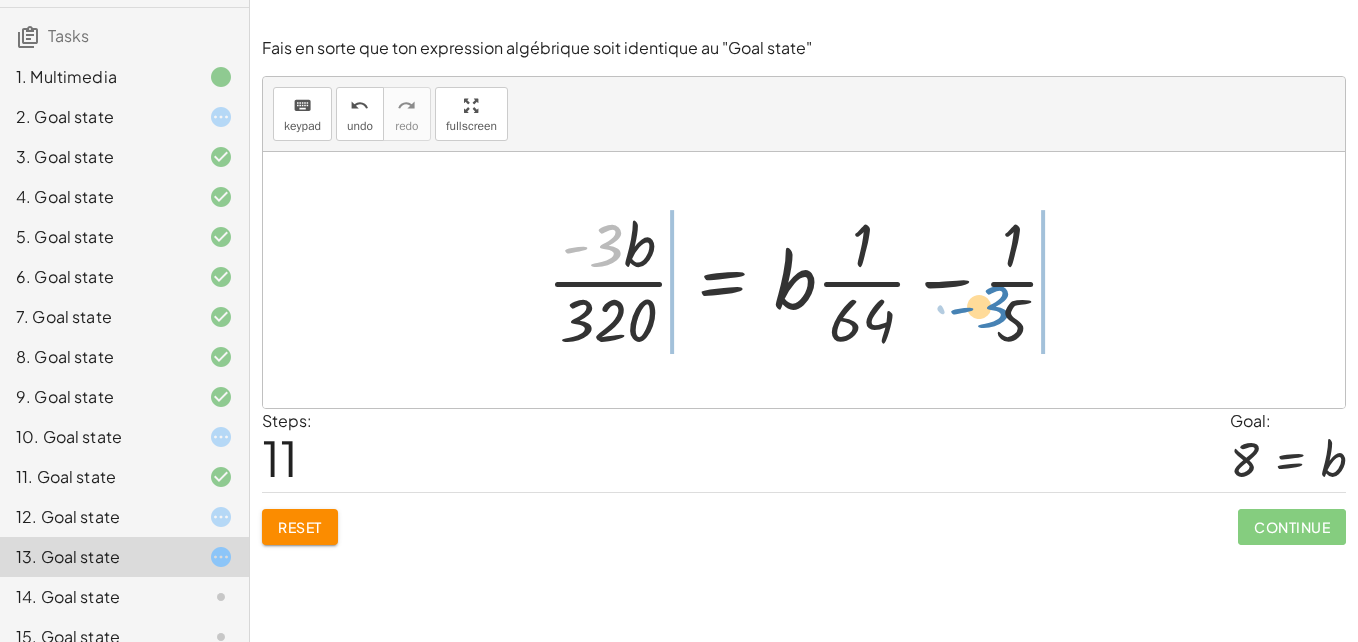 drag, startPoint x: 596, startPoint y: 248, endPoint x: 998, endPoint y: 299, distance: 405.22217 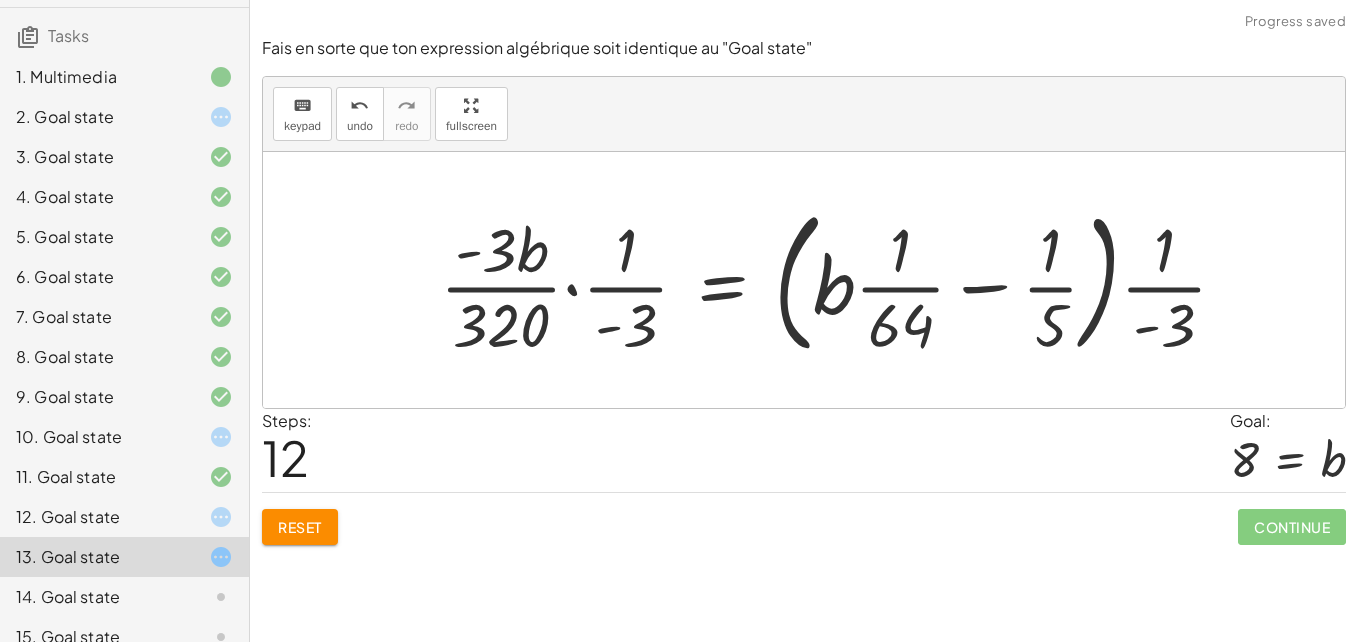 click at bounding box center (841, 280) 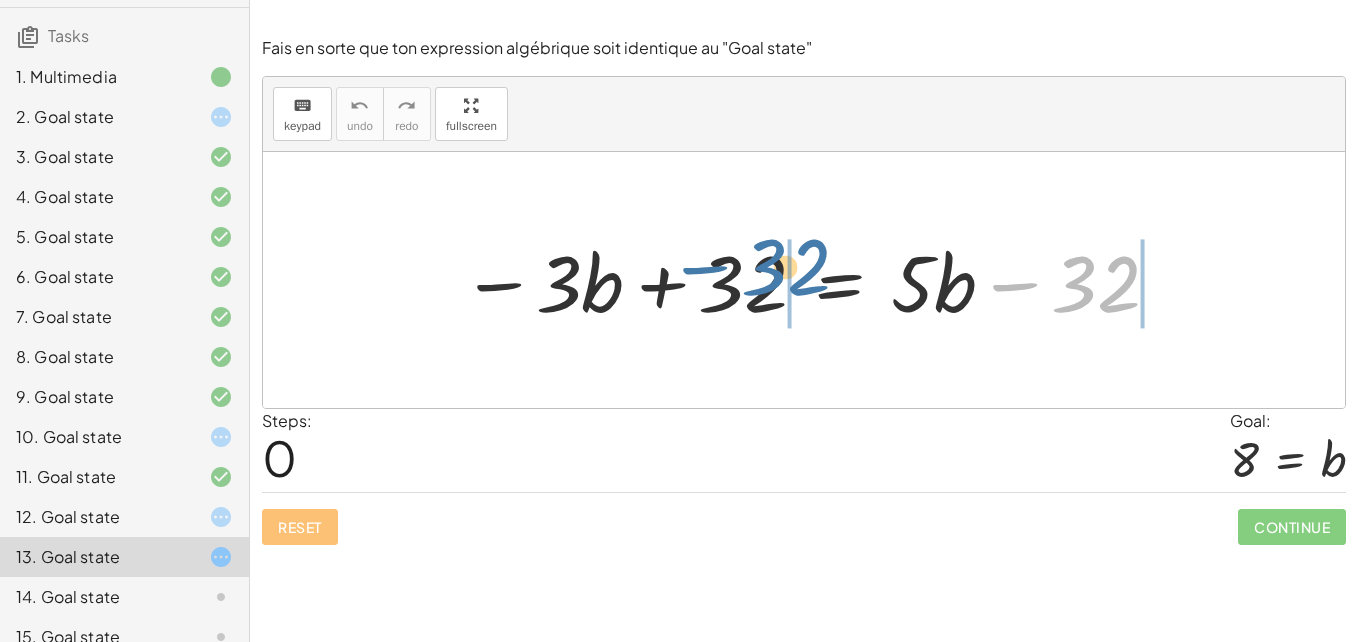 drag, startPoint x: 1114, startPoint y: 273, endPoint x: 796, endPoint y: 271, distance: 318.0063 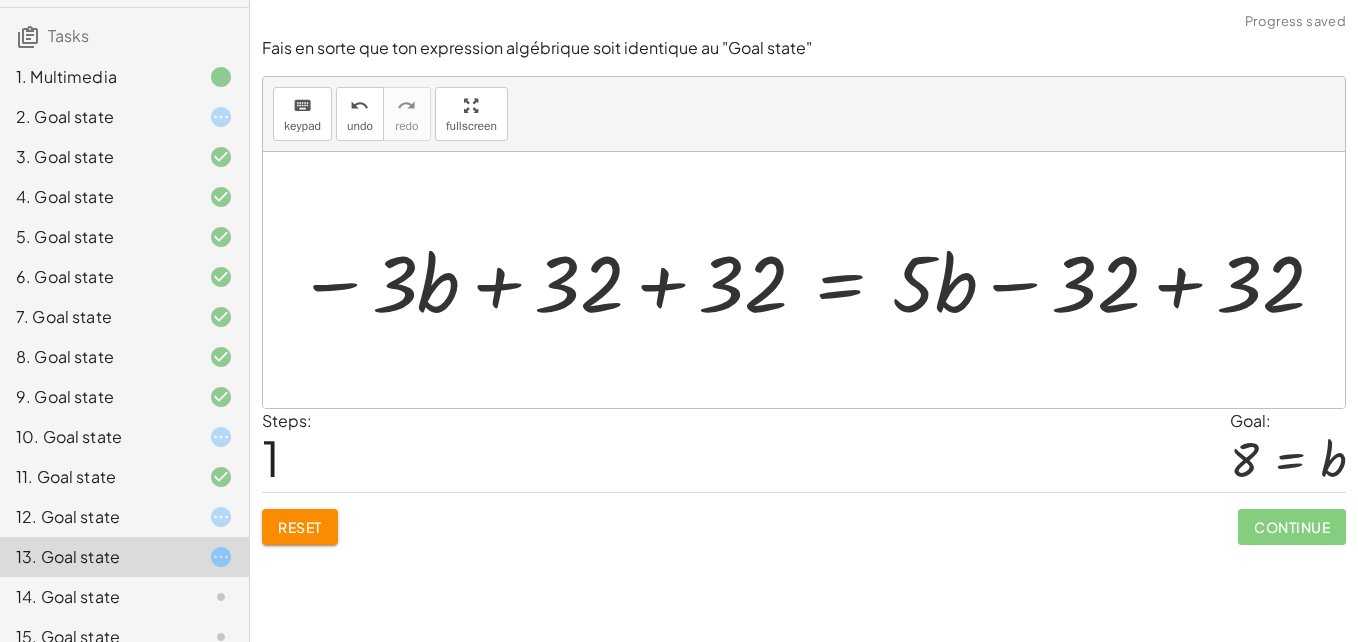 click at bounding box center (812, 280) 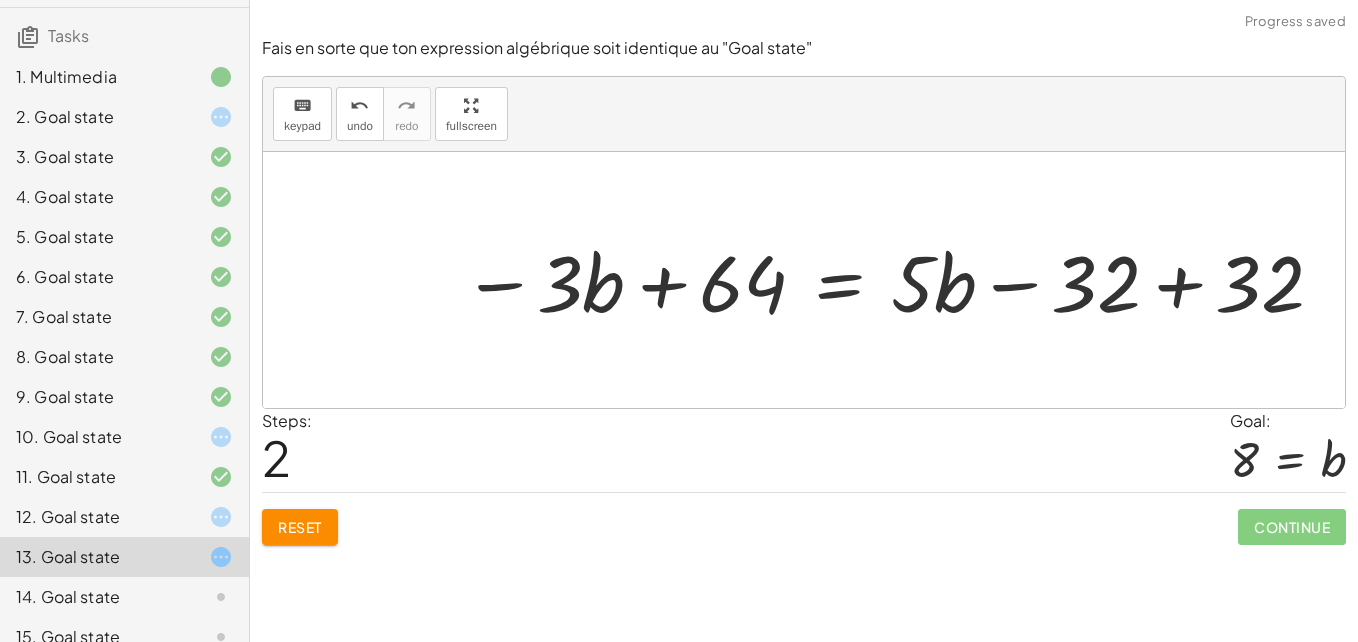 click at bounding box center [894, 280] 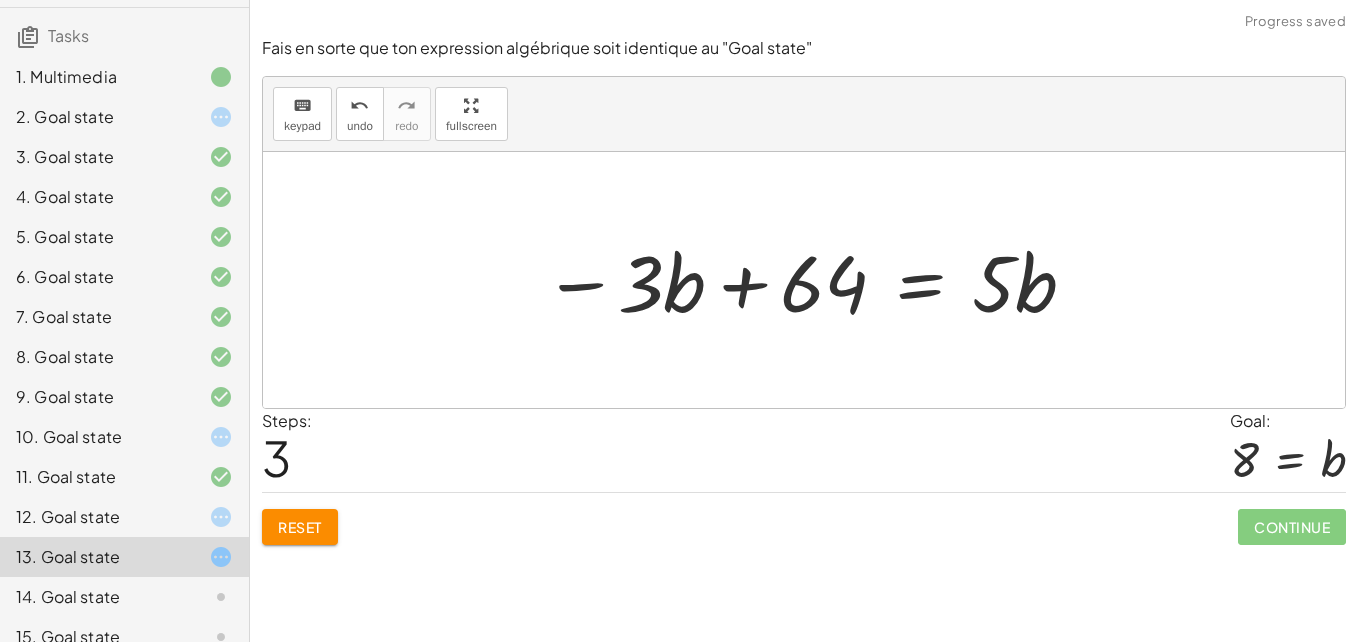 click at bounding box center (811, 280) 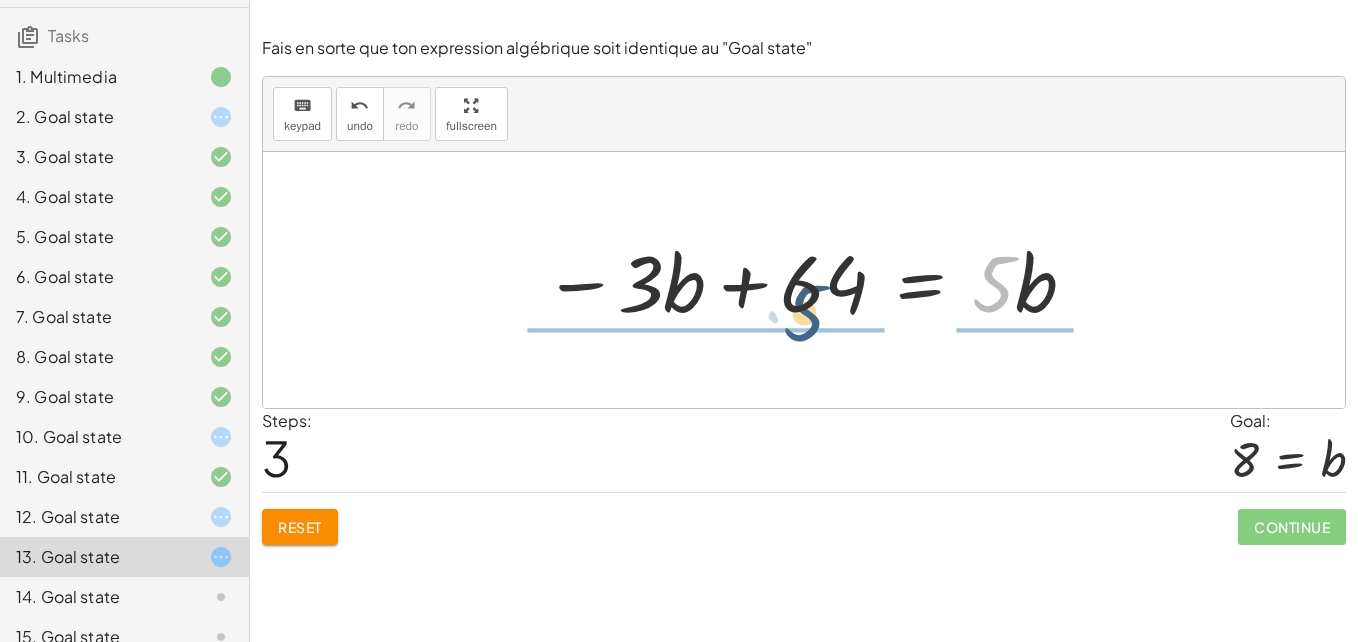 drag, startPoint x: 1002, startPoint y: 297, endPoint x: 811, endPoint y: 327, distance: 193.34166 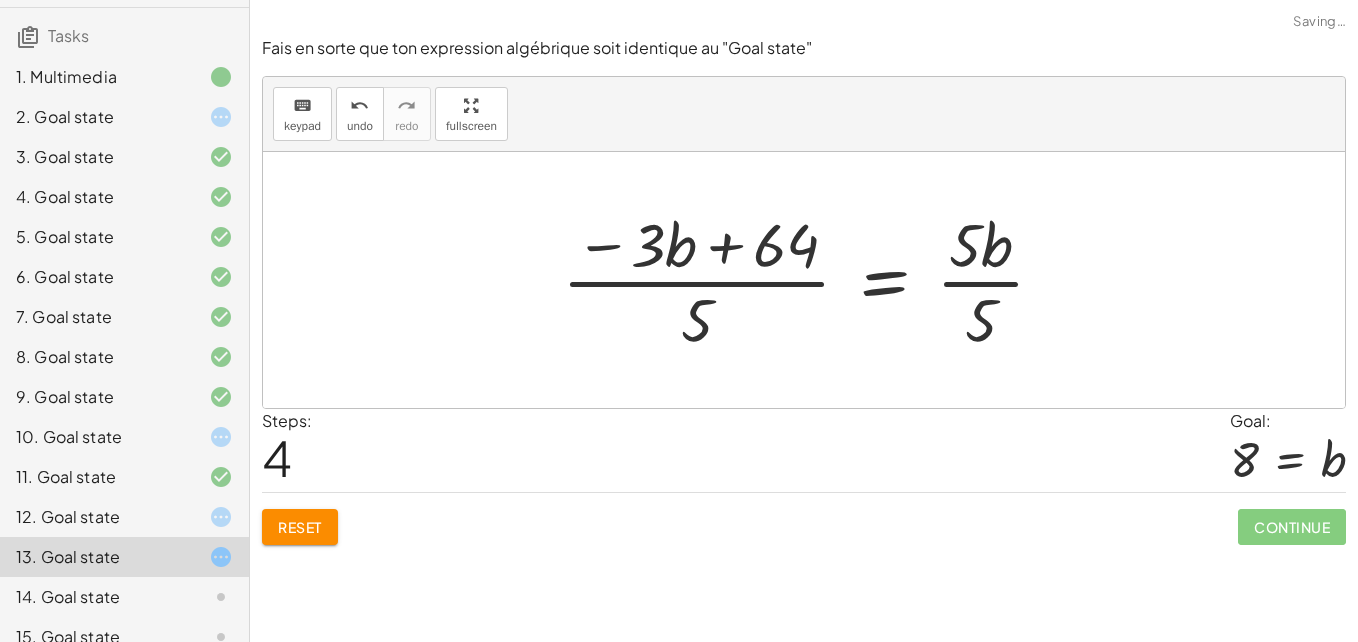 click at bounding box center [811, 280] 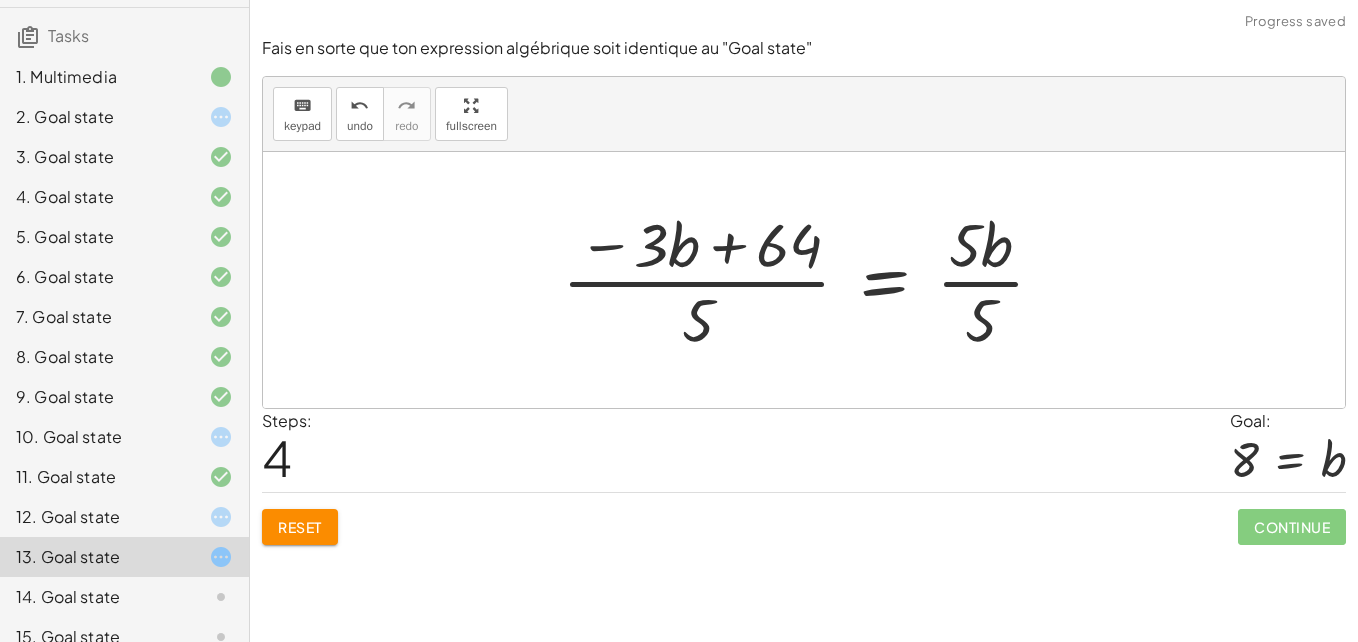 click at bounding box center (811, 280) 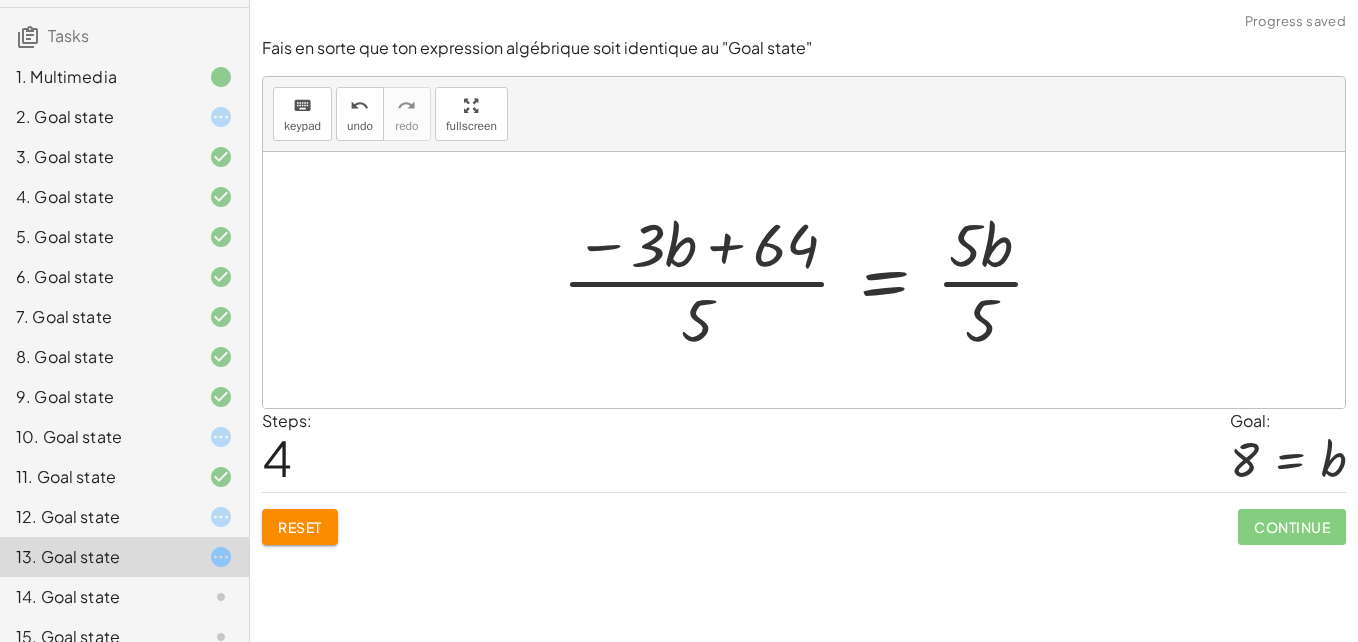 click at bounding box center (811, 280) 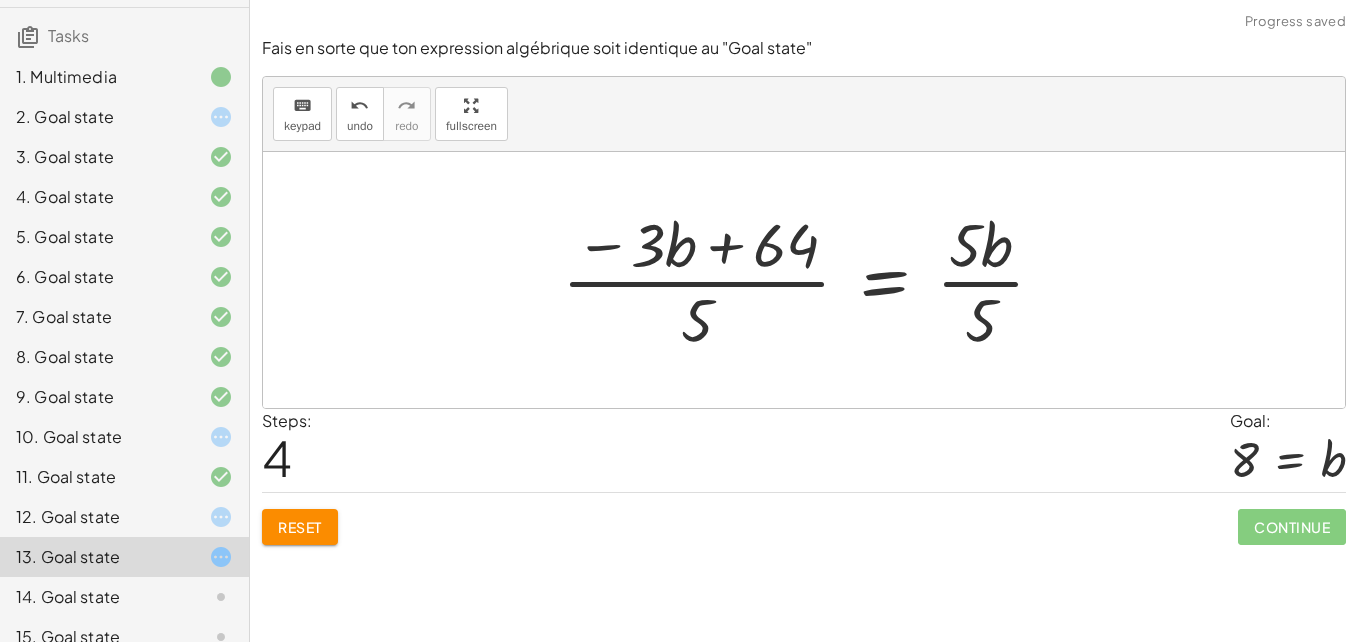 click at bounding box center [811, 280] 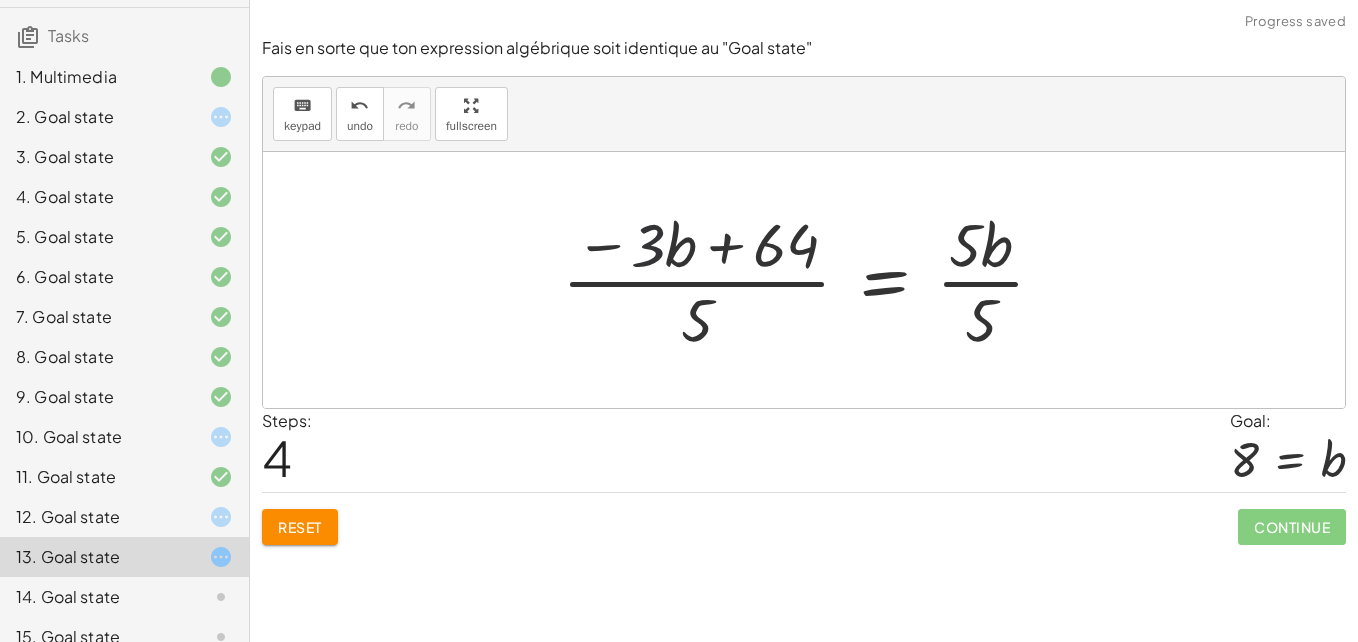 click at bounding box center [811, 280] 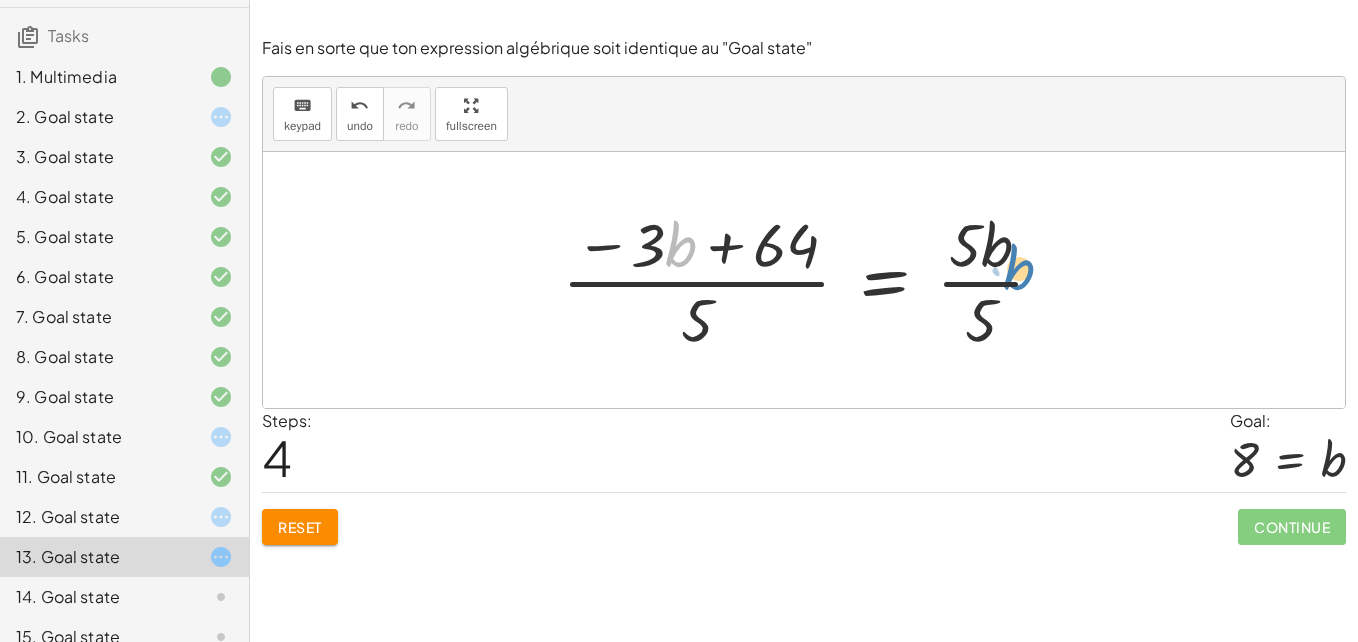 drag, startPoint x: 671, startPoint y: 245, endPoint x: 1006, endPoint y: 257, distance: 335.21484 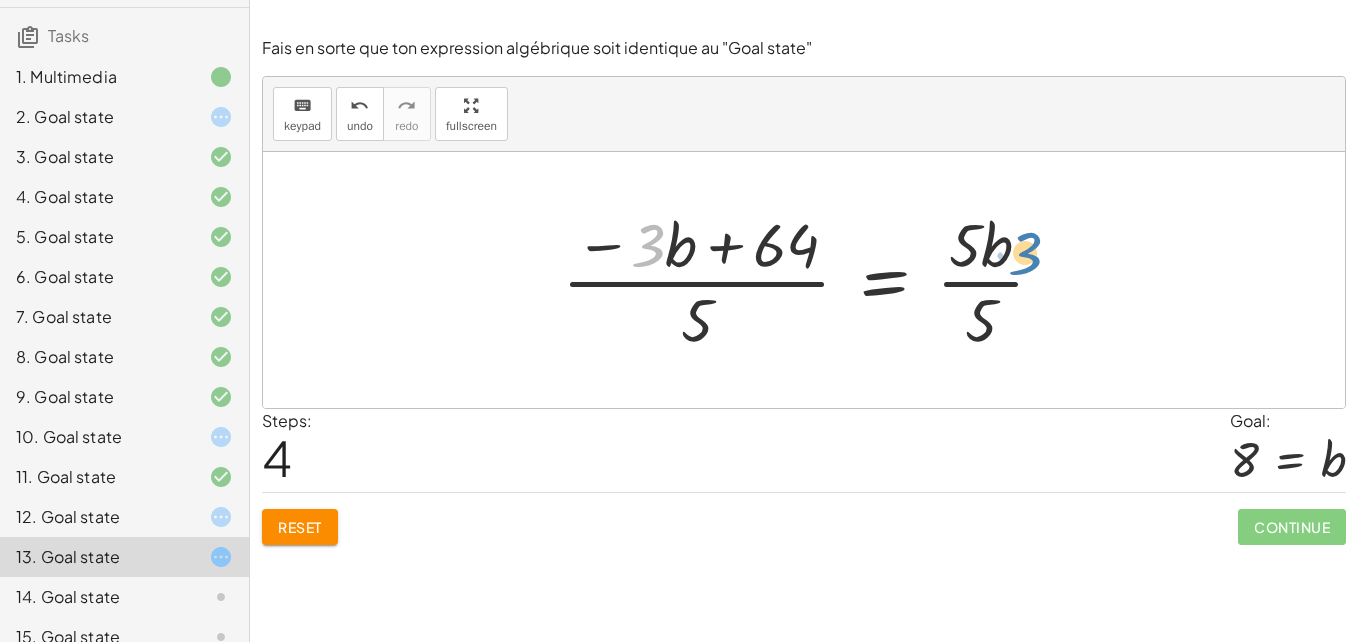 drag, startPoint x: 650, startPoint y: 256, endPoint x: 1037, endPoint y: 268, distance: 387.186 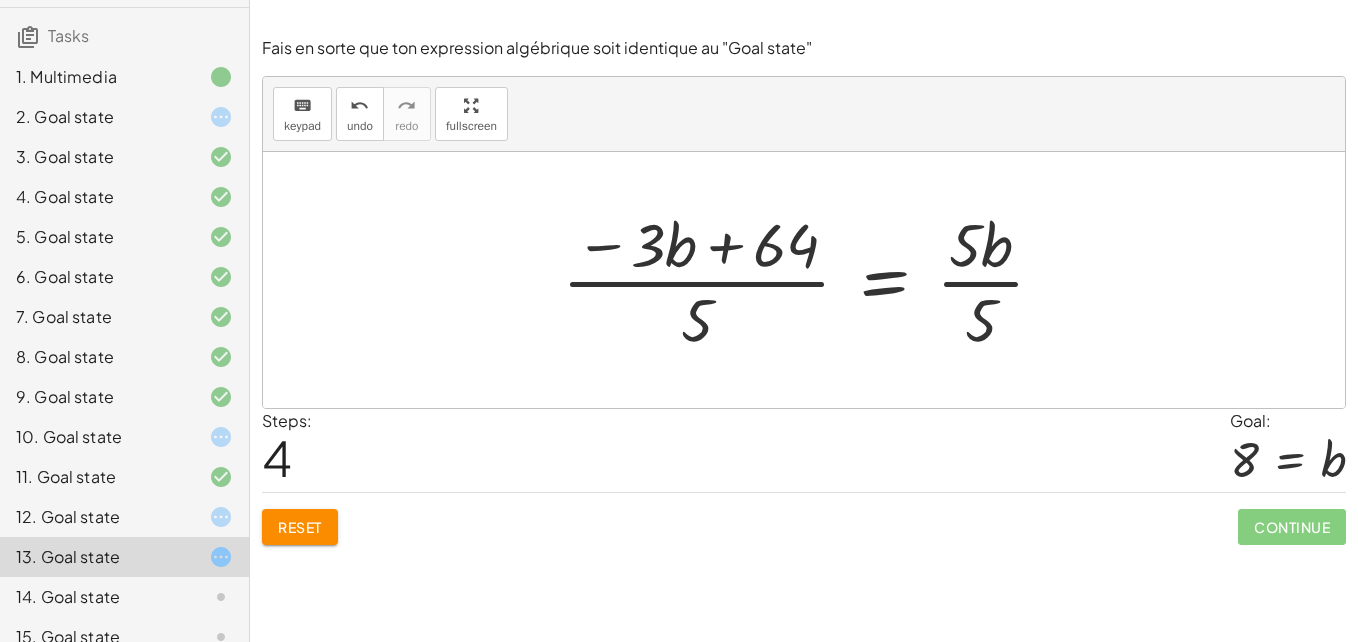 click at bounding box center (811, 280) 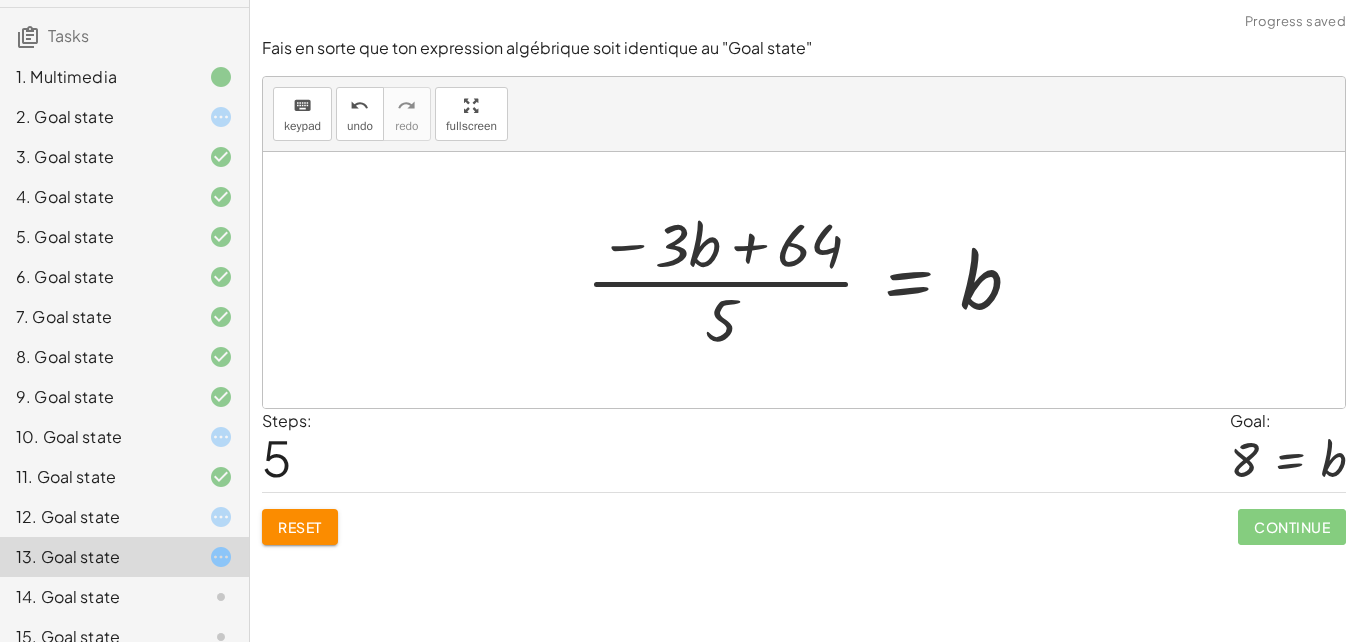 click at bounding box center [811, 280] 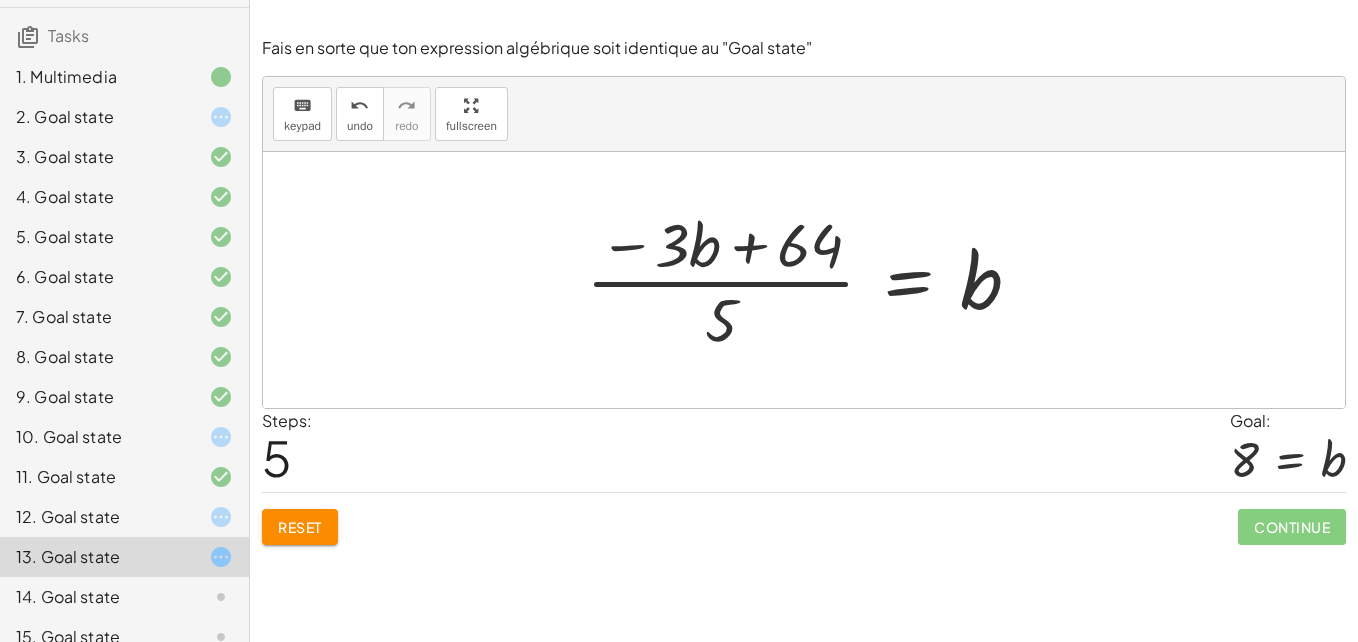click at bounding box center (811, 280) 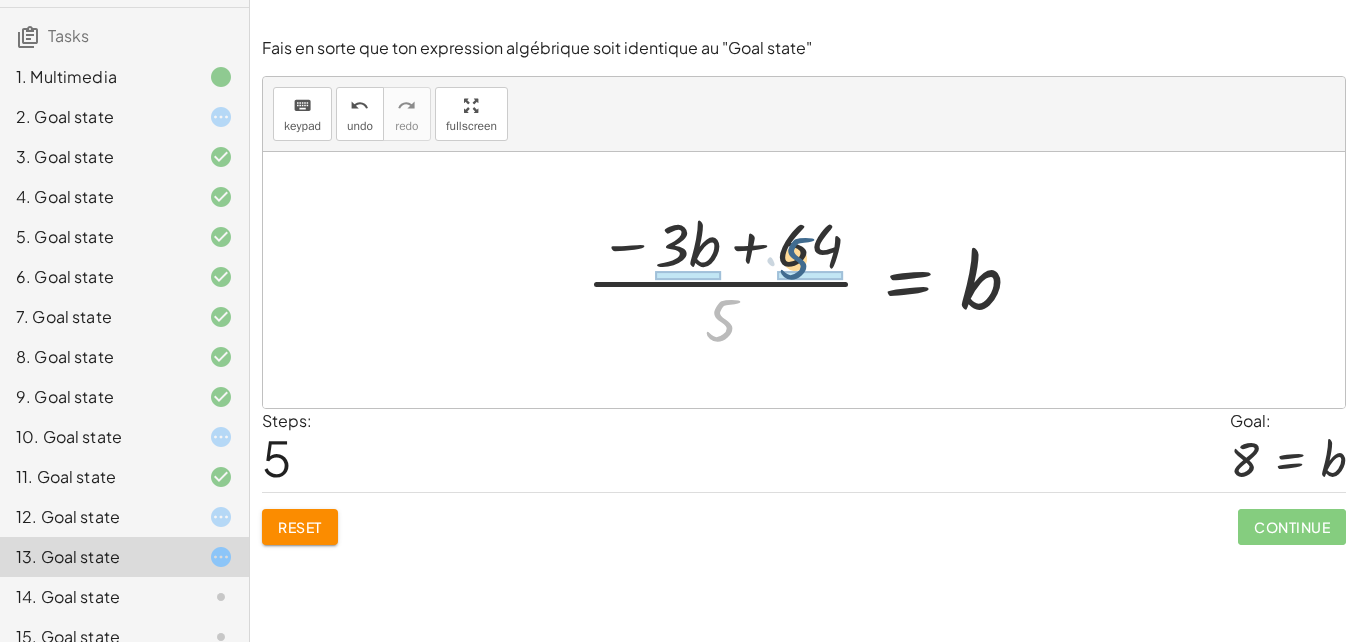 drag, startPoint x: 710, startPoint y: 339, endPoint x: 784, endPoint y: 281, distance: 94.02127 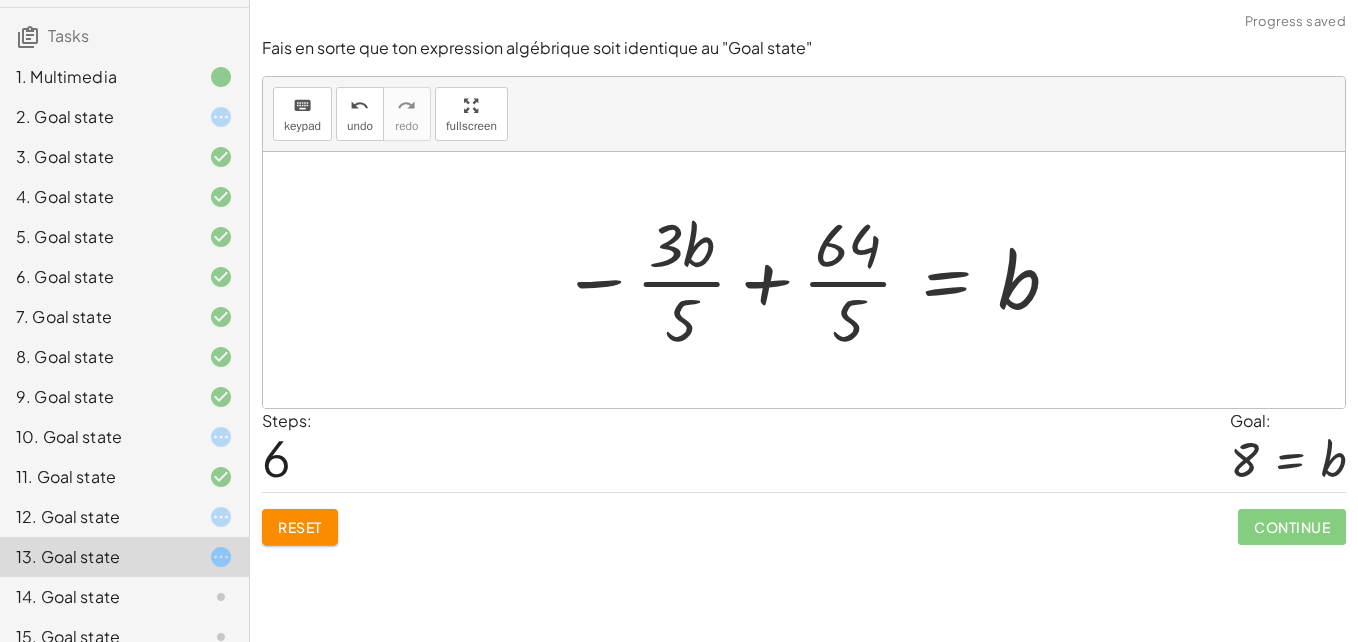 click at bounding box center [811, 280] 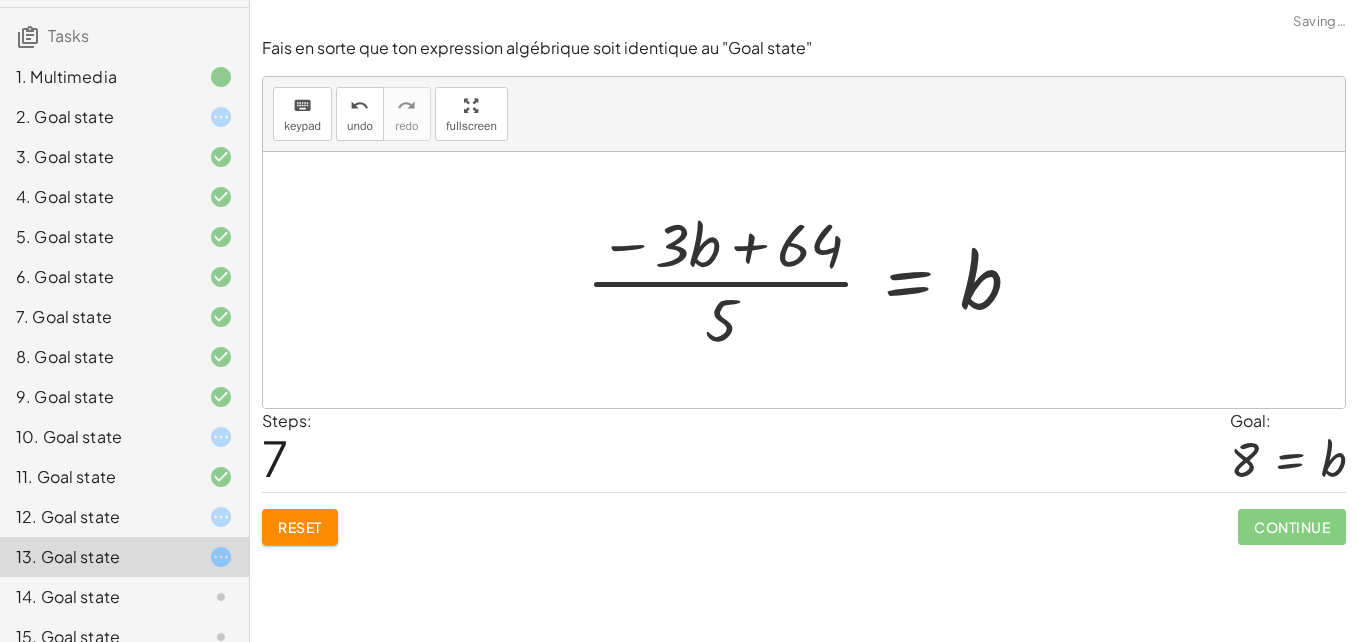 click at bounding box center [811, 280] 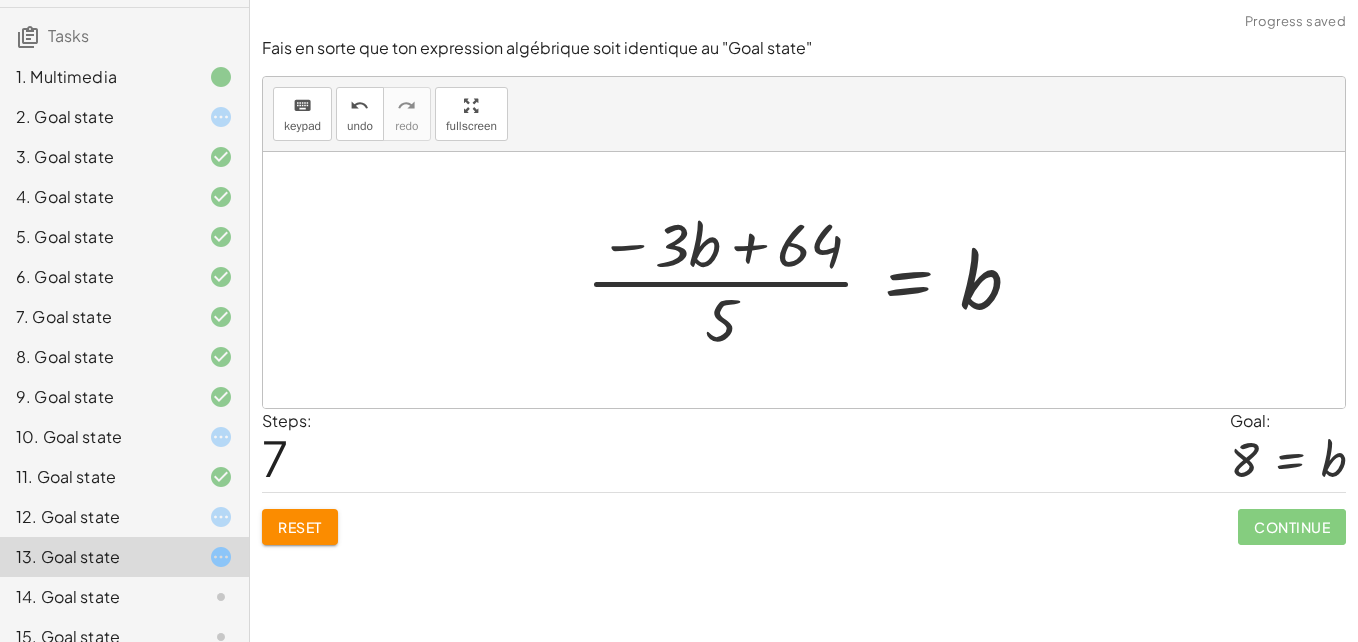 click at bounding box center [811, 280] 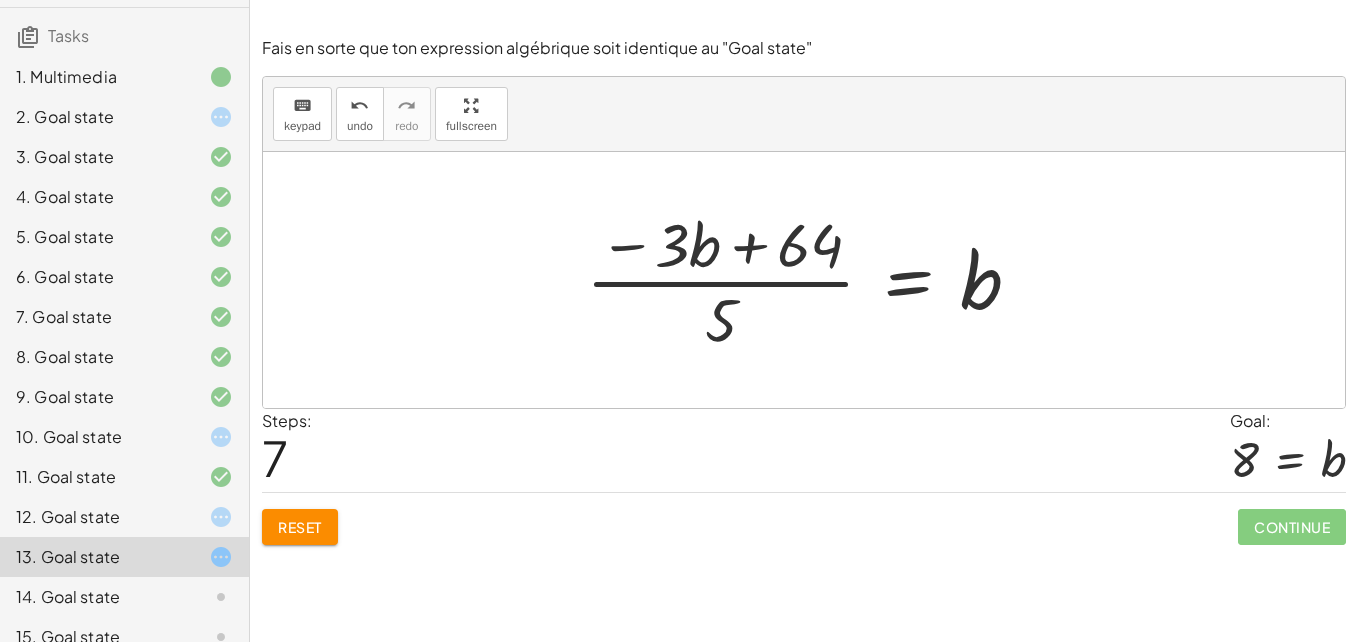 click at bounding box center (811, 280) 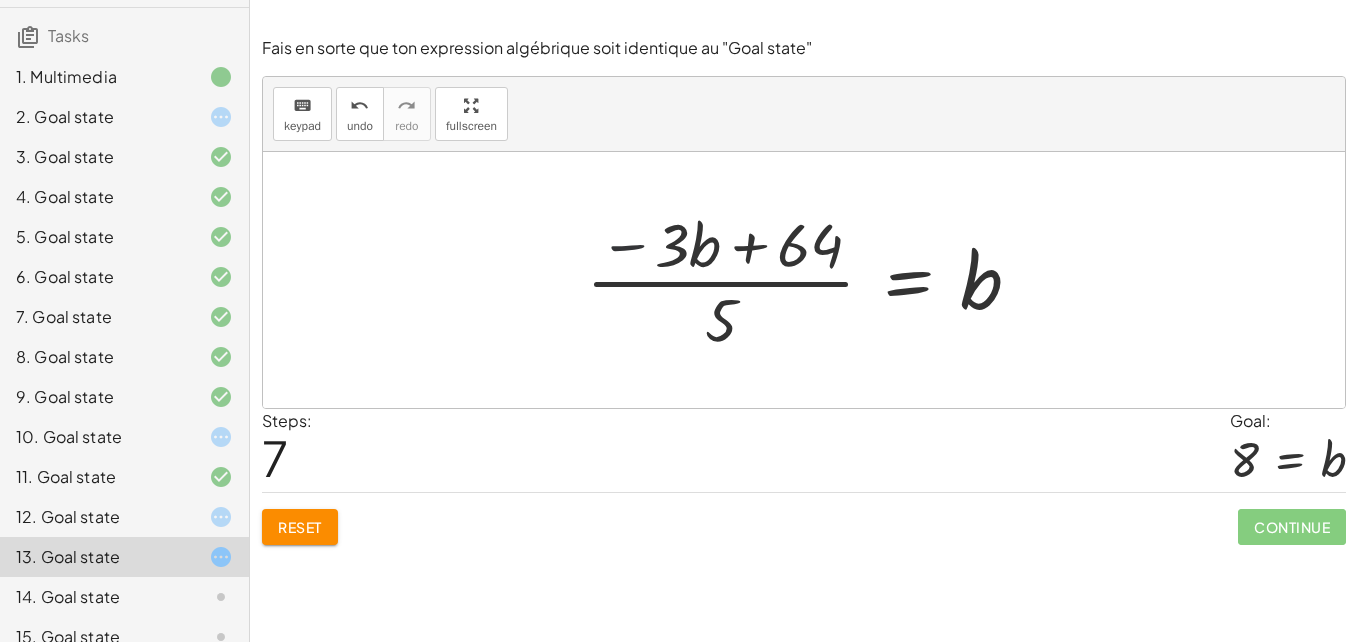 click at bounding box center (811, 280) 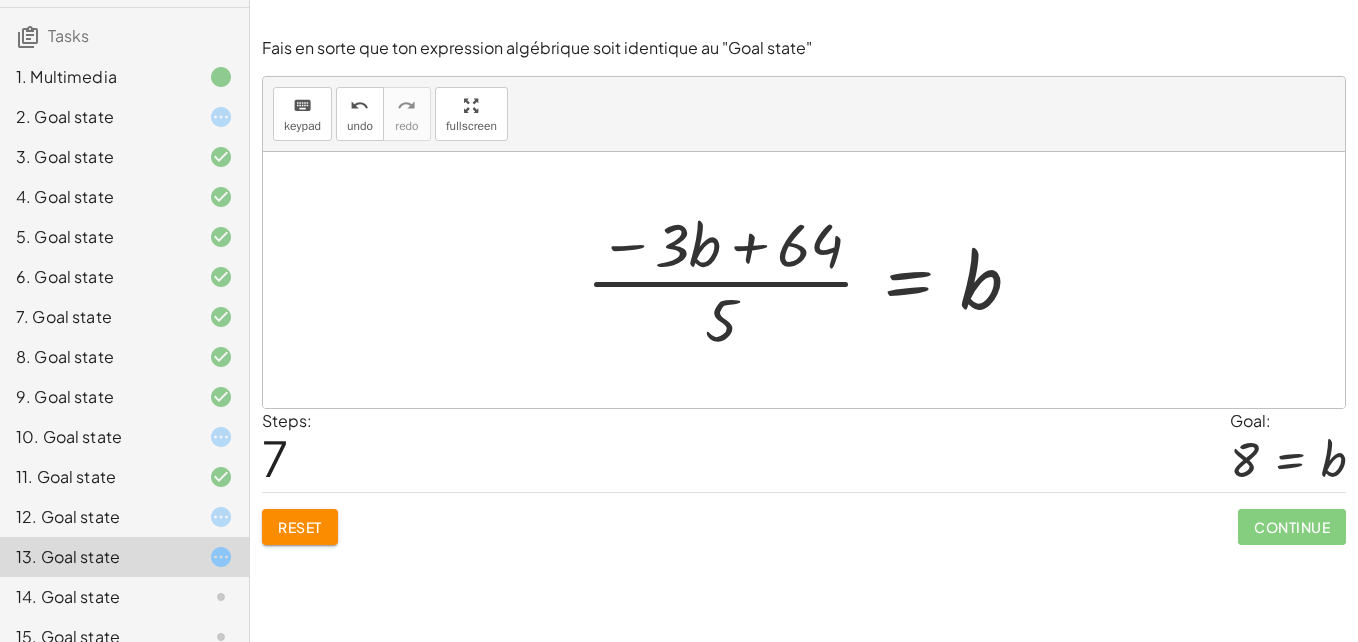 click at bounding box center (811, 280) 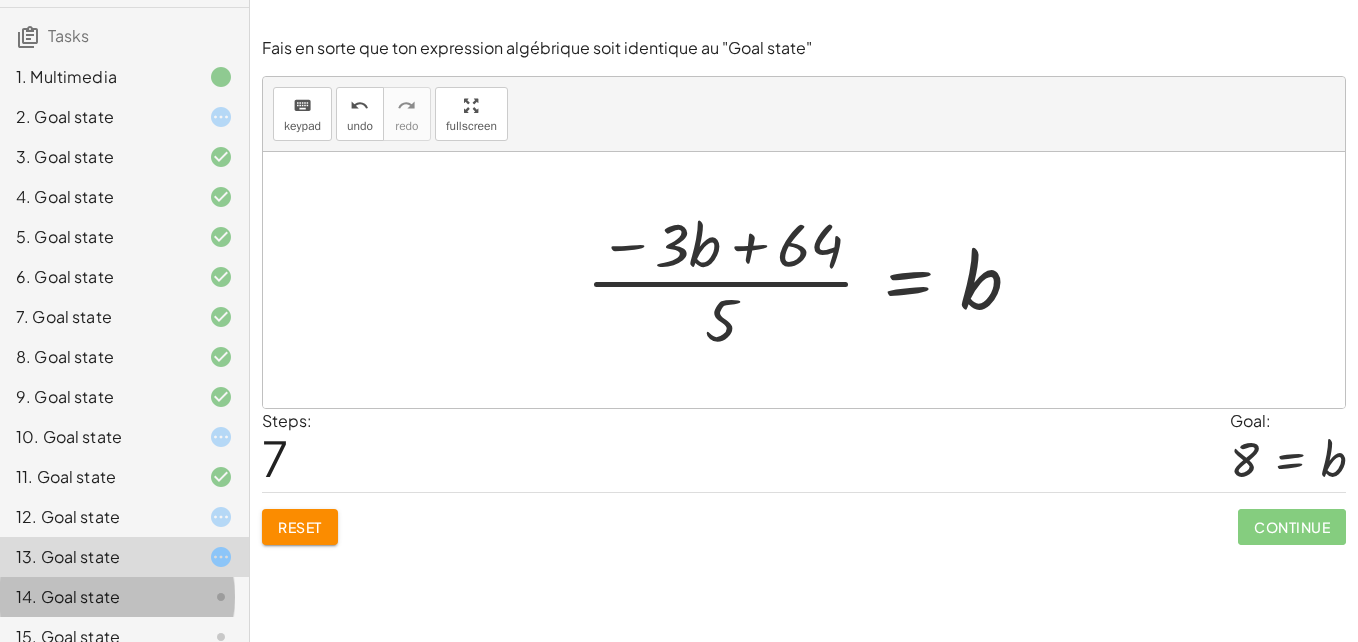 click on "14. Goal state" 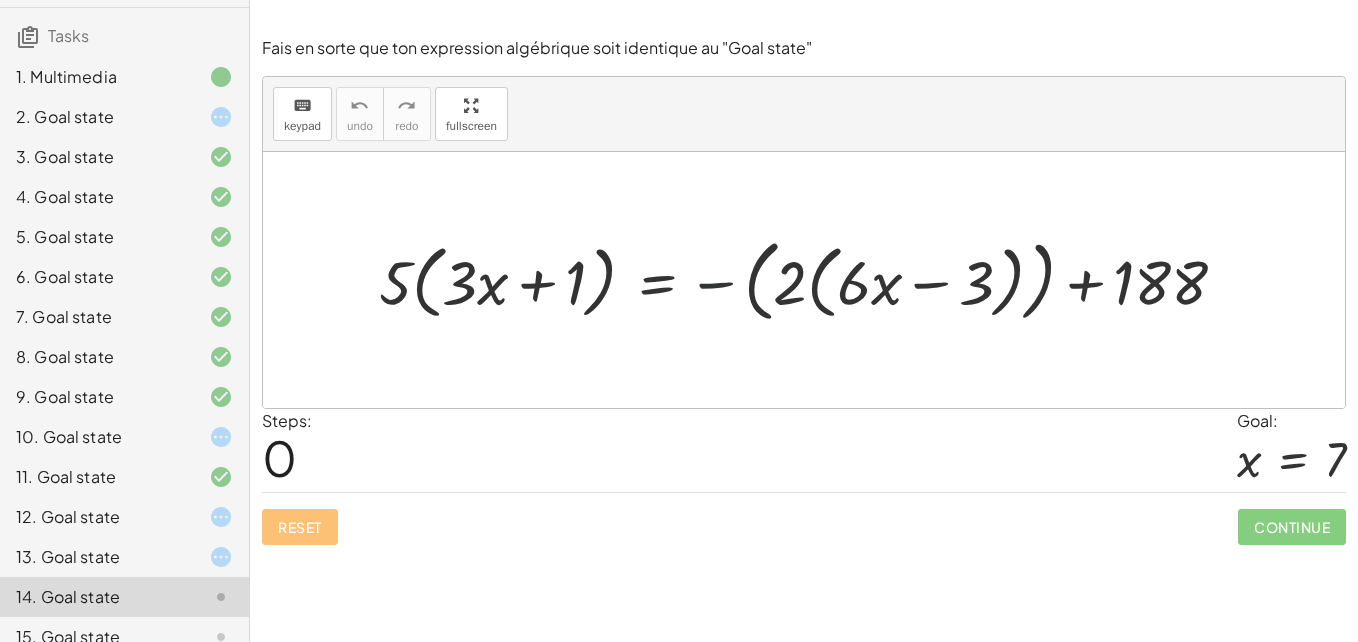 click at bounding box center [811, 279] 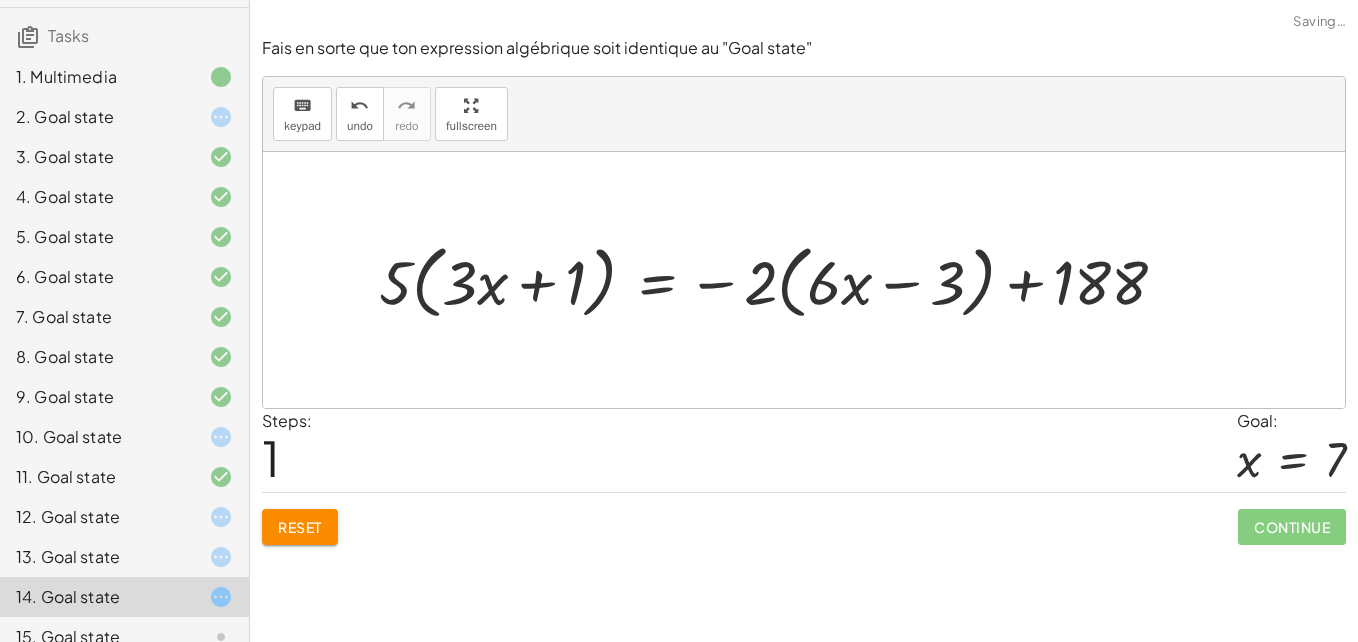 click at bounding box center (781, 280) 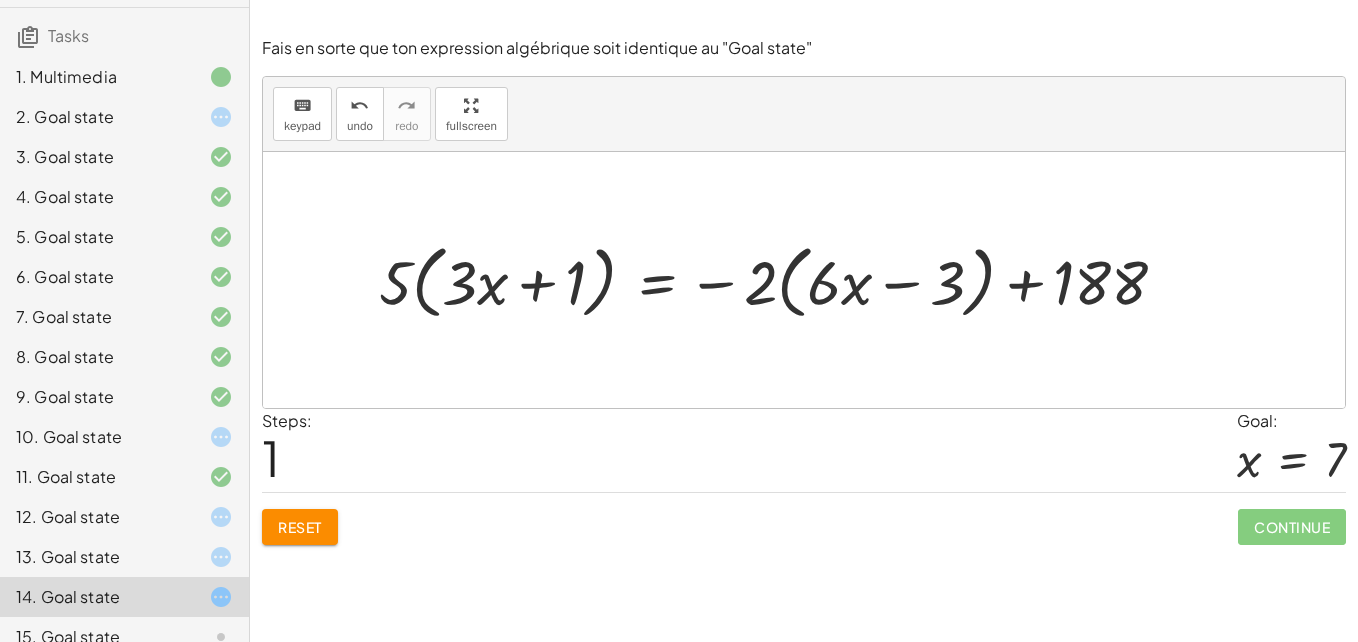 drag, startPoint x: 607, startPoint y: 284, endPoint x: 532, endPoint y: 381, distance: 122.61321 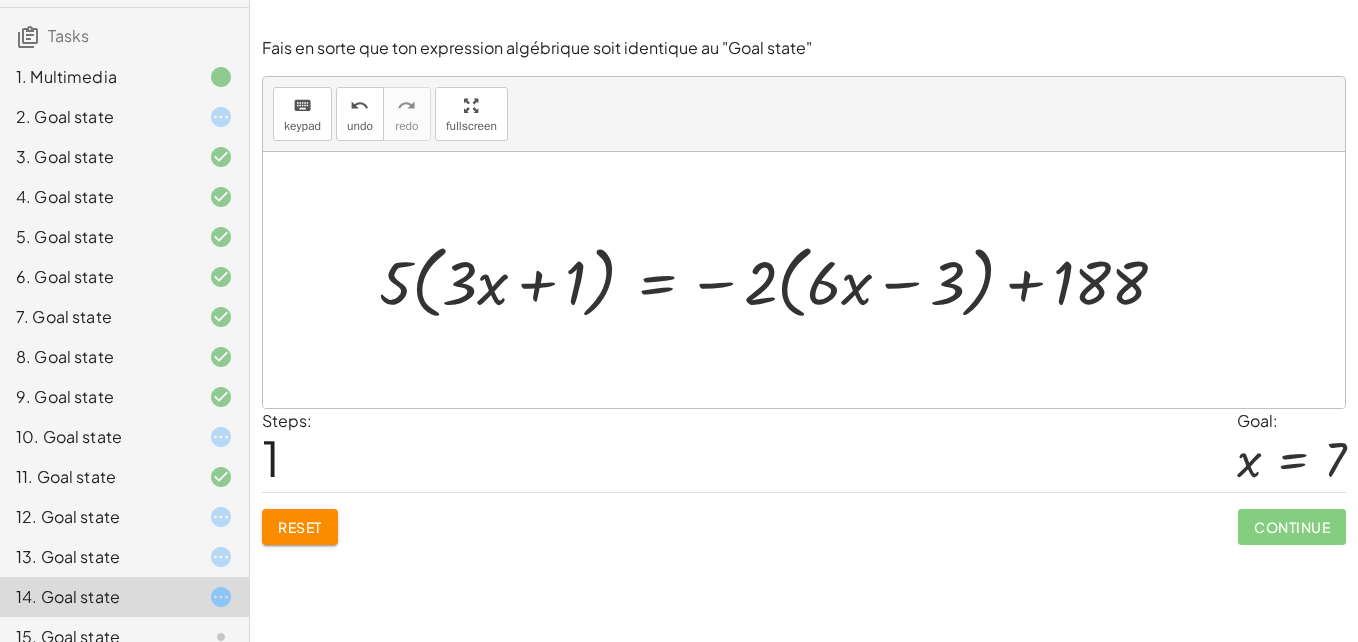 click at bounding box center [781, 280] 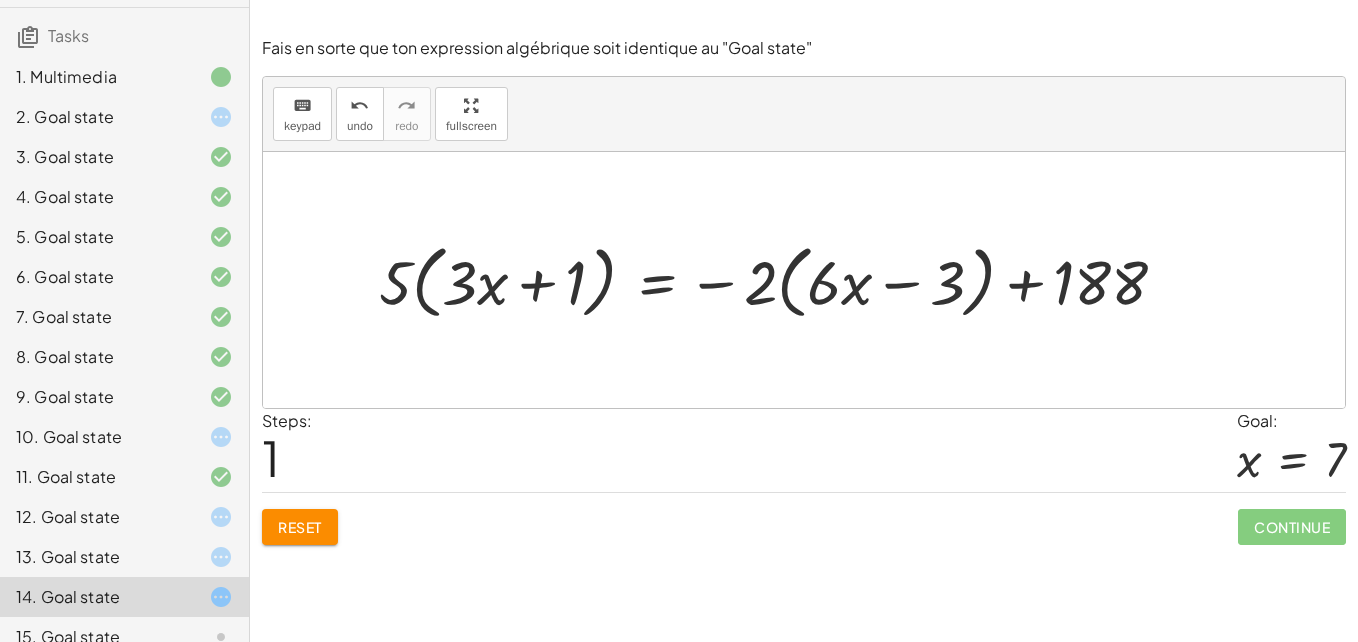 click at bounding box center [781, 280] 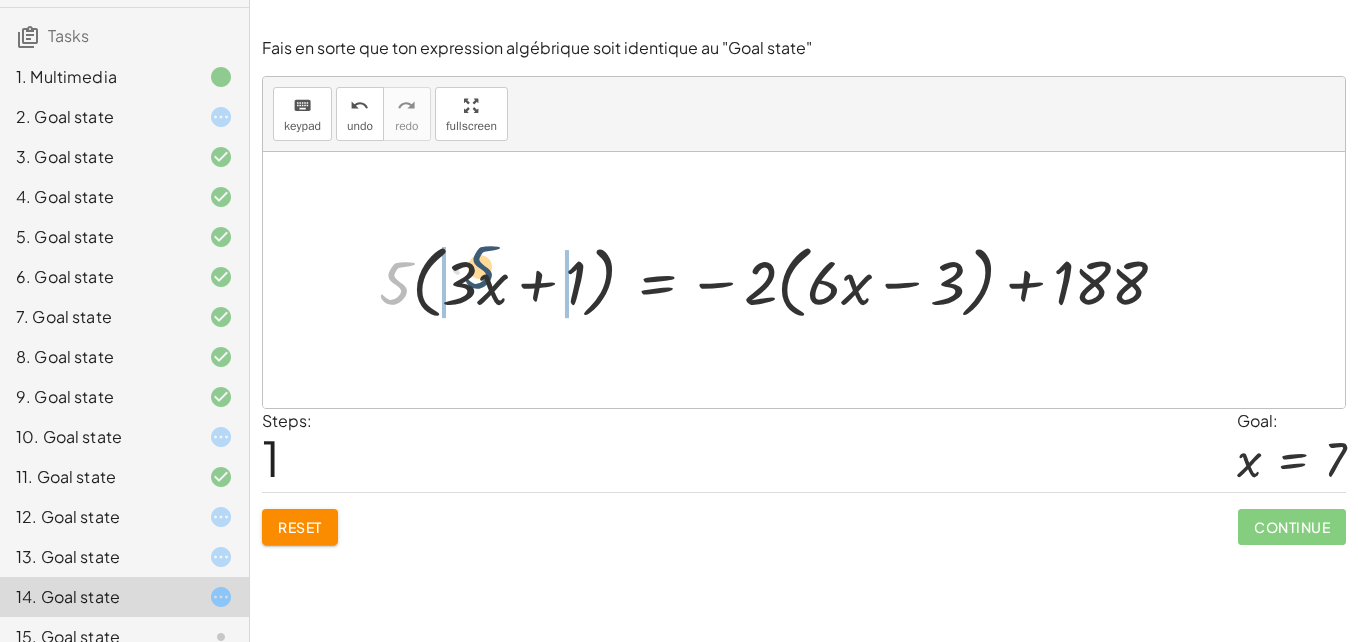 drag, startPoint x: 396, startPoint y: 291, endPoint x: 482, endPoint y: 276, distance: 87.29834 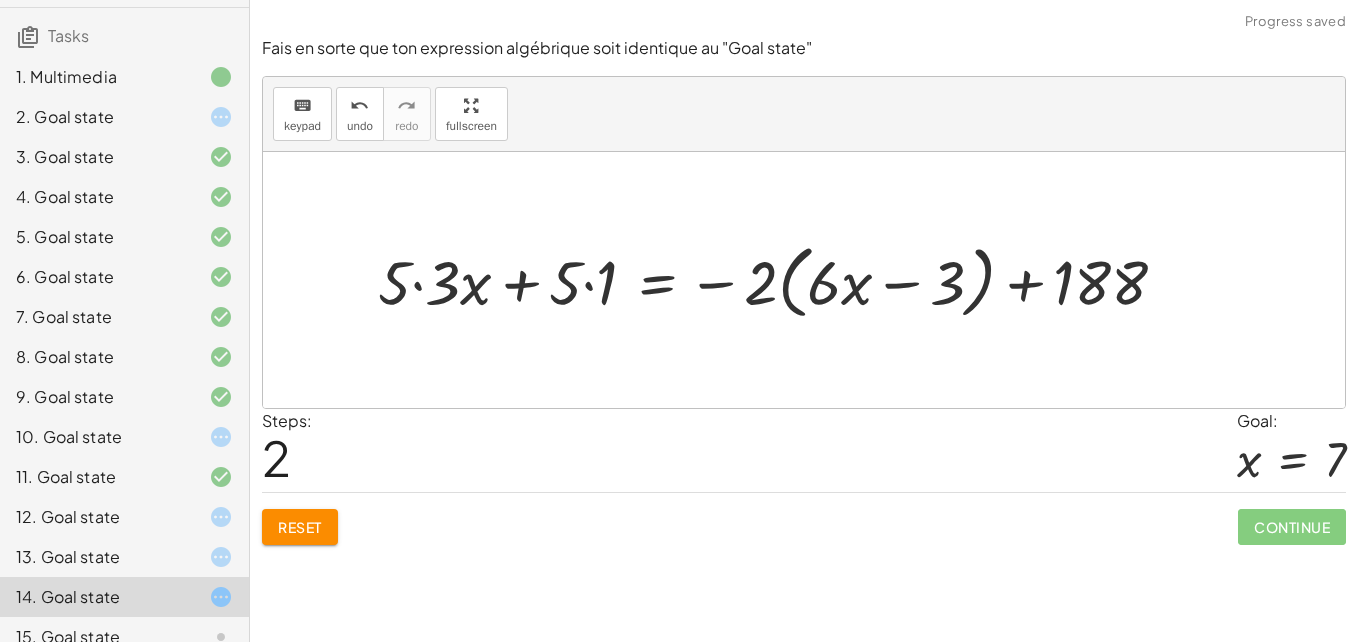 click at bounding box center (780, 280) 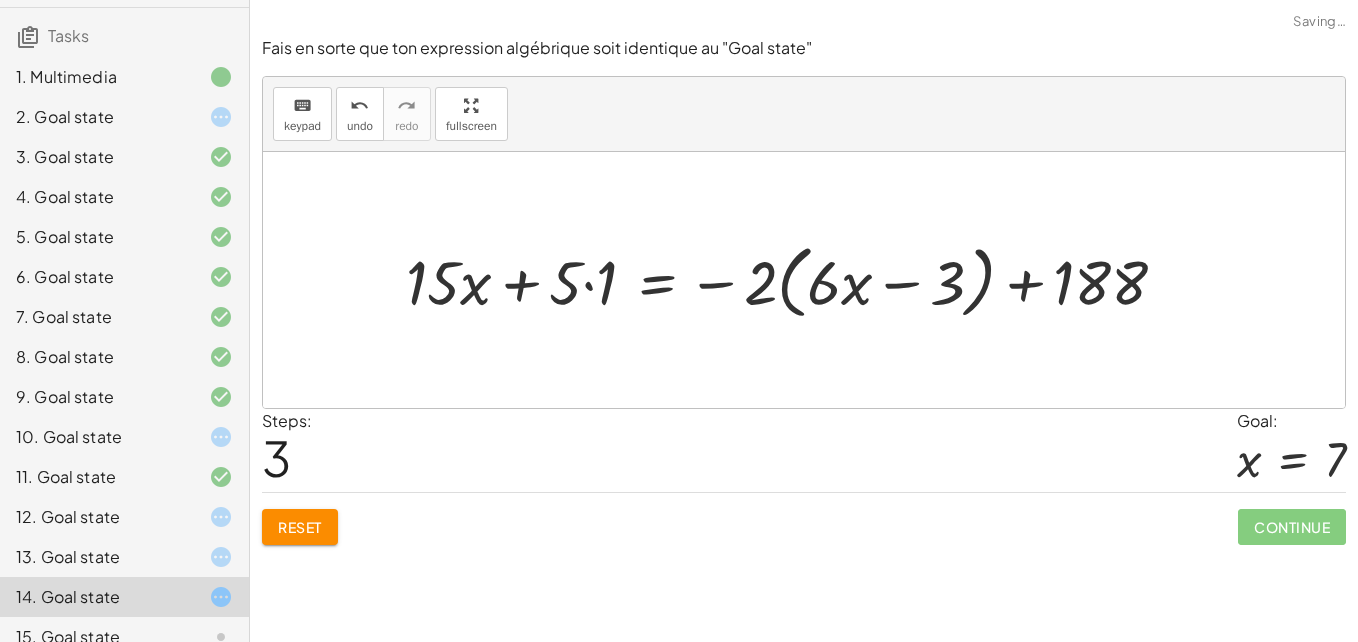 click at bounding box center [794, 280] 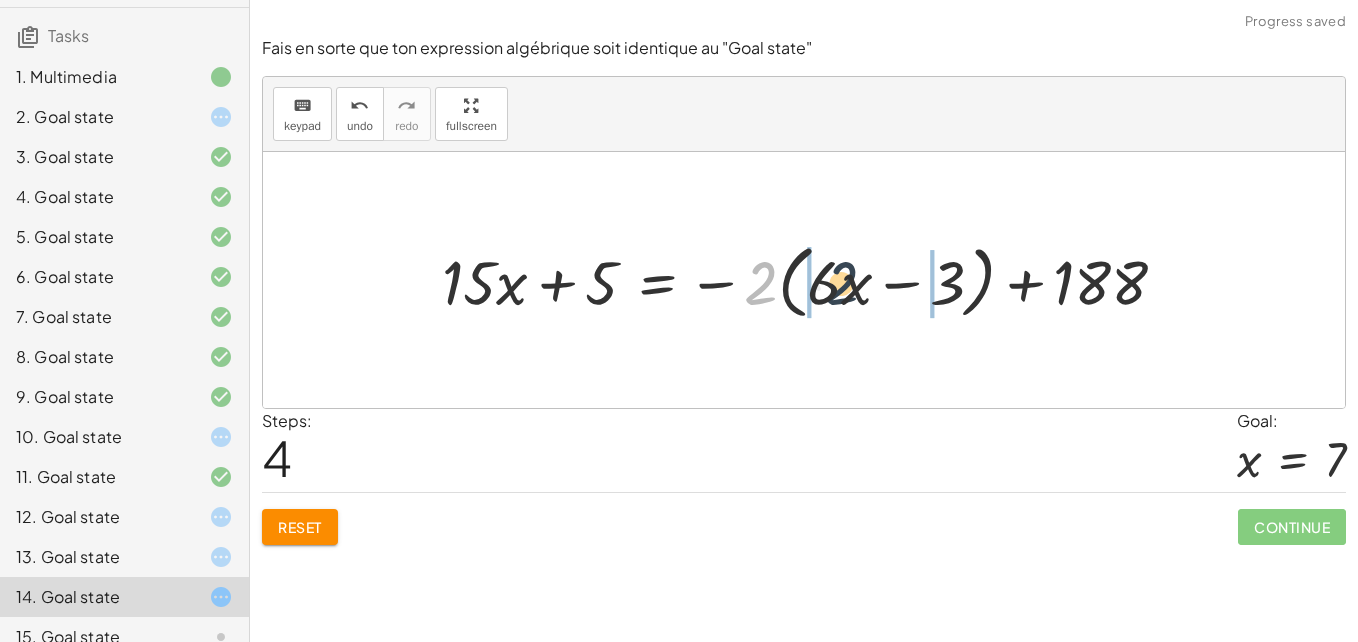 drag, startPoint x: 759, startPoint y: 287, endPoint x: 846, endPoint y: 288, distance: 87.005745 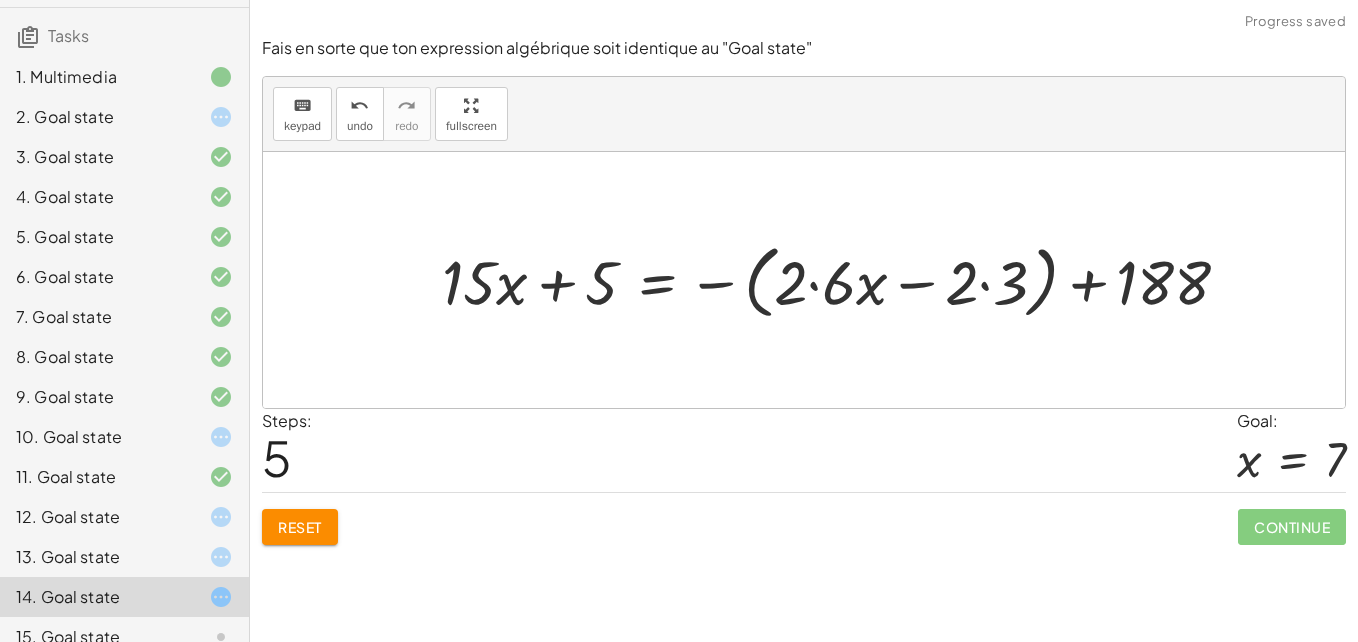 click at bounding box center [844, 280] 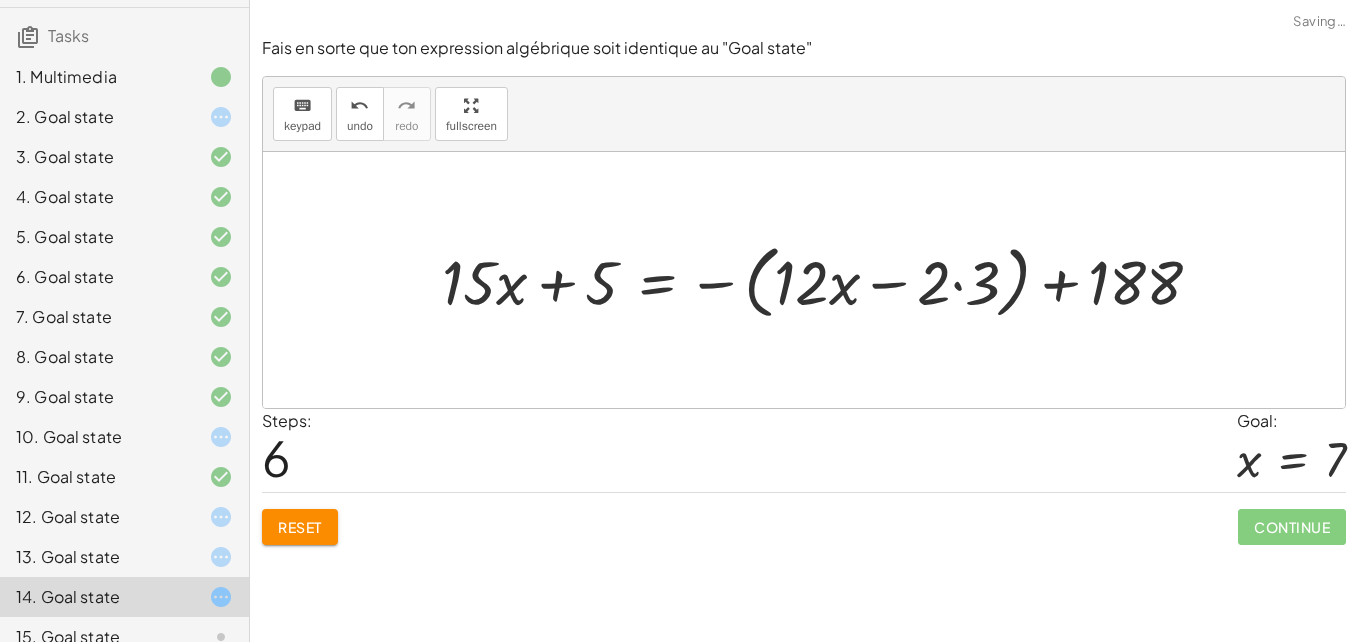 click at bounding box center [830, 280] 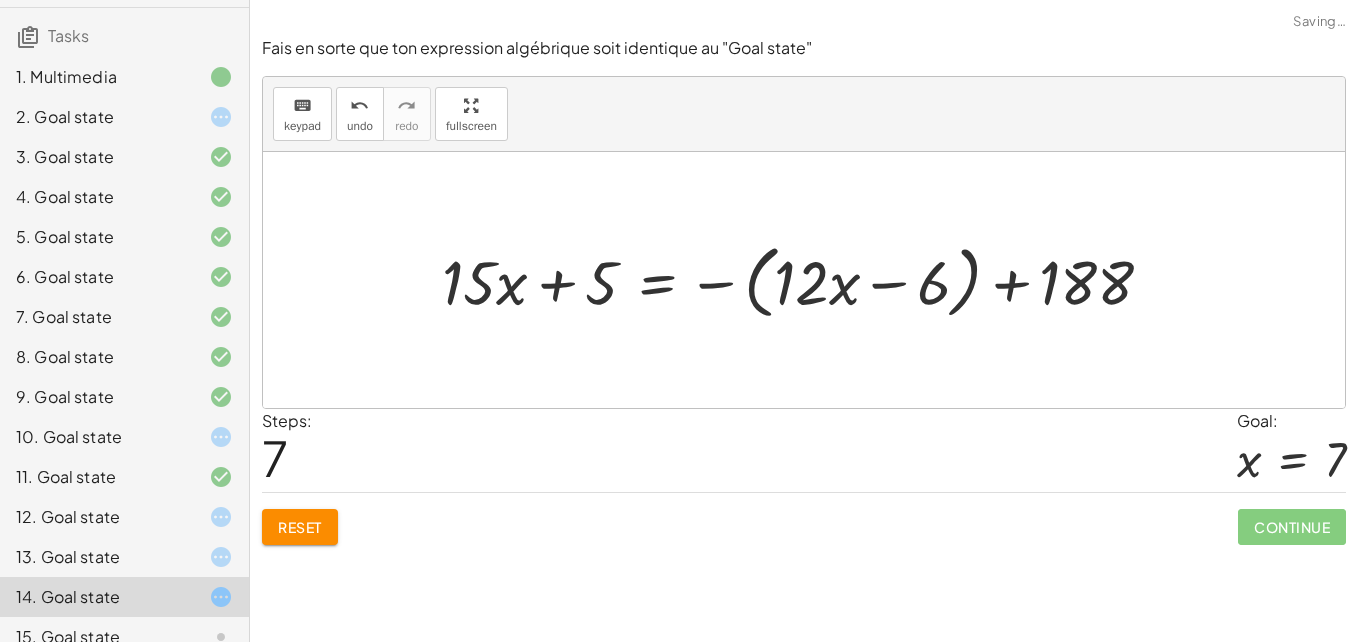 click at bounding box center [805, 280] 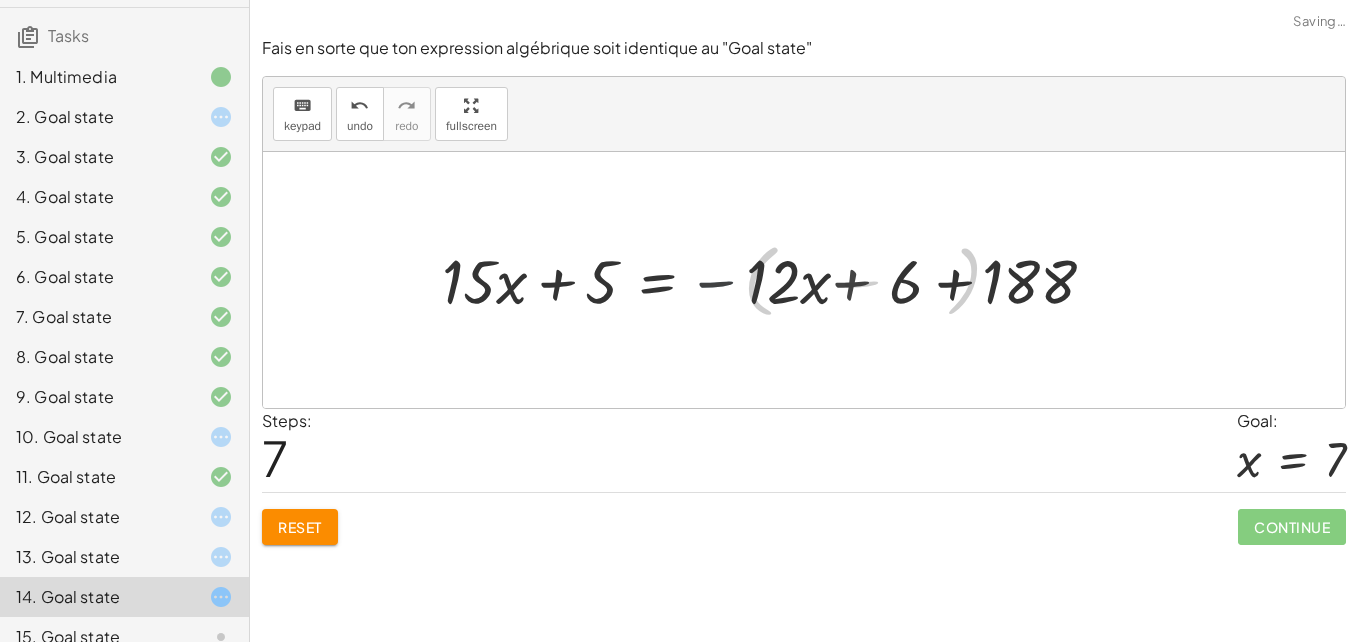click at bounding box center [775, 279] 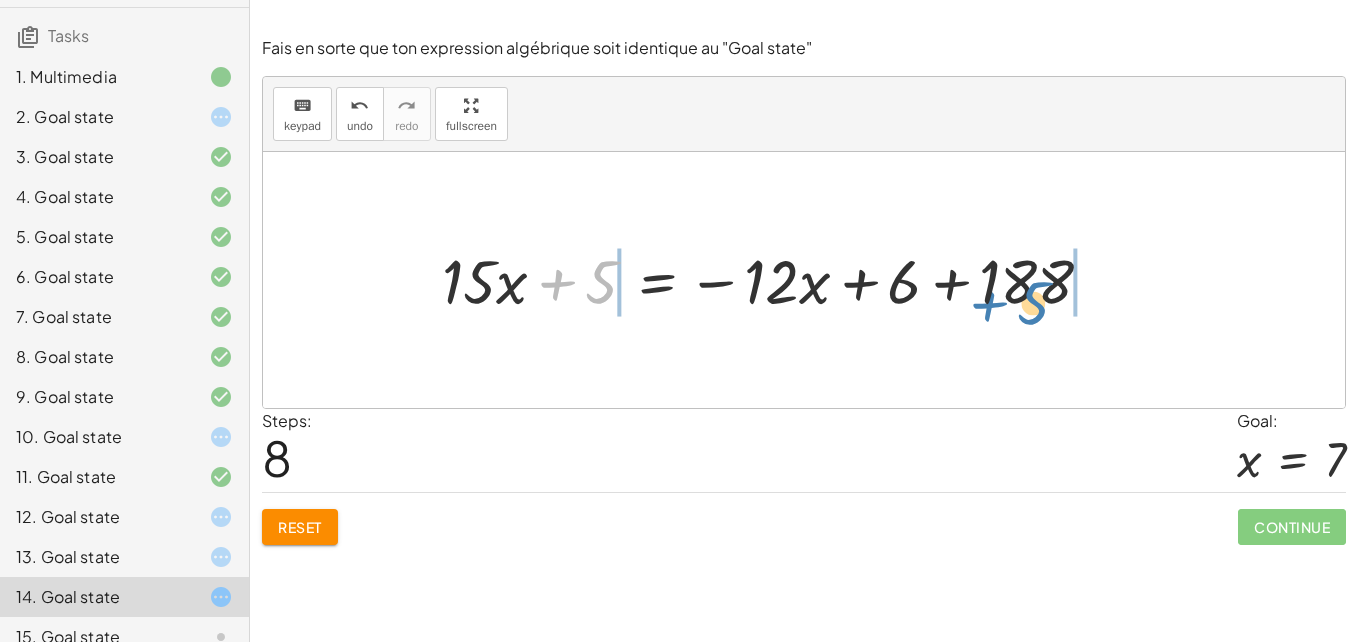 drag, startPoint x: 592, startPoint y: 289, endPoint x: 1024, endPoint y: 310, distance: 432.5101 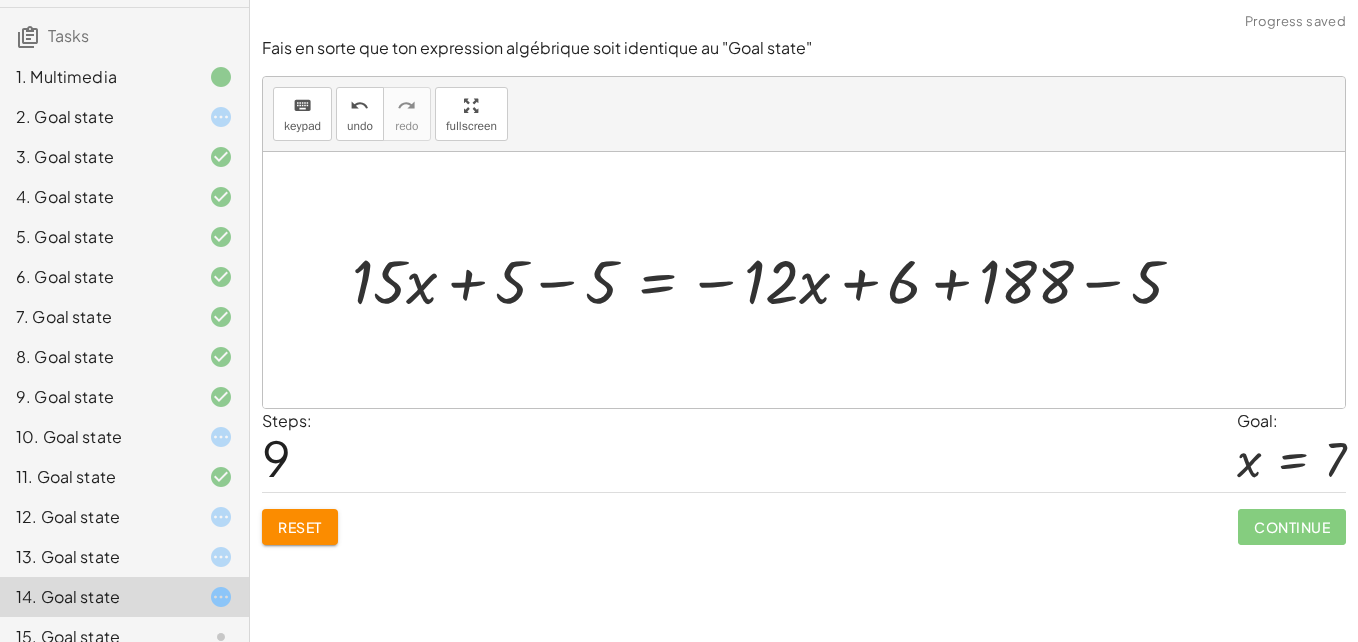 click at bounding box center (775, 279) 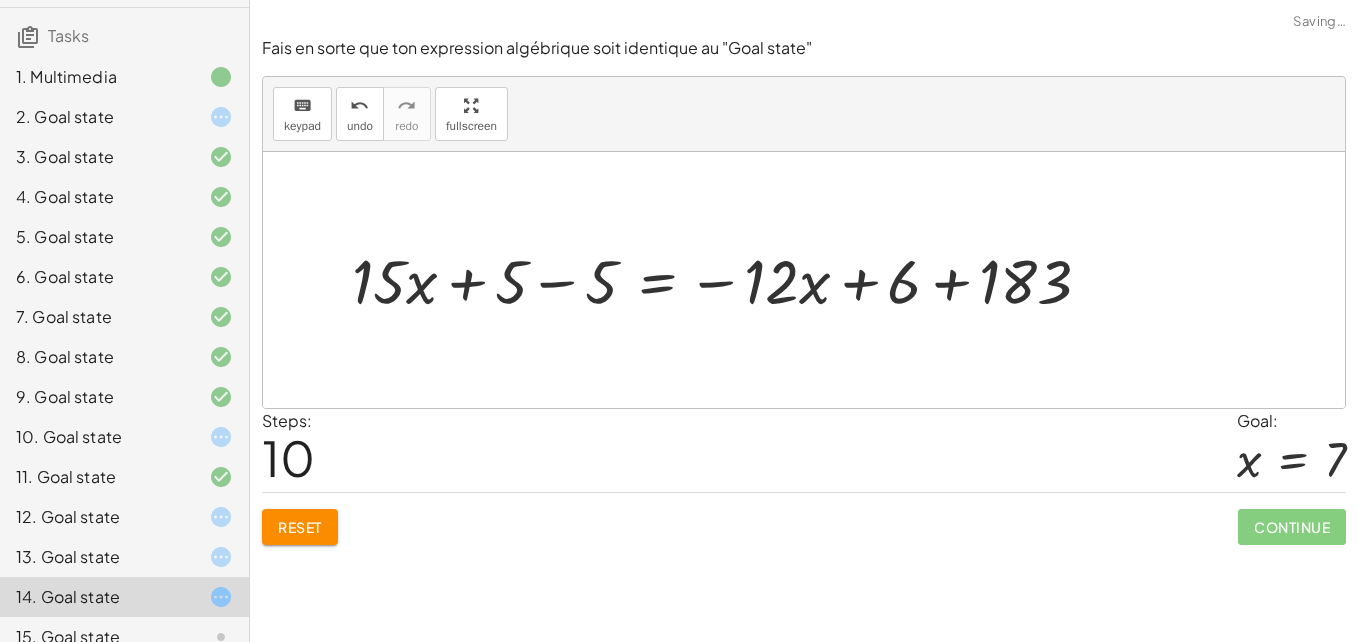 click at bounding box center (729, 279) 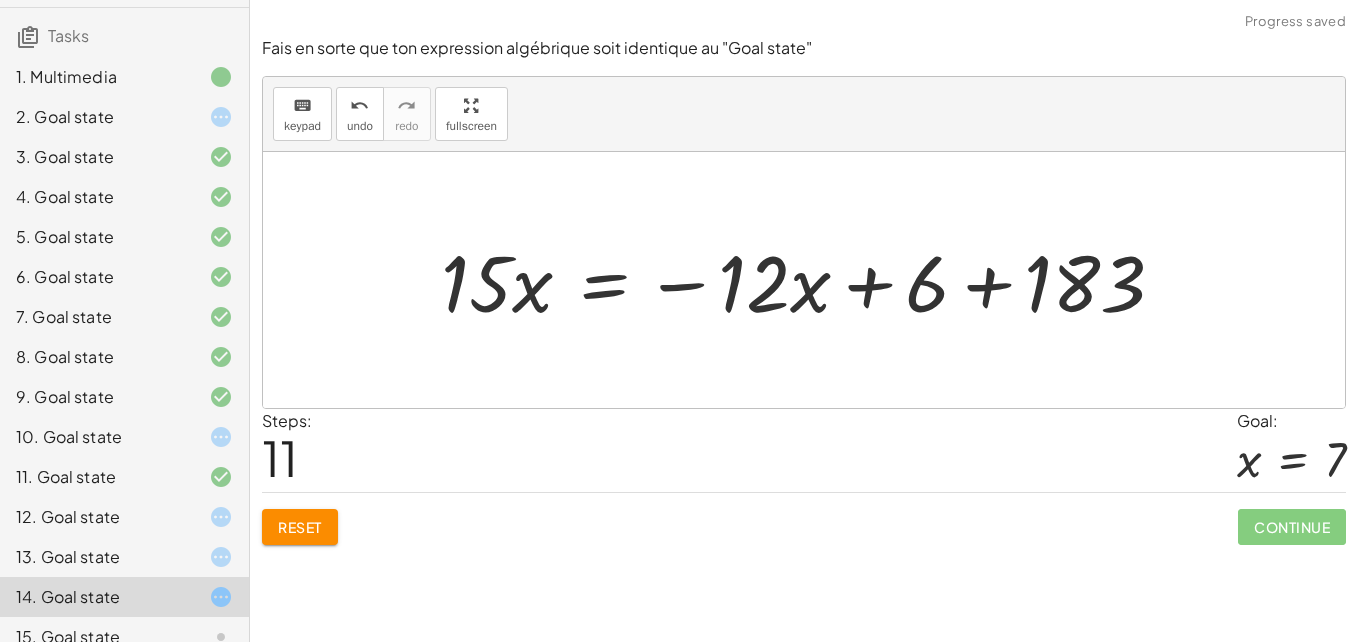 click at bounding box center [811, 280] 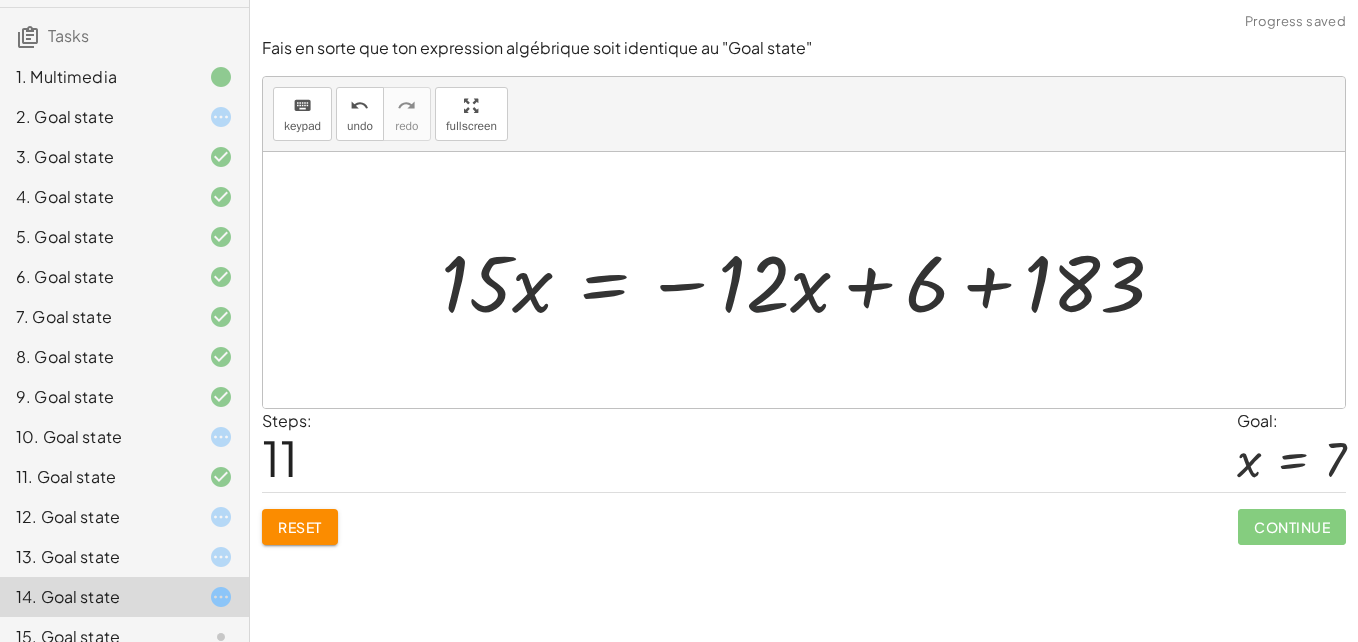 click at bounding box center [811, 280] 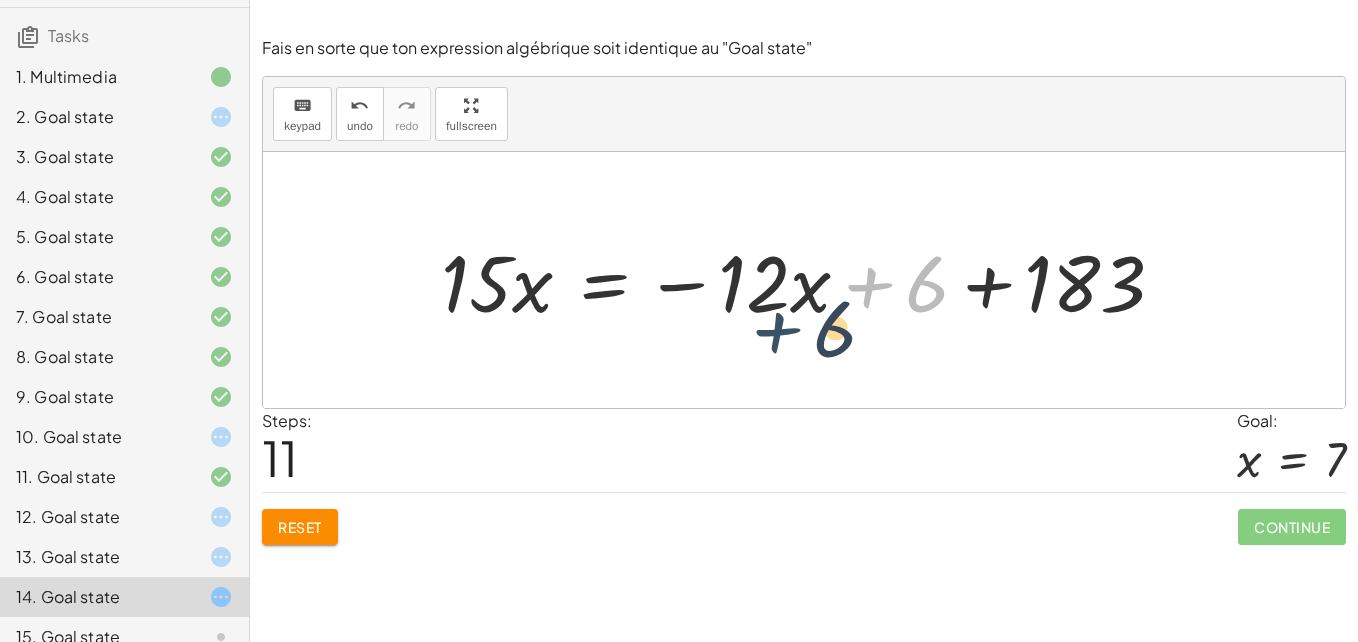 drag, startPoint x: 899, startPoint y: 247, endPoint x: 789, endPoint y: 268, distance: 111.9866 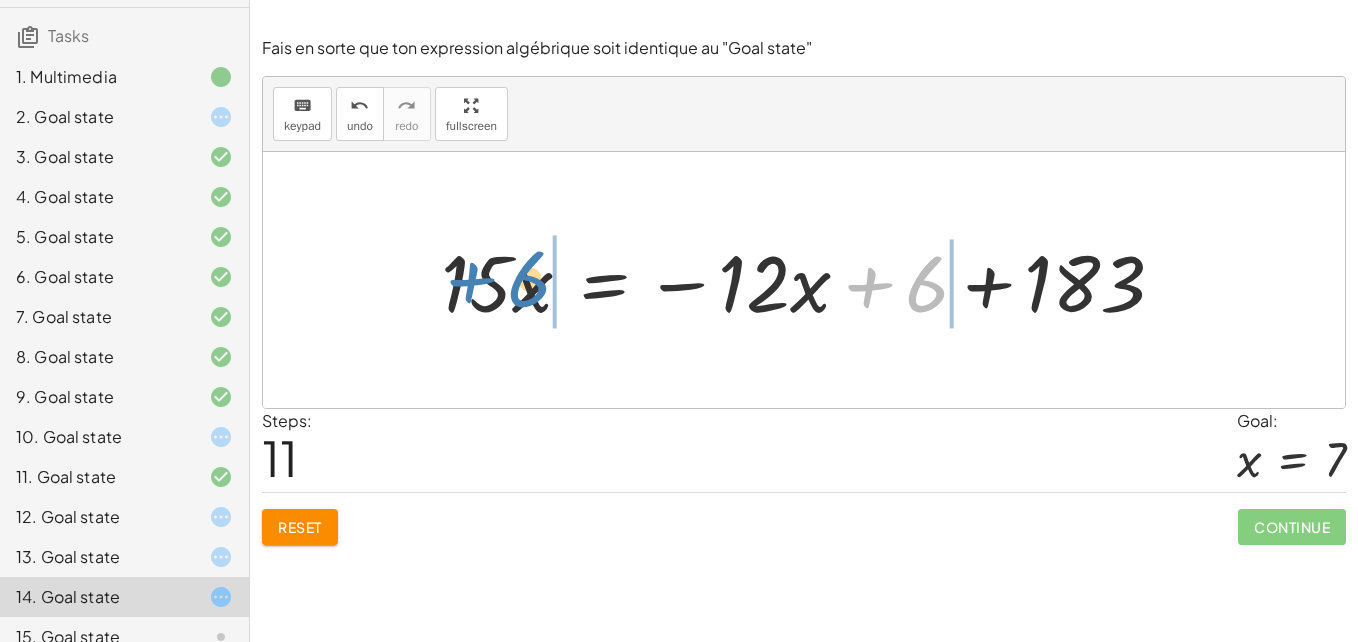 drag, startPoint x: 929, startPoint y: 295, endPoint x: 537, endPoint y: 292, distance: 392.01147 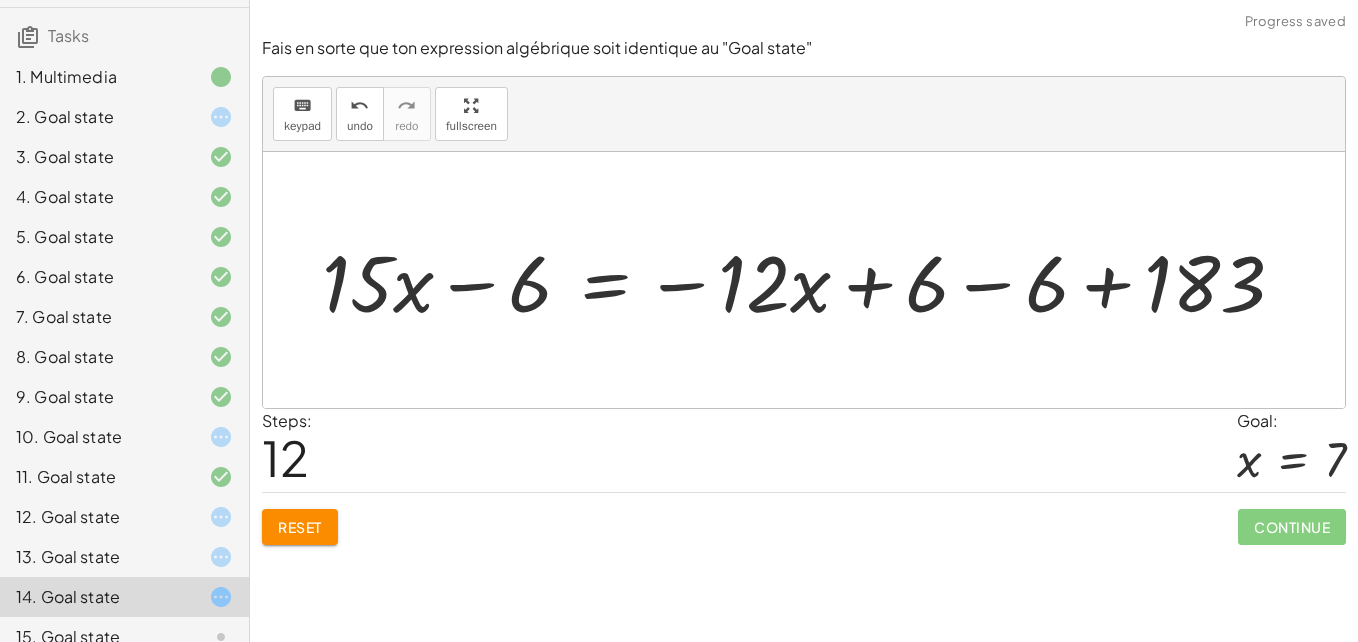 click at bounding box center [811, 280] 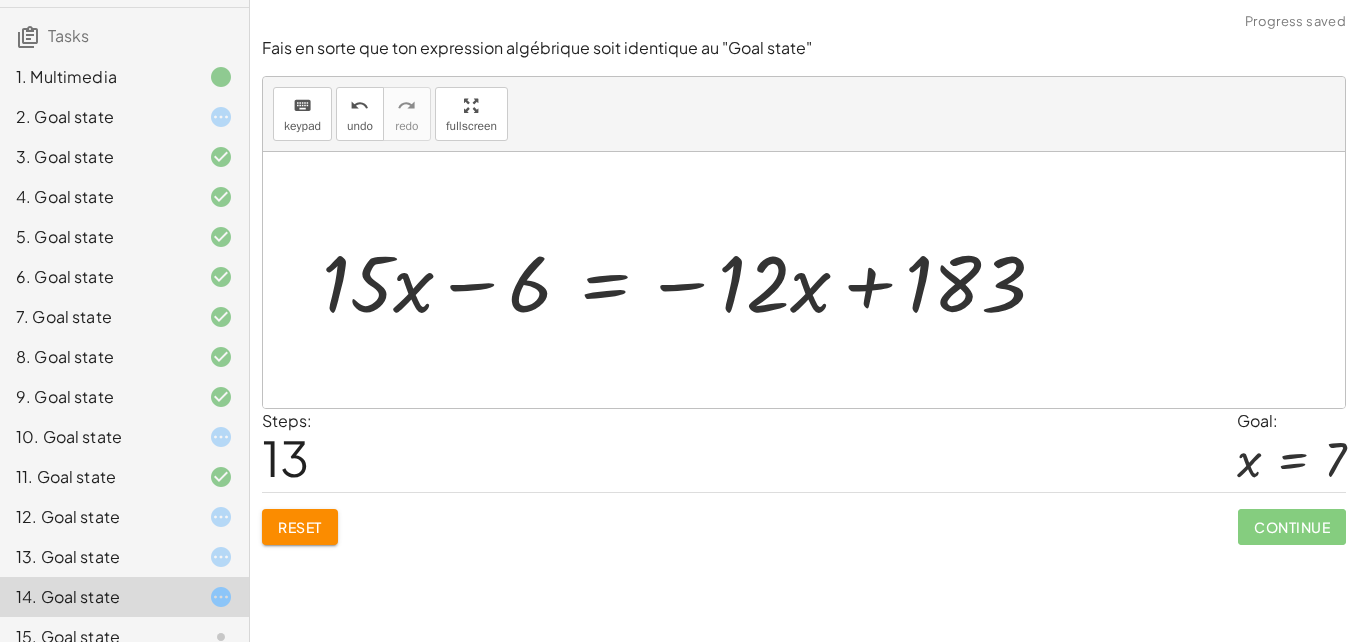 click at bounding box center (692, 280) 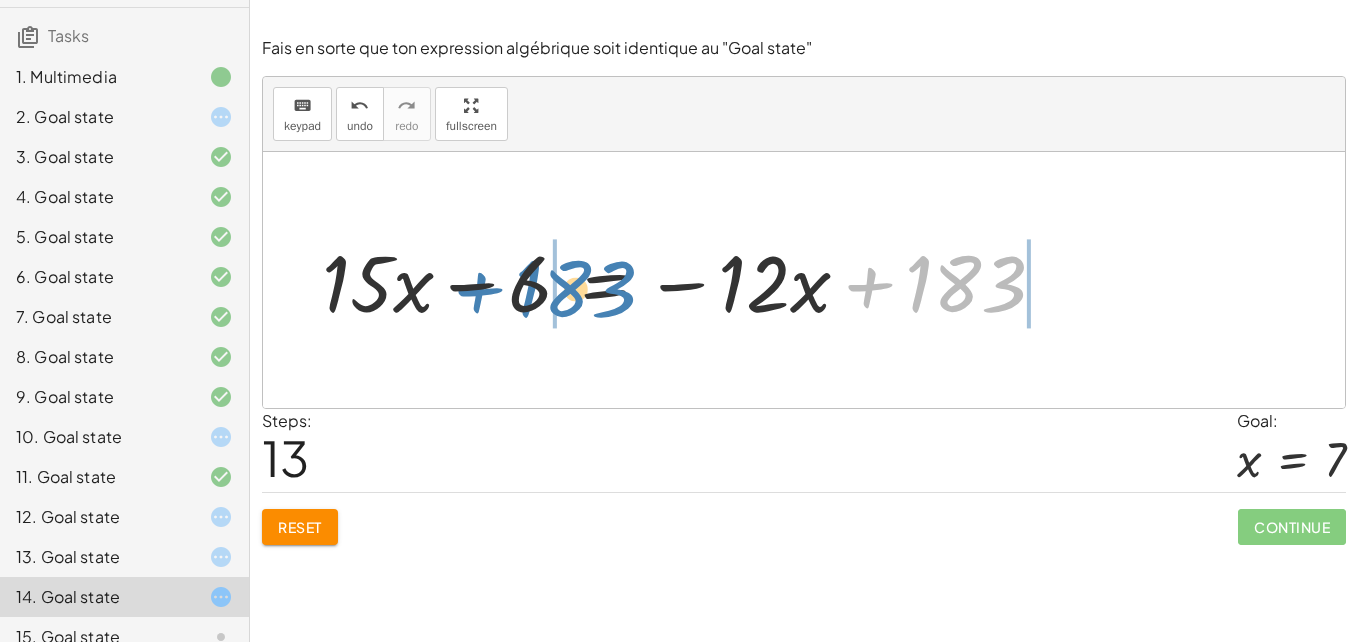 drag, startPoint x: 927, startPoint y: 275, endPoint x: 536, endPoint y: 280, distance: 391.03198 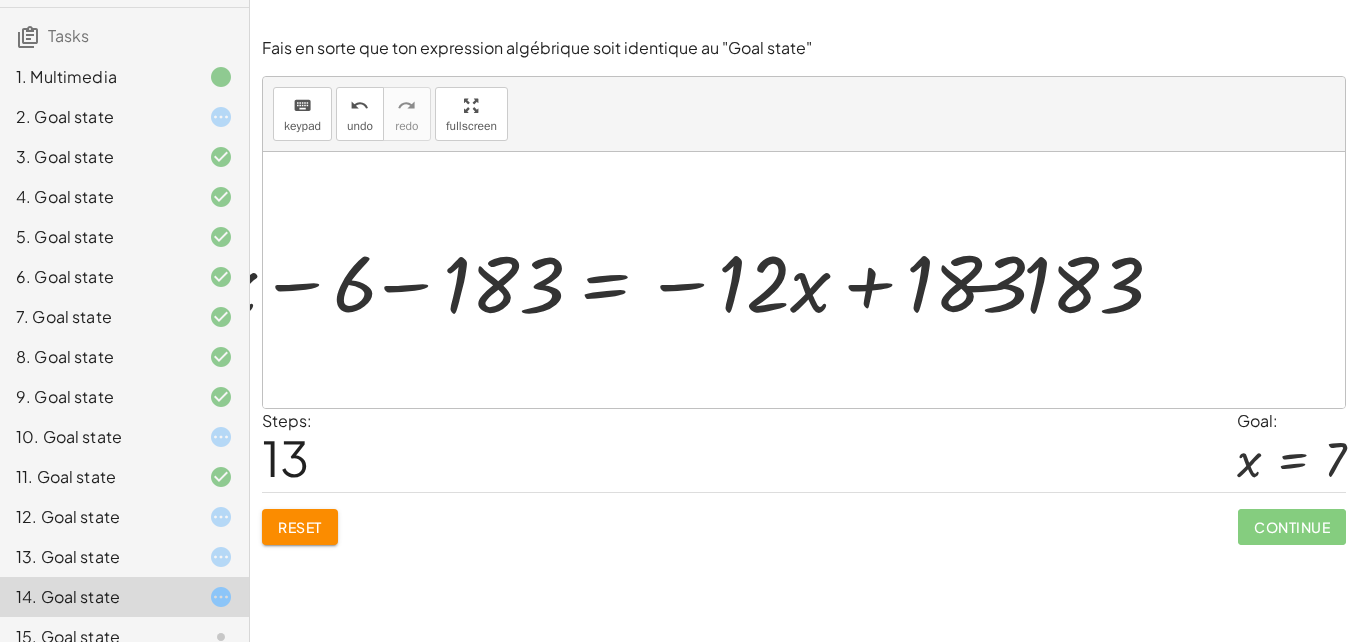 click at bounding box center (692, 280) 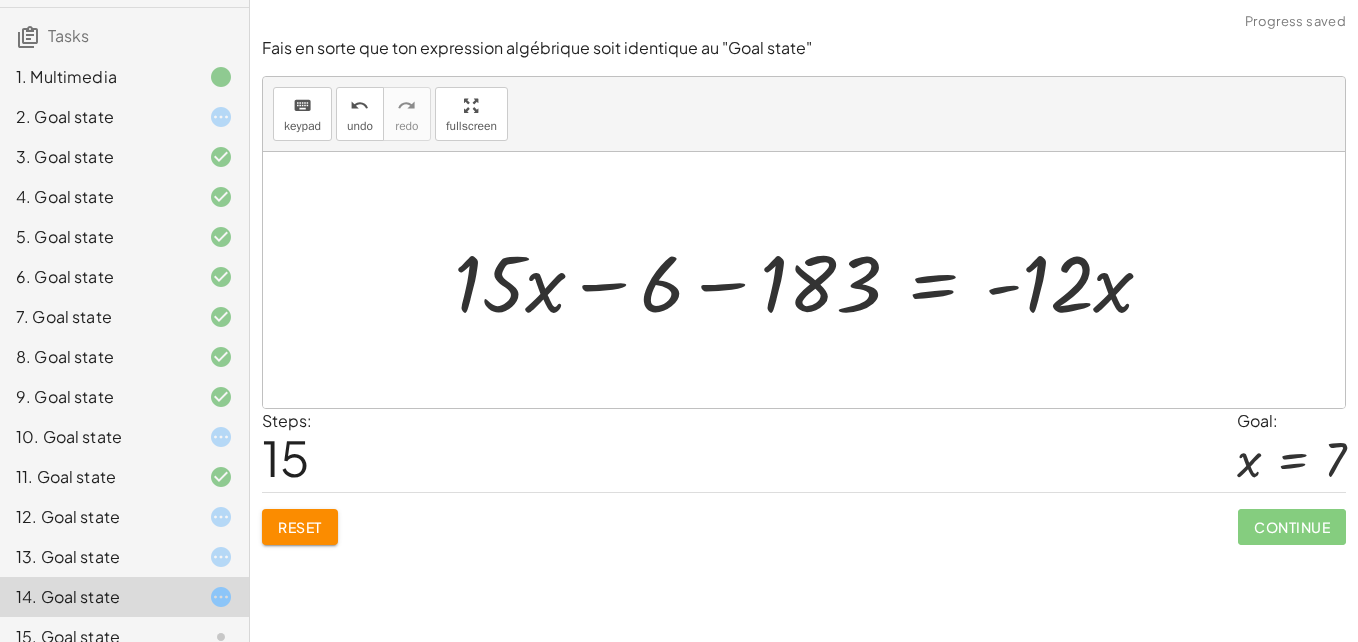 click at bounding box center [811, 280] 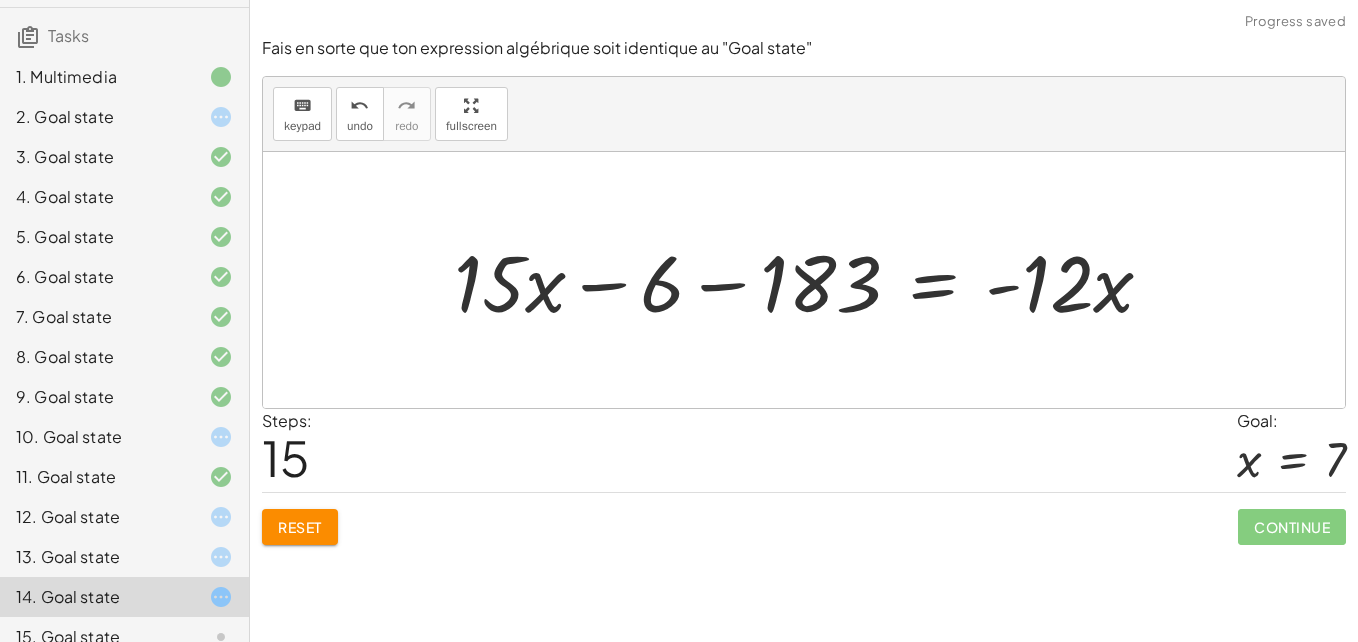 click at bounding box center [811, 280] 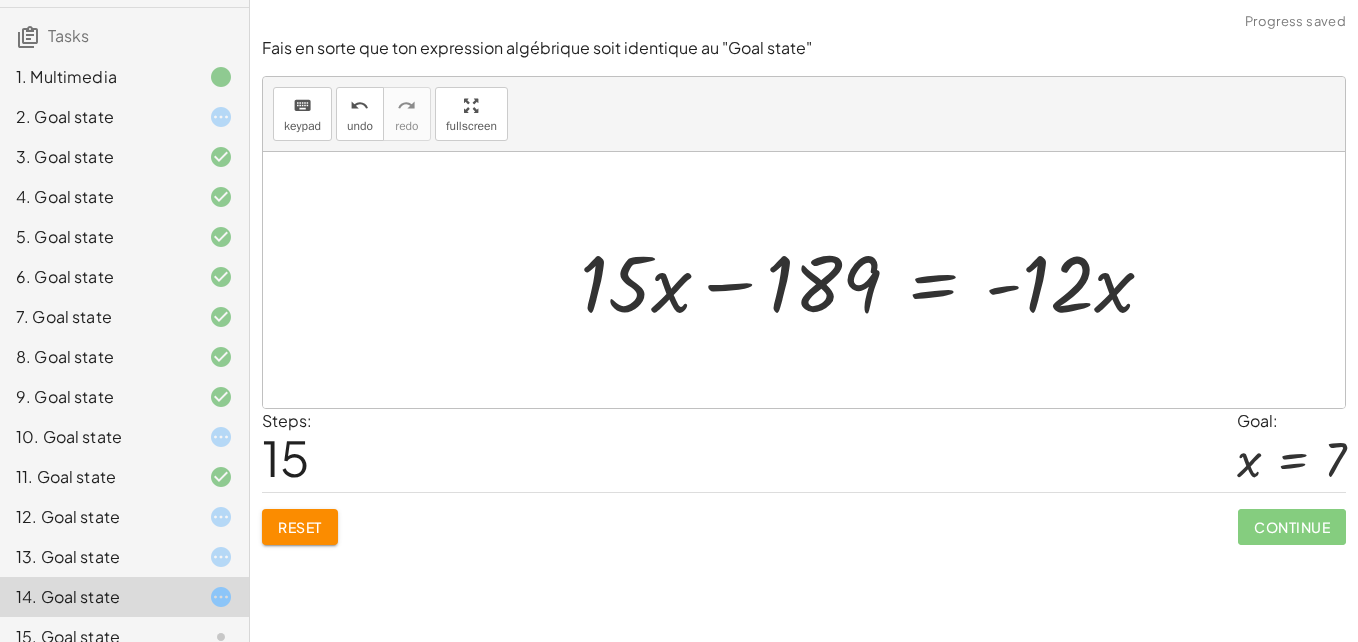 click at bounding box center [875, 280] 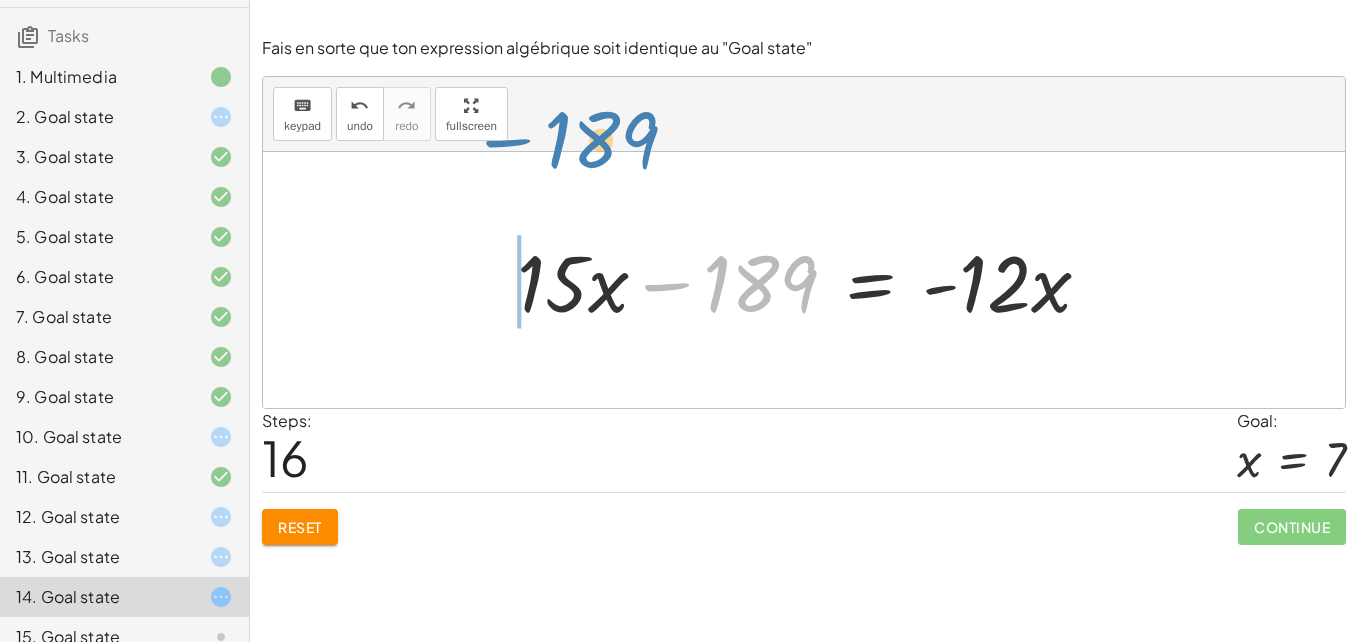drag, startPoint x: 774, startPoint y: 279, endPoint x: 619, endPoint y: 161, distance: 194.80502 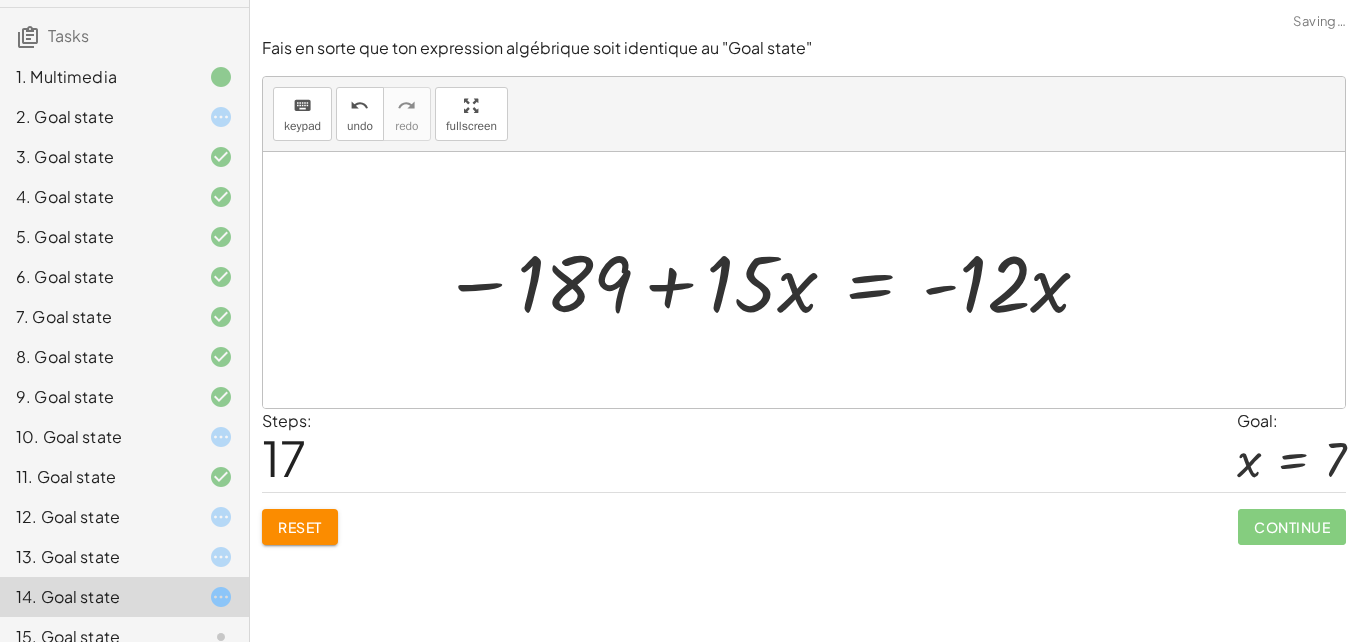 click at bounding box center (767, 280) 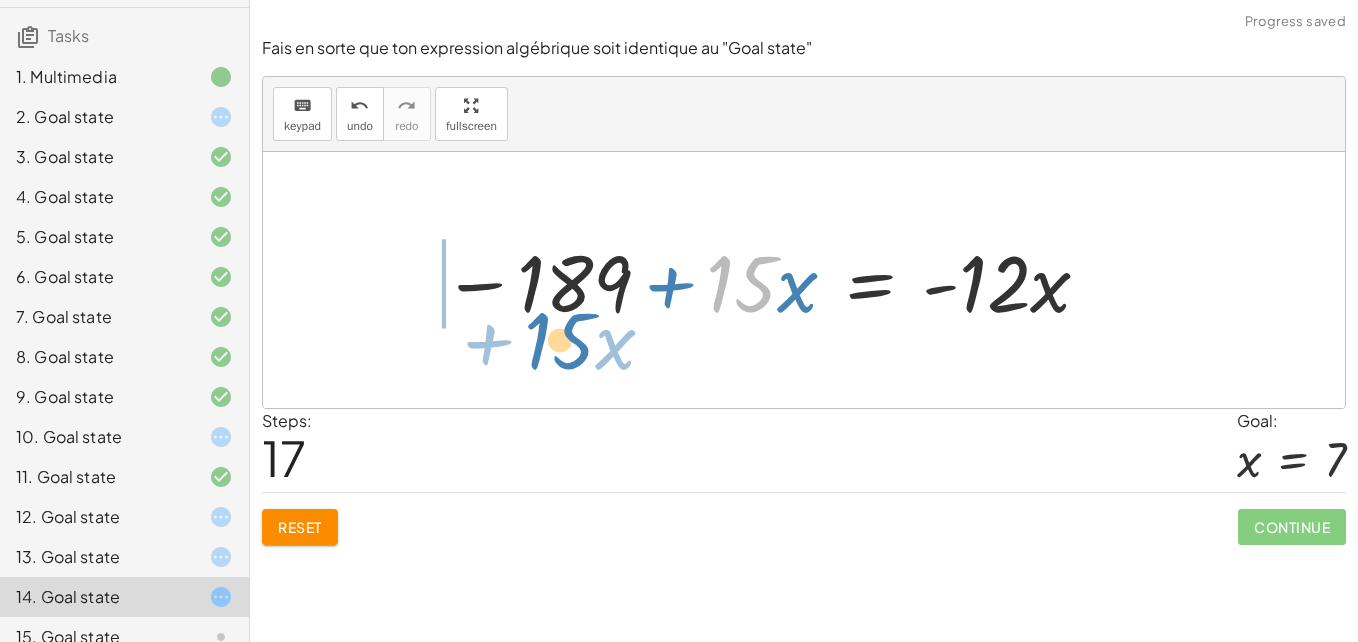 drag, startPoint x: 765, startPoint y: 294, endPoint x: 597, endPoint y: 376, distance: 186.94385 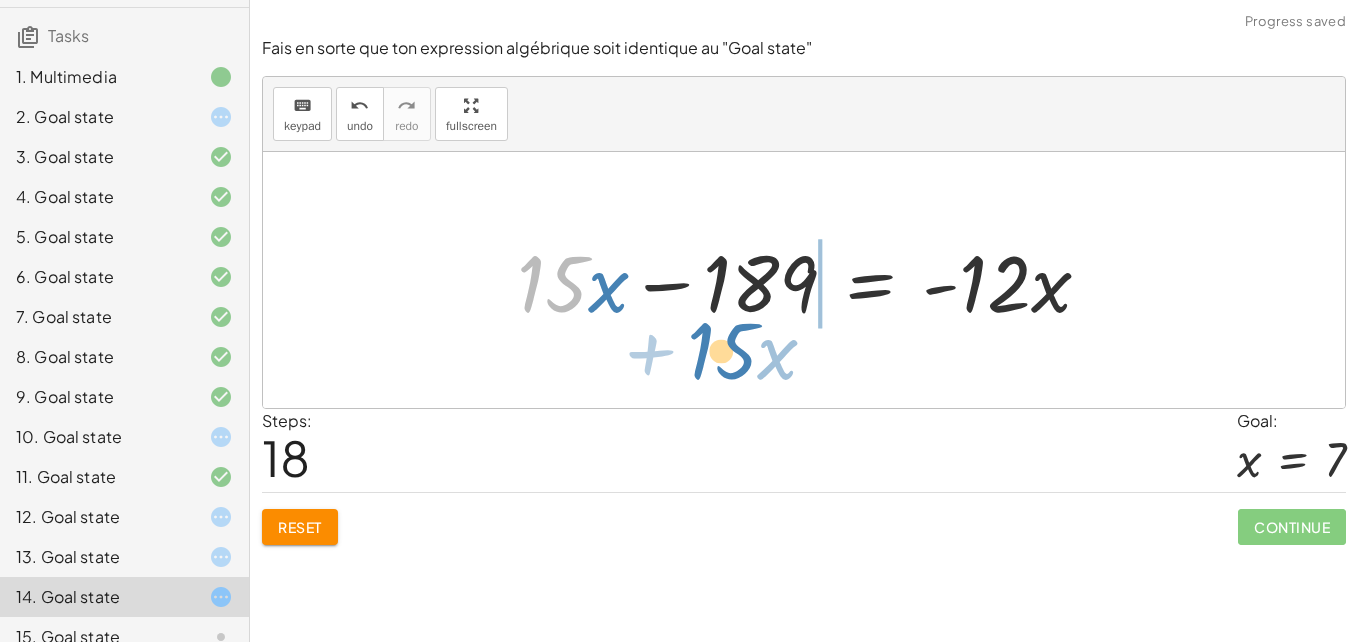 drag, startPoint x: 724, startPoint y: 361, endPoint x: 734, endPoint y: 357, distance: 10.770329 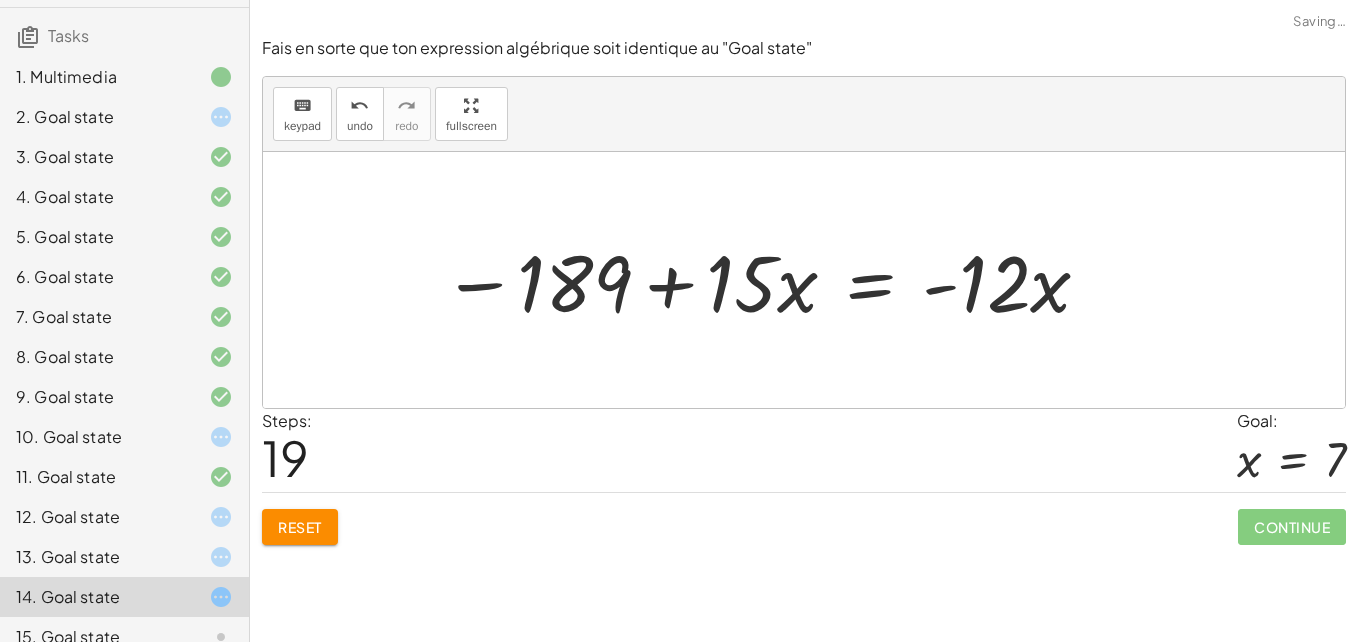 click at bounding box center [767, 280] 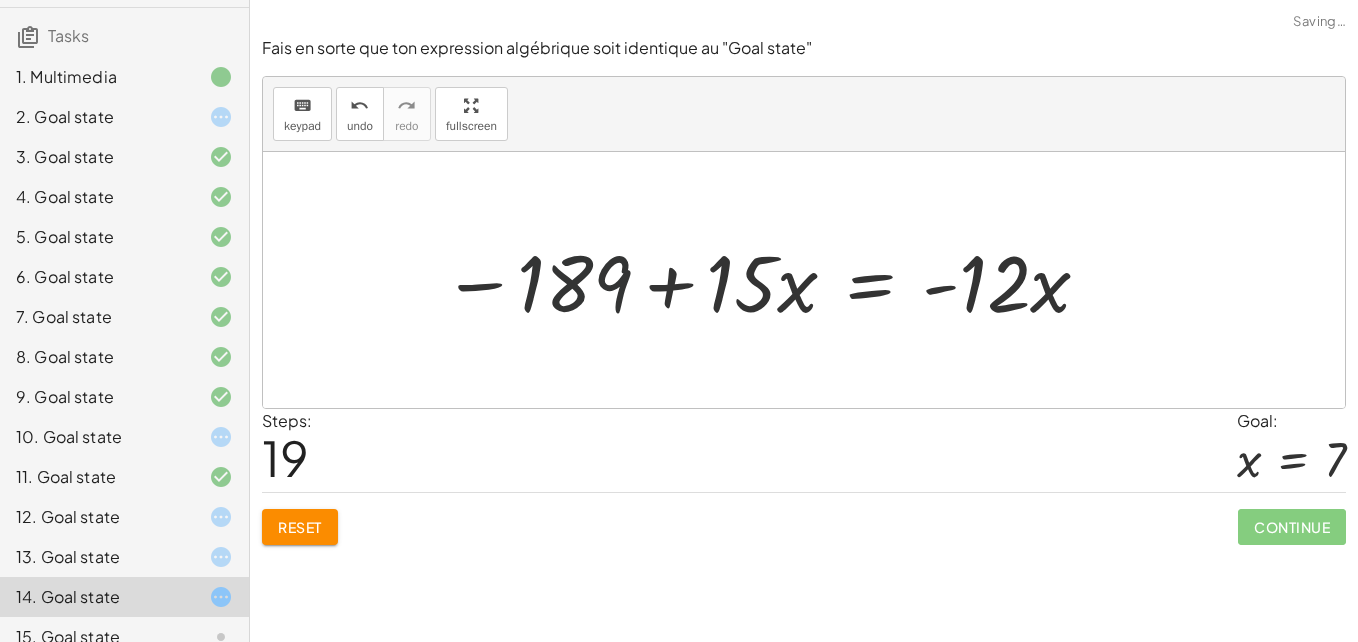 click at bounding box center (767, 280) 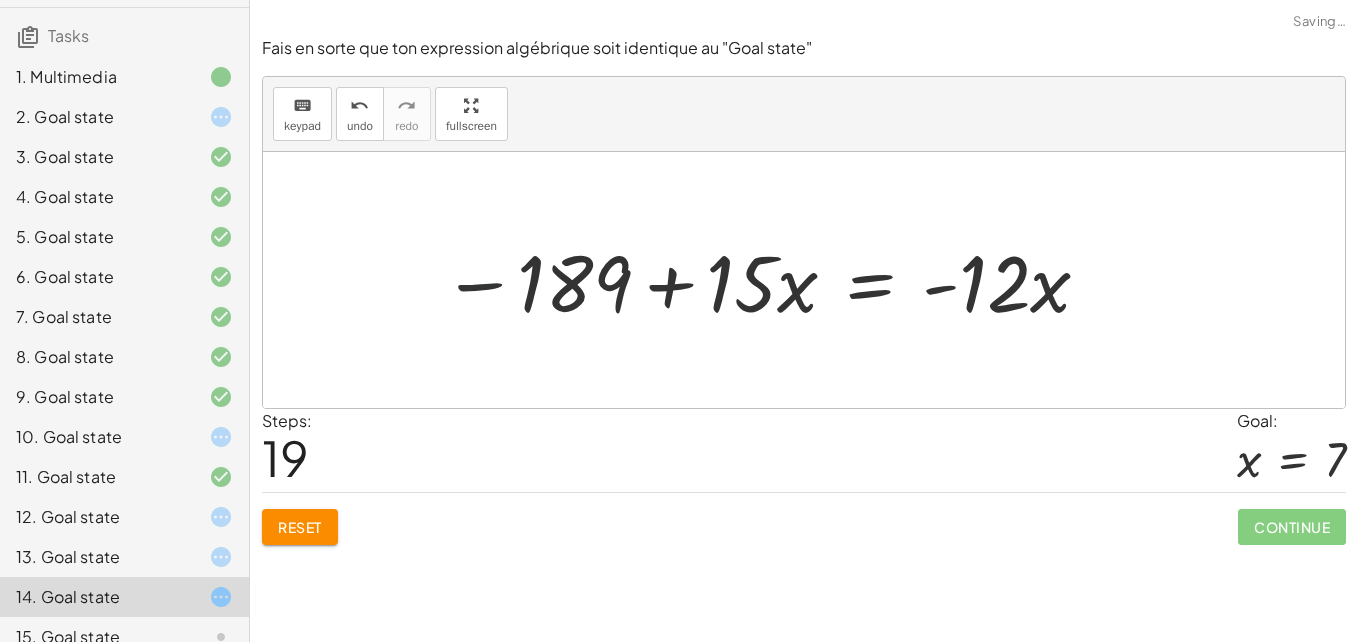 click at bounding box center [767, 280] 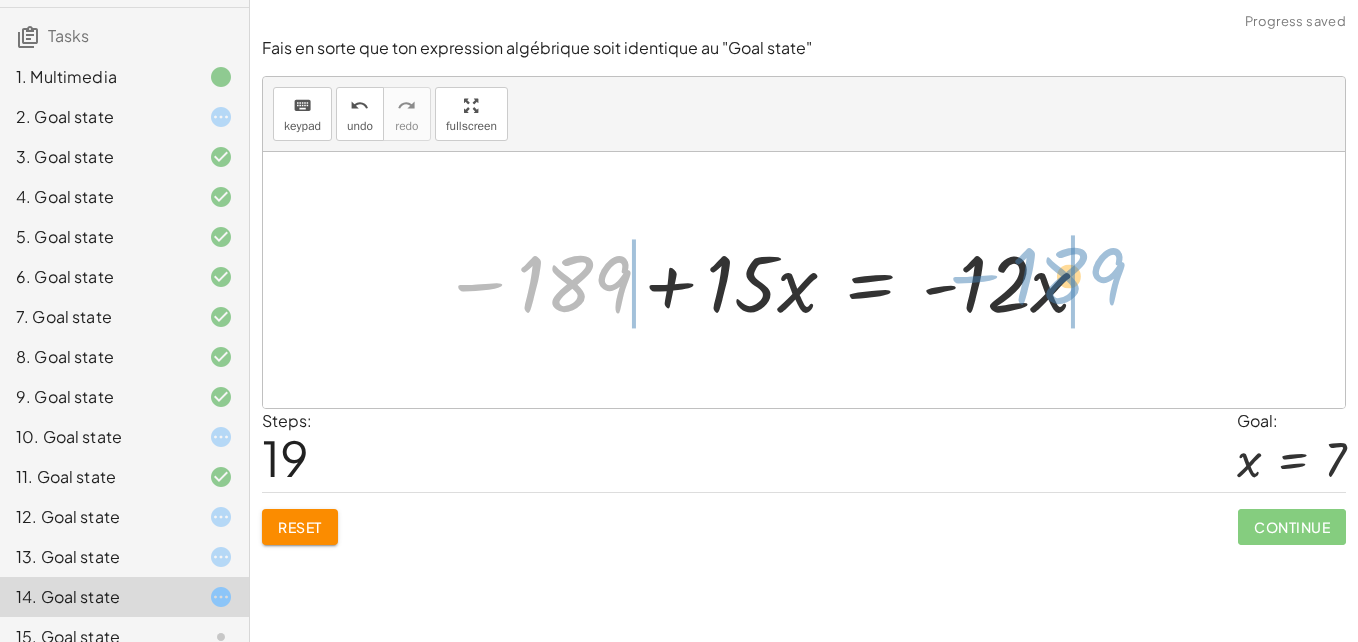 drag, startPoint x: 497, startPoint y: 295, endPoint x: 993, endPoint y: 289, distance: 496.0363 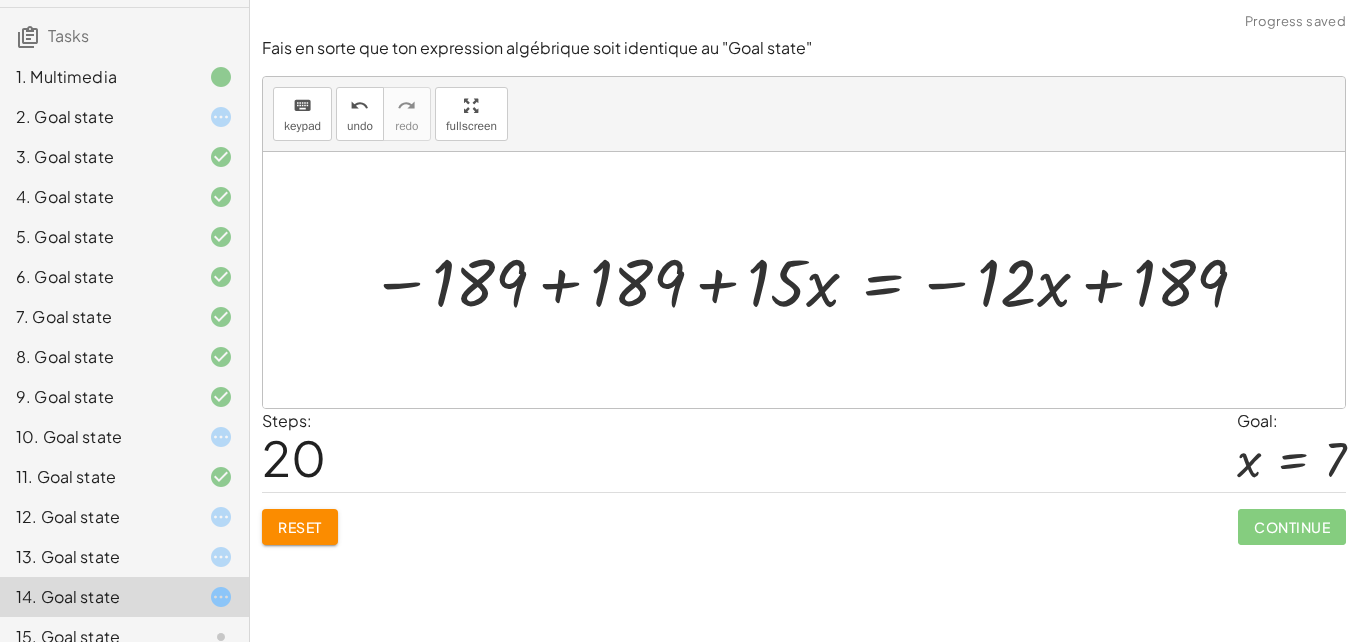 click at bounding box center (811, 279) 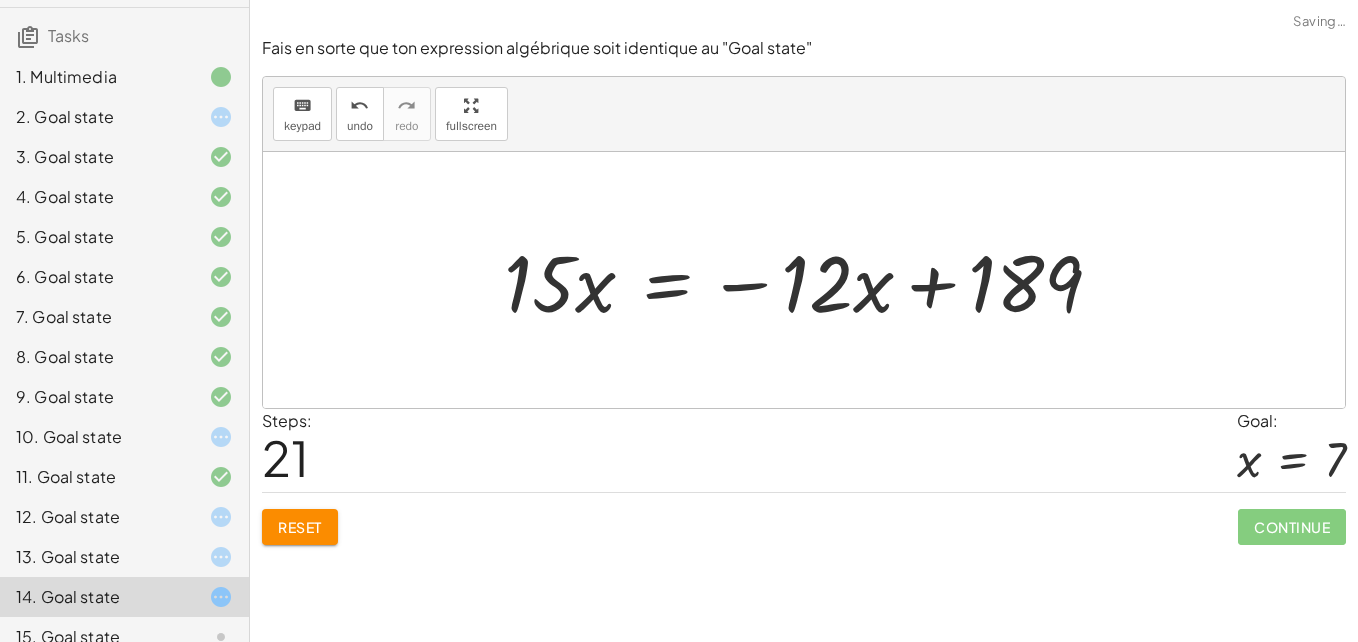 click at bounding box center (811, 280) 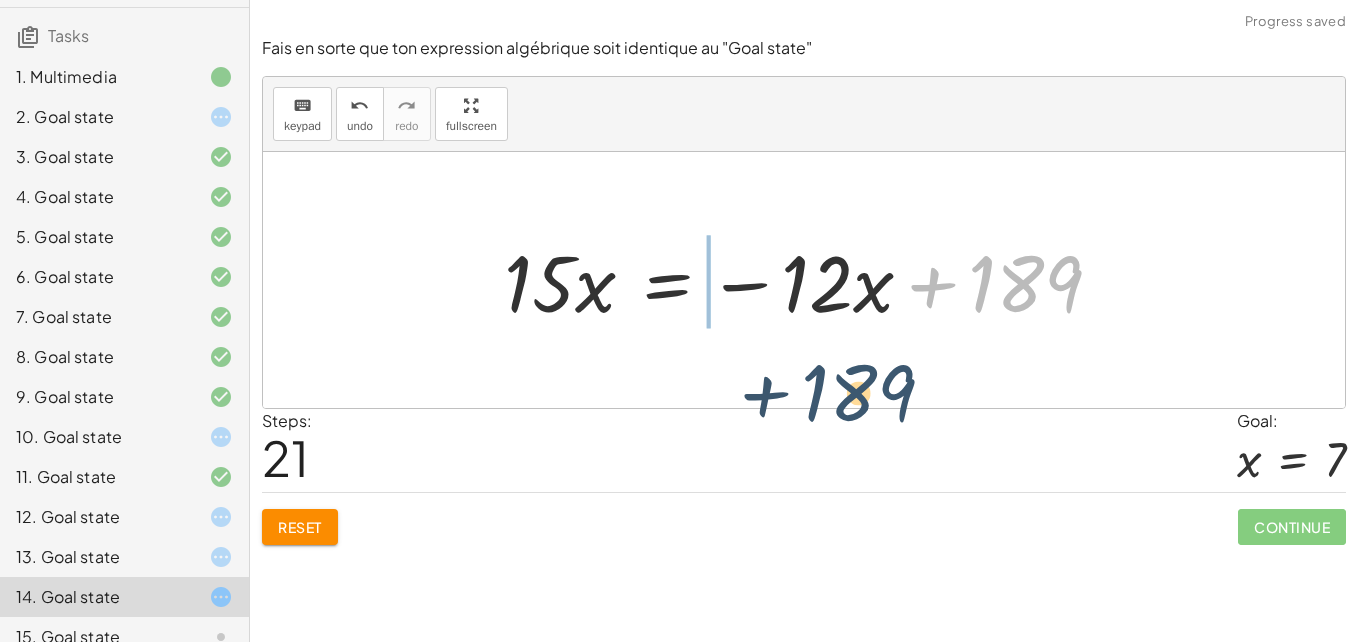 drag, startPoint x: 1040, startPoint y: 290, endPoint x: 858, endPoint y: 405, distance: 215.28818 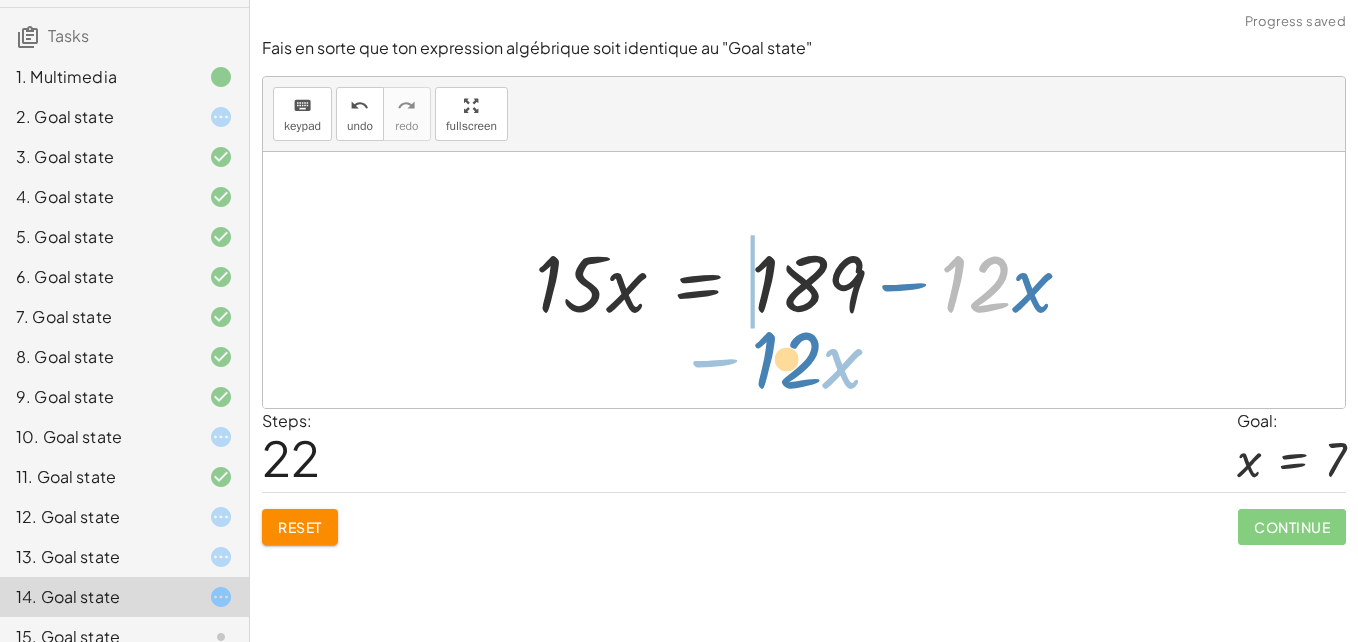 drag, startPoint x: 898, startPoint y: 338, endPoint x: 785, endPoint y: 368, distance: 116.9145 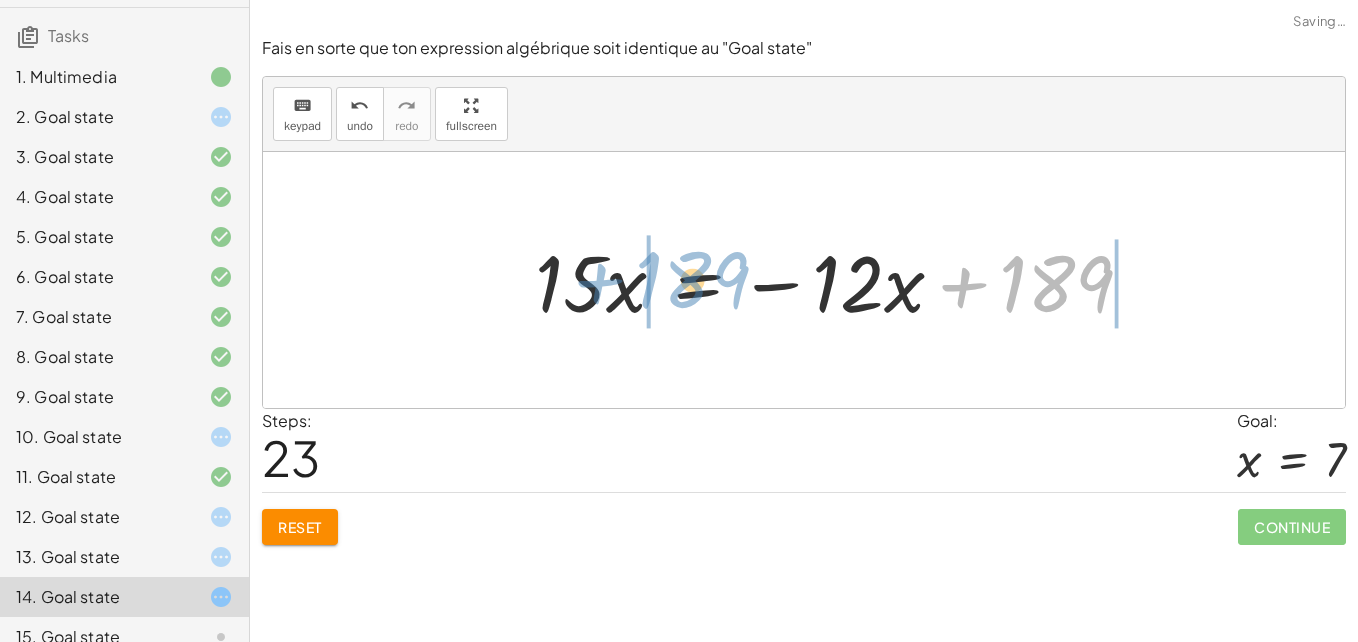drag, startPoint x: 1043, startPoint y: 306, endPoint x: 686, endPoint y: 312, distance: 357.0504 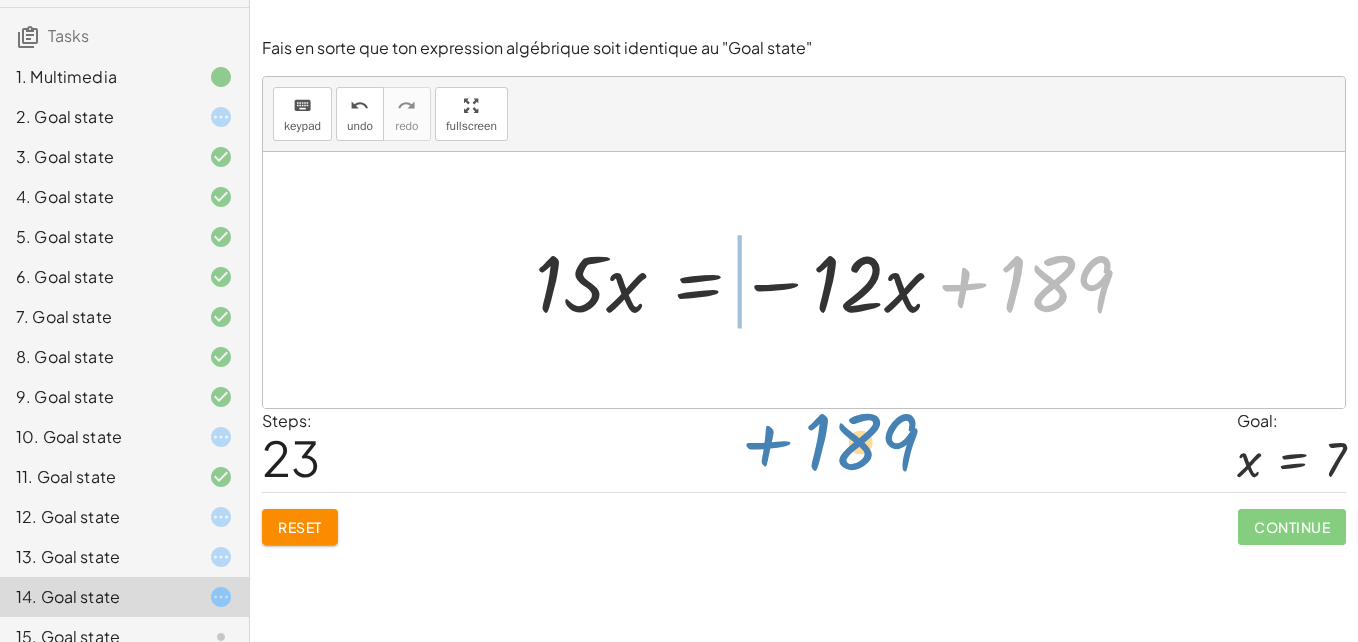 drag, startPoint x: 1084, startPoint y: 301, endPoint x: 1013, endPoint y: 111, distance: 202.83244 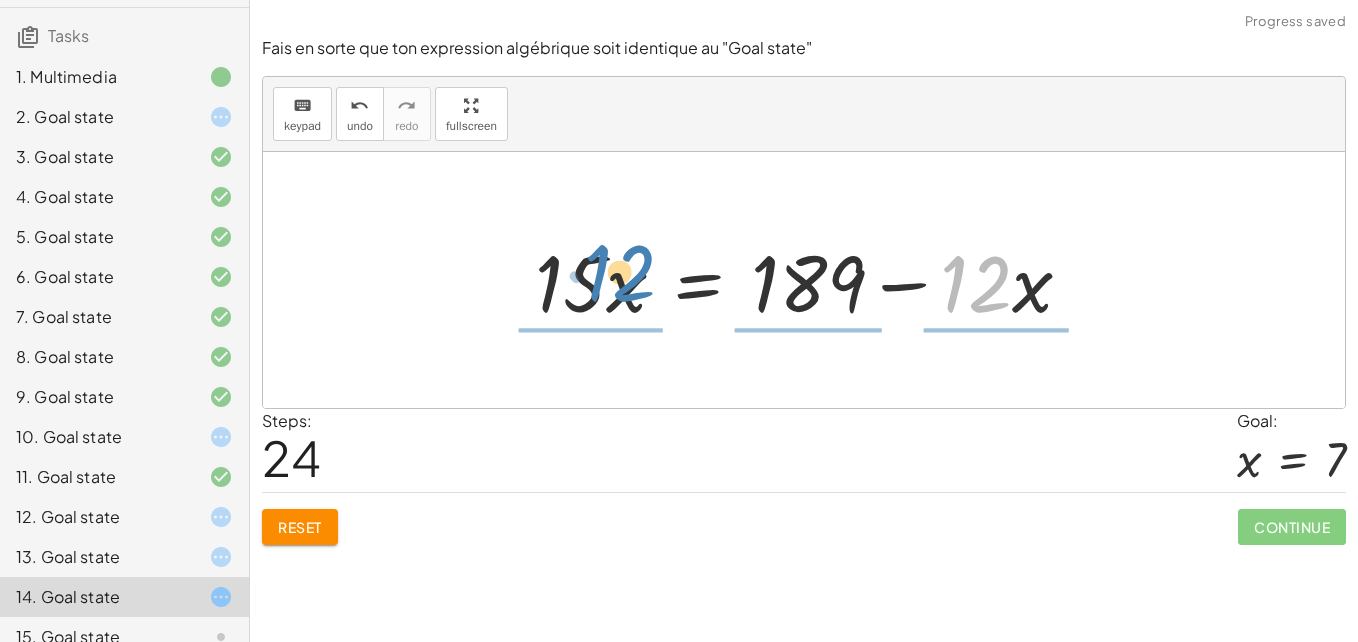 drag, startPoint x: 946, startPoint y: 305, endPoint x: 648, endPoint y: 301, distance: 298.02686 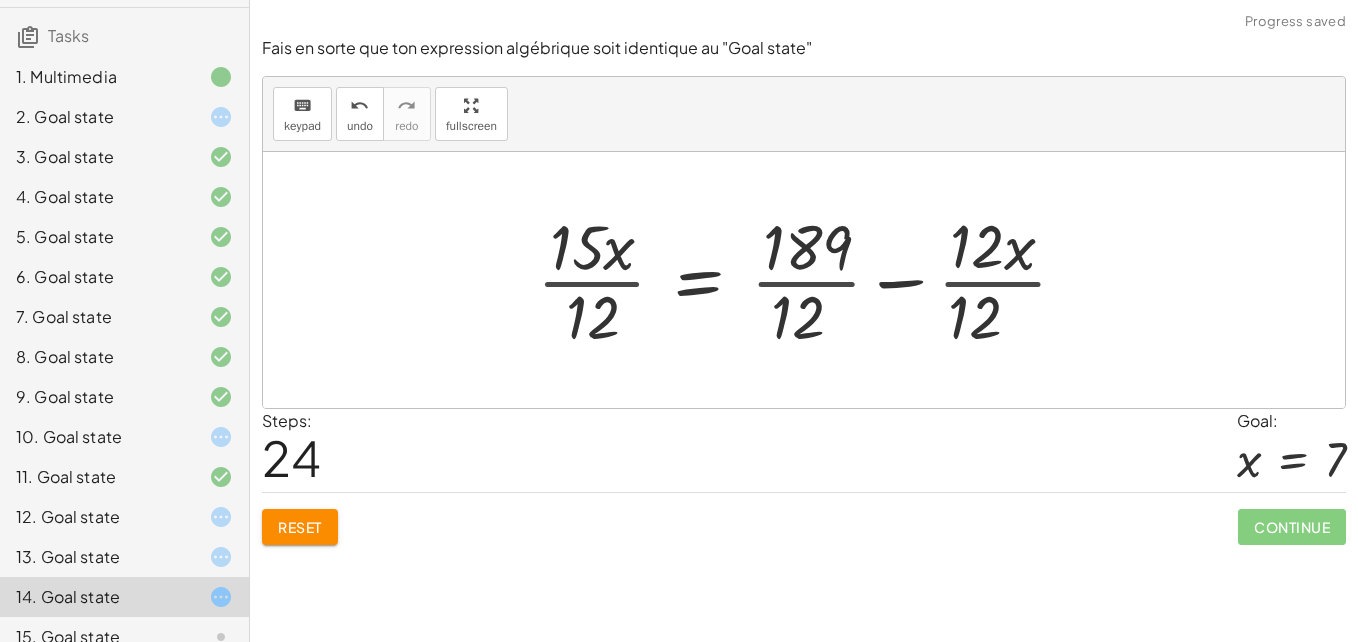 click at bounding box center [810, 280] 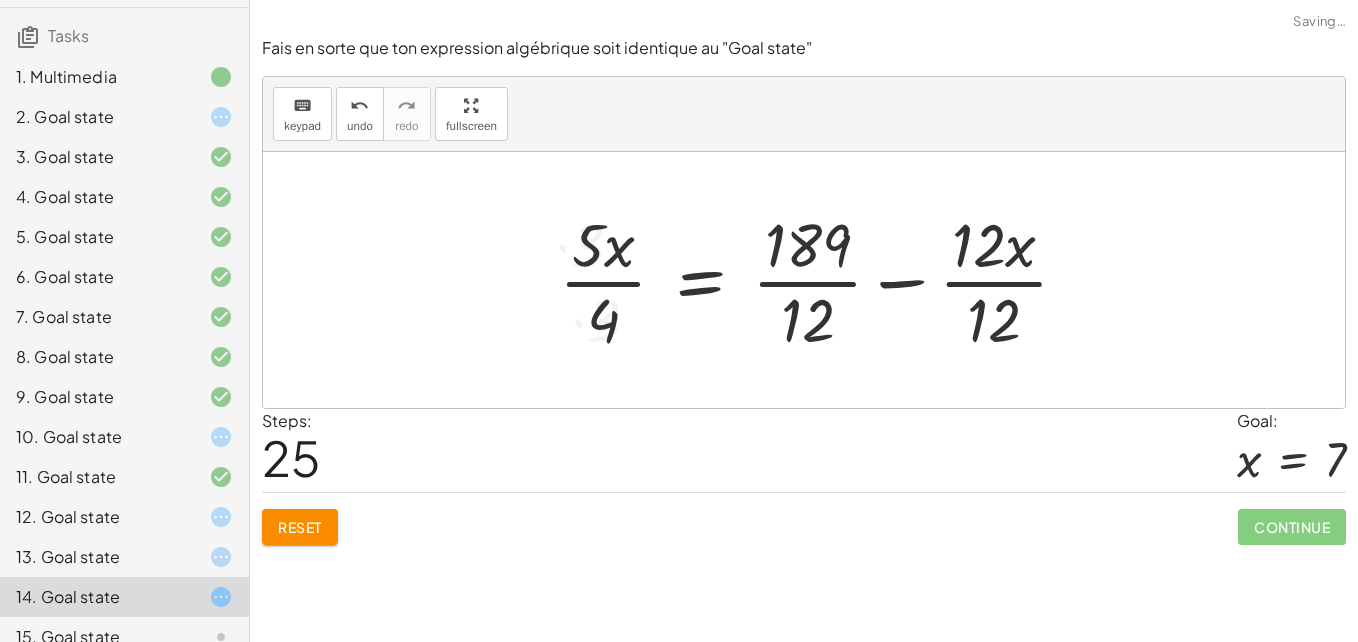 click at bounding box center (821, 280) 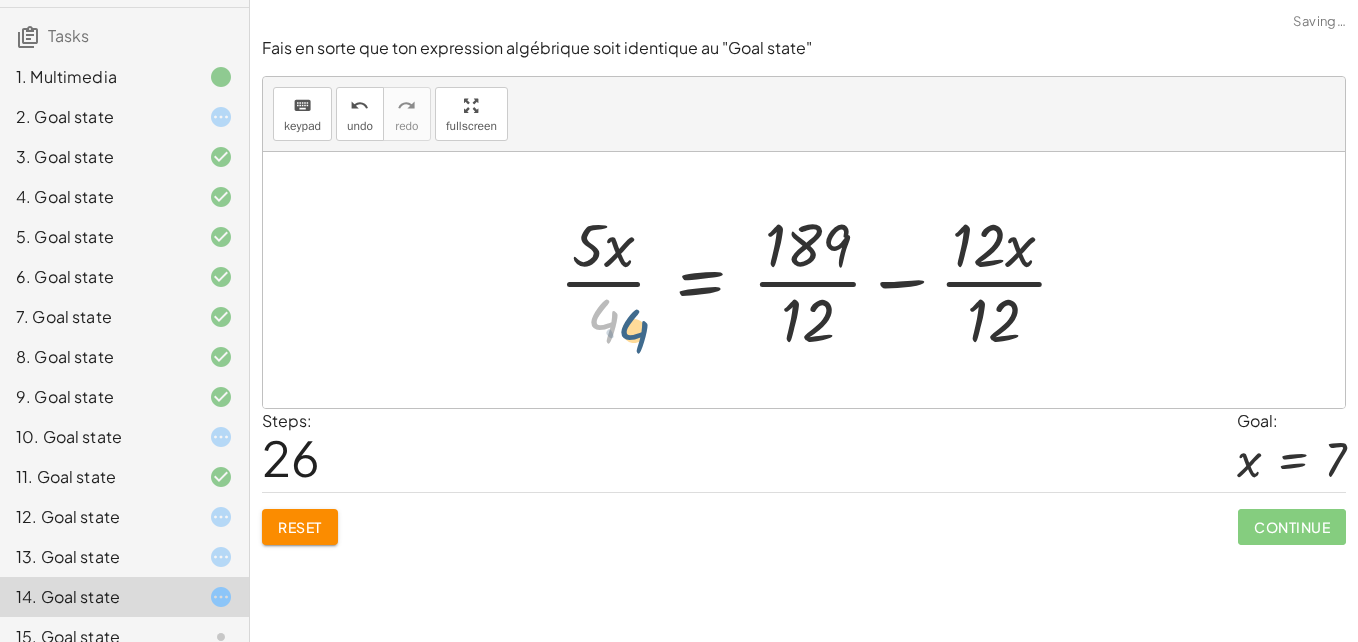 drag, startPoint x: 603, startPoint y: 321, endPoint x: 558, endPoint y: 310, distance: 46.32494 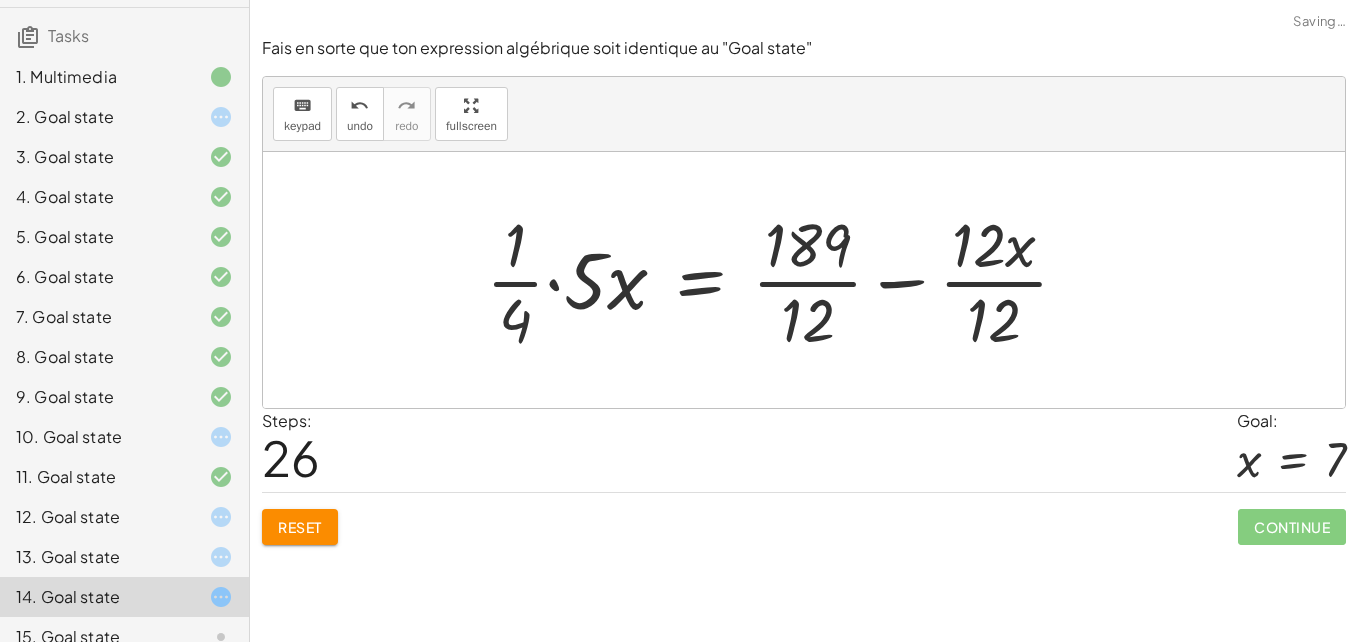 click at bounding box center (785, 280) 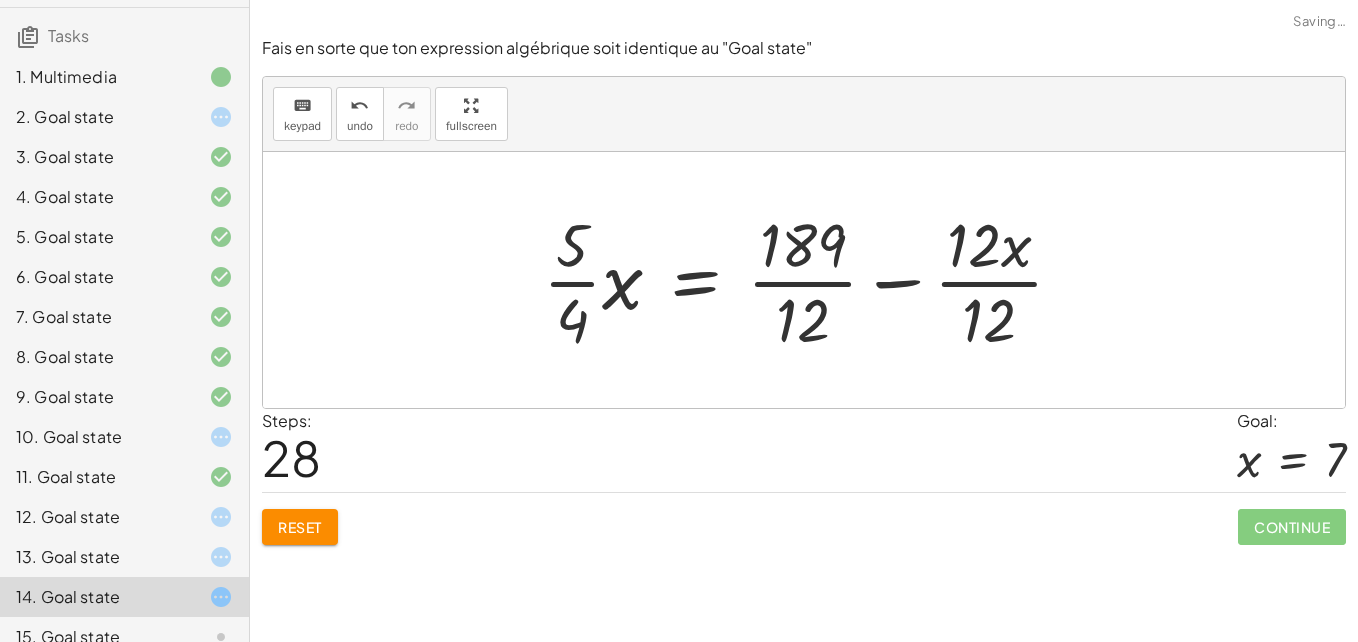 click at bounding box center [811, 280] 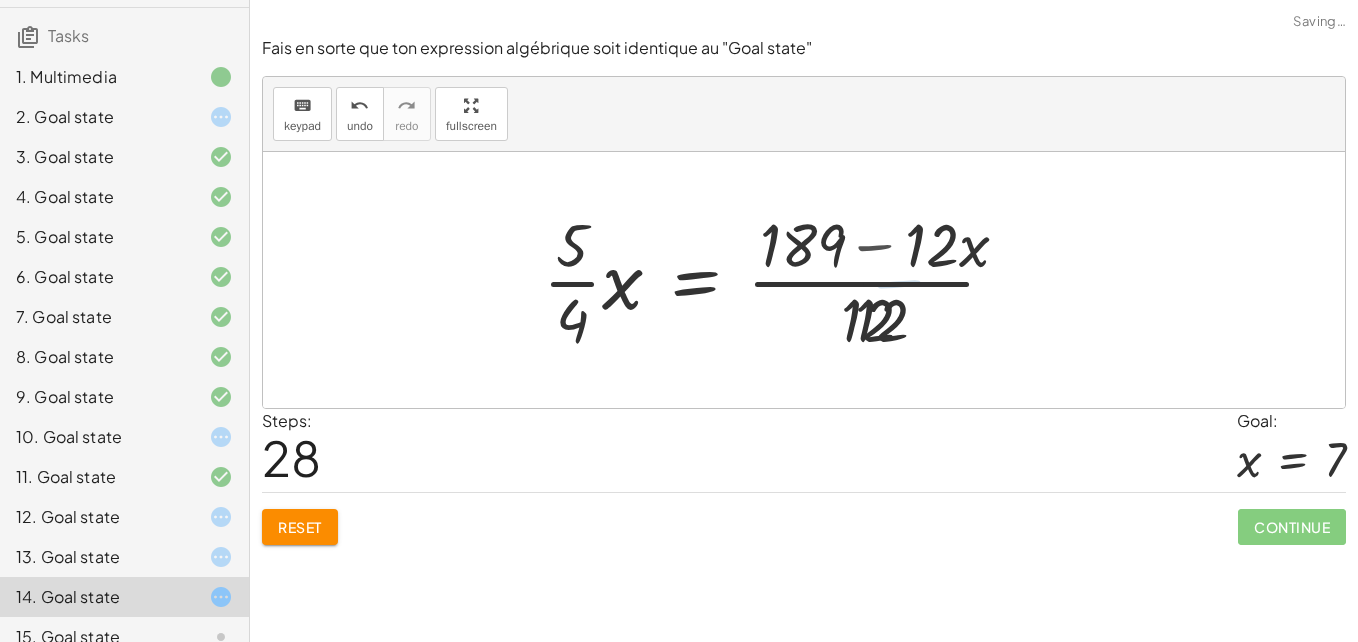 click at bounding box center (789, 280) 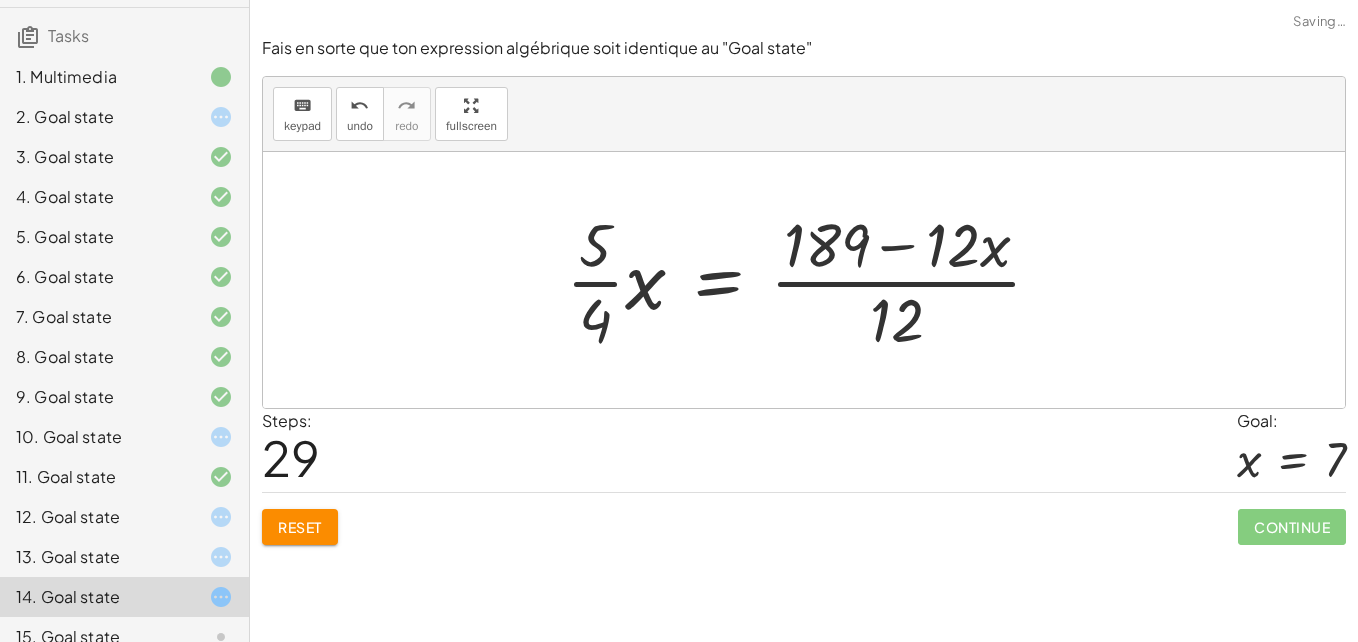 click at bounding box center [812, 280] 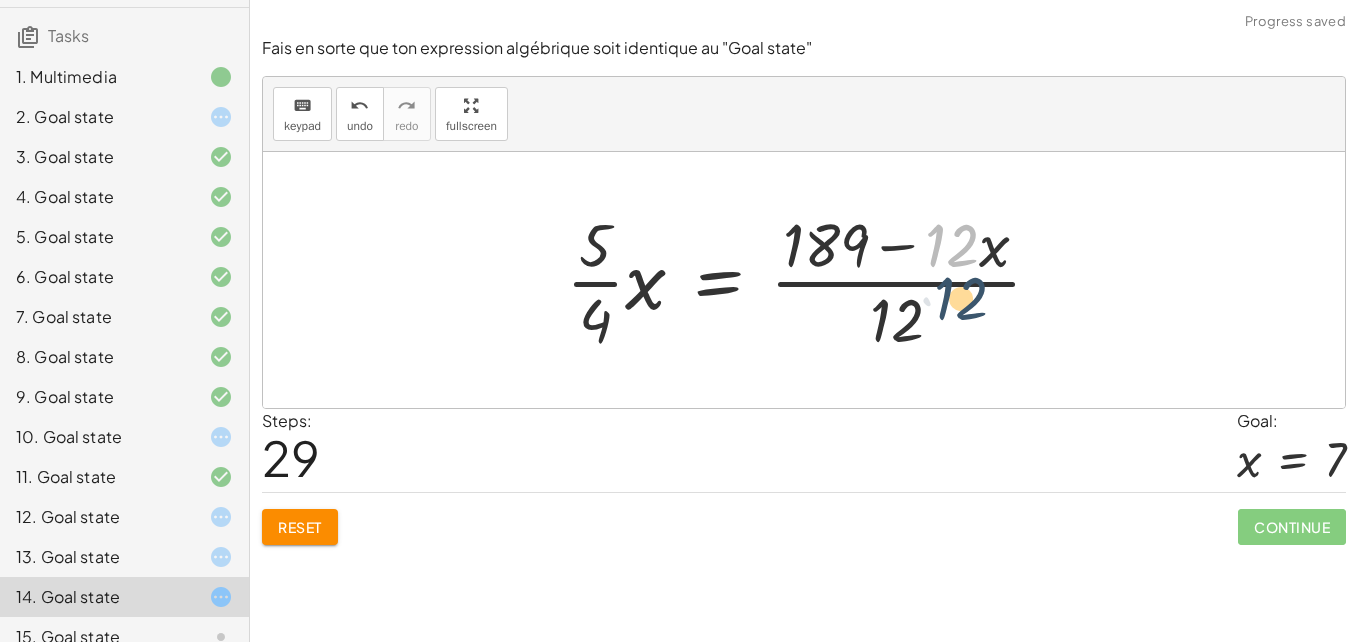 drag, startPoint x: 964, startPoint y: 262, endPoint x: 982, endPoint y: 344, distance: 83.95237 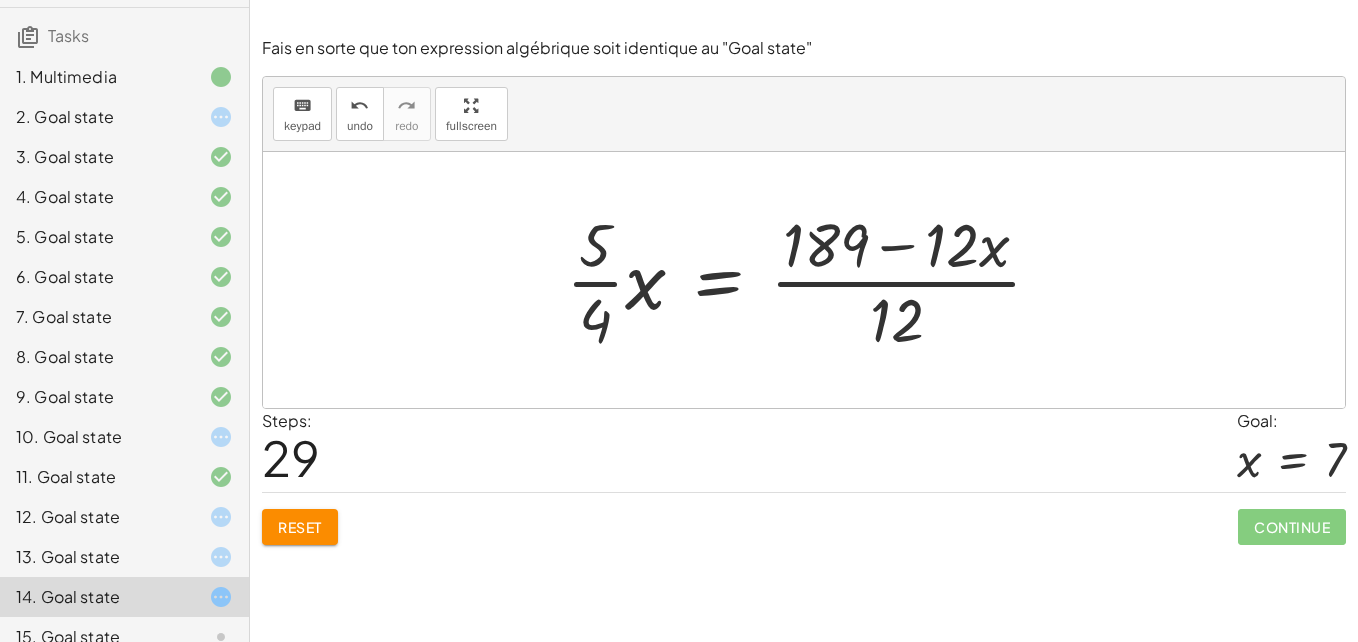 scroll, scrollTop: 377, scrollLeft: 0, axis: vertical 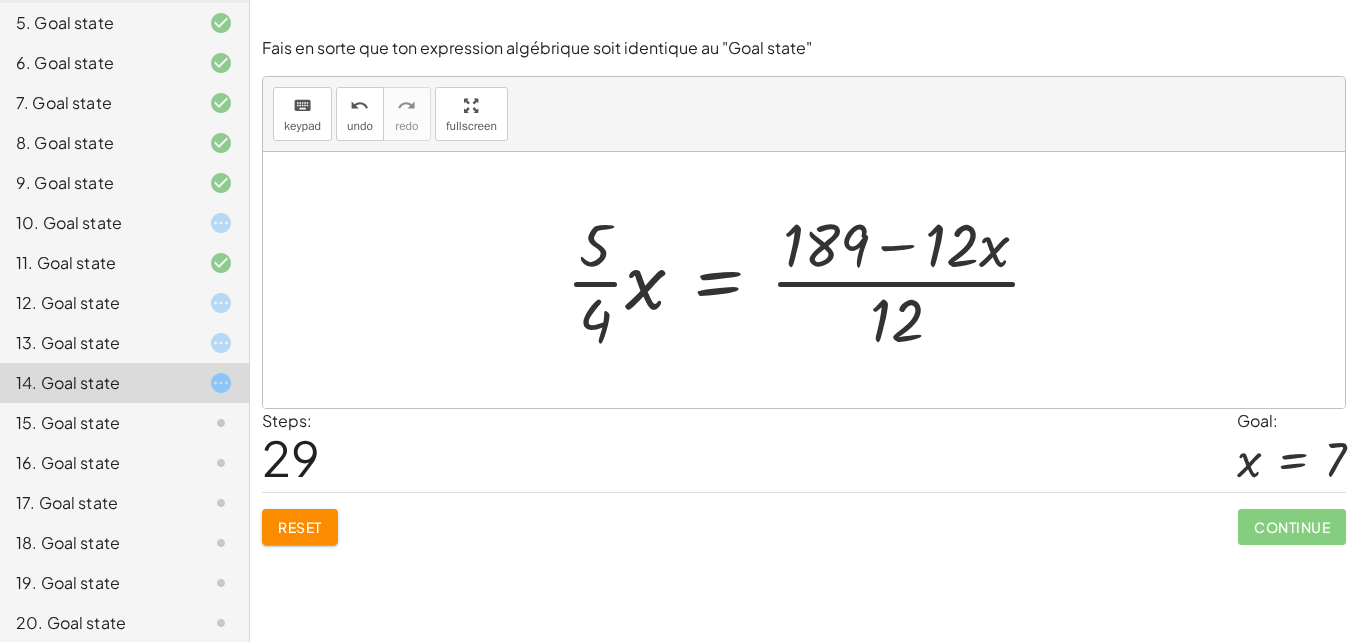 click on "15. Goal state" 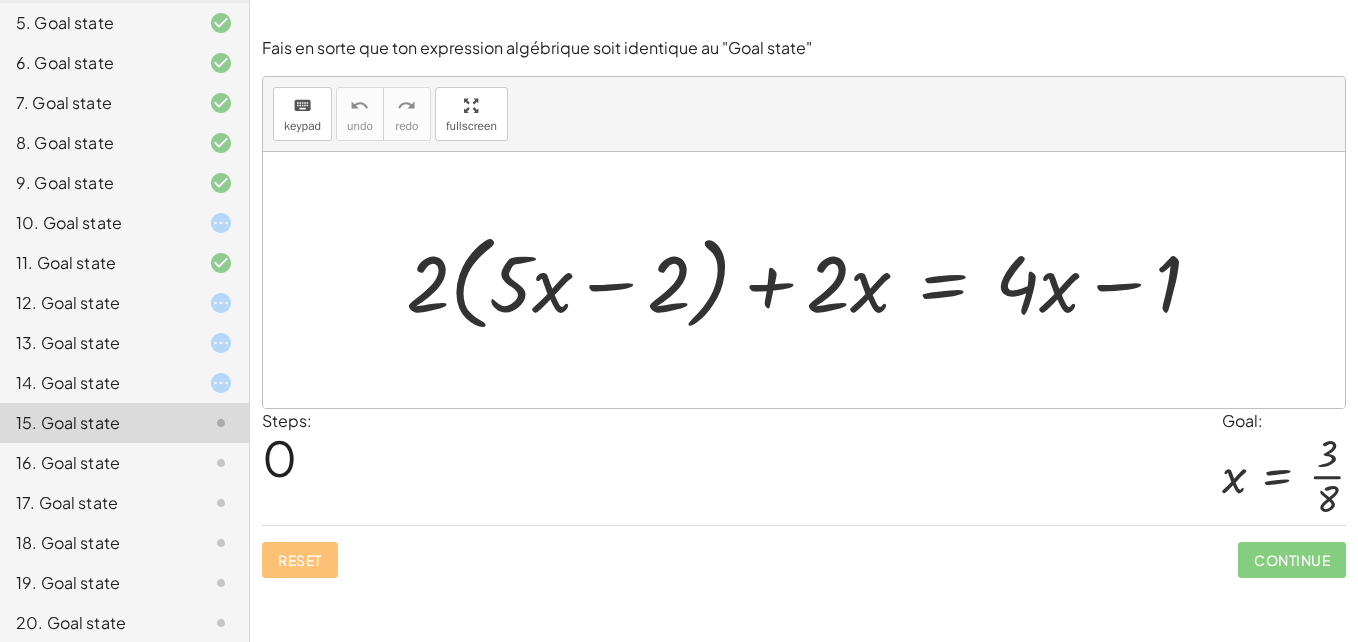 click at bounding box center [812, 280] 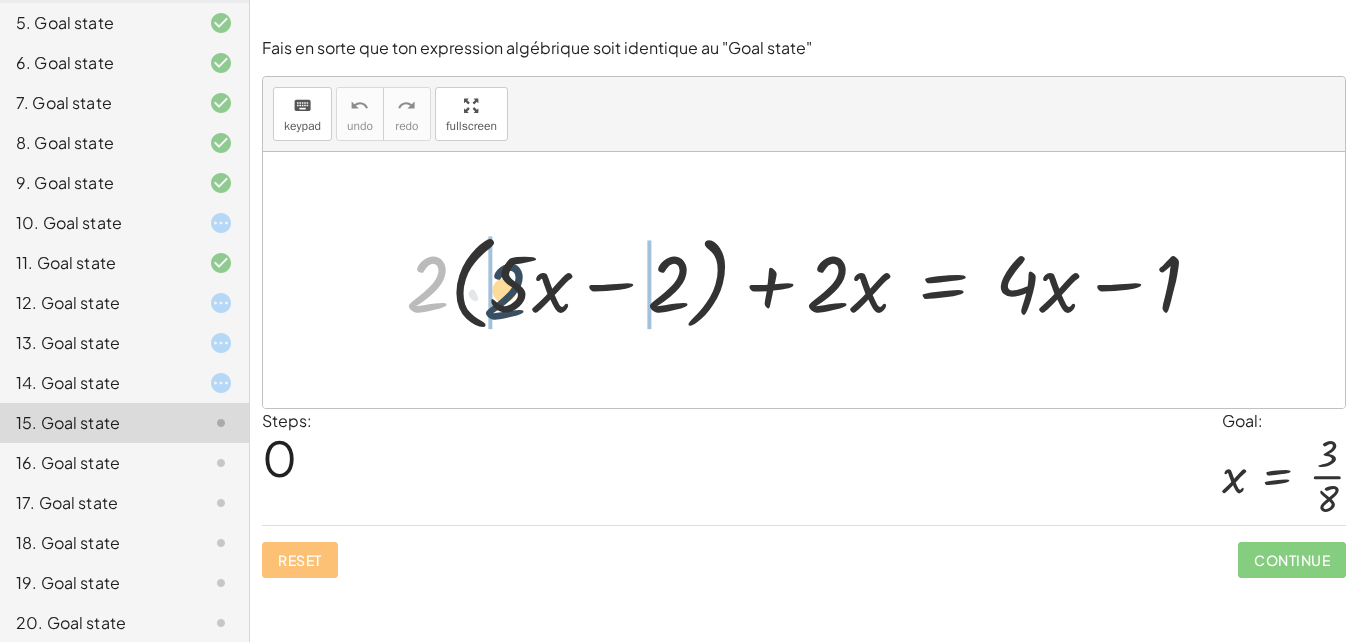 drag, startPoint x: 439, startPoint y: 284, endPoint x: 523, endPoint y: 300, distance: 85.51023 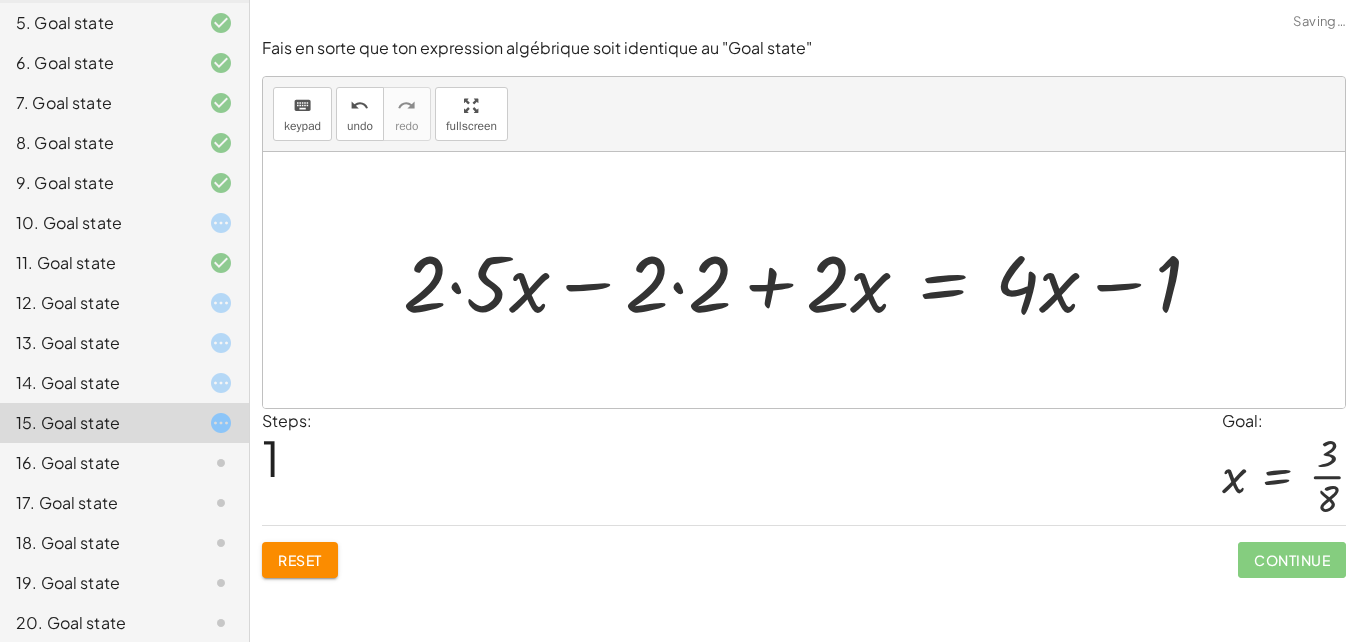 click at bounding box center (810, 280) 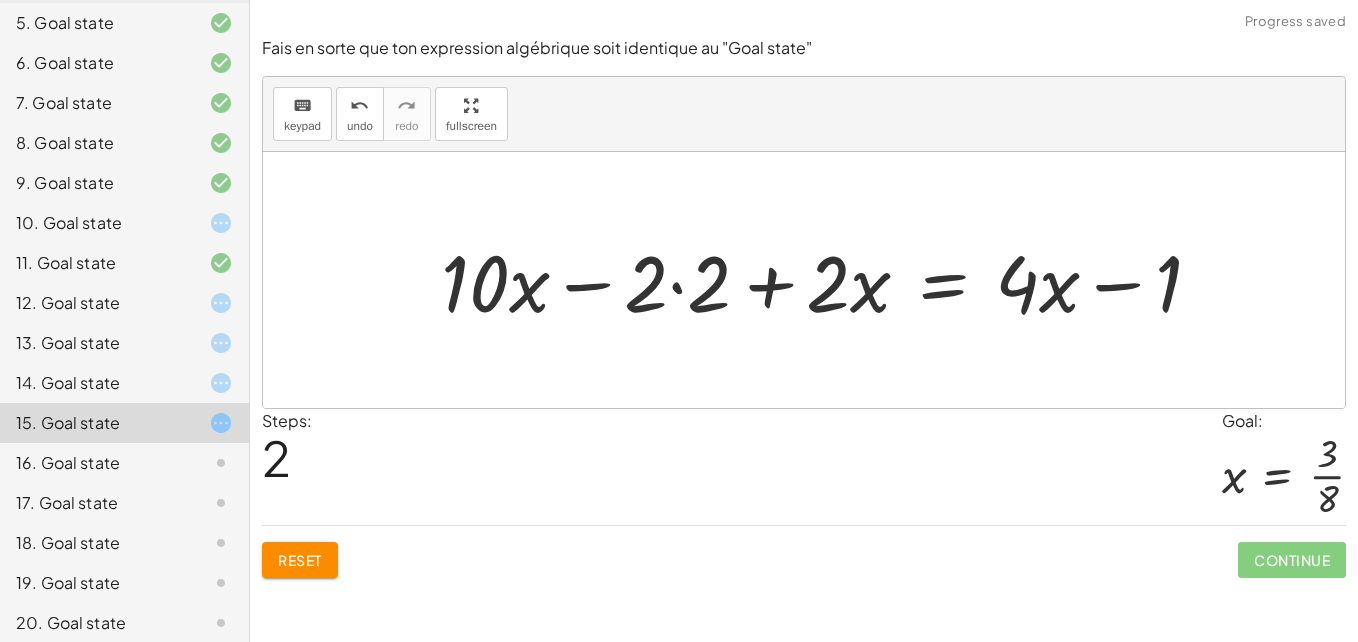 click at bounding box center (829, 280) 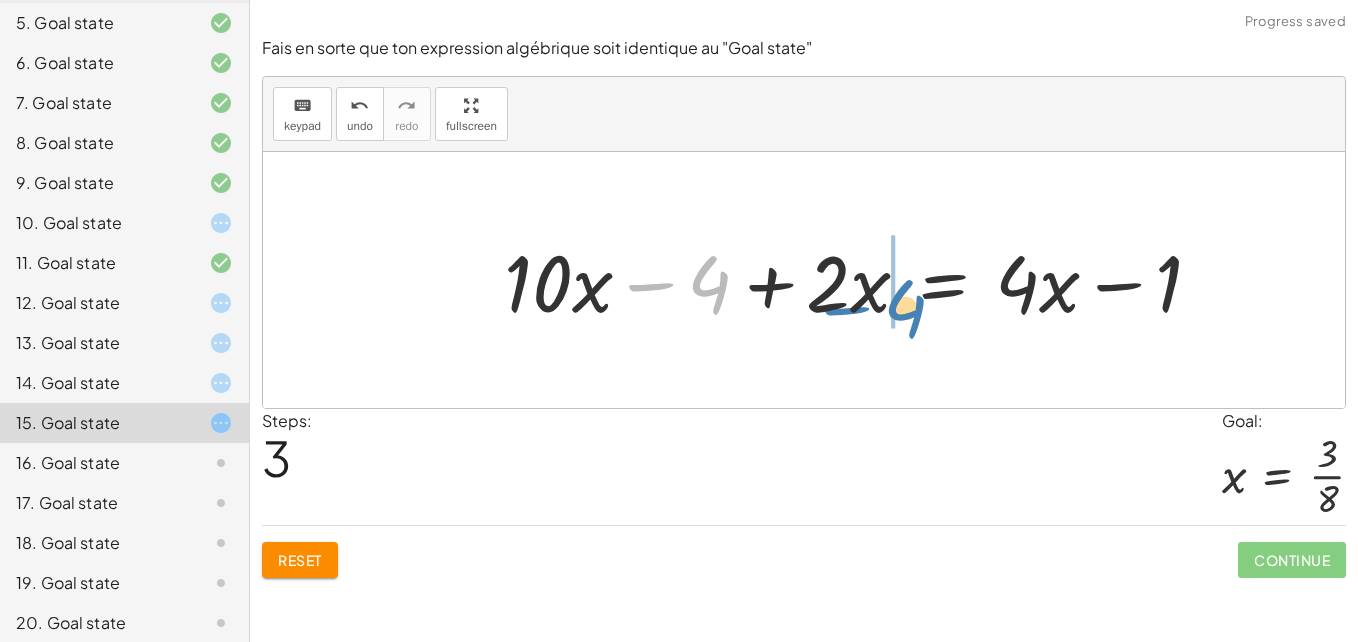 drag, startPoint x: 714, startPoint y: 282, endPoint x: 916, endPoint y: 310, distance: 203.93137 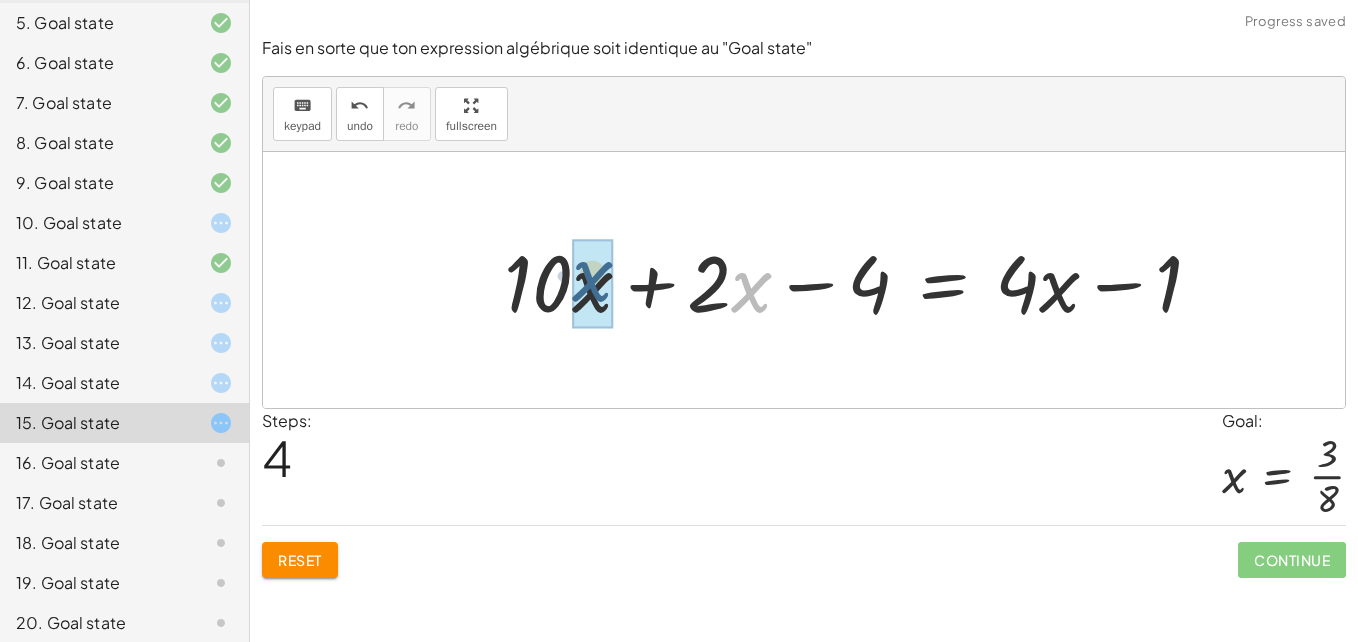drag, startPoint x: 746, startPoint y: 287, endPoint x: 568, endPoint y: 276, distance: 178.33957 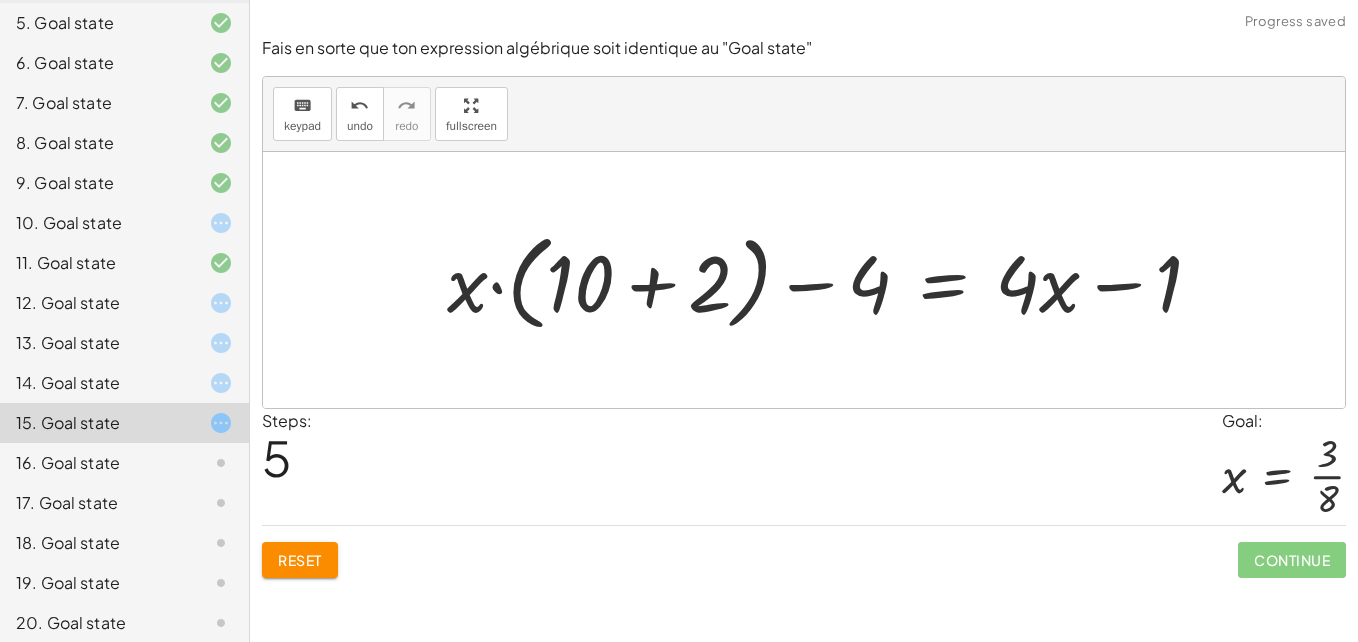 click at bounding box center (832, 280) 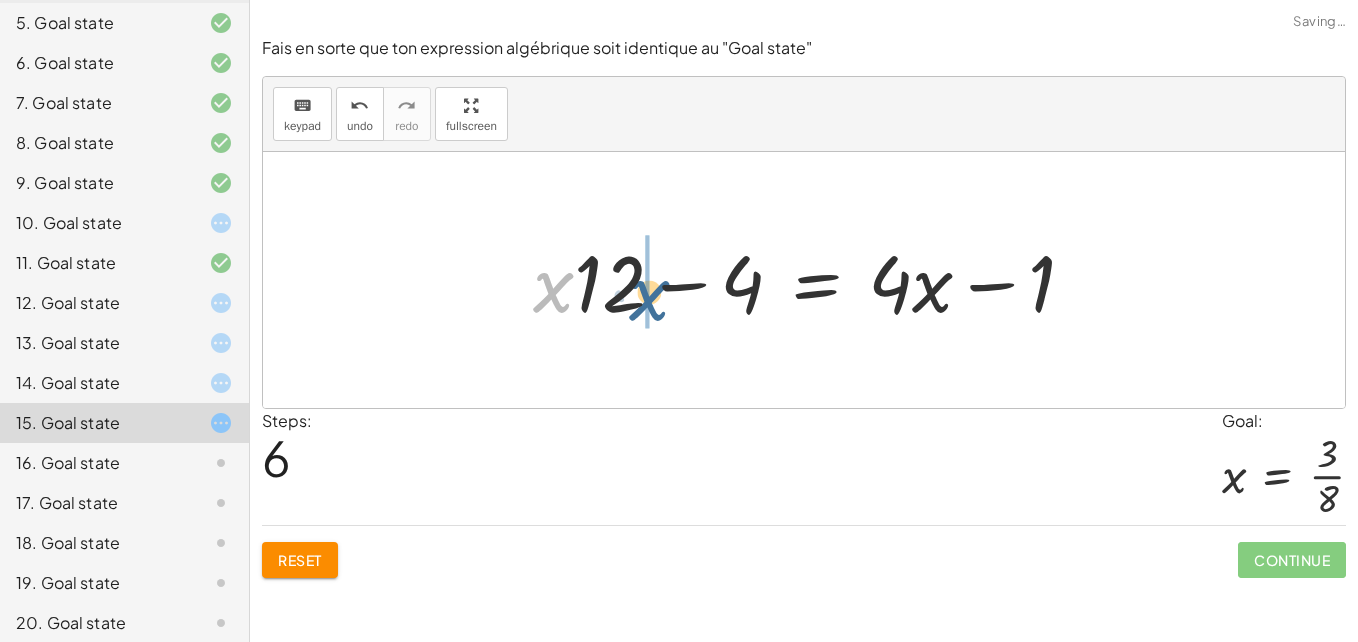 drag, startPoint x: 556, startPoint y: 283, endPoint x: 657, endPoint y: 291, distance: 101.31634 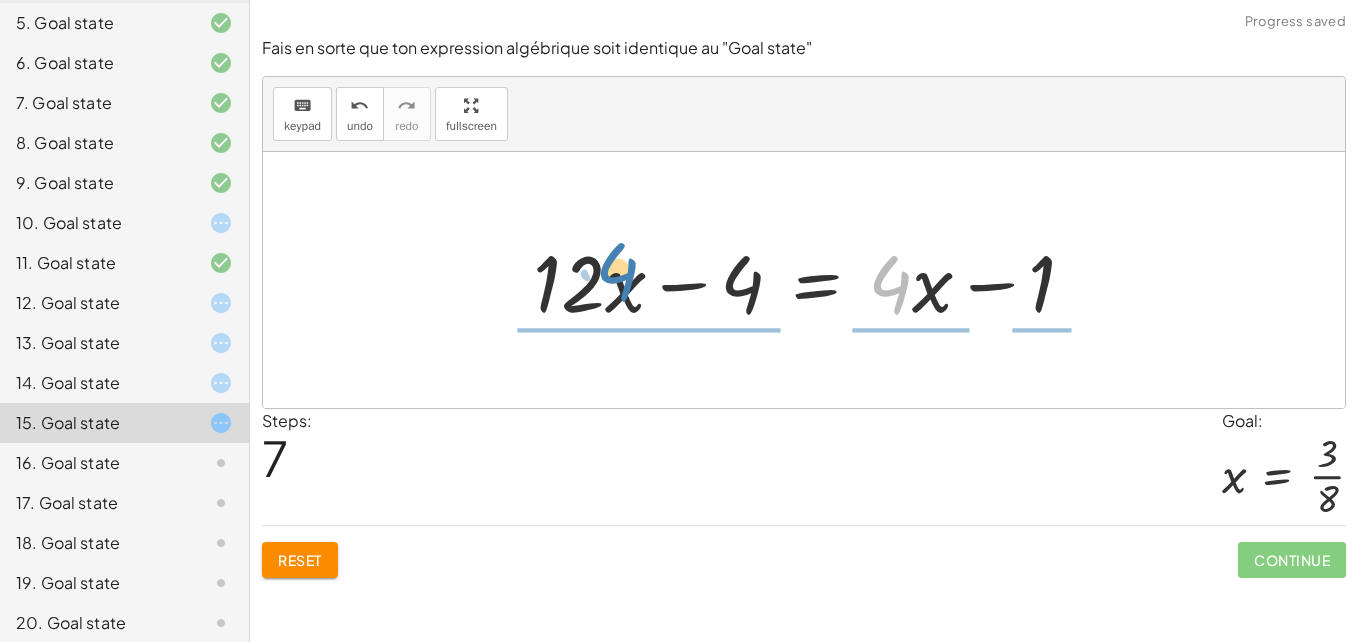 drag, startPoint x: 907, startPoint y: 290, endPoint x: 638, endPoint y: 283, distance: 269.09106 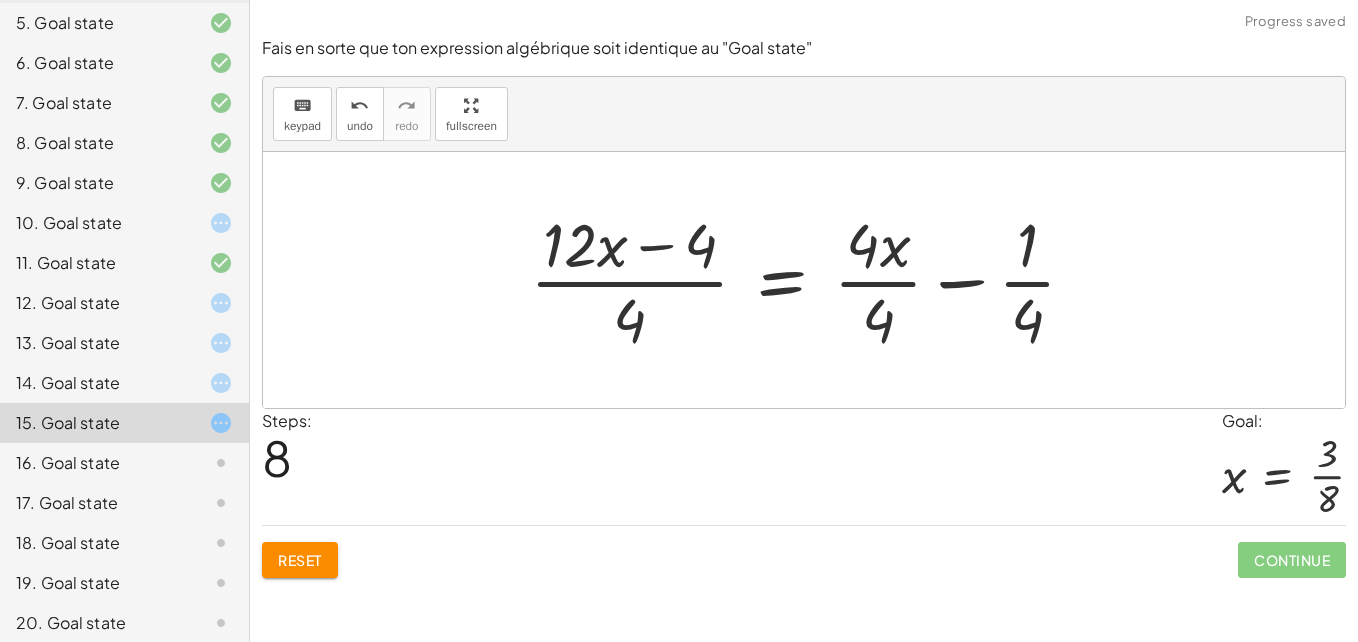 click at bounding box center (811, 280) 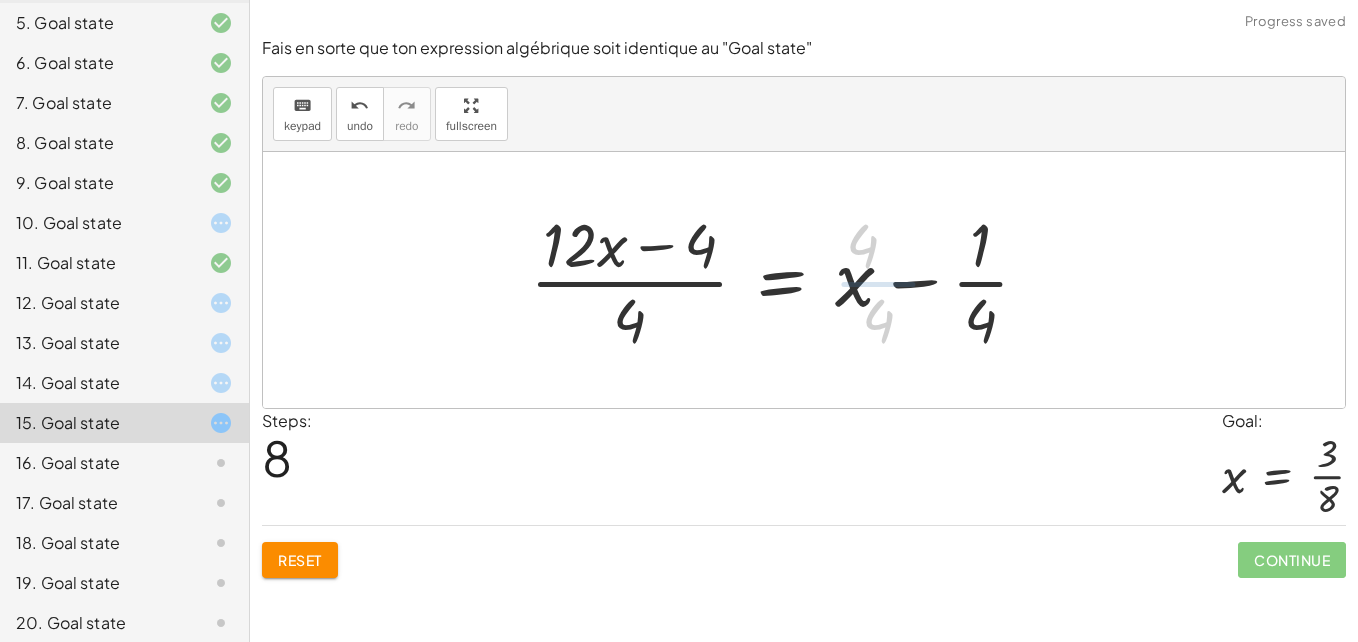 click at bounding box center [786, 280] 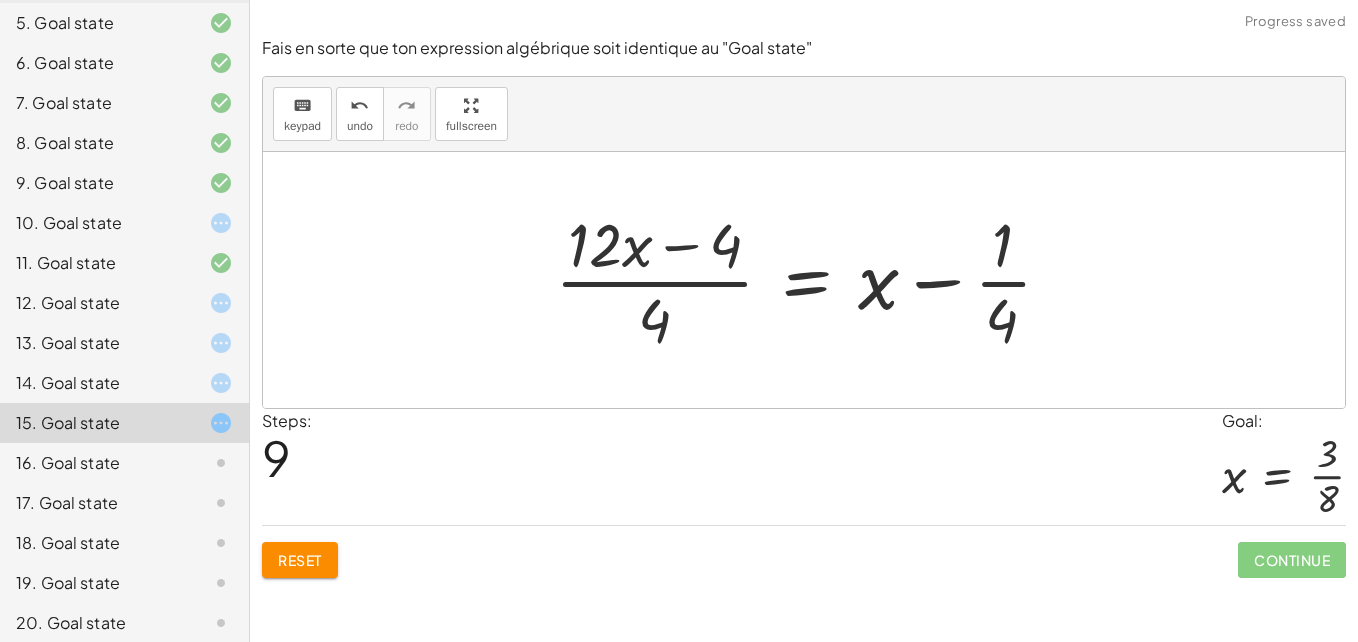 click at bounding box center [811, 280] 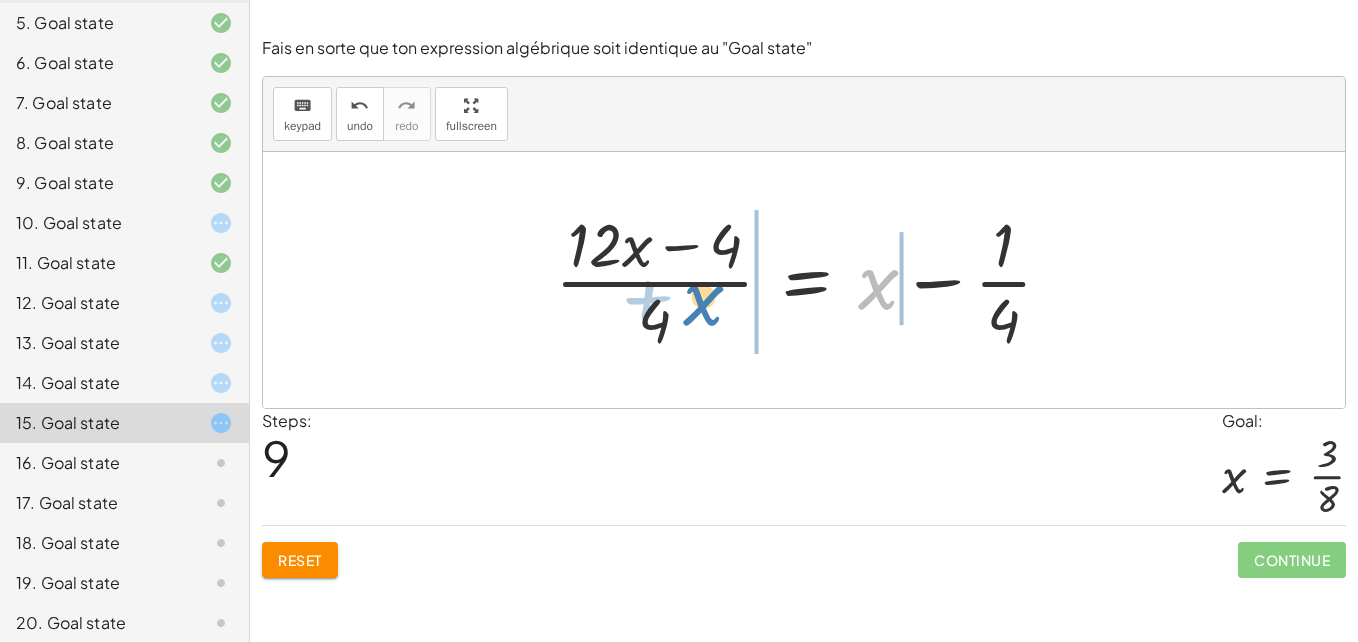 drag, startPoint x: 883, startPoint y: 280, endPoint x: 707, endPoint y: 296, distance: 176.72577 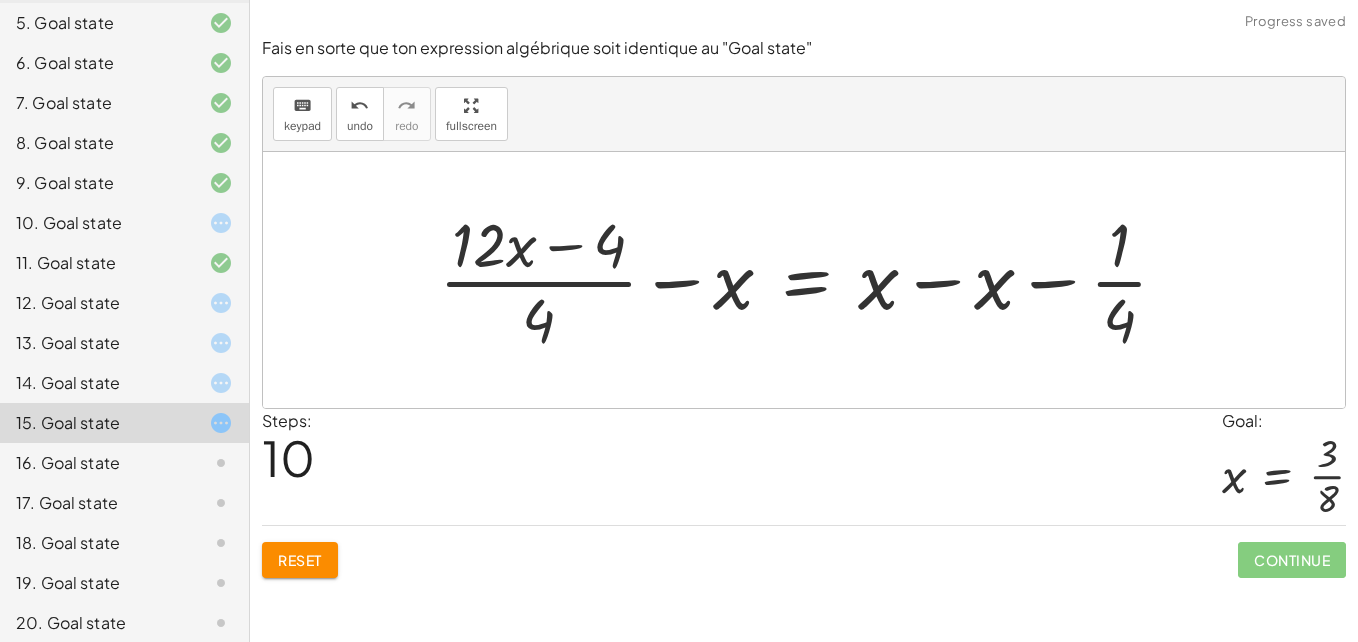 click at bounding box center (811, 280) 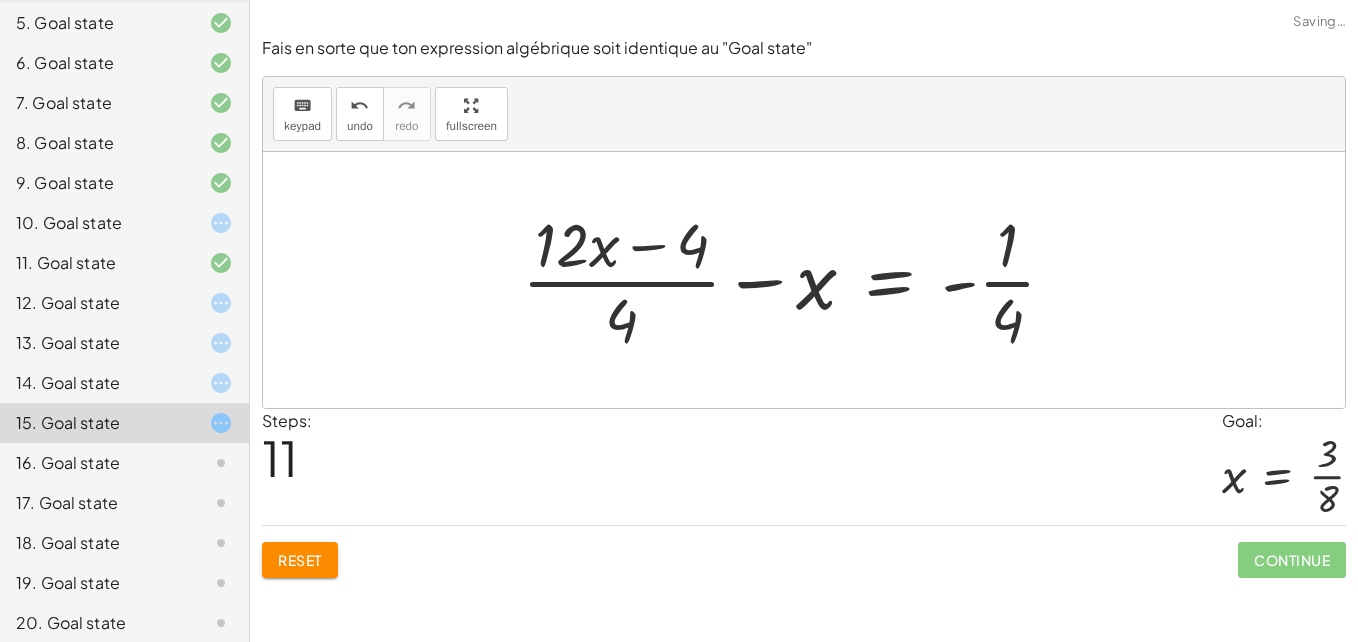 click at bounding box center (797, 280) 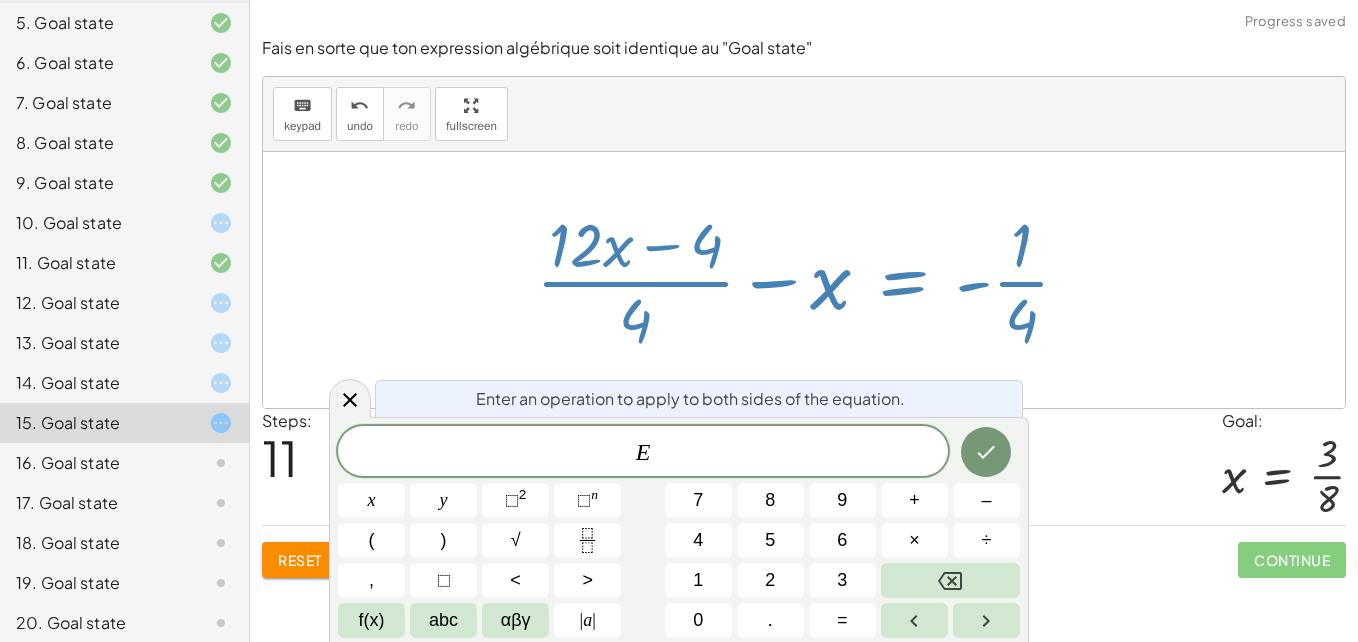 click at bounding box center (811, 280) 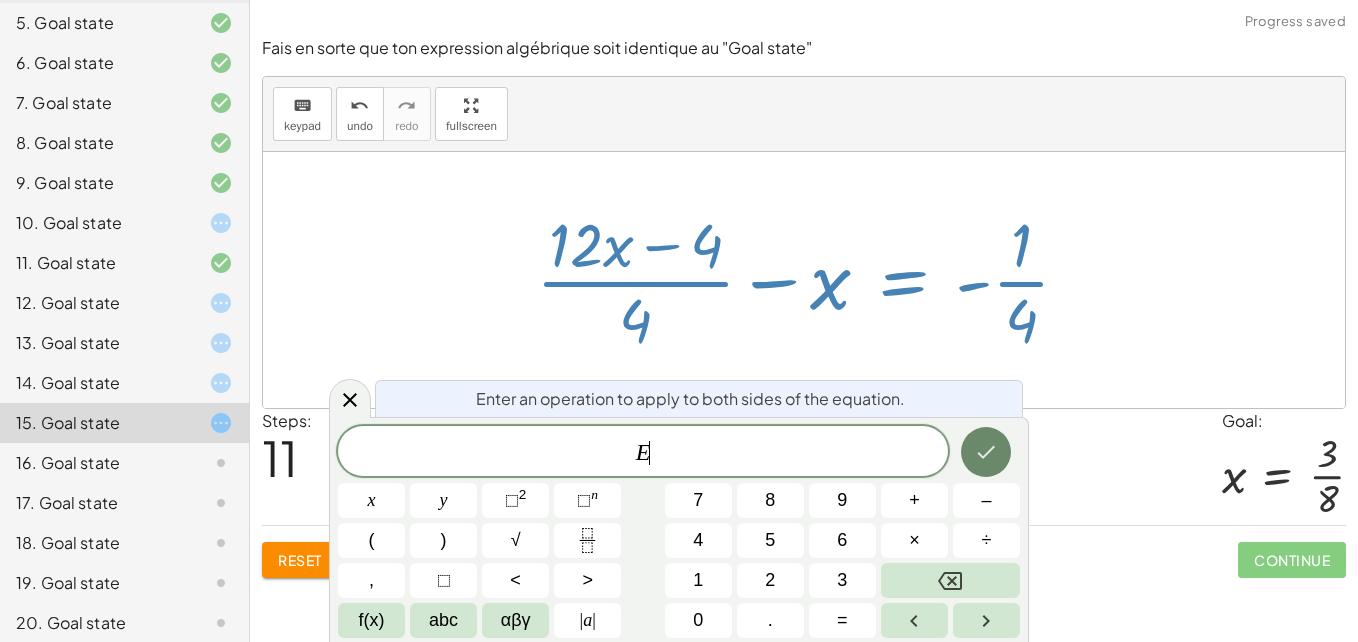 click at bounding box center [986, 452] 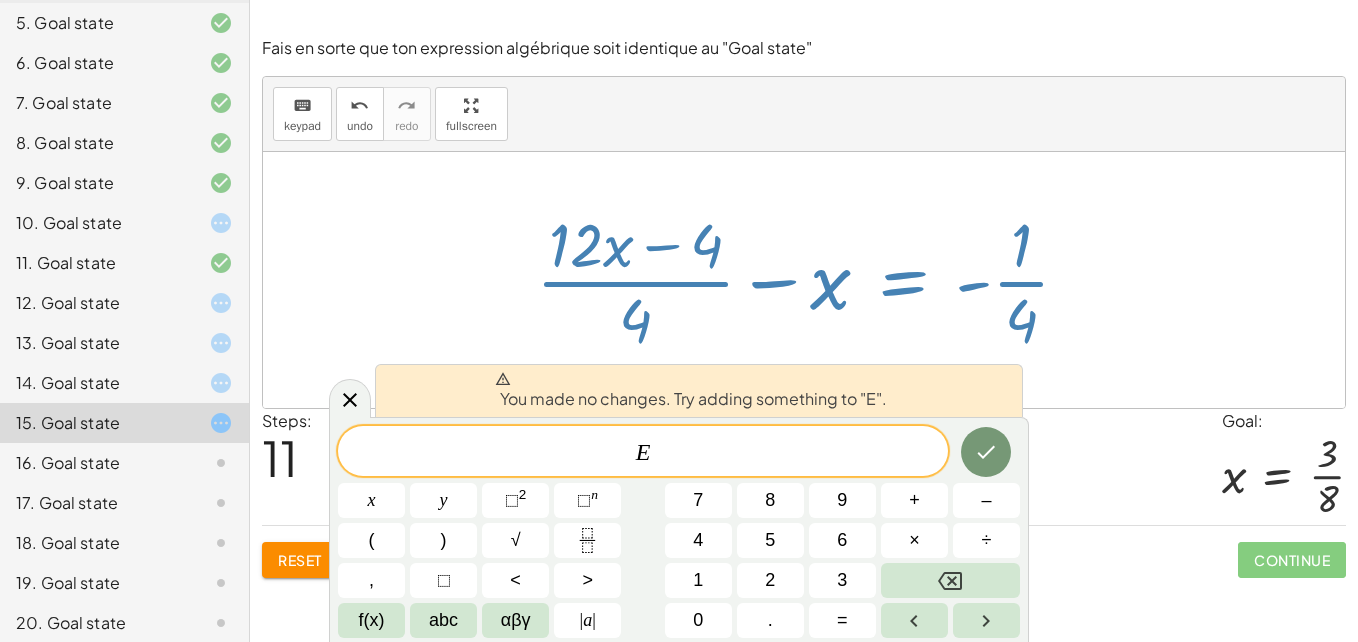 click at bounding box center [804, 280] 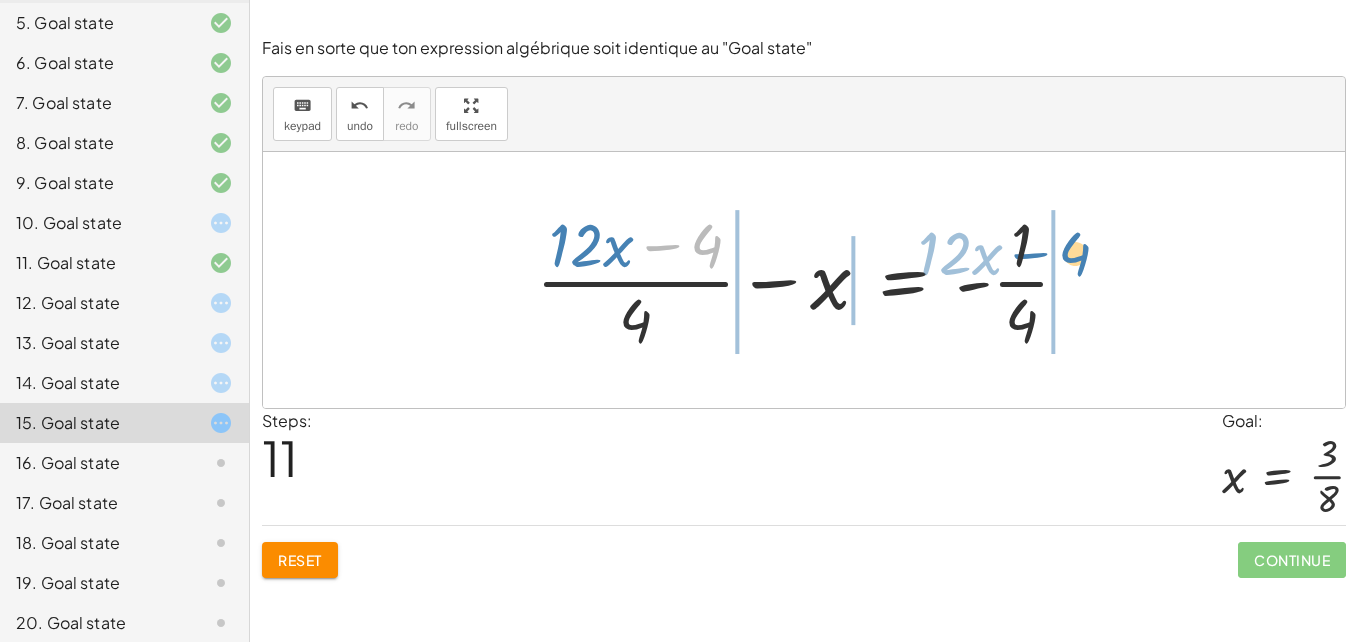 drag, startPoint x: 698, startPoint y: 240, endPoint x: 1068, endPoint y: 248, distance: 370.0865 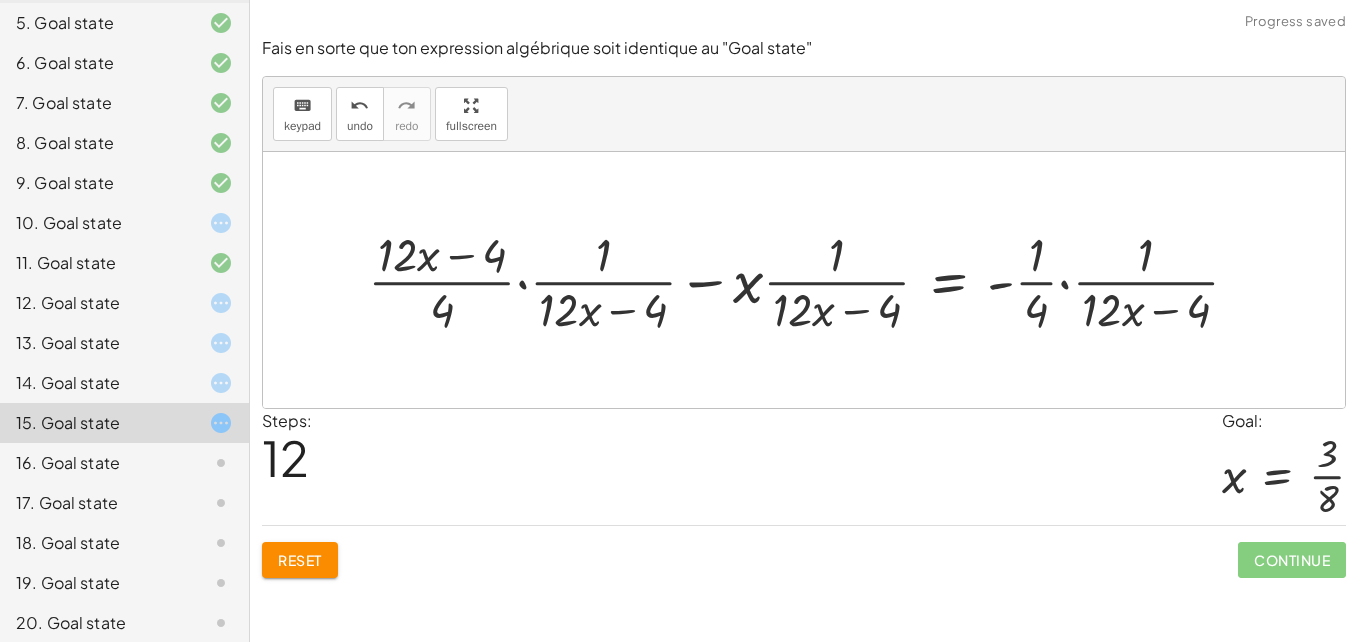 click at bounding box center [811, 280] 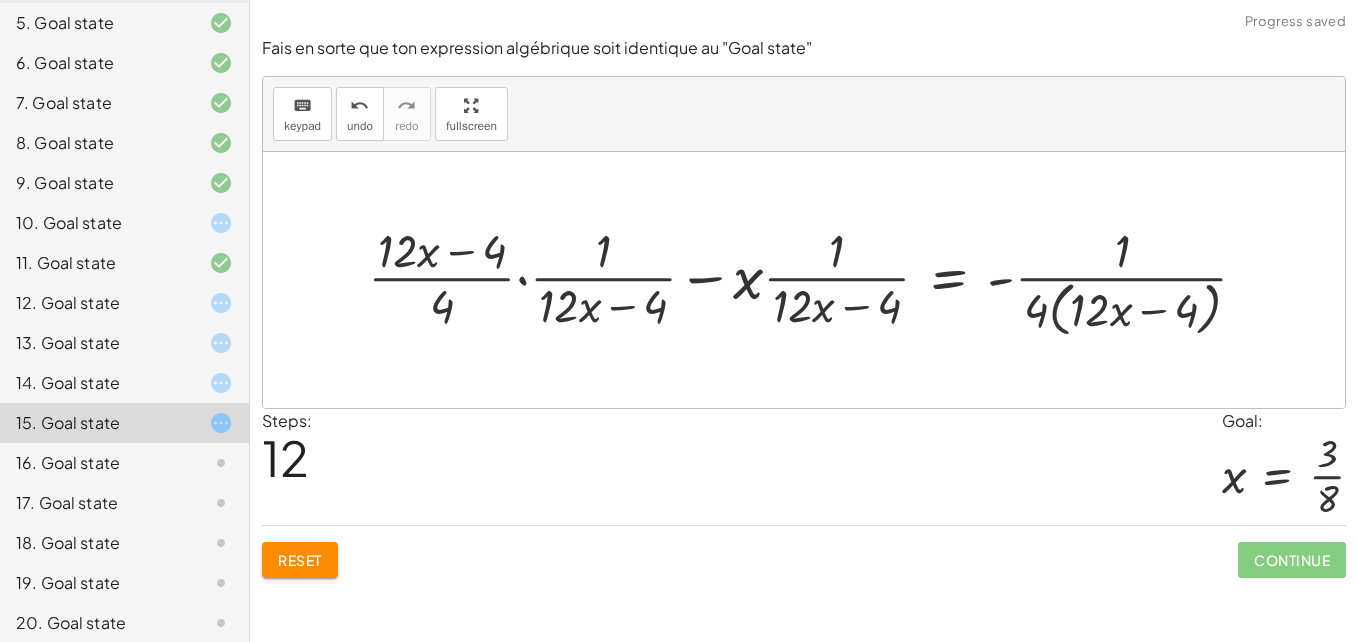 click at bounding box center [817, 279] 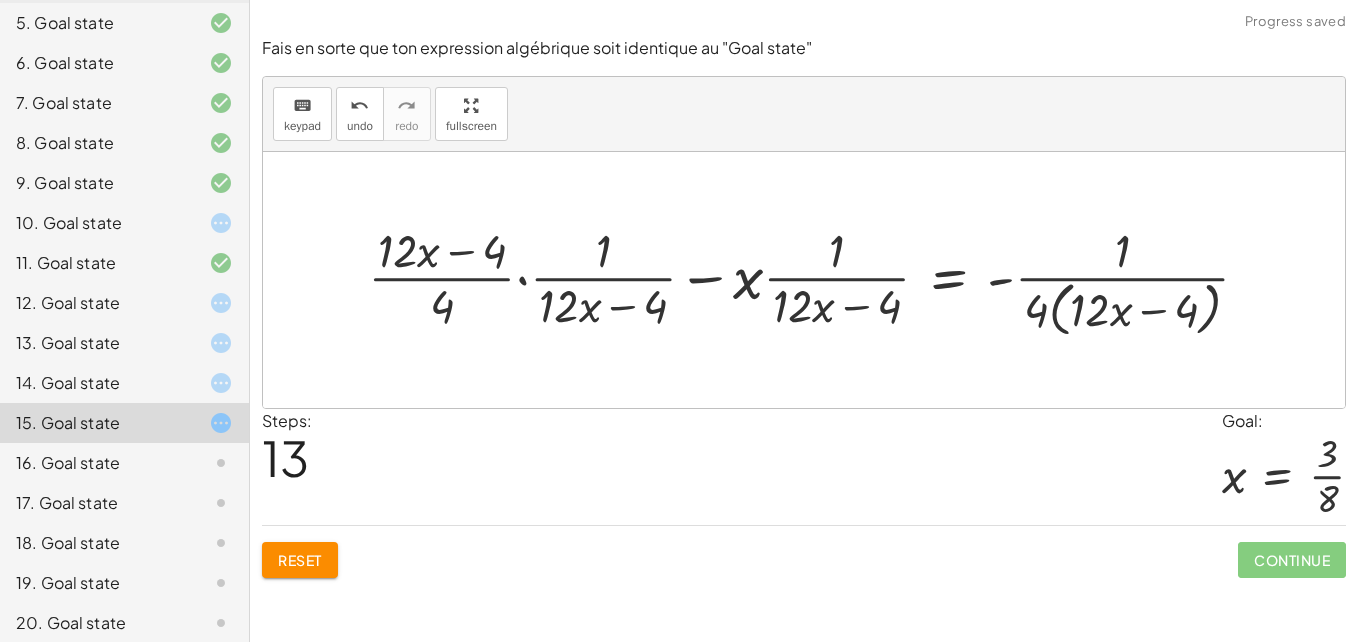 click at bounding box center [817, 279] 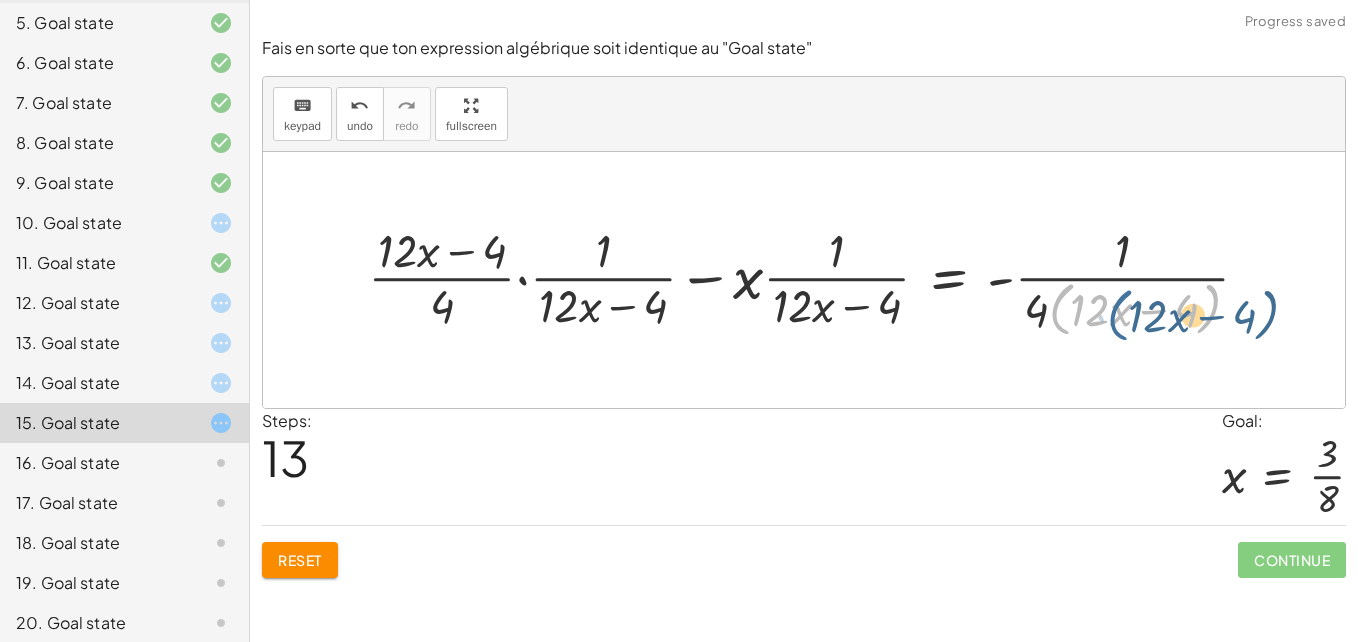 drag, startPoint x: 1050, startPoint y: 304, endPoint x: 1112, endPoint y: 312, distance: 62.514 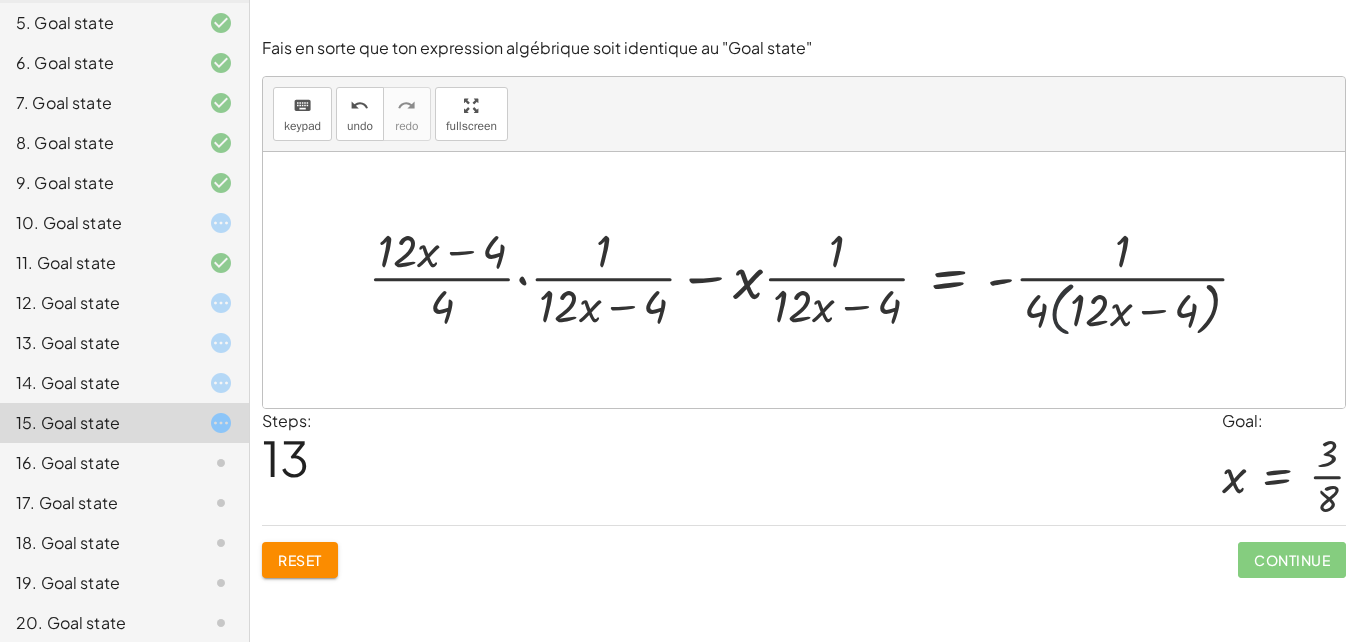 click at bounding box center (817, 279) 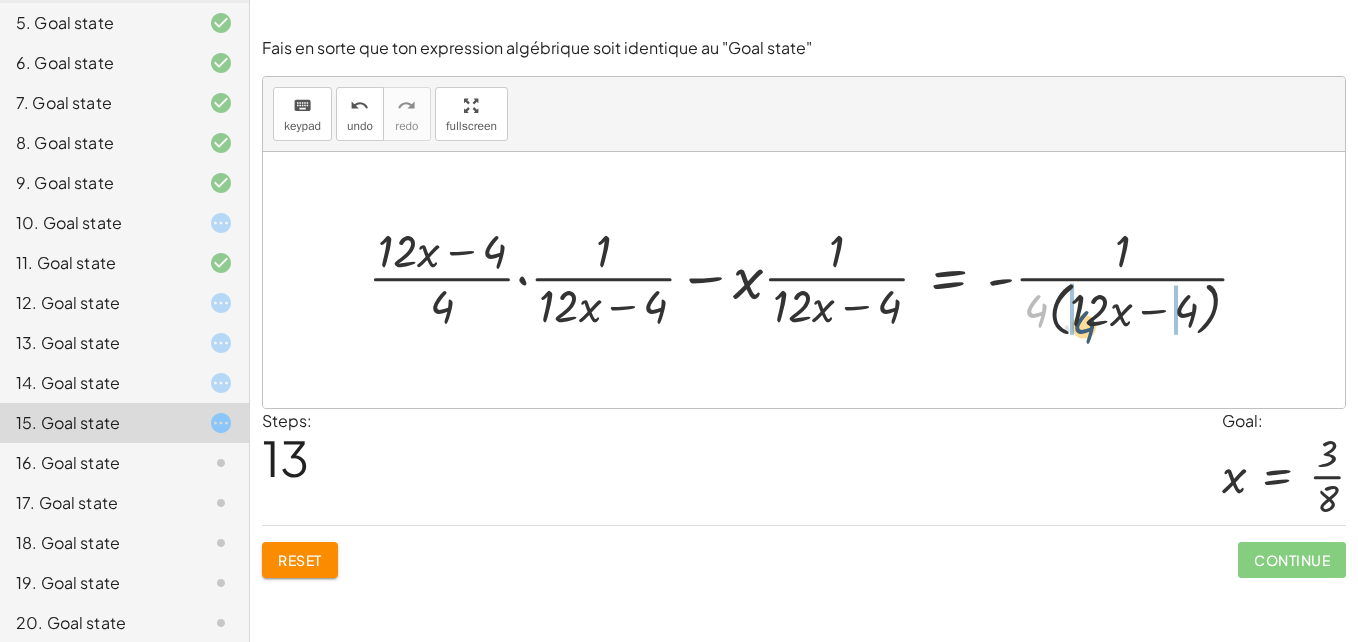 drag, startPoint x: 1038, startPoint y: 311, endPoint x: 1103, endPoint y: 316, distance: 65.192024 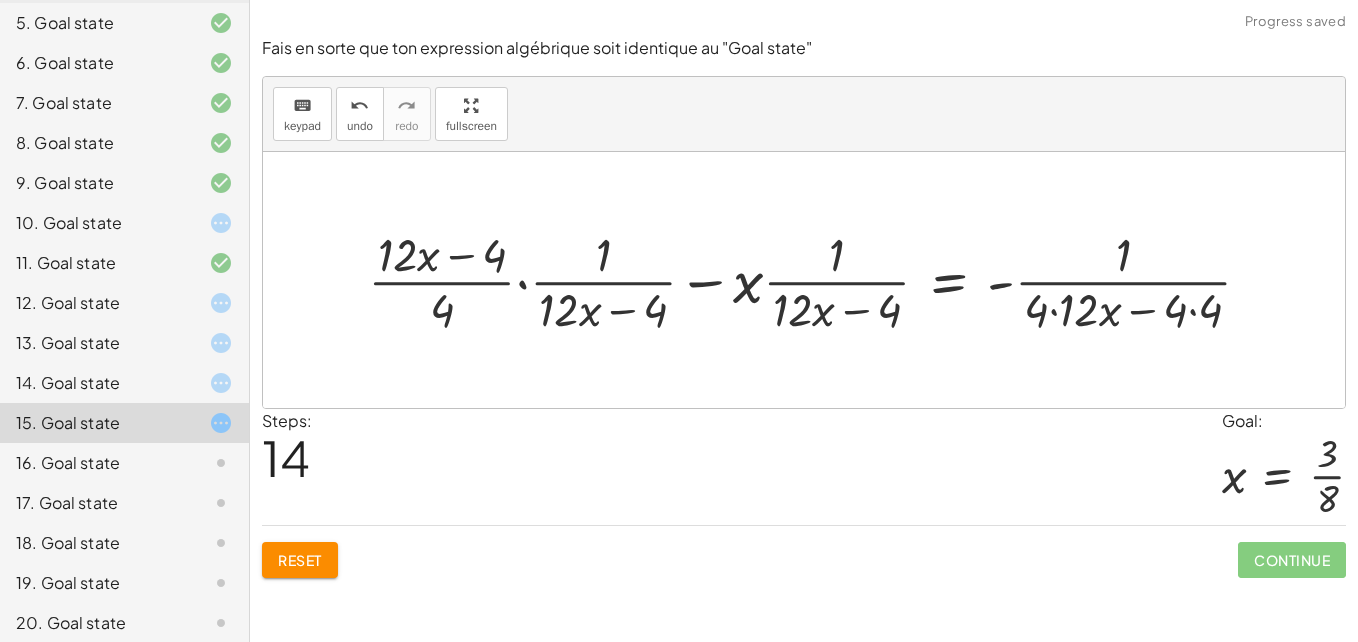 click at bounding box center [817, 280] 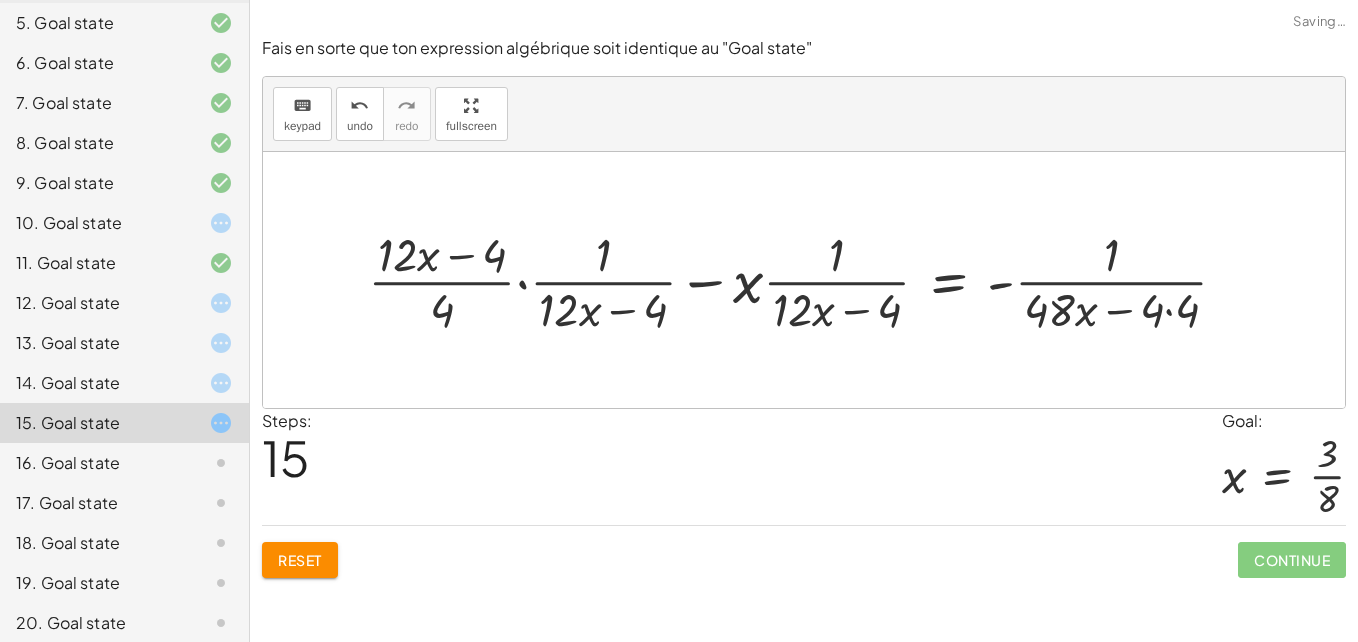 click at bounding box center (806, 280) 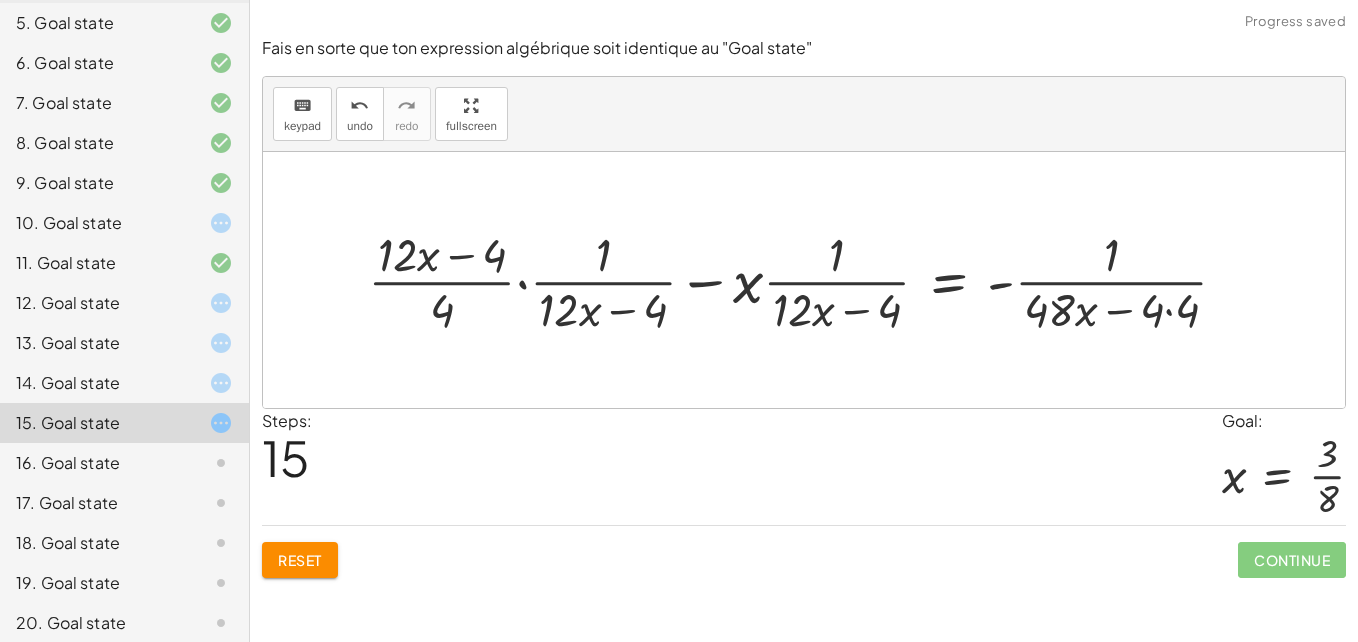 click at bounding box center (806, 280) 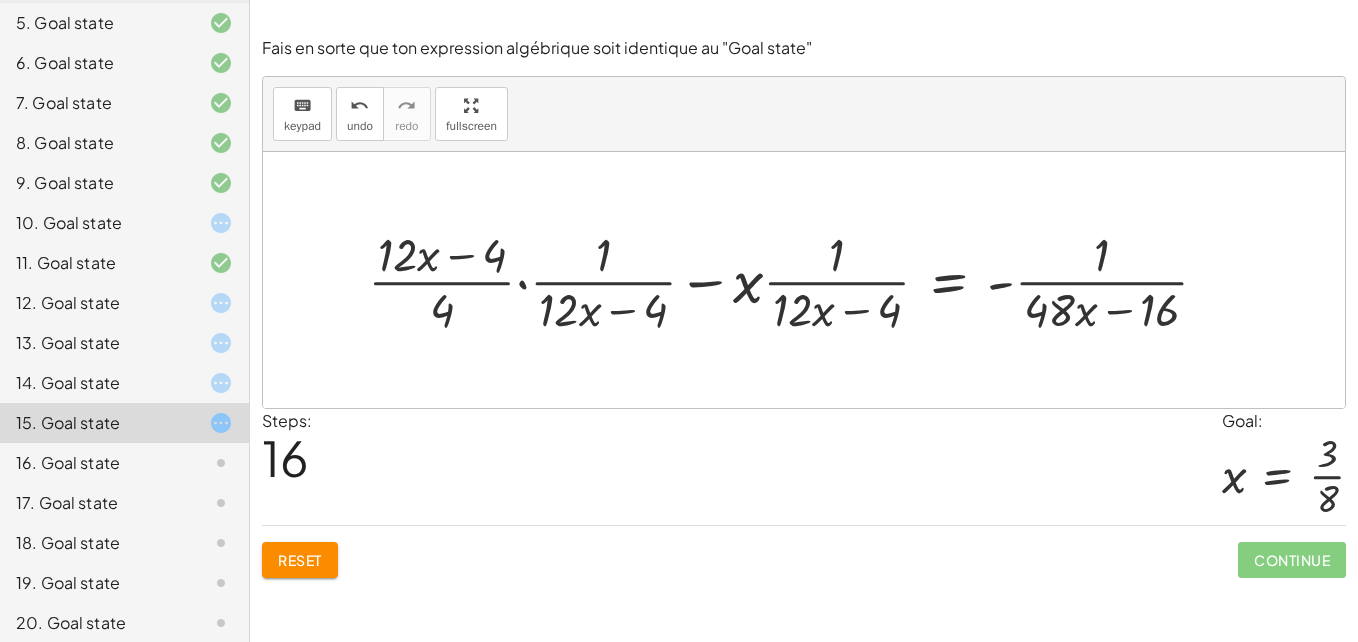 click at bounding box center [796, 280] 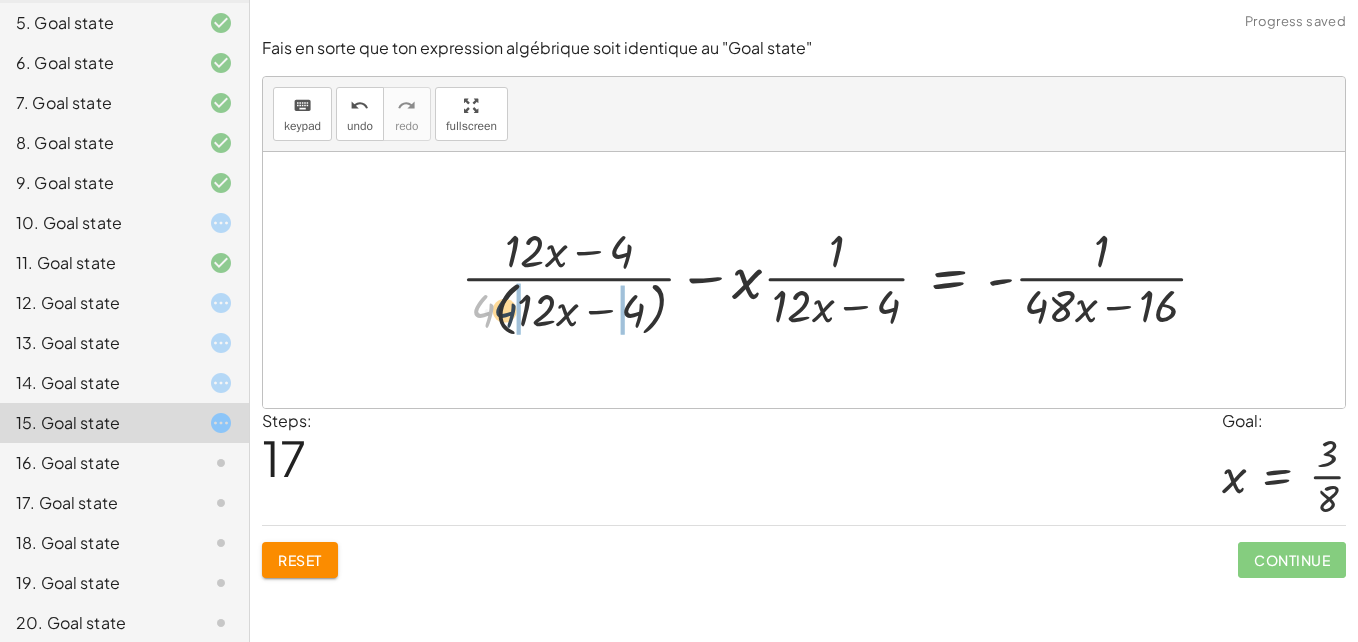 drag, startPoint x: 488, startPoint y: 316, endPoint x: 550, endPoint y: 316, distance: 62 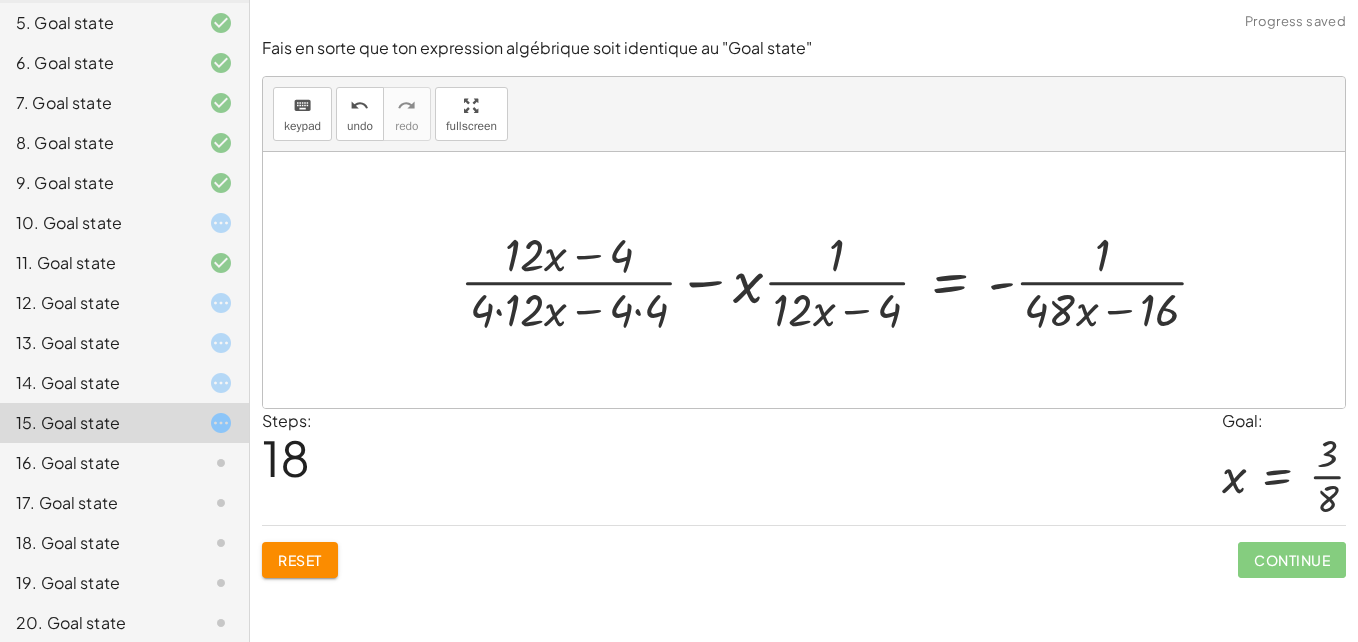 click at bounding box center (842, 280) 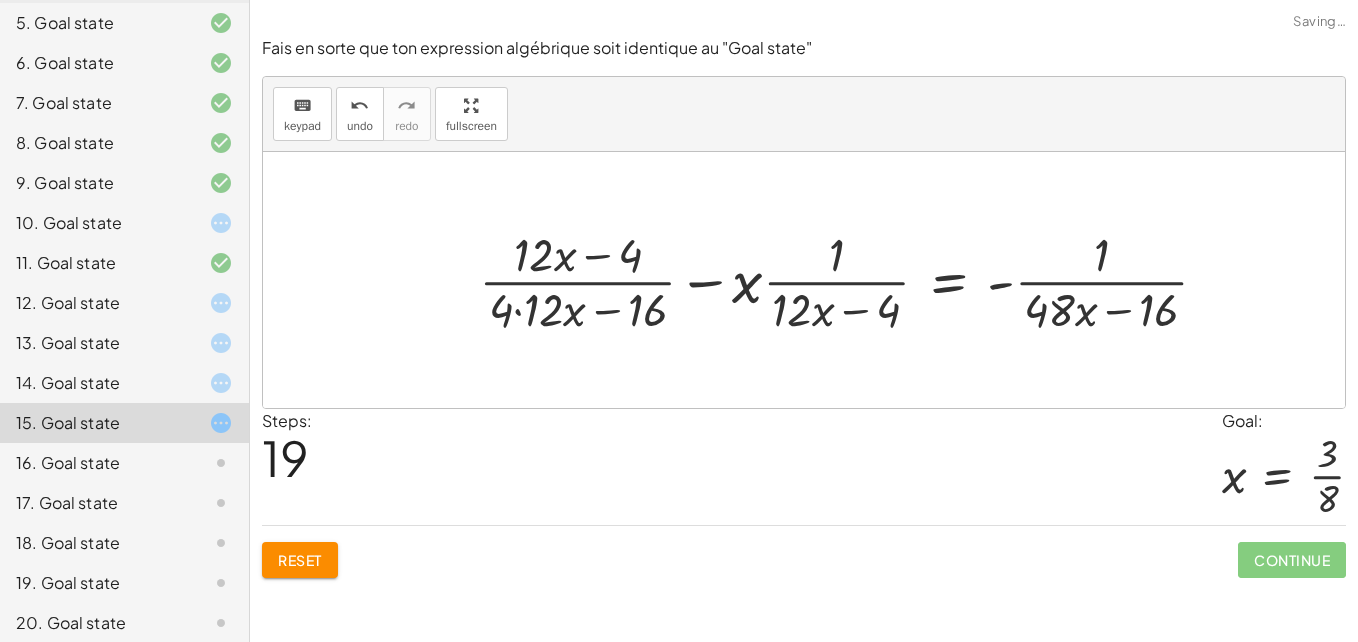 click at bounding box center (851, 280) 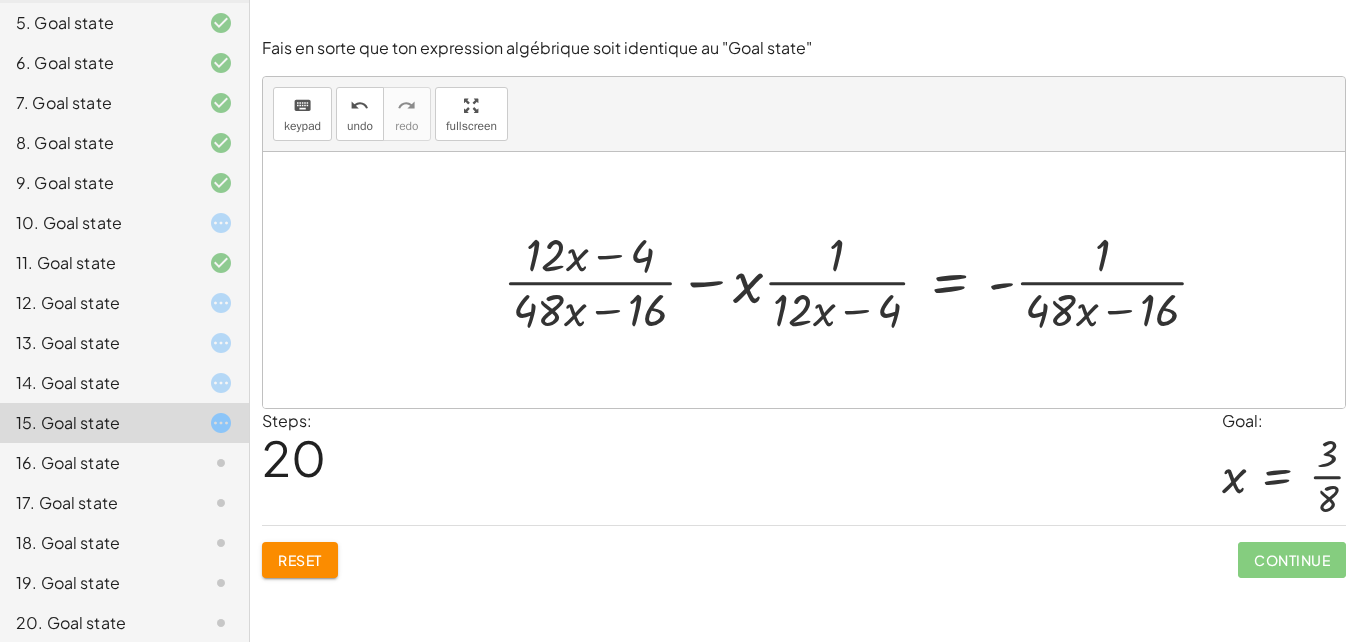 drag, startPoint x: 741, startPoint y: 291, endPoint x: 770, endPoint y: 337, distance: 54.378304 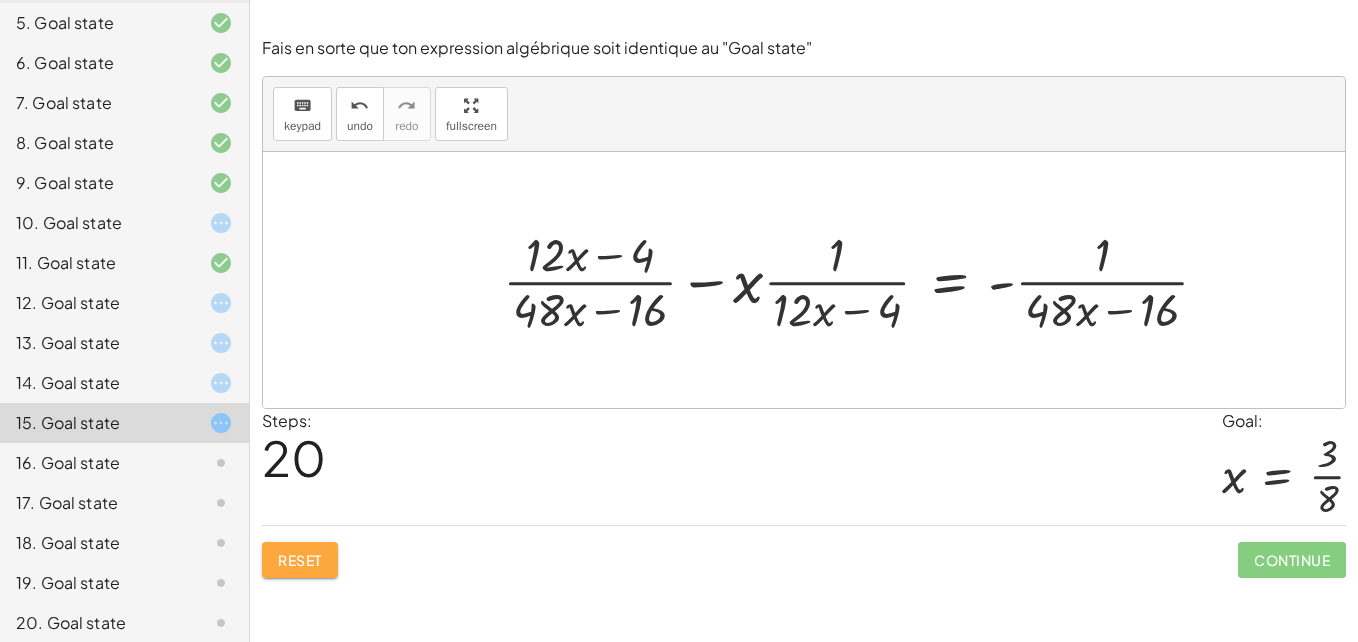 click on "Reset" 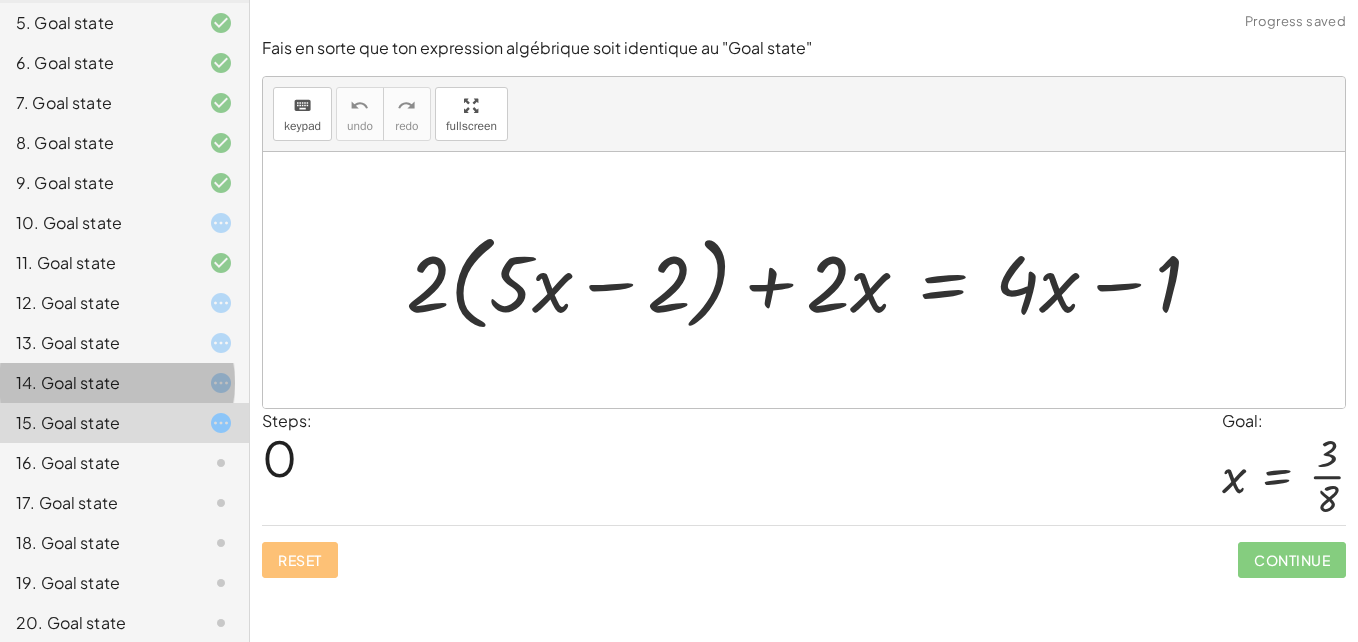 click 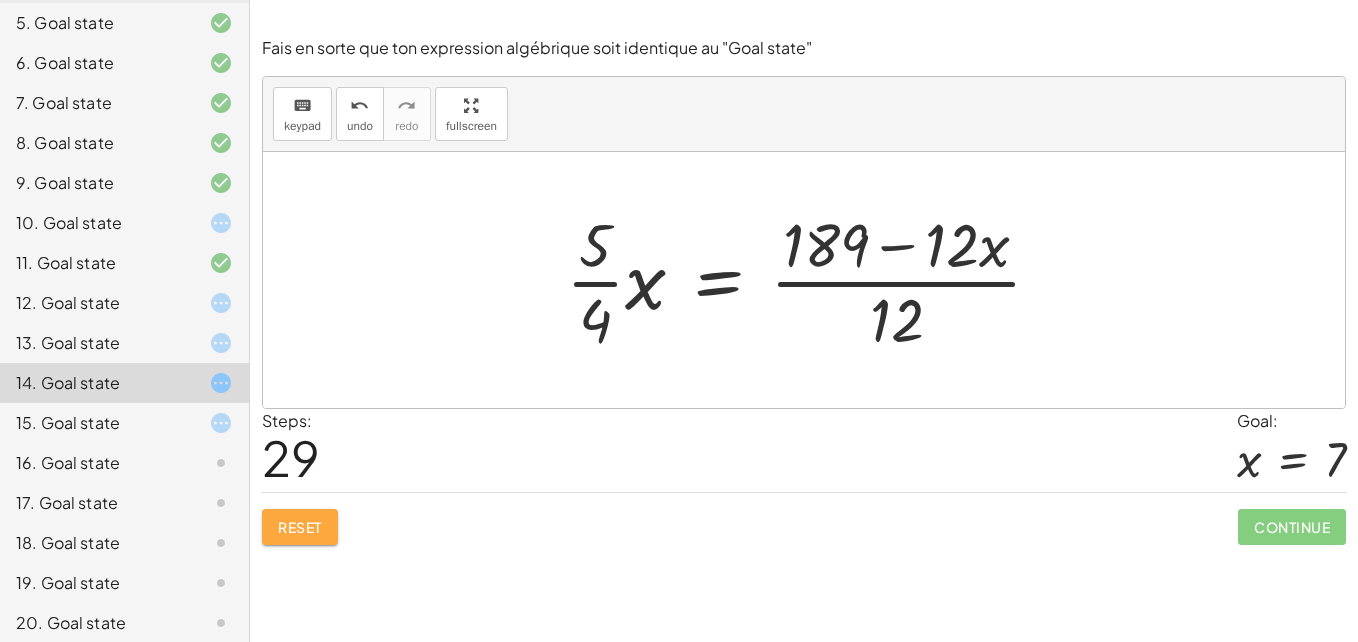click on "Reset" 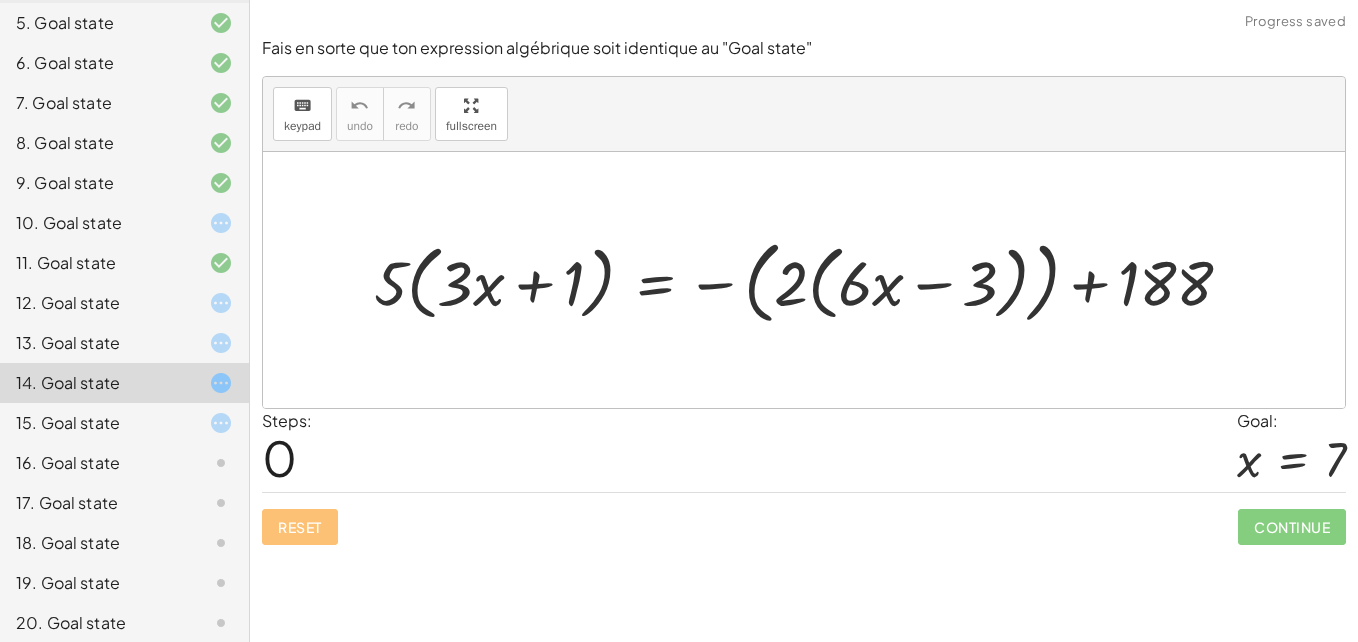 click at bounding box center (811, 280) 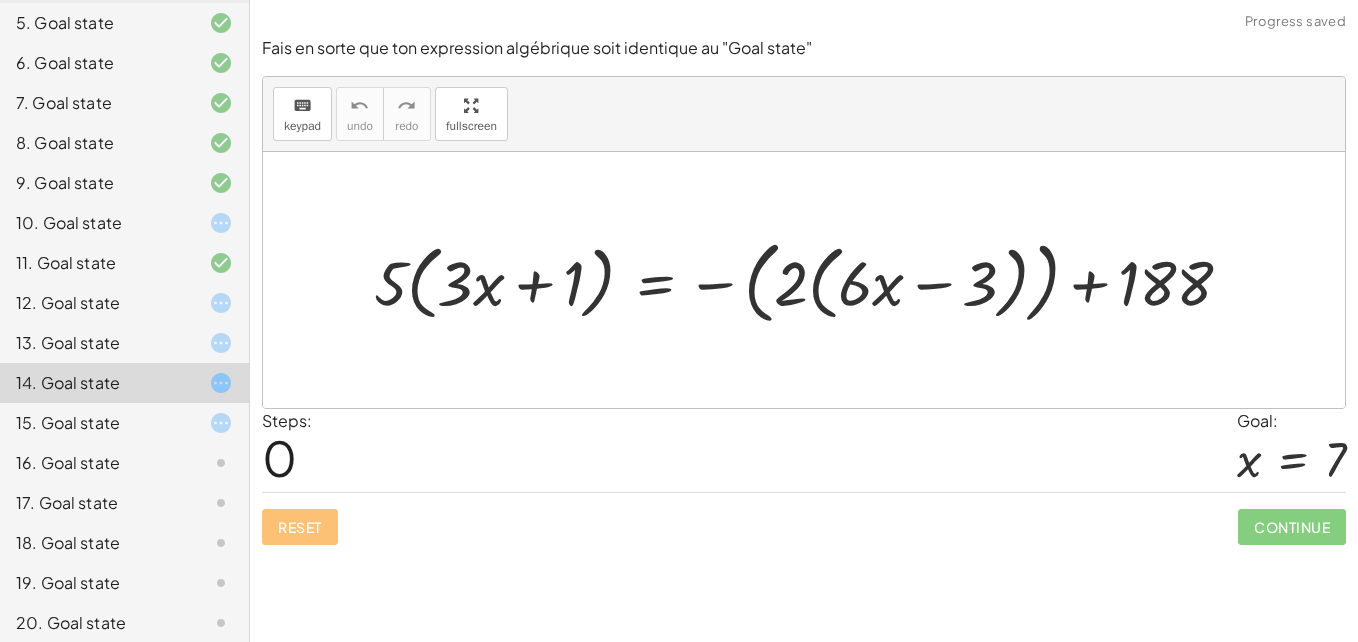 click at bounding box center [811, 280] 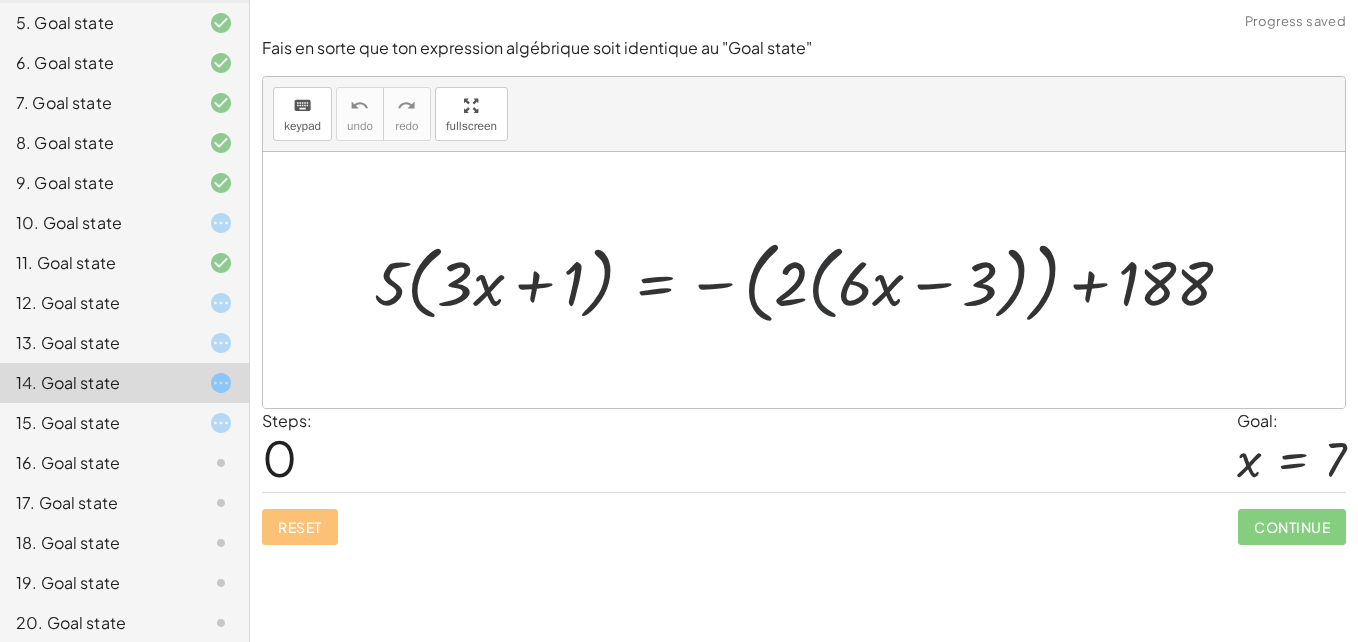 click at bounding box center [811, 280] 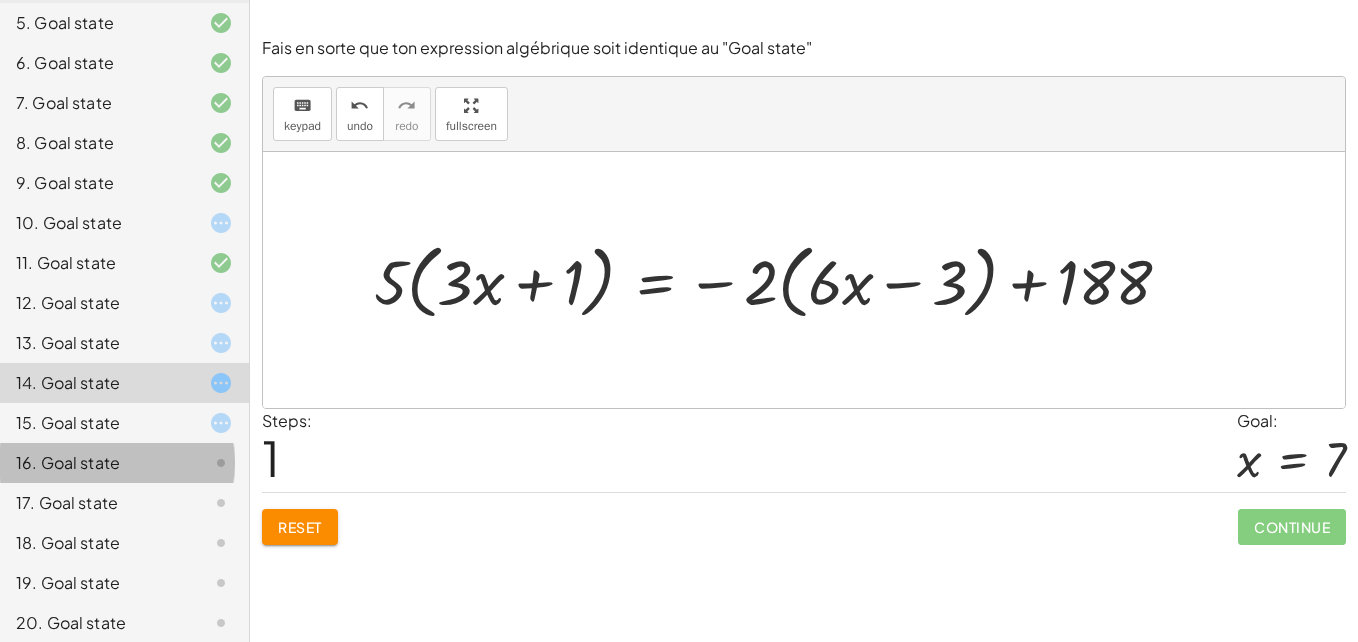 click on "16. Goal state" 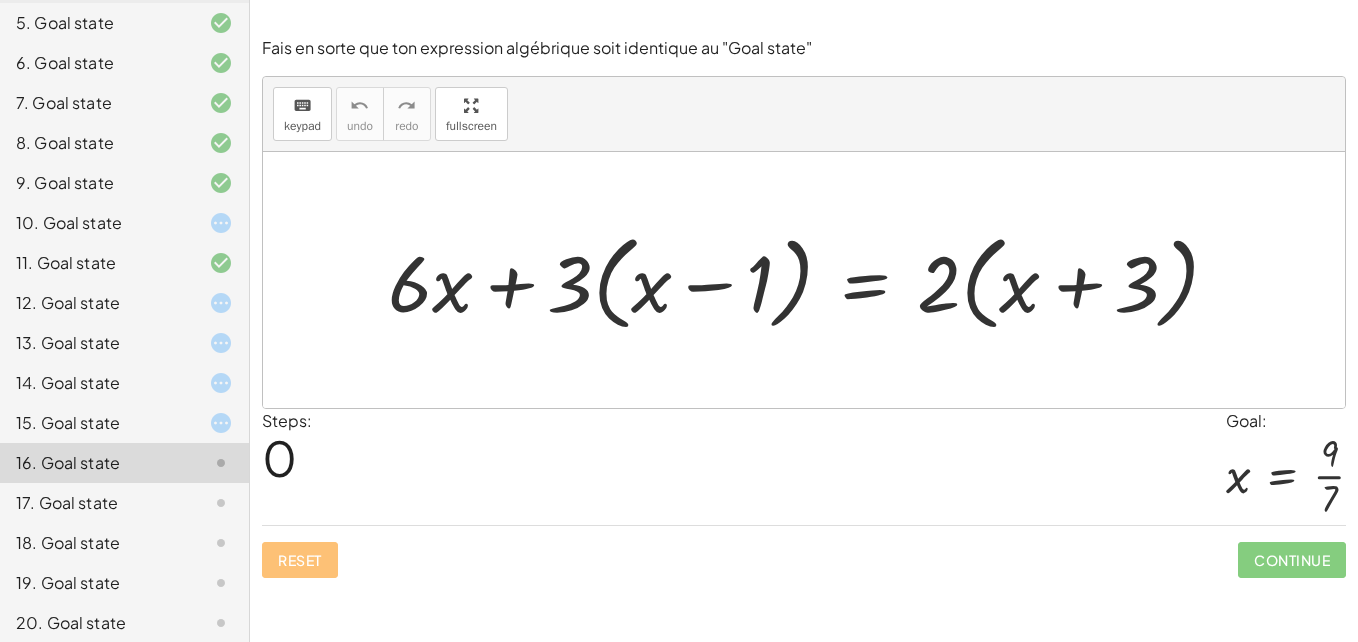 click 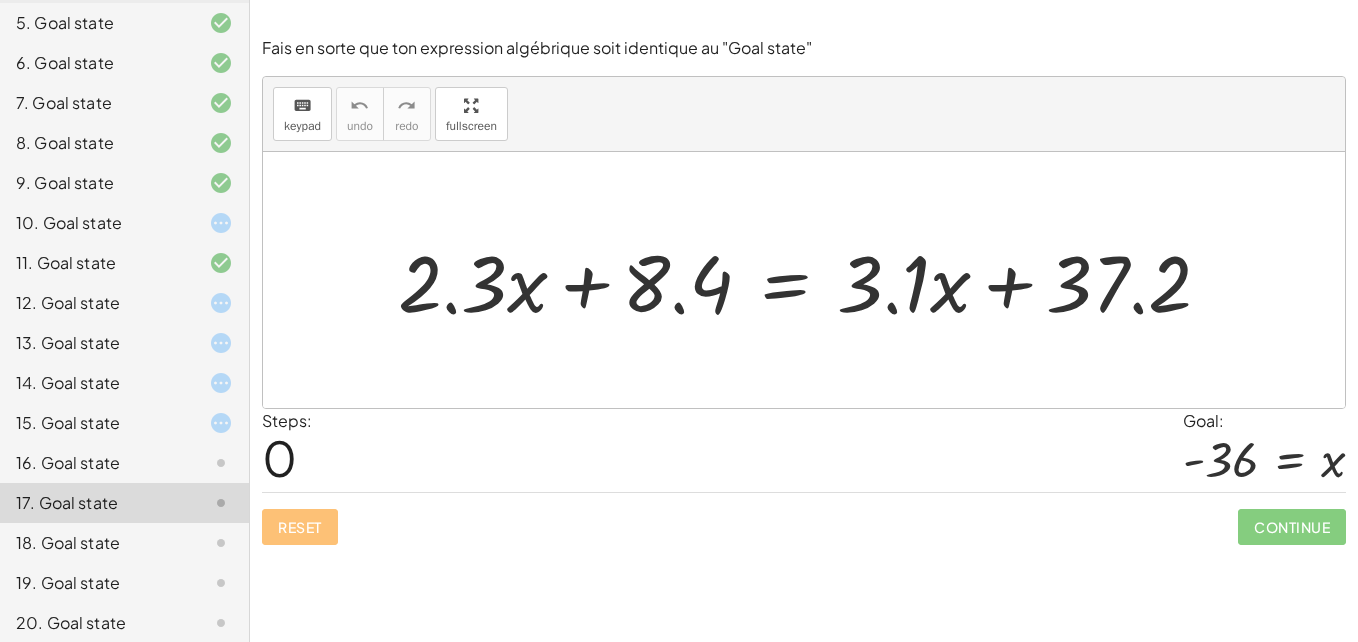 scroll, scrollTop: 450, scrollLeft: 0, axis: vertical 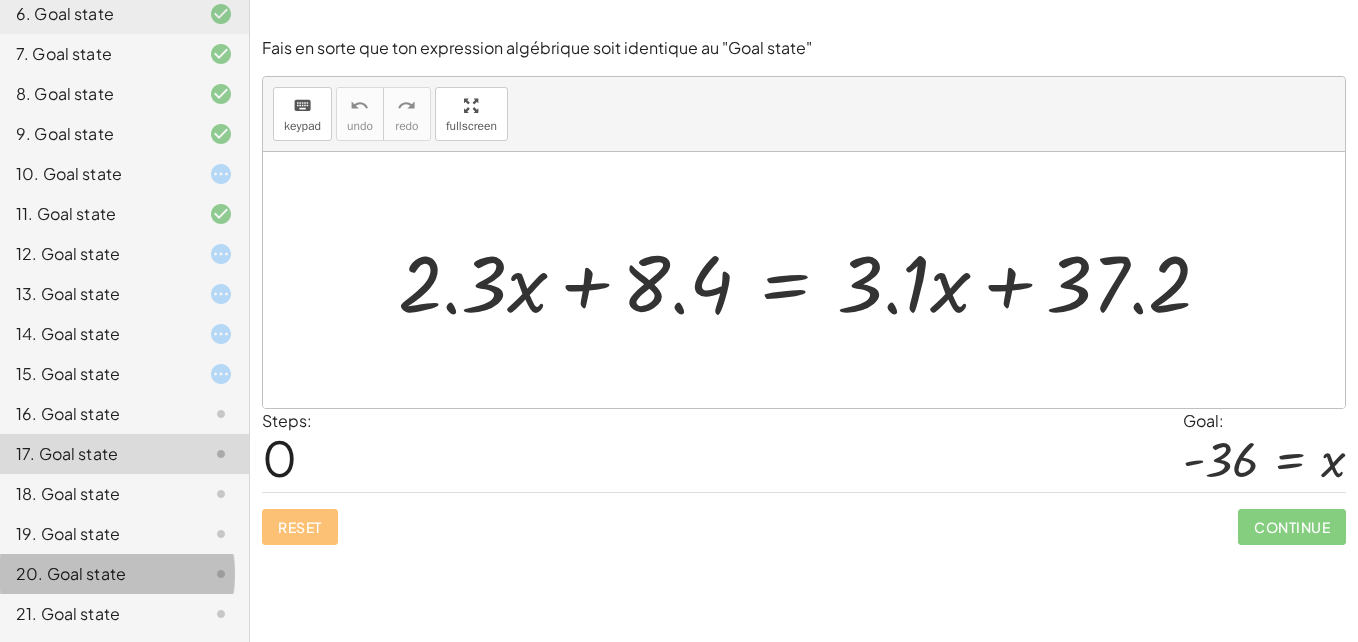 click on "20. Goal state" 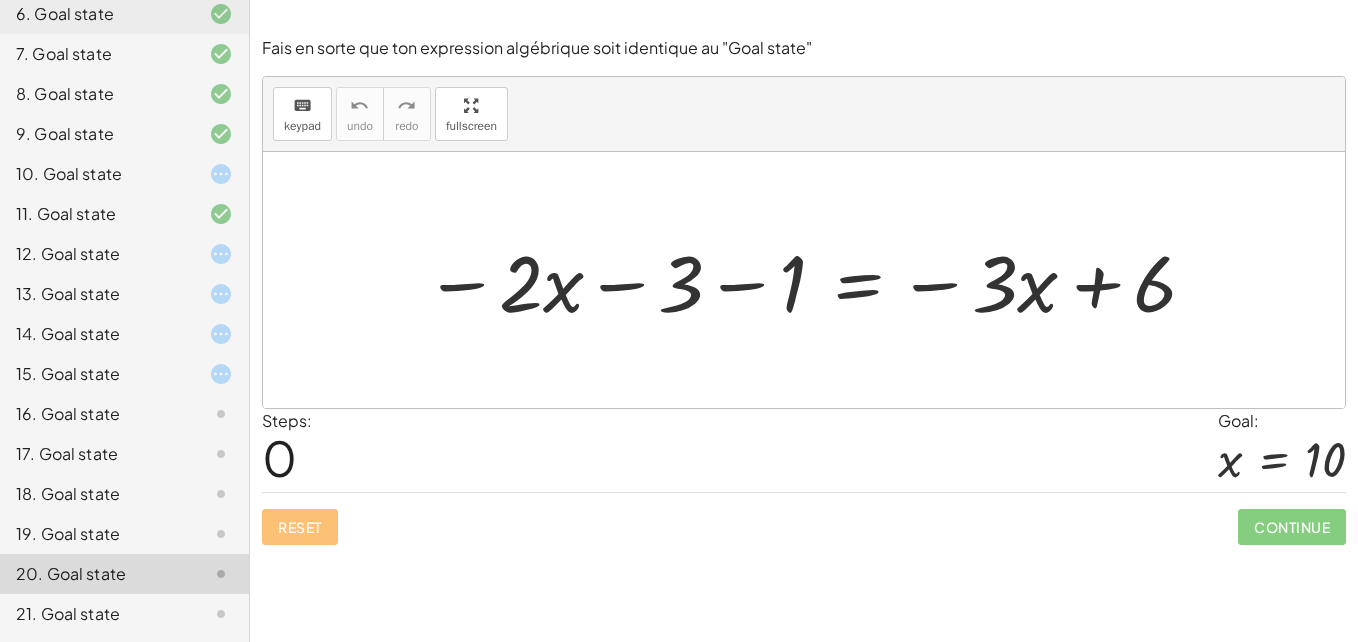 click at bounding box center (811, 280) 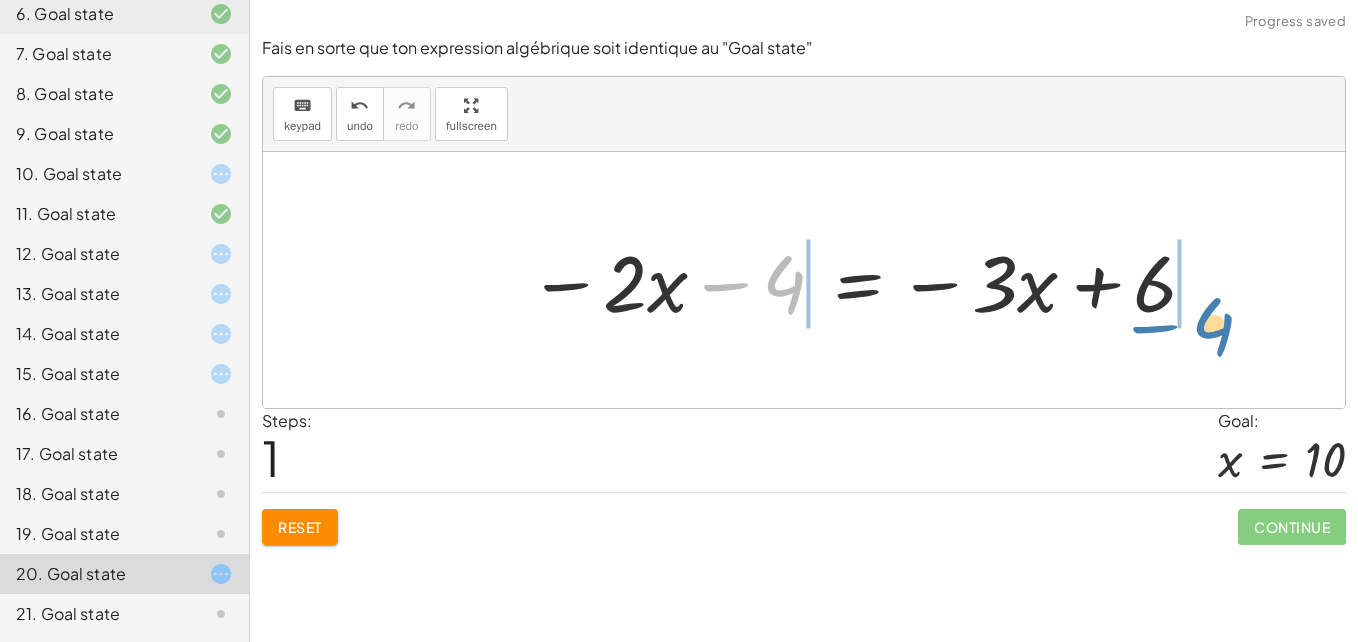 drag, startPoint x: 760, startPoint y: 279, endPoint x: 1196, endPoint y: 323, distance: 438.21457 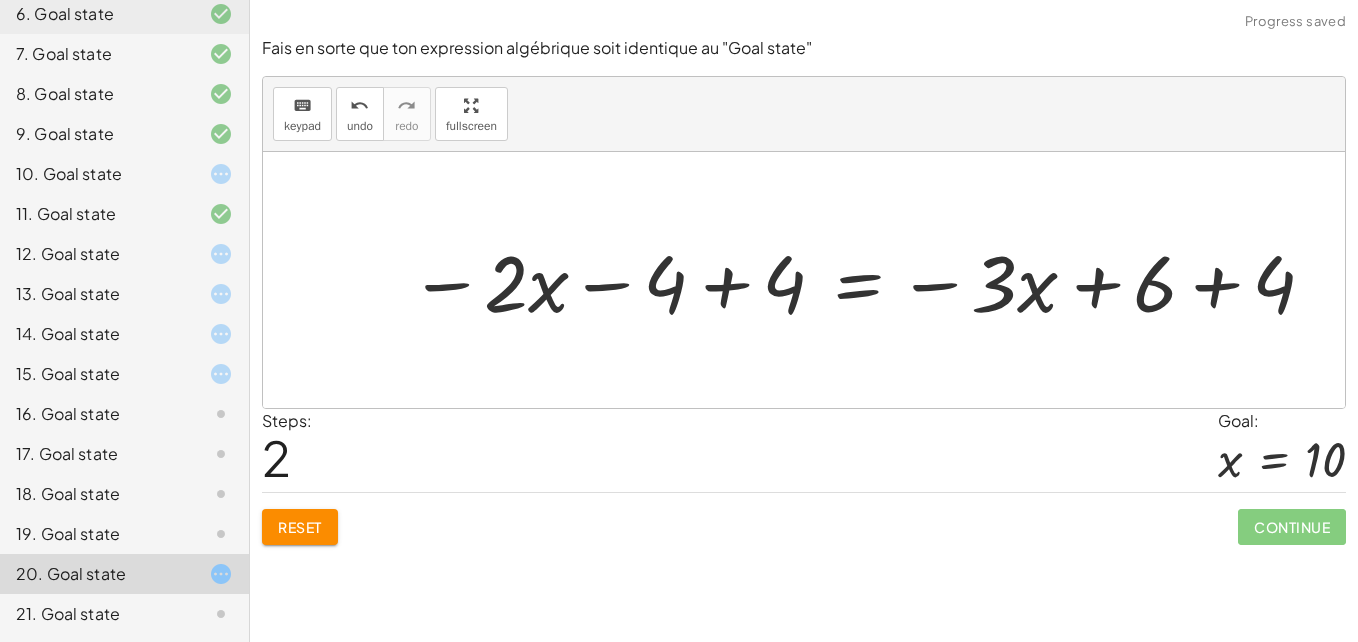 click at bounding box center [863, 280] 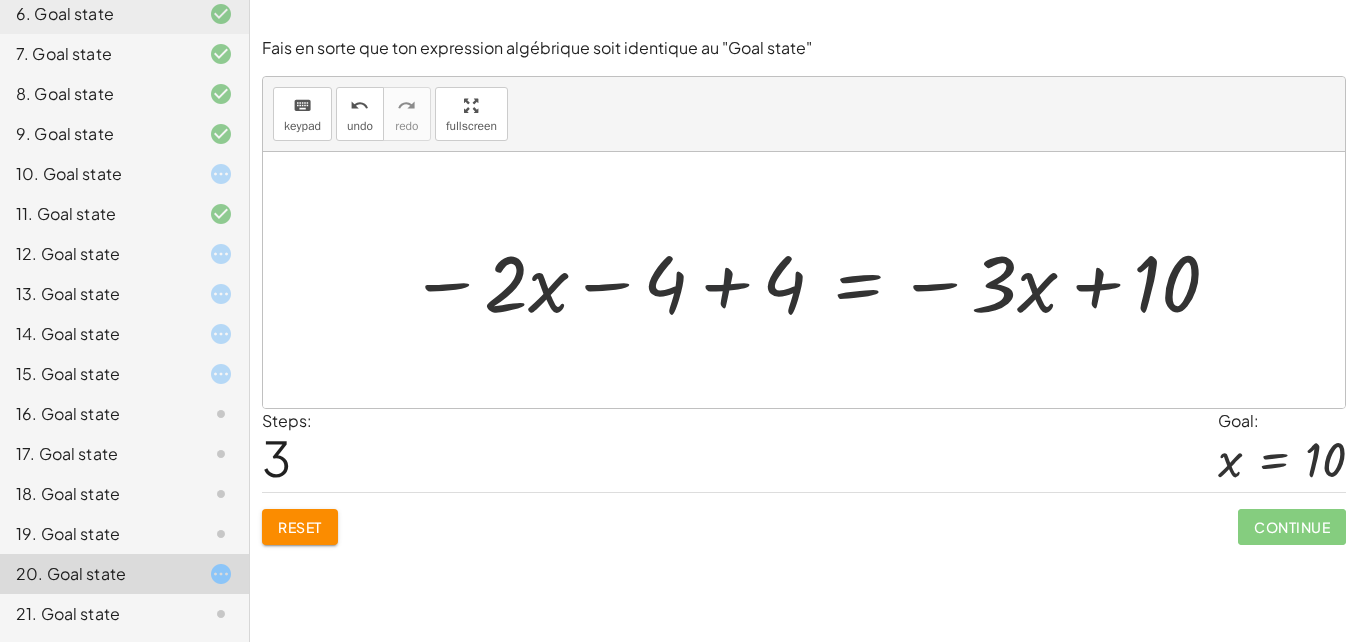 click at bounding box center [815, 280] 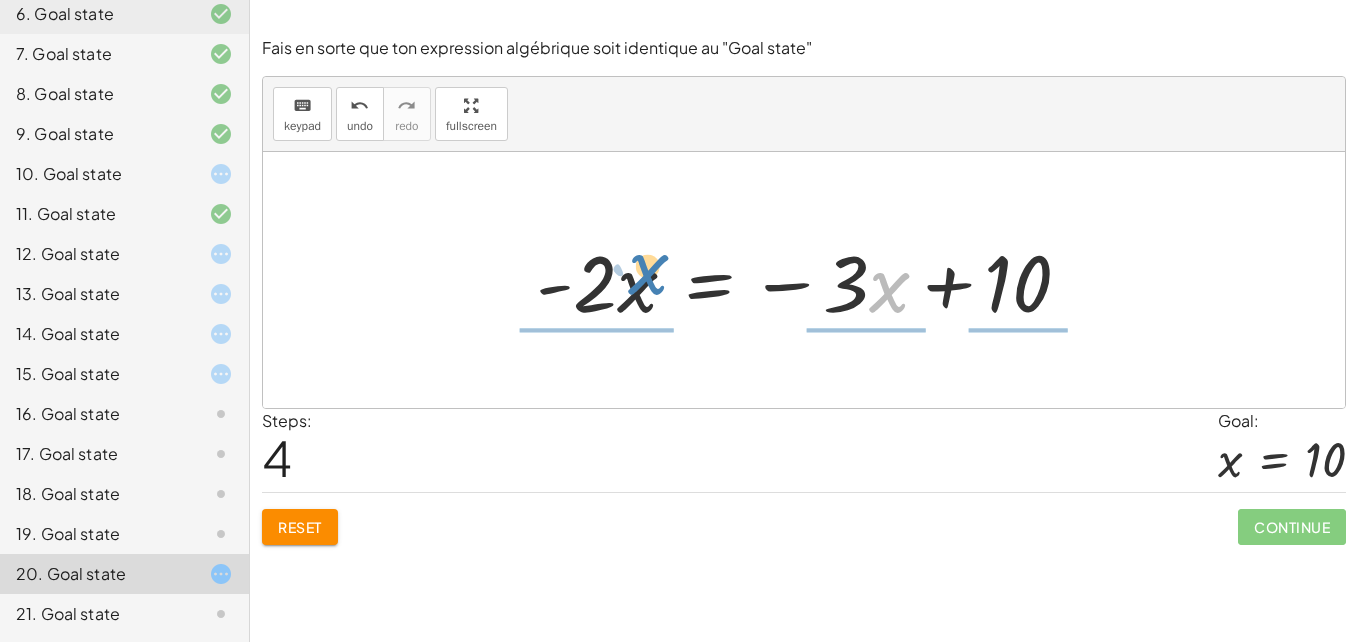 drag, startPoint x: 883, startPoint y: 291, endPoint x: 613, endPoint y: 283, distance: 270.1185 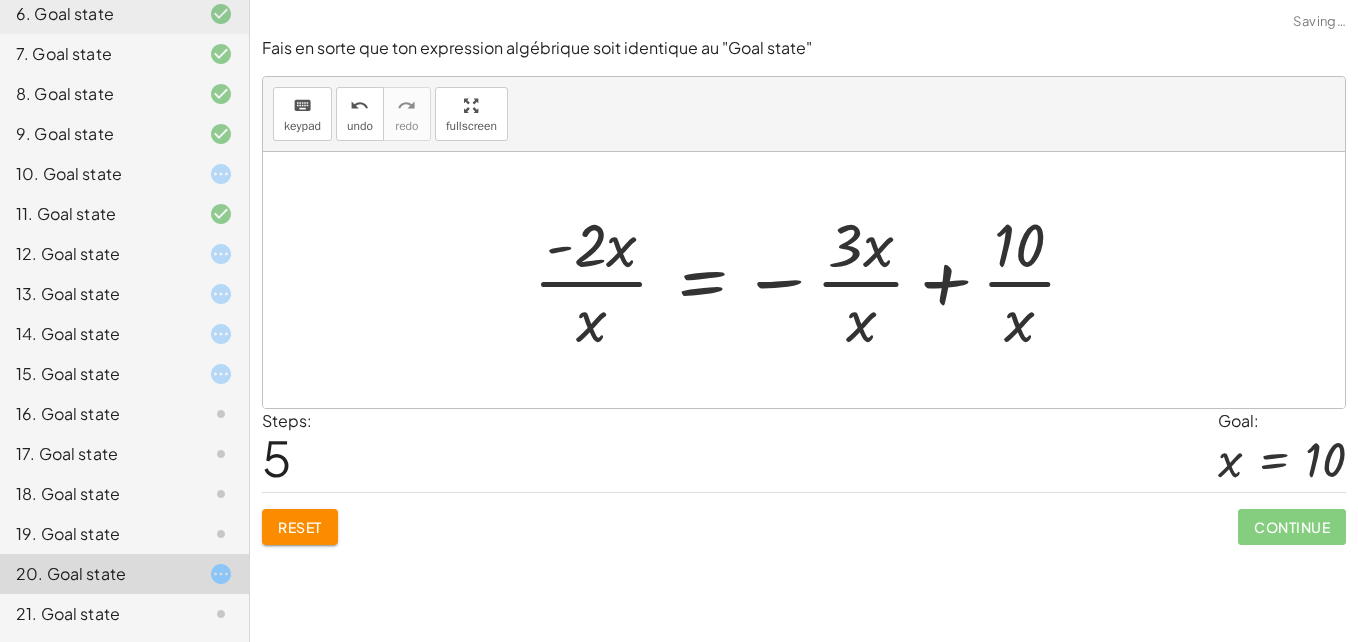 click at bounding box center (813, 280) 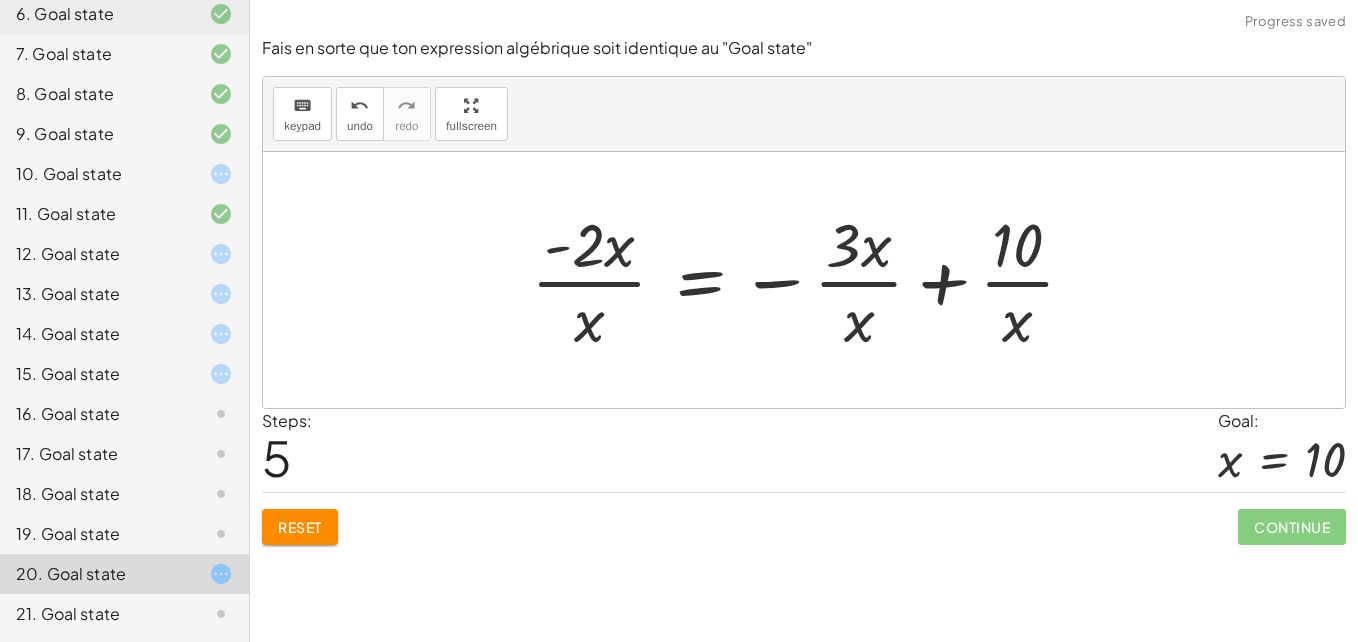 click at bounding box center (811, 280) 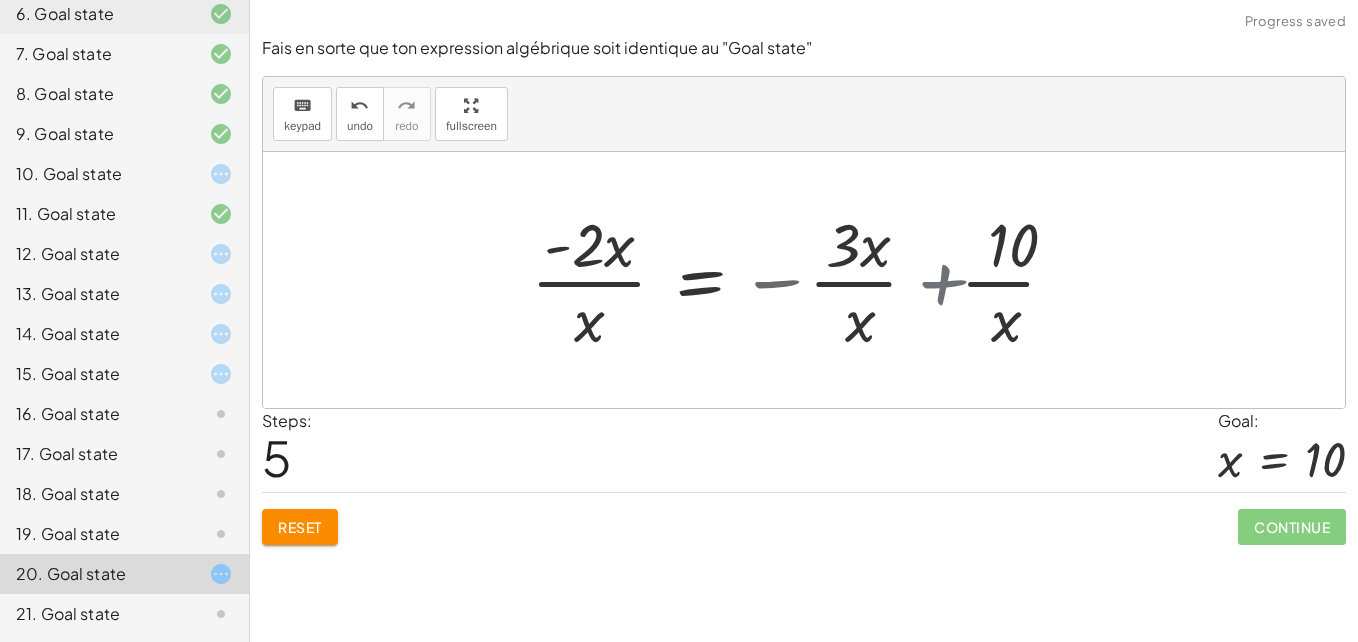 click at bounding box center (786, 280) 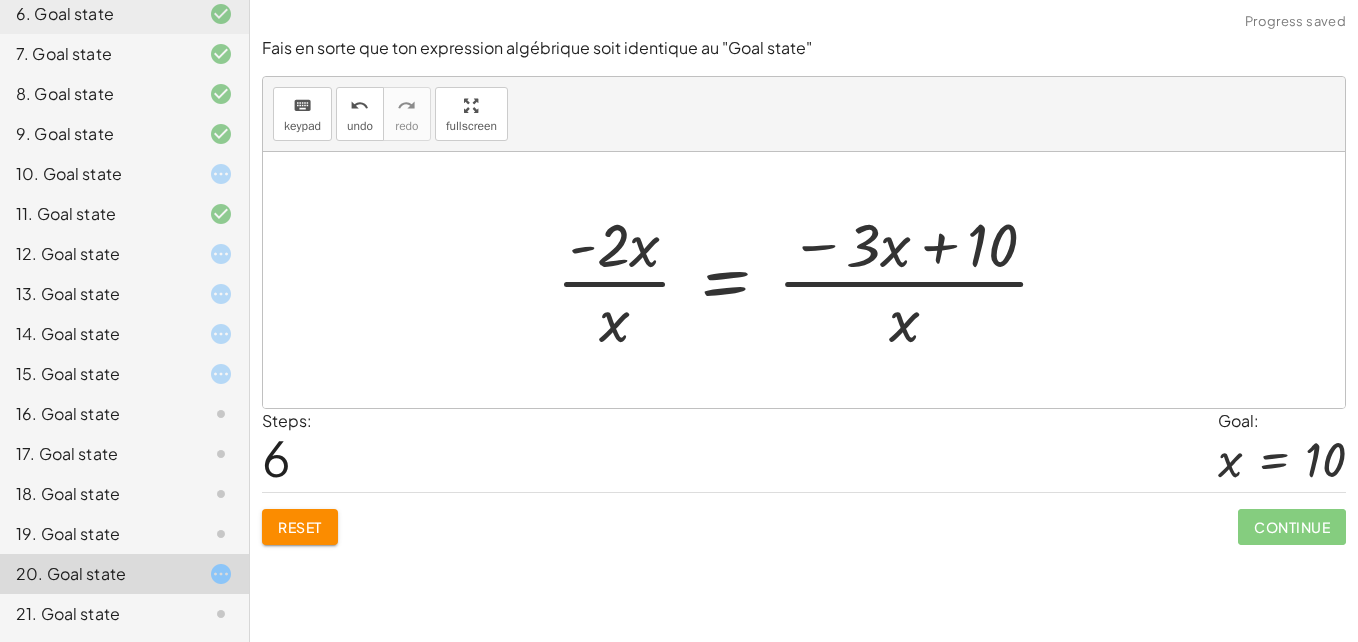 click at bounding box center [811, 280] 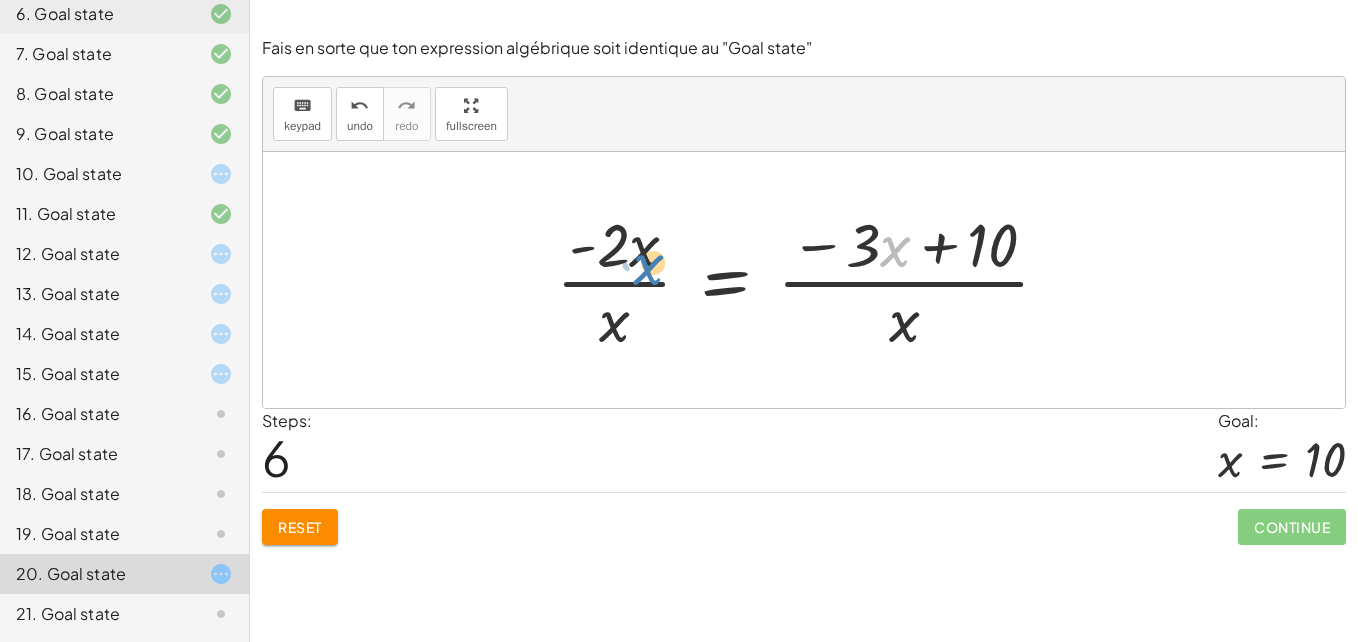 drag, startPoint x: 889, startPoint y: 258, endPoint x: 607, endPoint y: 273, distance: 282.39865 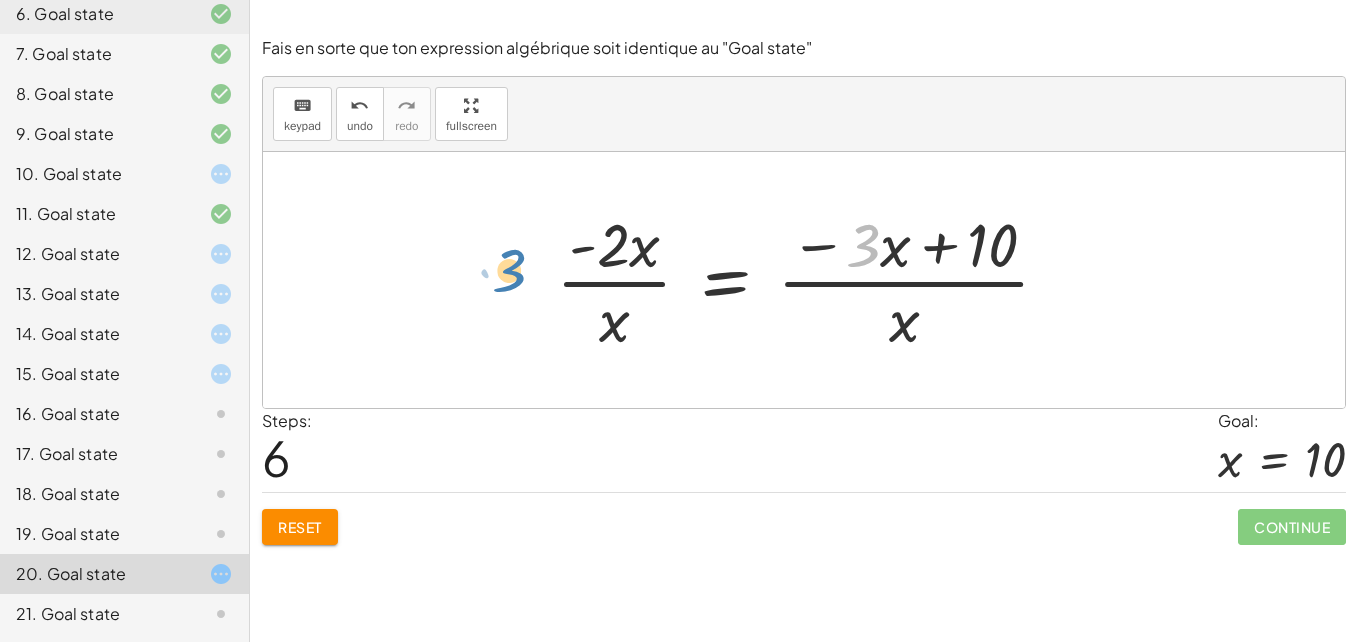 drag, startPoint x: 866, startPoint y: 241, endPoint x: 503, endPoint y: 257, distance: 363.35245 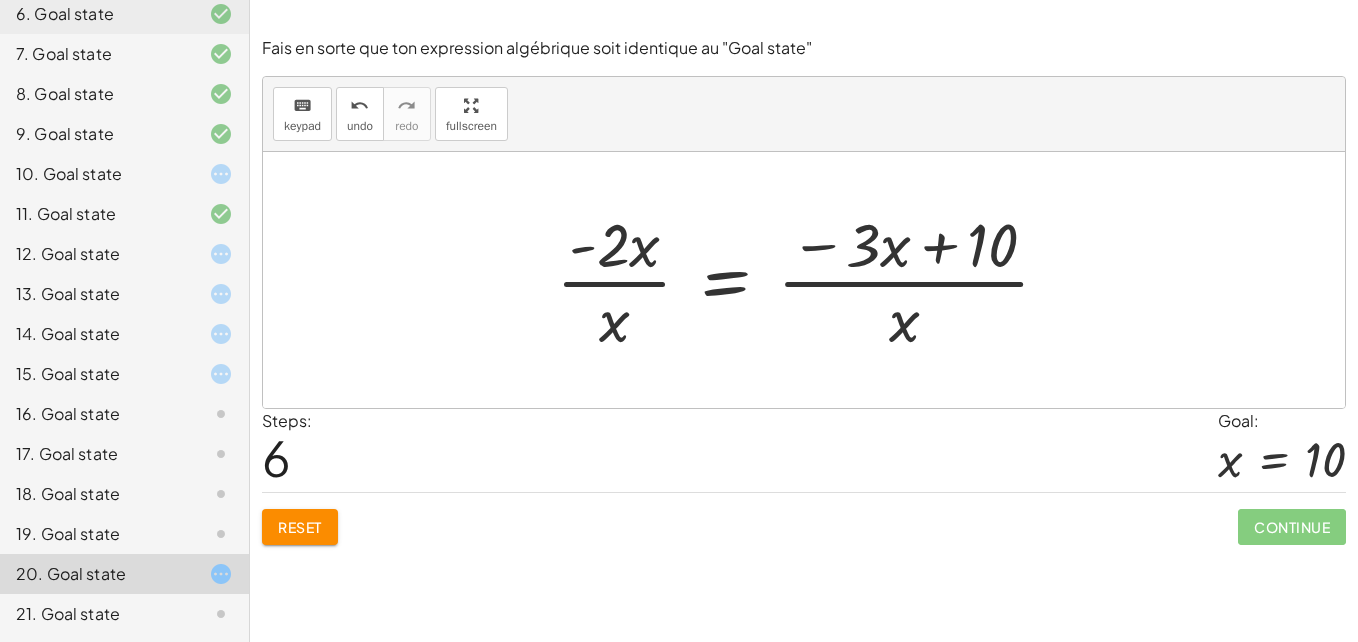 click at bounding box center [811, 280] 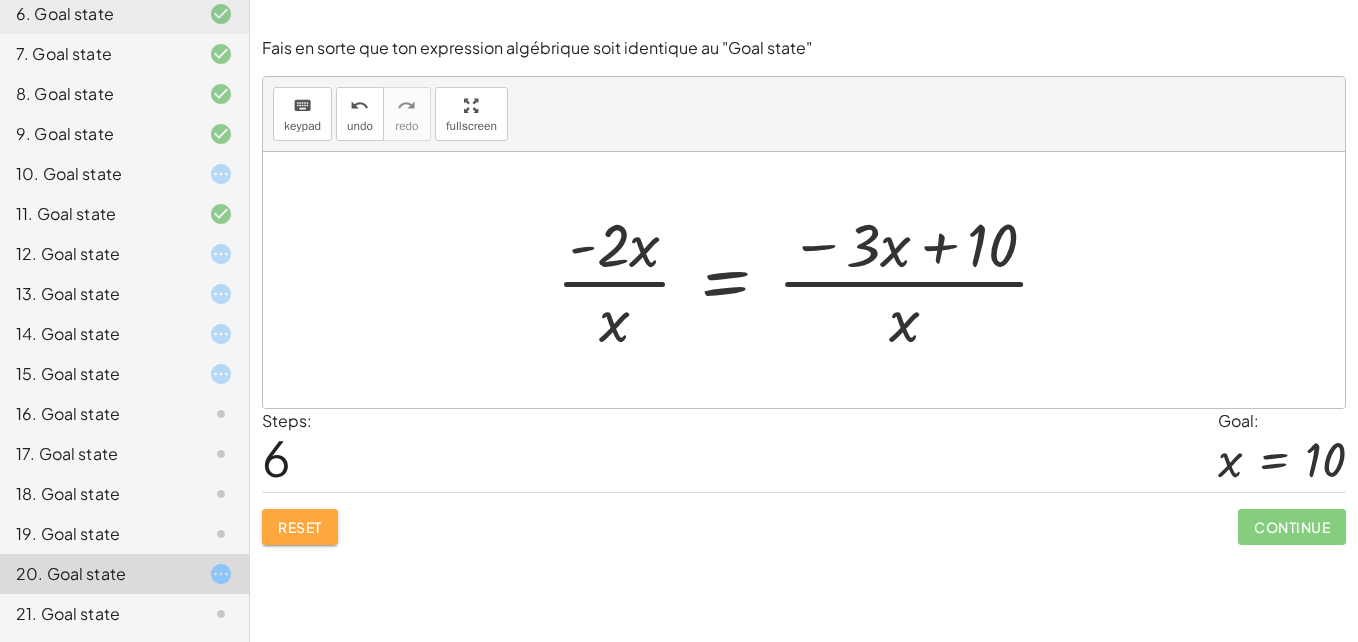 click on "Reset" 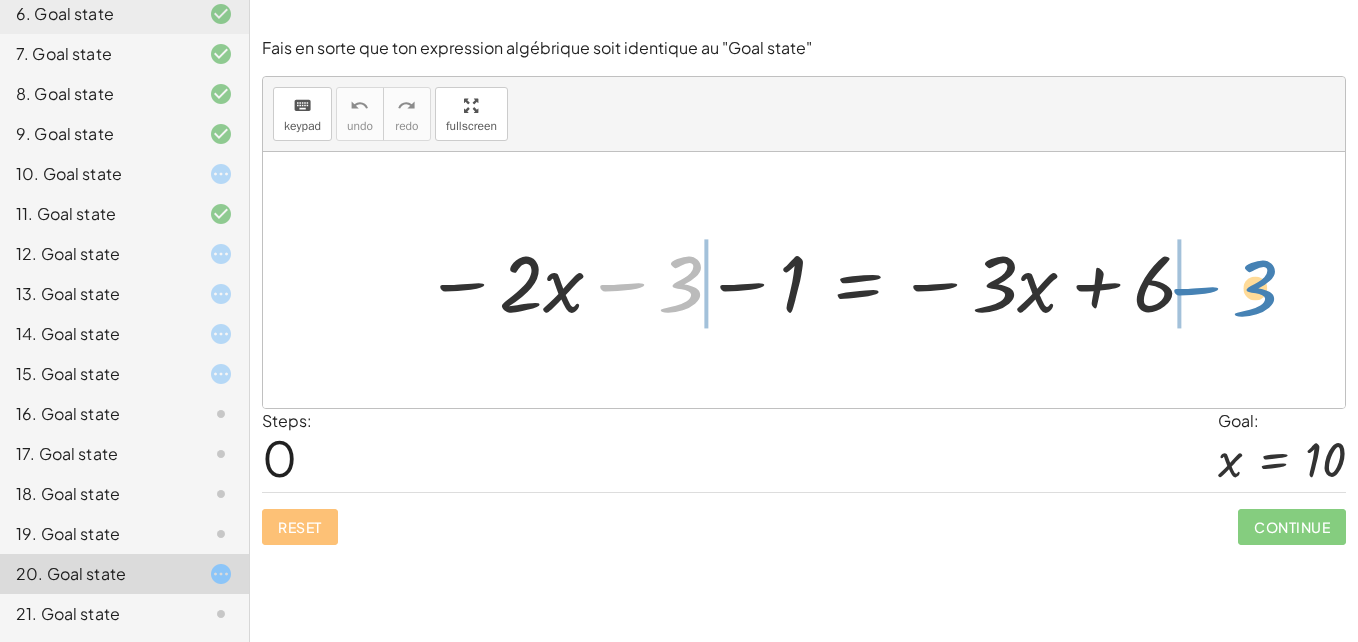 drag, startPoint x: 697, startPoint y: 297, endPoint x: 1264, endPoint y: 294, distance: 567.00793 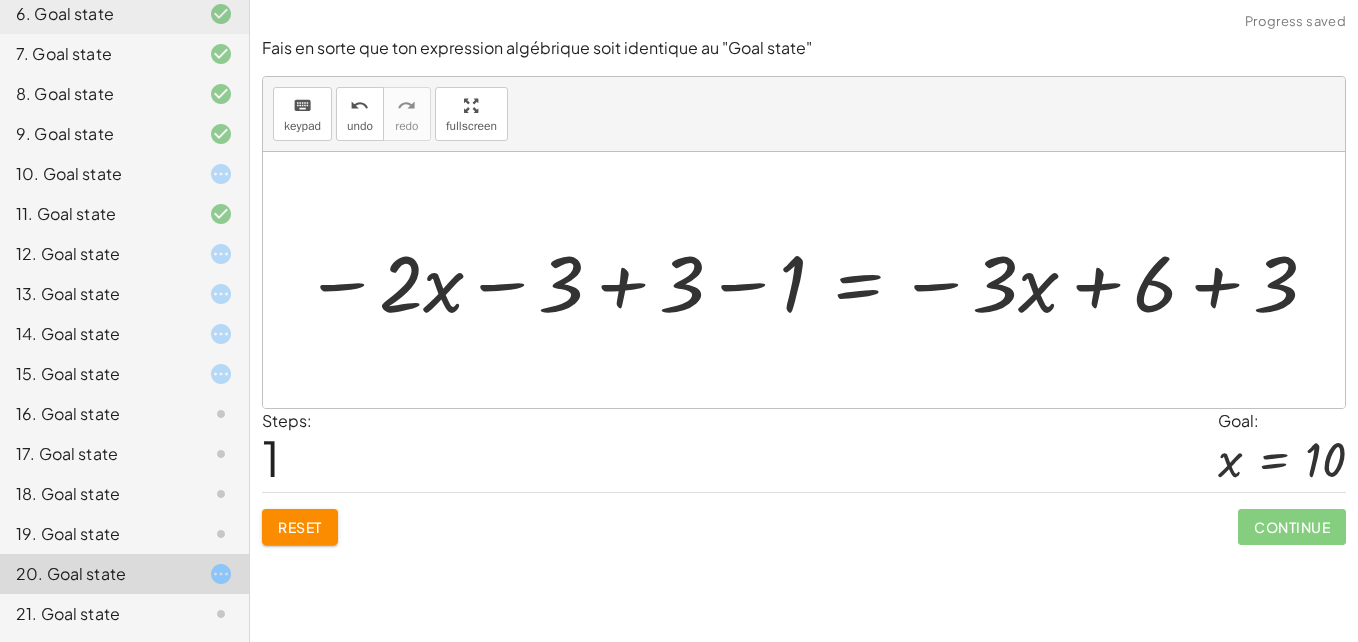 click at bounding box center [812, 280] 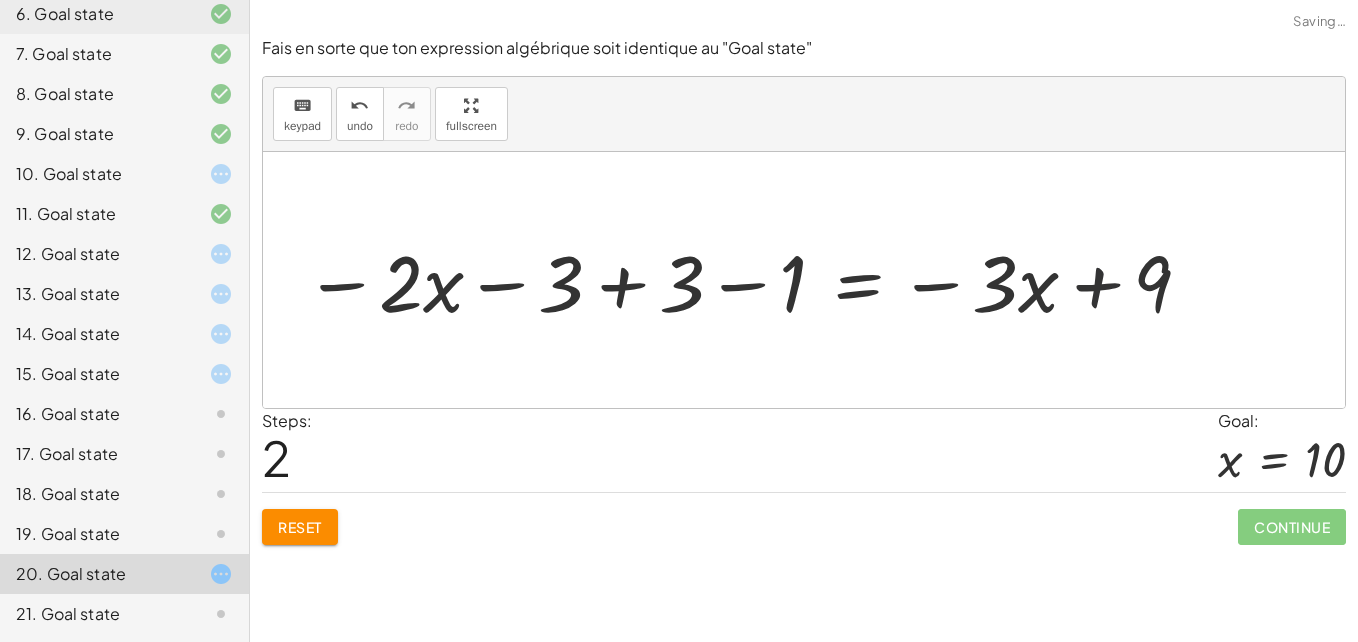 click at bounding box center (749, 280) 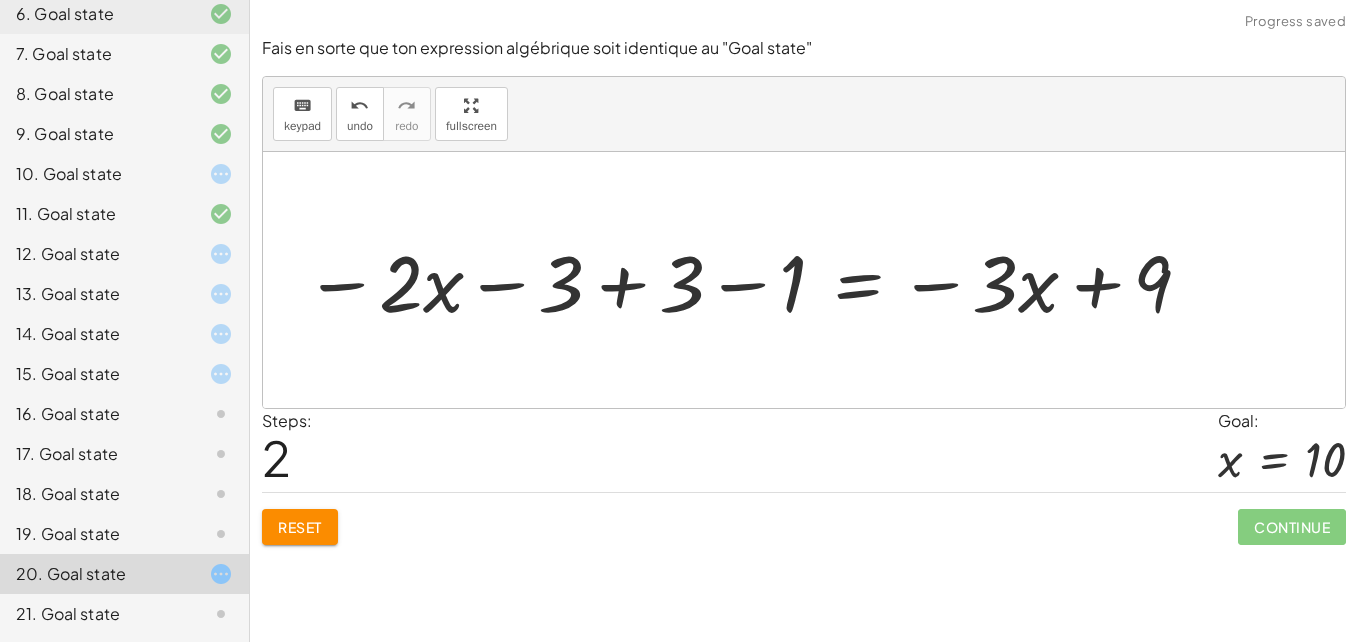 click at bounding box center [749, 280] 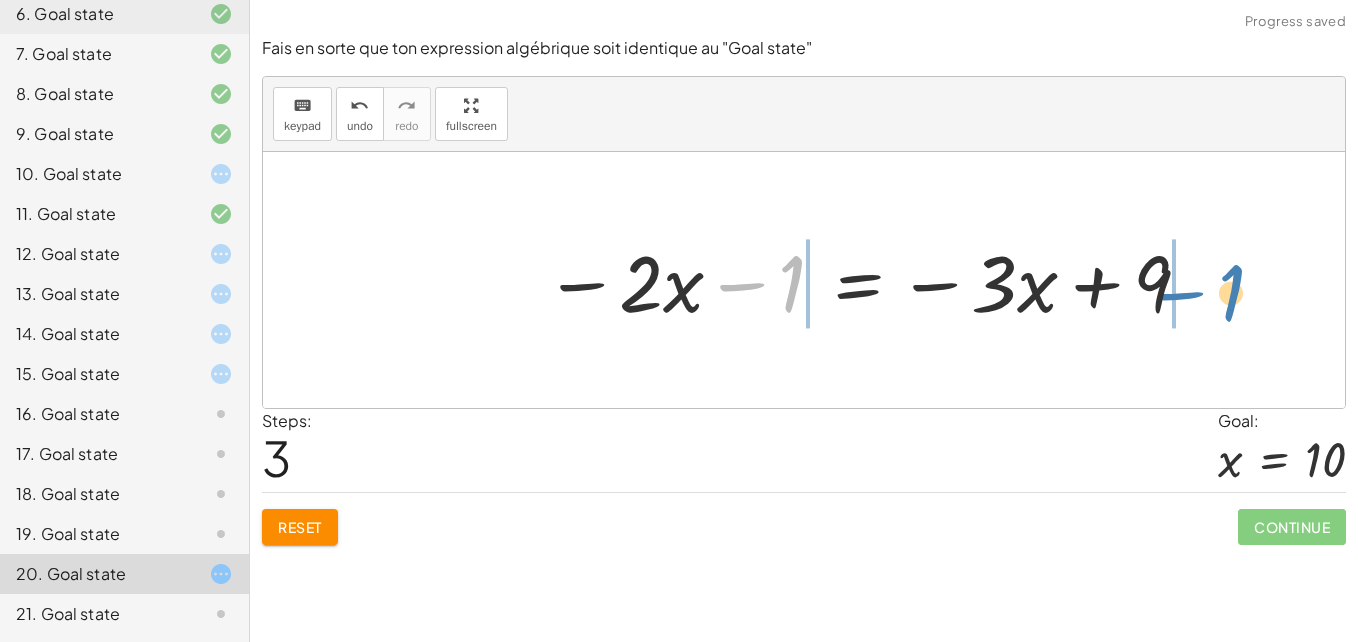 drag, startPoint x: 790, startPoint y: 284, endPoint x: 1229, endPoint y: 287, distance: 439.01025 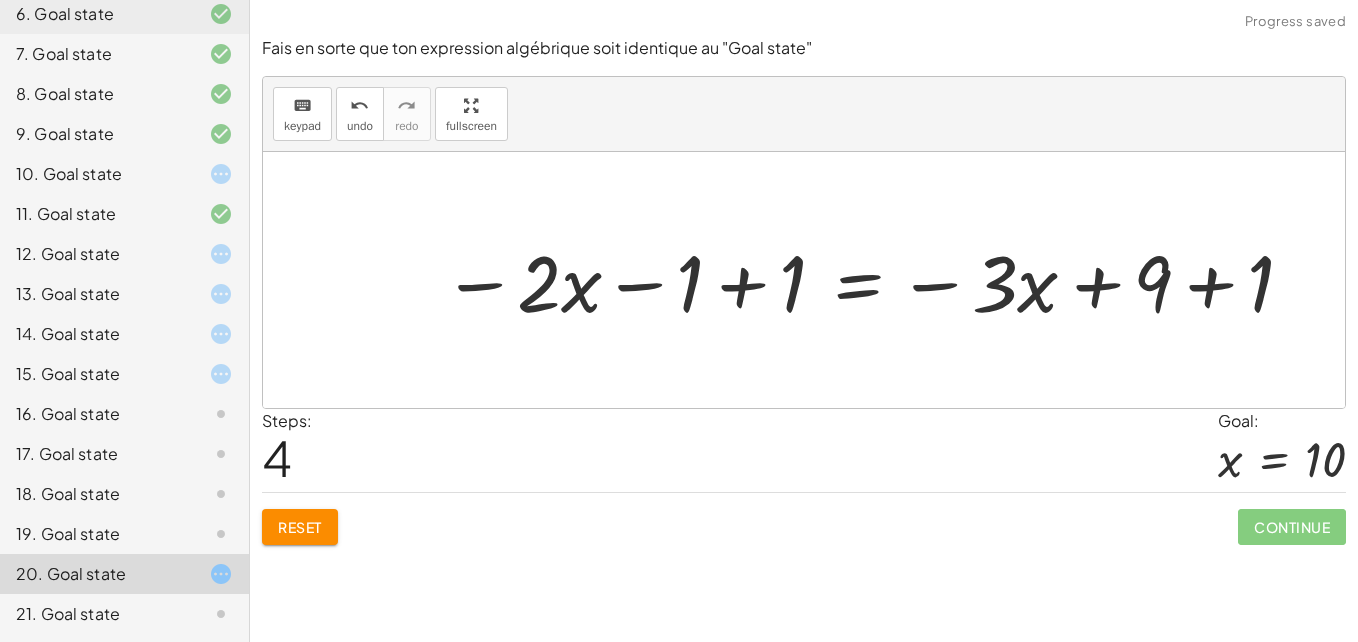 click at bounding box center [869, 280] 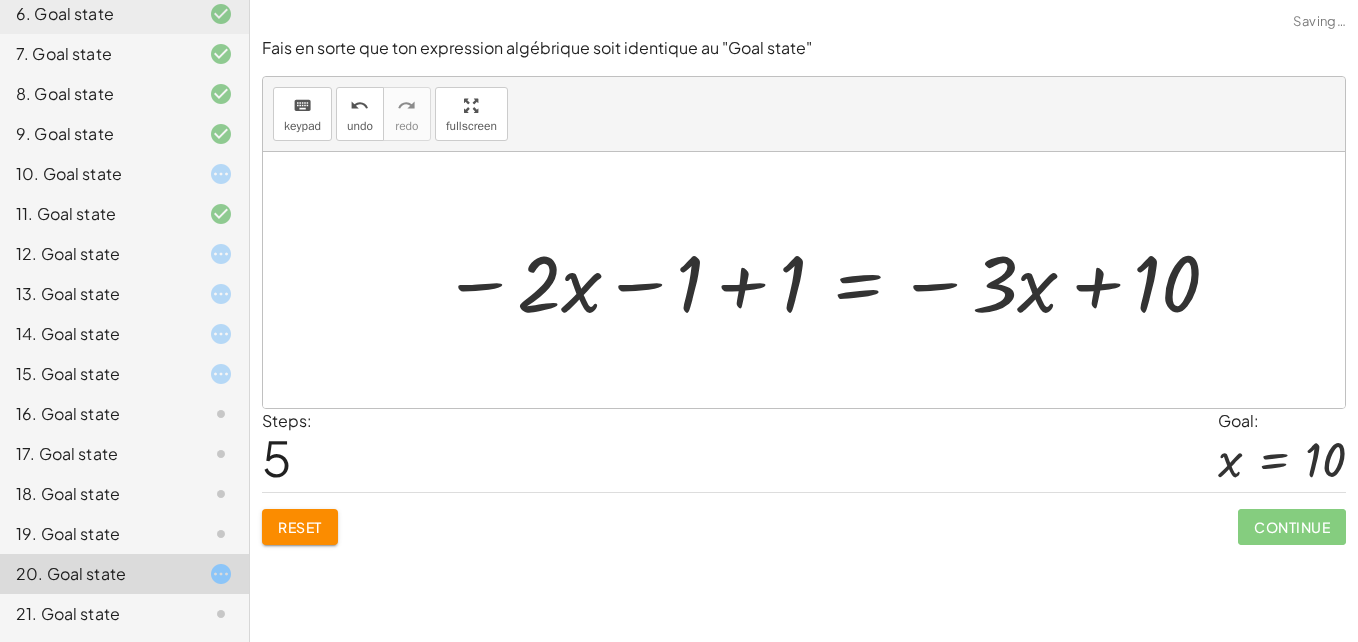 click at bounding box center (832, 280) 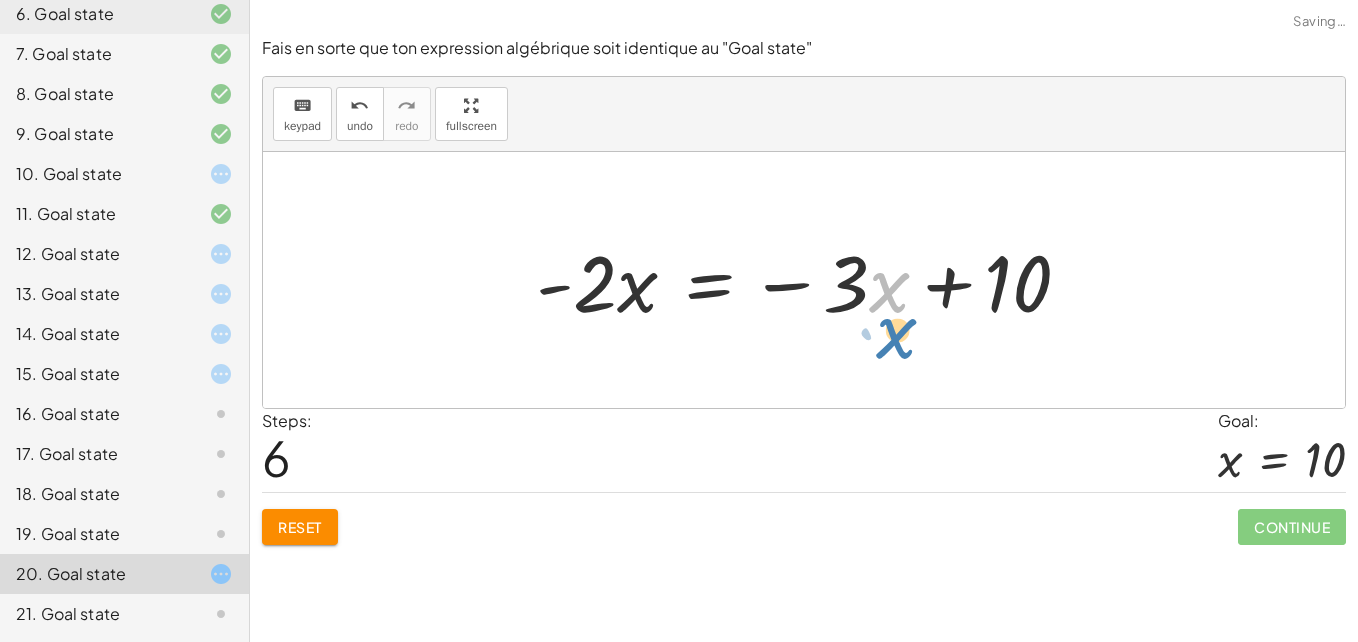 drag, startPoint x: 887, startPoint y: 288, endPoint x: 924, endPoint y: 346, distance: 68.7968 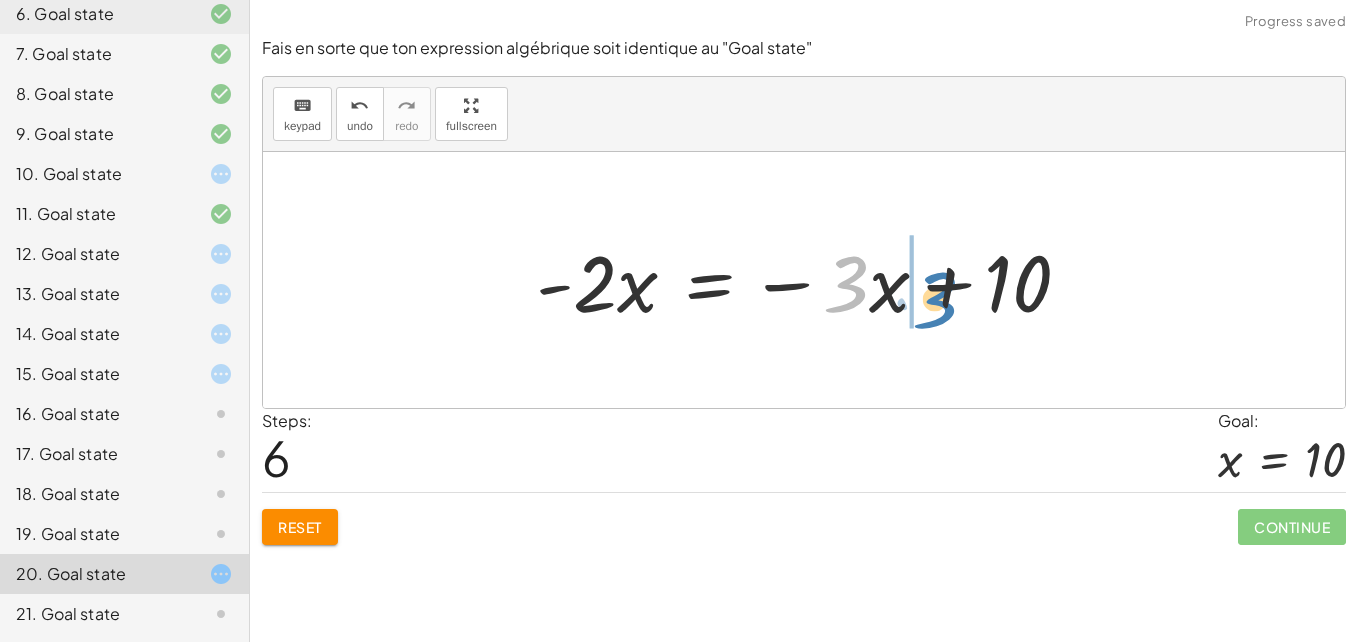 drag, startPoint x: 844, startPoint y: 306, endPoint x: 895, endPoint y: 318, distance: 52.392746 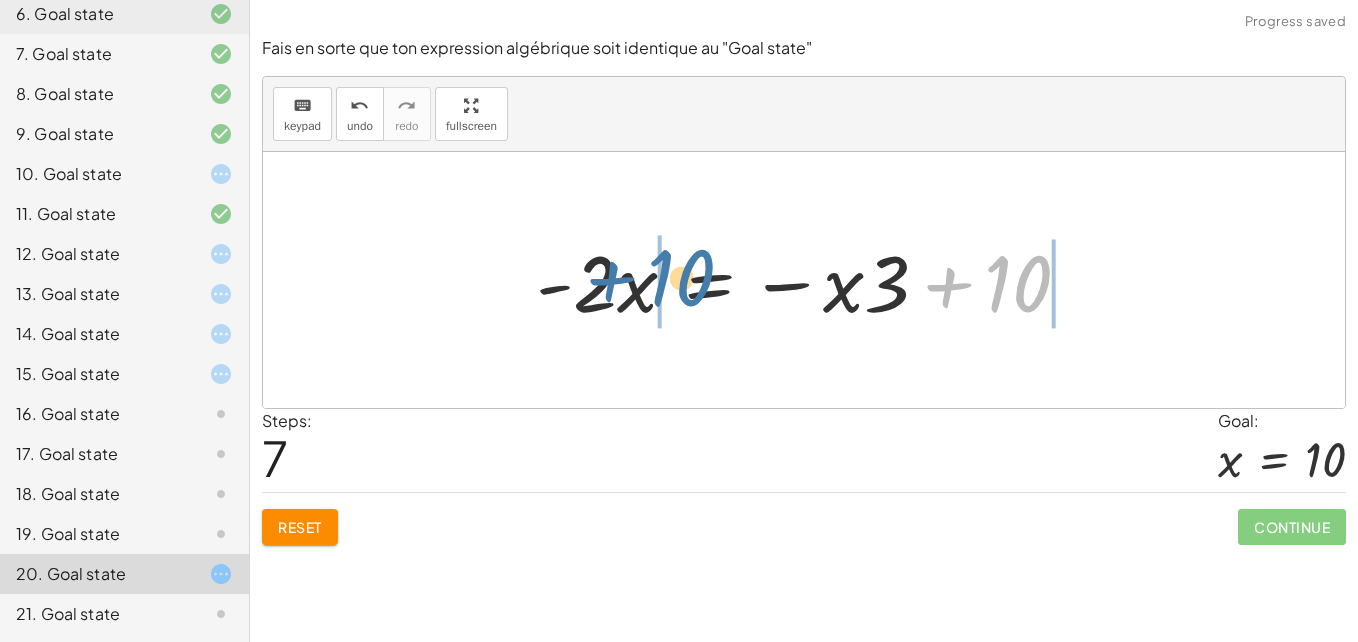 drag, startPoint x: 1034, startPoint y: 290, endPoint x: 677, endPoint y: 290, distance: 357 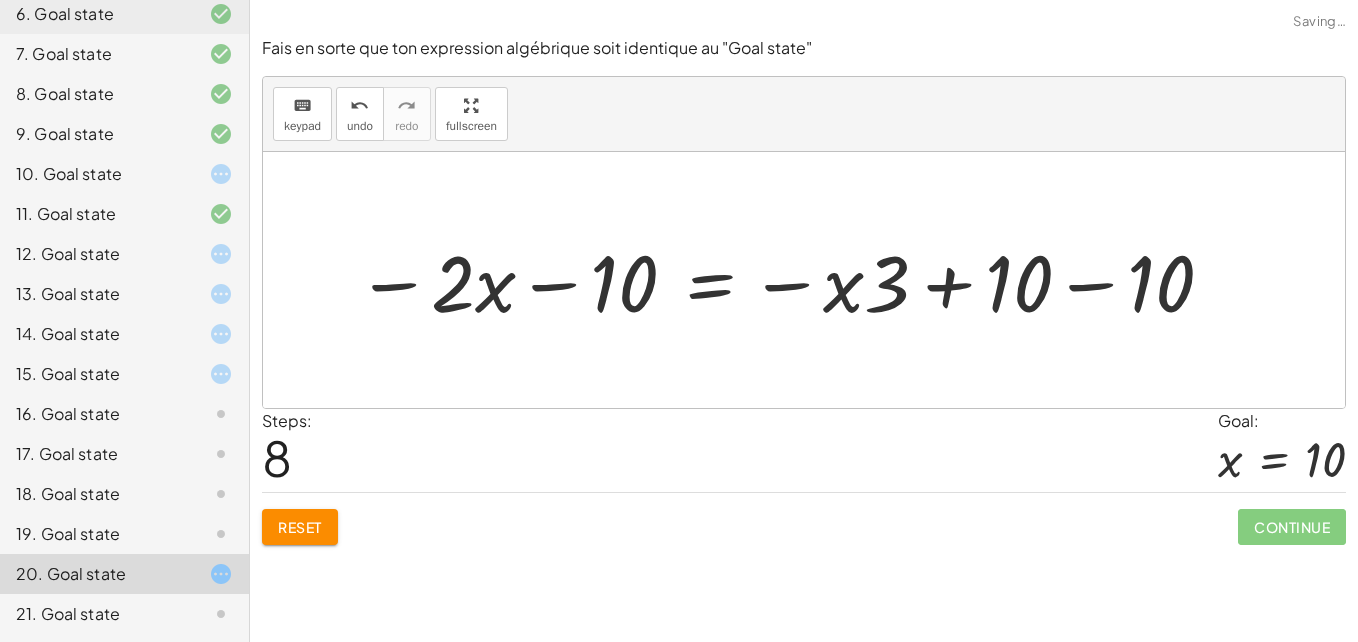 click at bounding box center (786, 280) 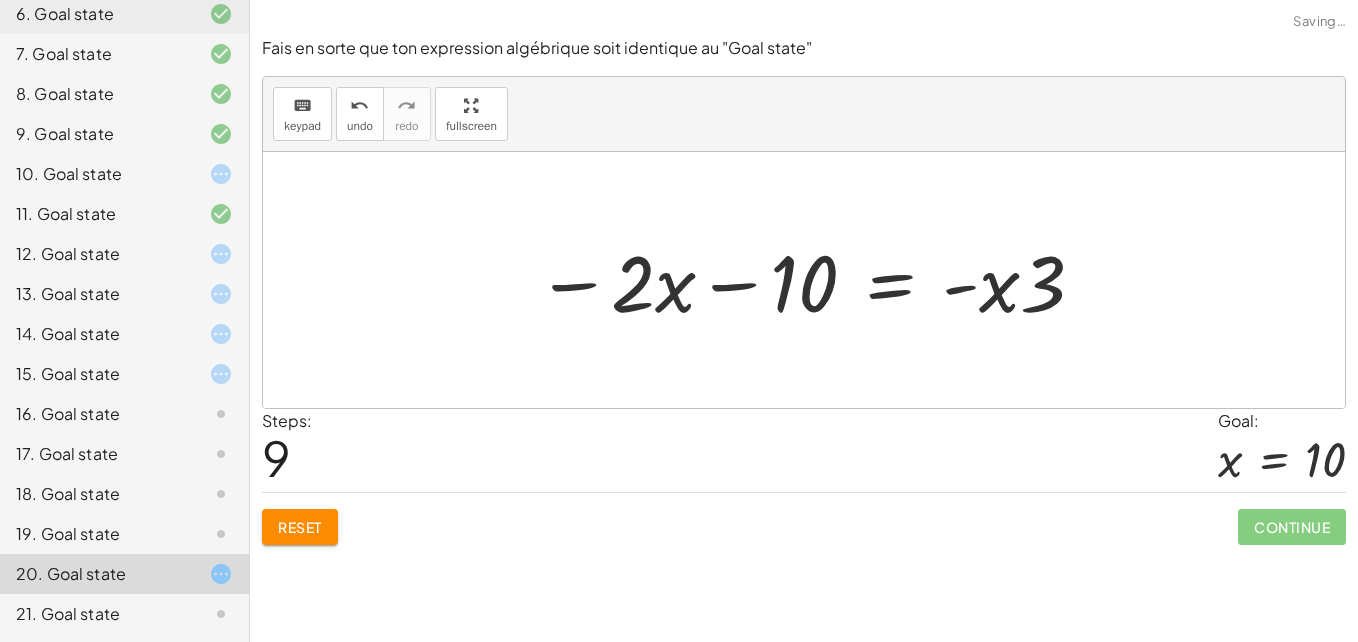 click at bounding box center [811, 280] 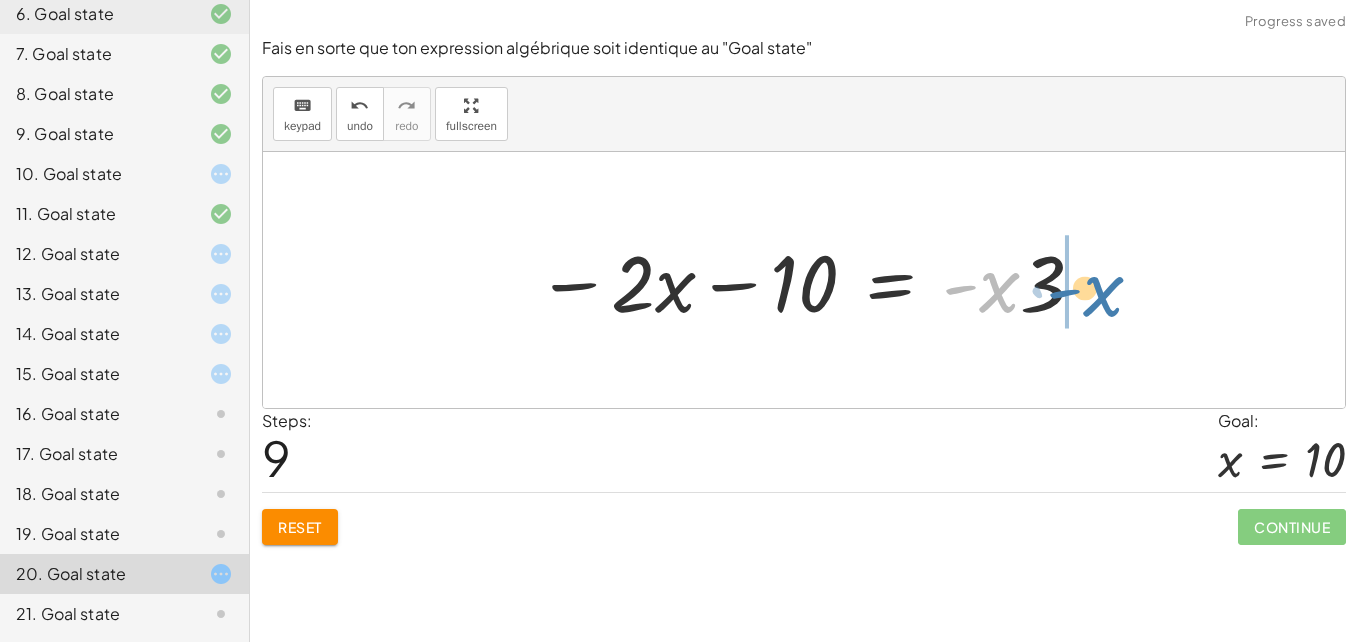 drag, startPoint x: 1012, startPoint y: 293, endPoint x: 1118, endPoint y: 297, distance: 106.07545 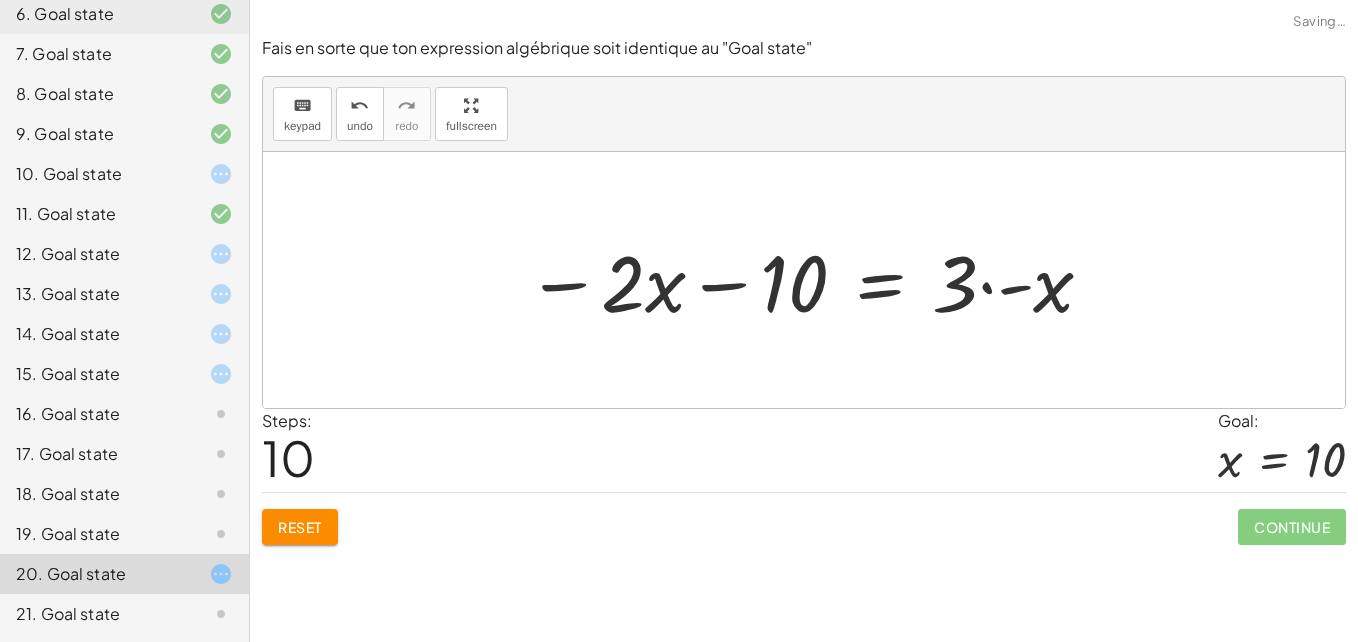 click at bounding box center [811, 280] 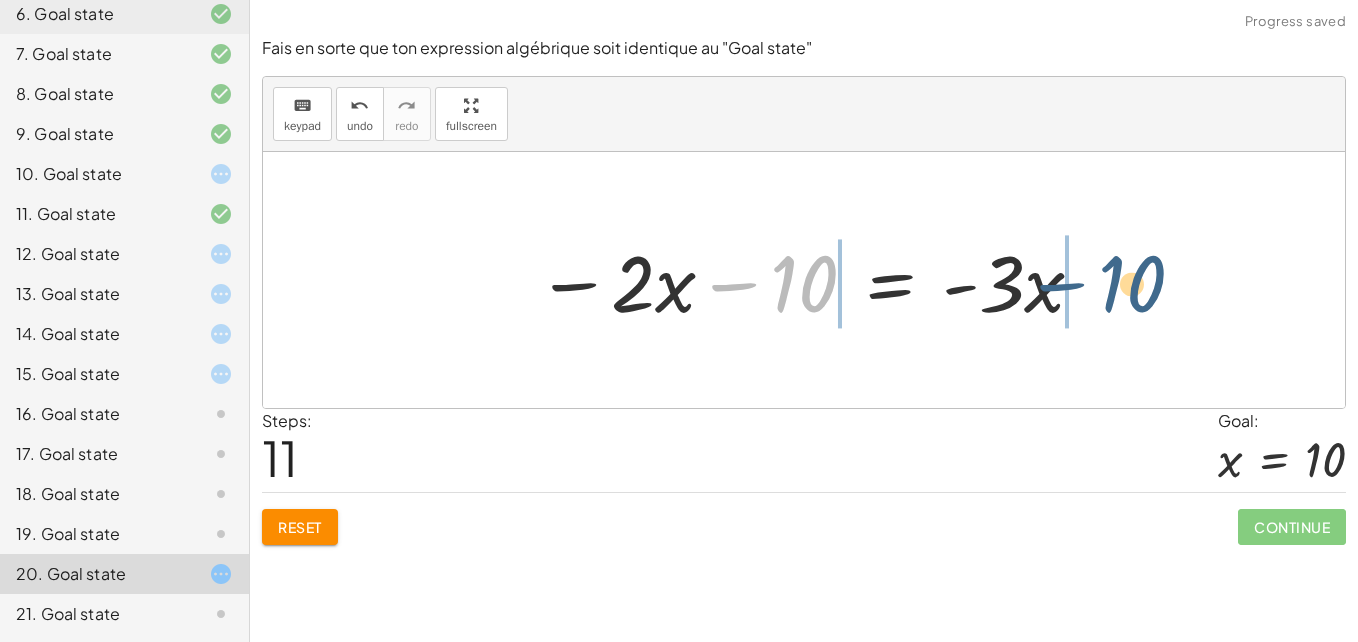drag, startPoint x: 809, startPoint y: 286, endPoint x: 1173, endPoint y: 300, distance: 364.26913 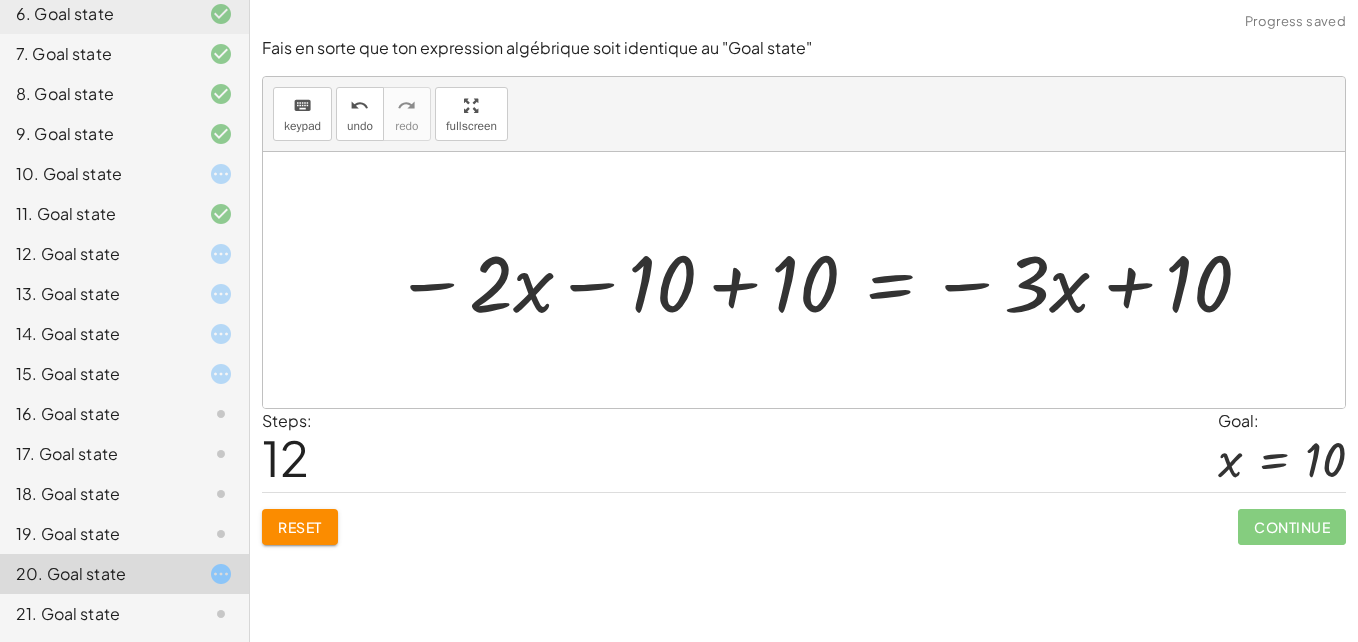 click at bounding box center [824, 280] 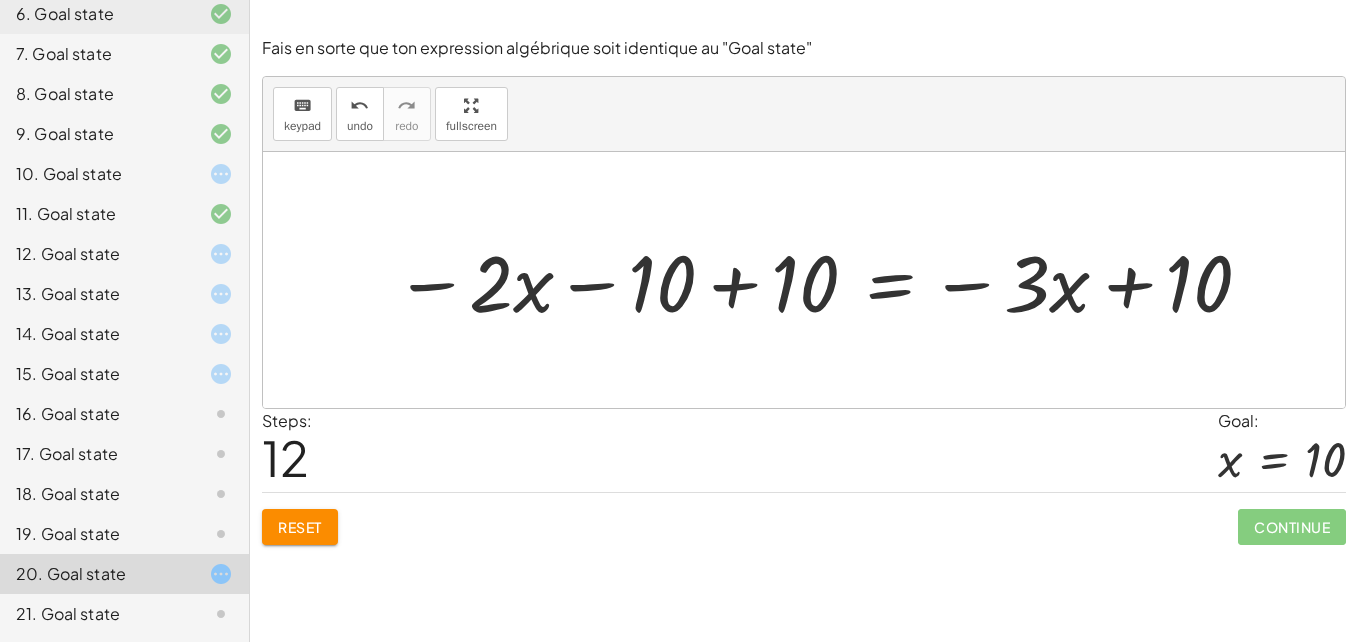 click at bounding box center (824, 280) 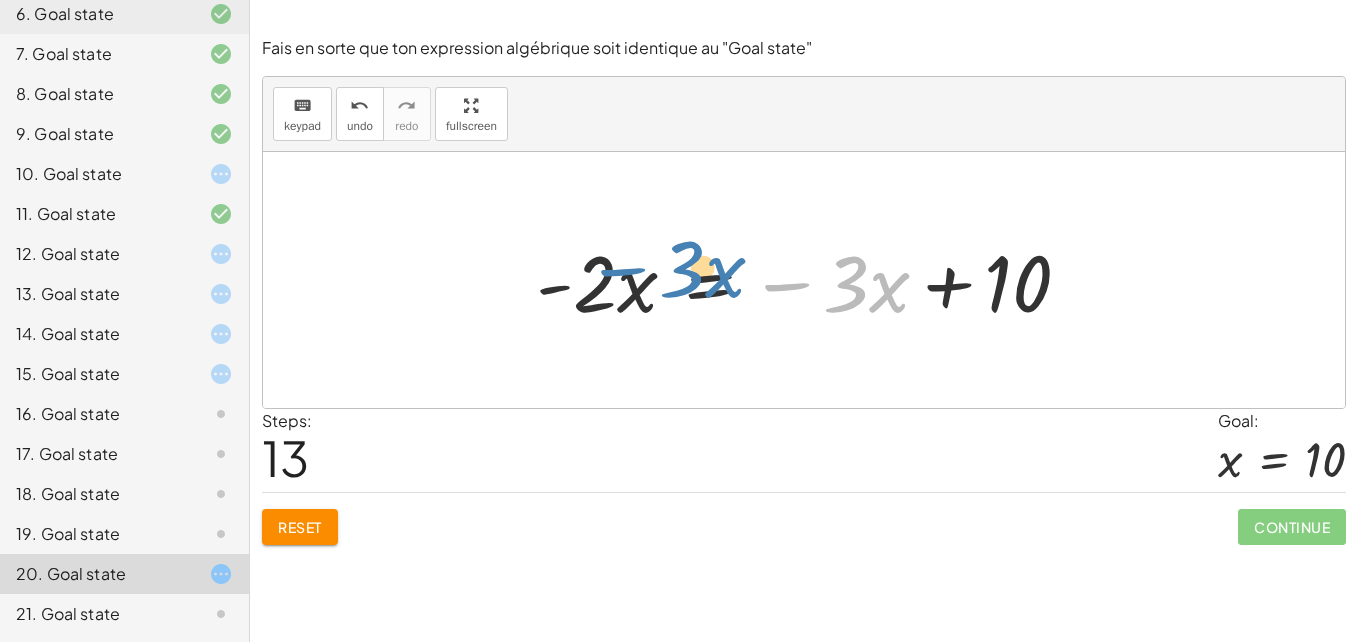 drag, startPoint x: 787, startPoint y: 283, endPoint x: 738, endPoint y: 309, distance: 55.470715 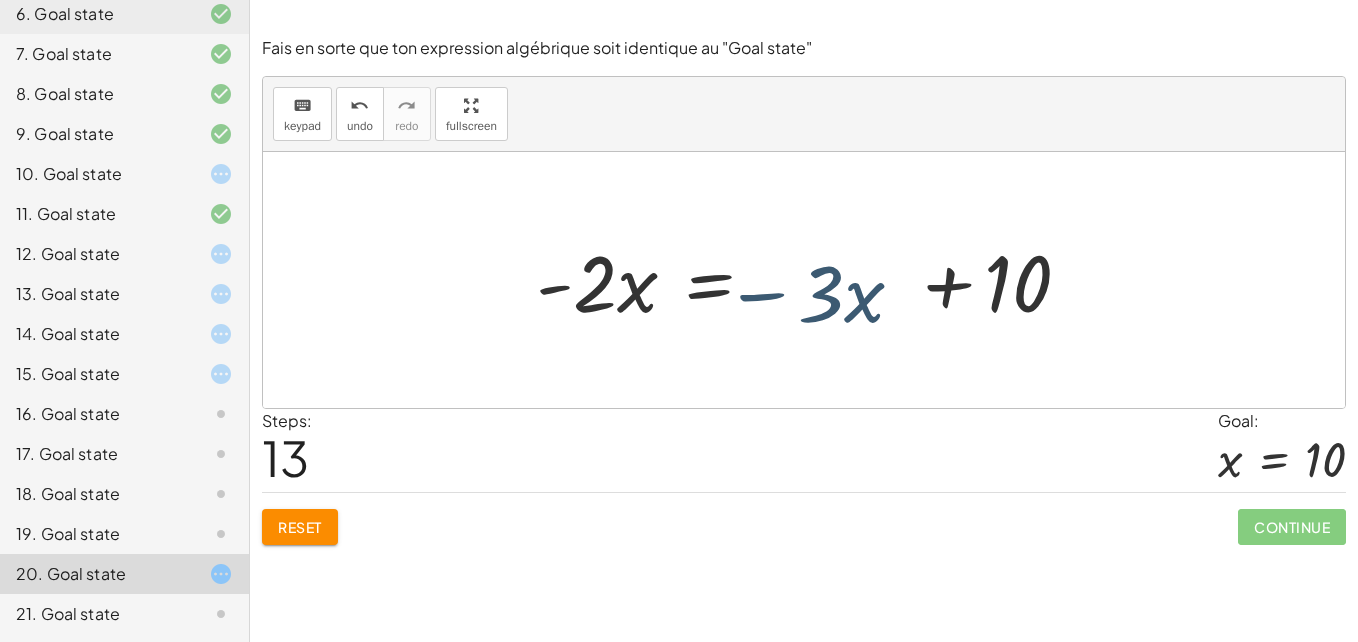 click at bounding box center [811, 280] 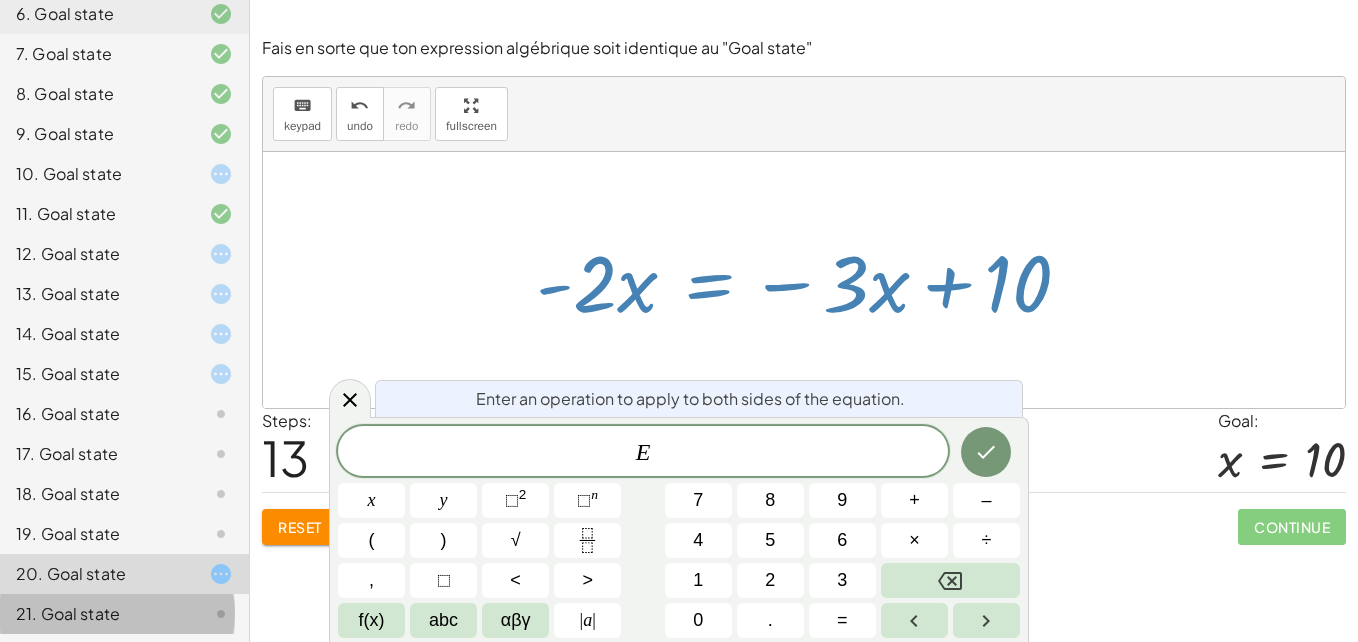 click on "21. Goal state" 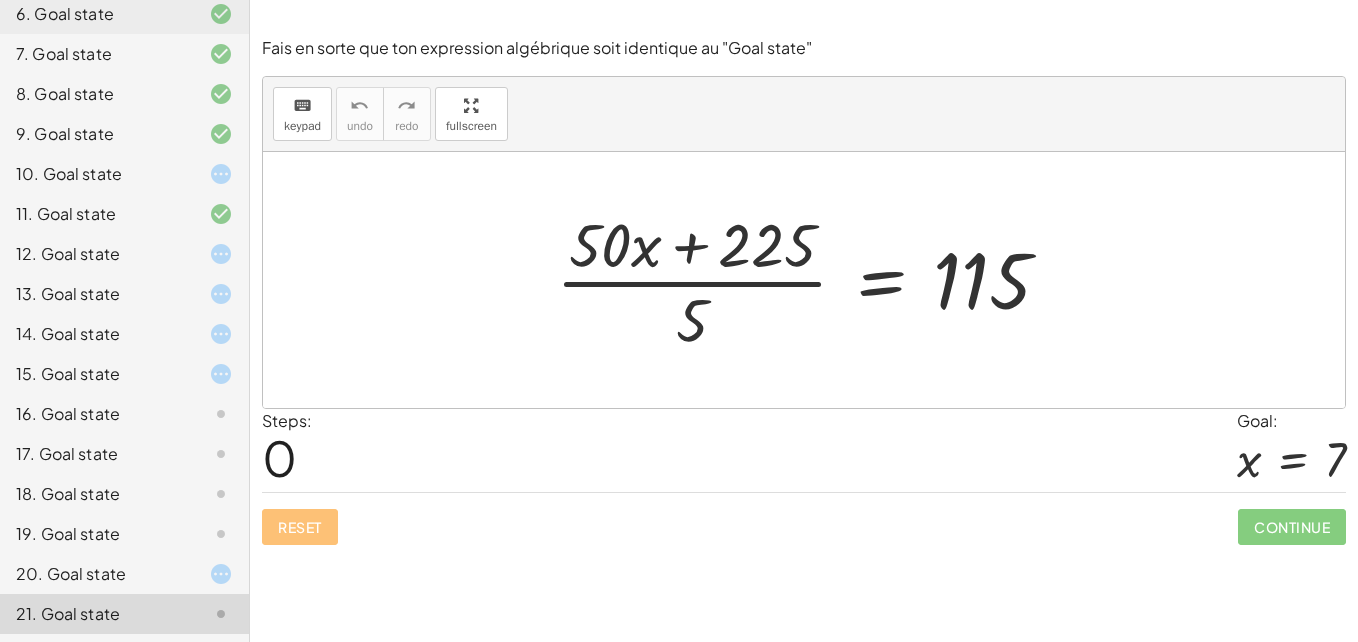 click 